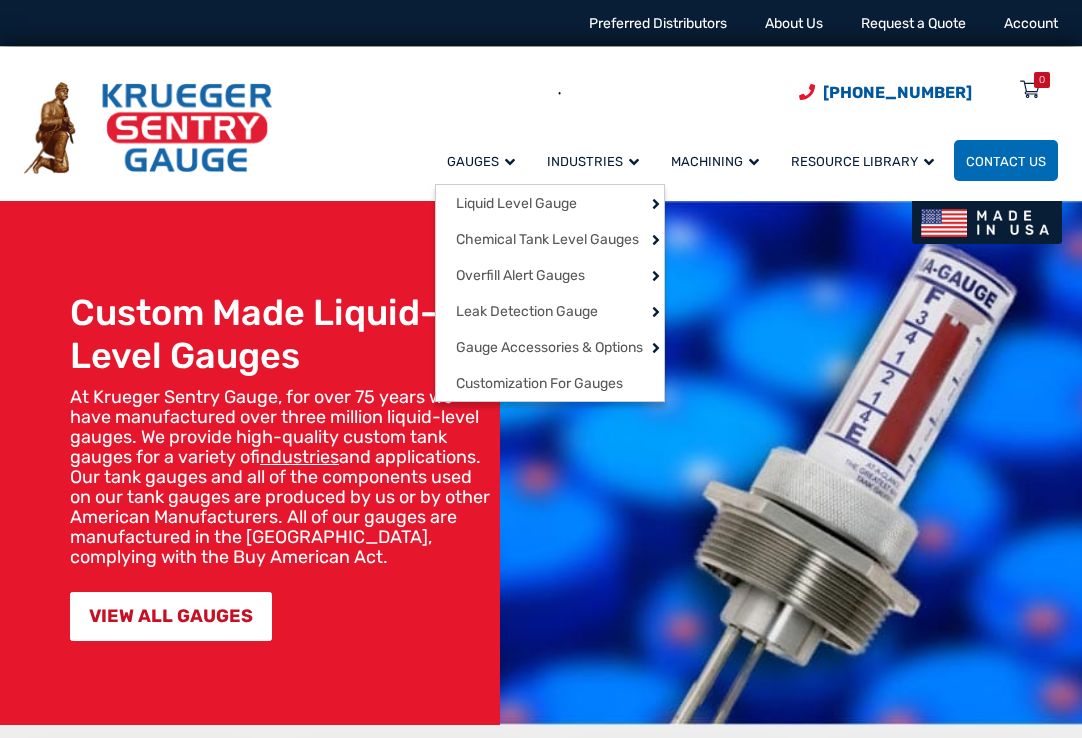 scroll, scrollTop: 0, scrollLeft: 0, axis: both 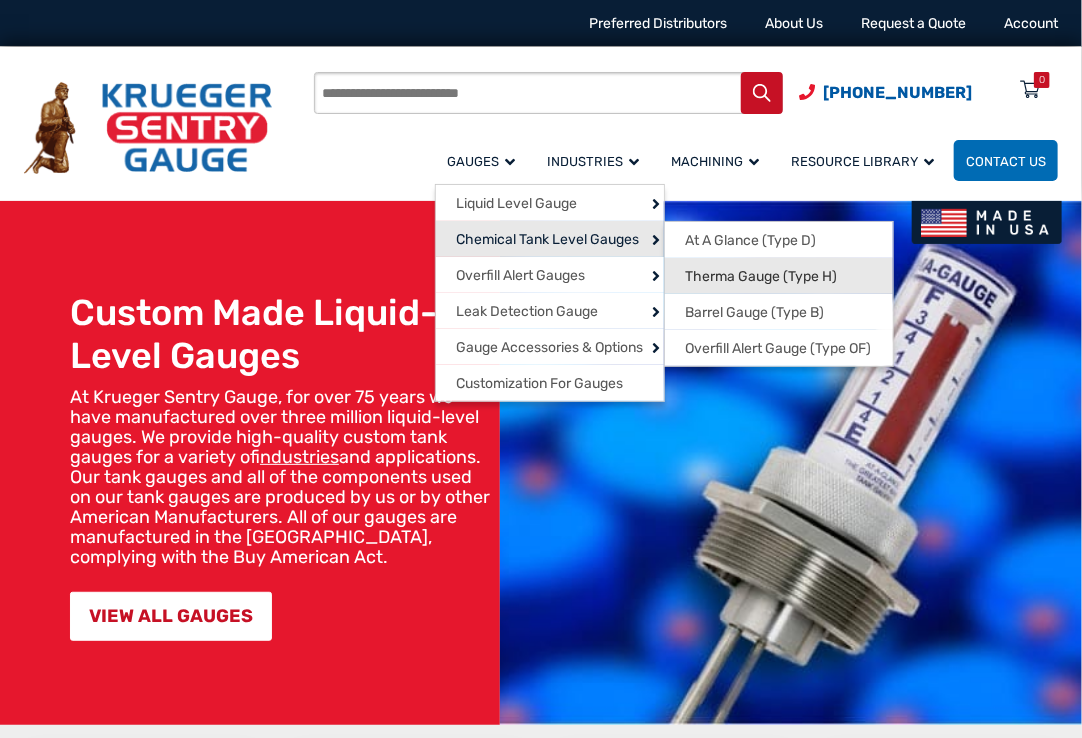 click on "Therma Gauge (Type H)" at bounding box center [761, 277] 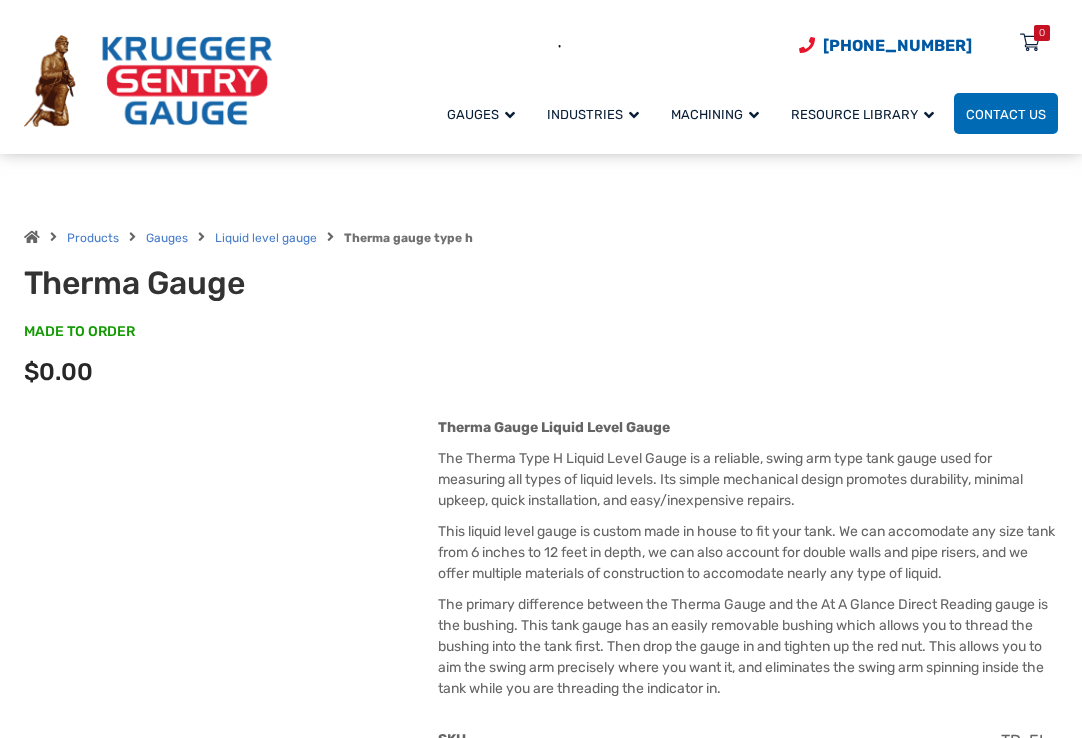 scroll, scrollTop: 500, scrollLeft: 0, axis: vertical 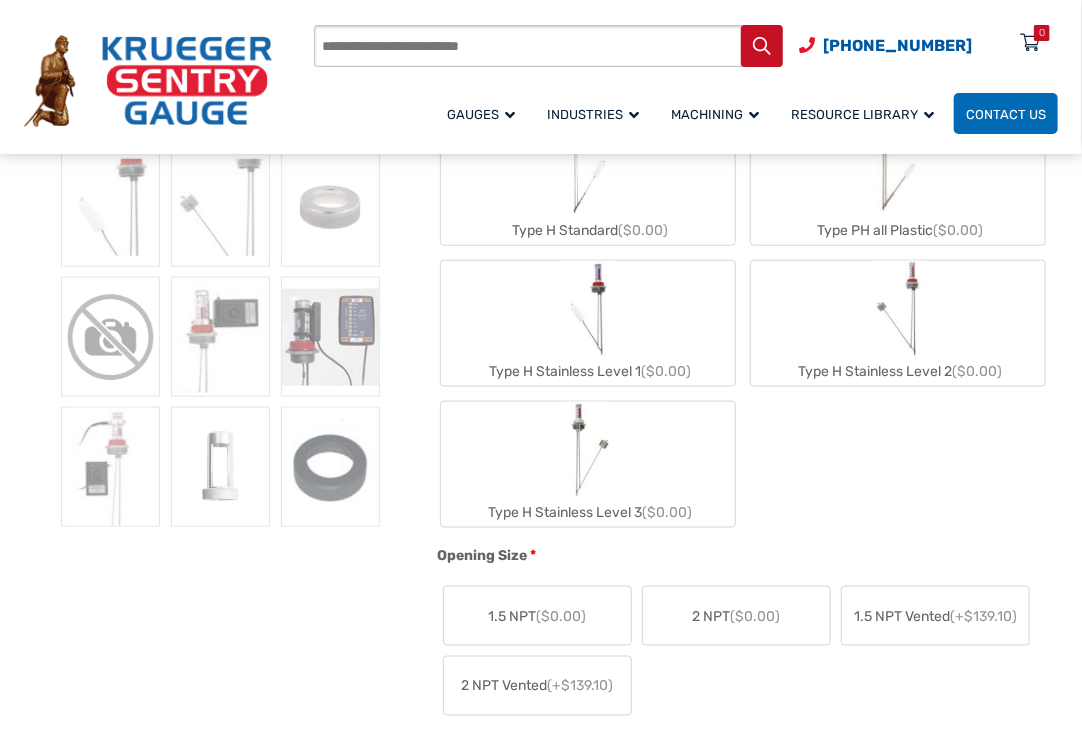 click on "2 NPT  ($0.00)" 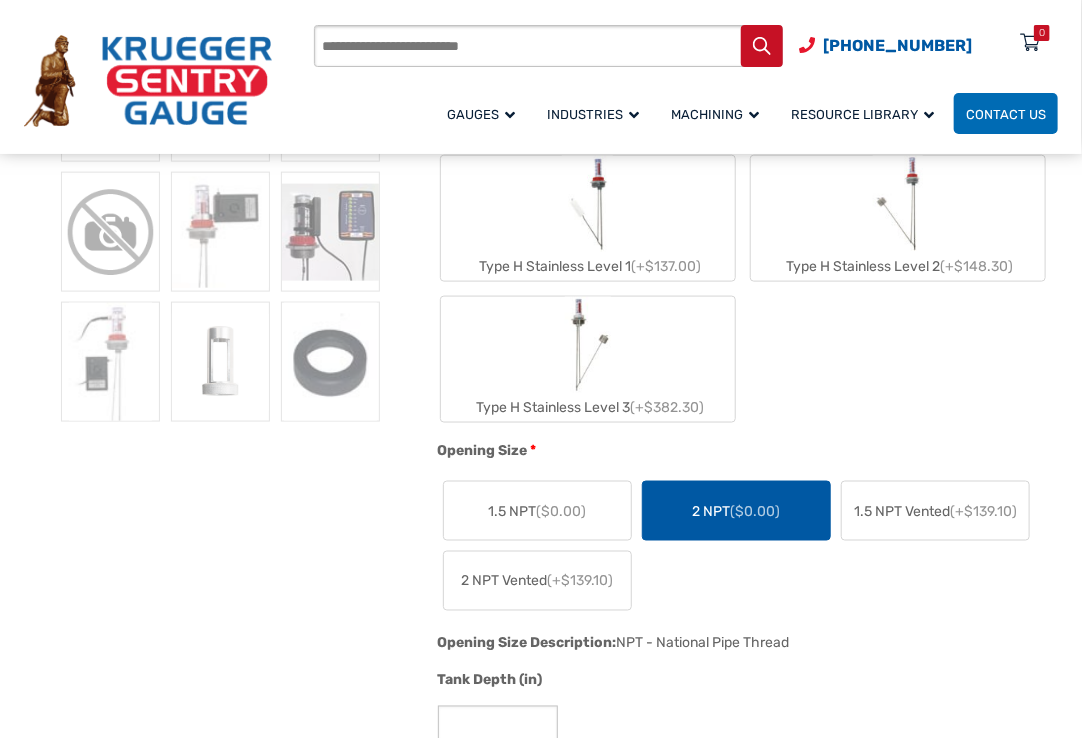 scroll, scrollTop: 1100, scrollLeft: 0, axis: vertical 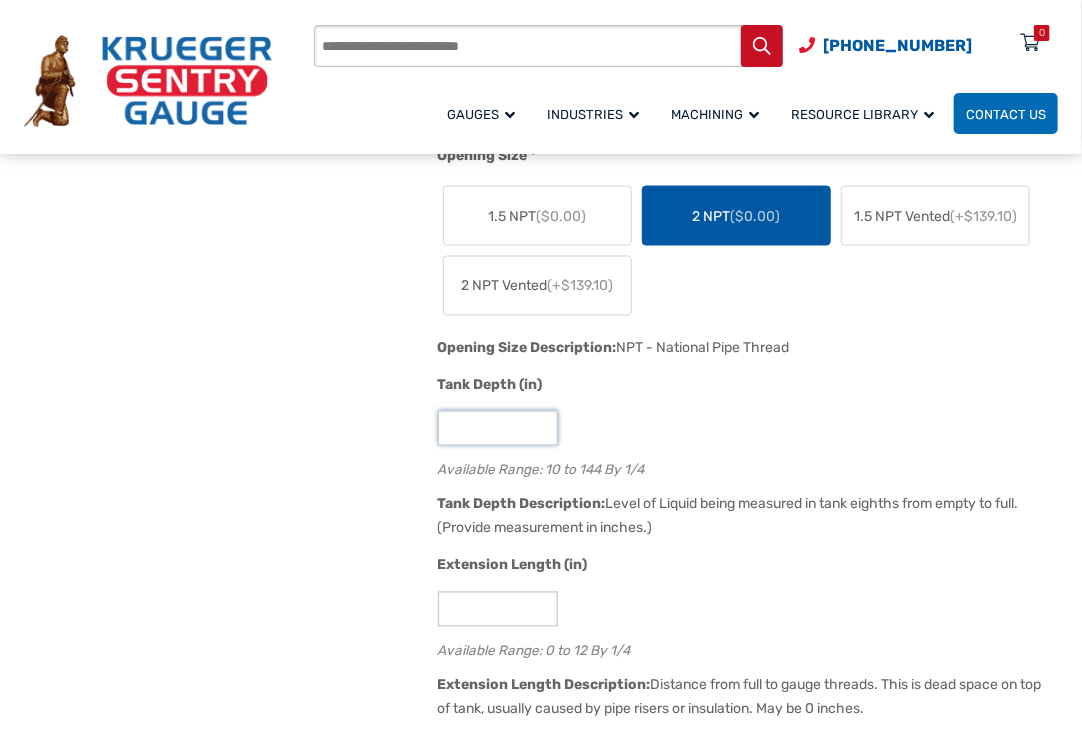 click on "**" 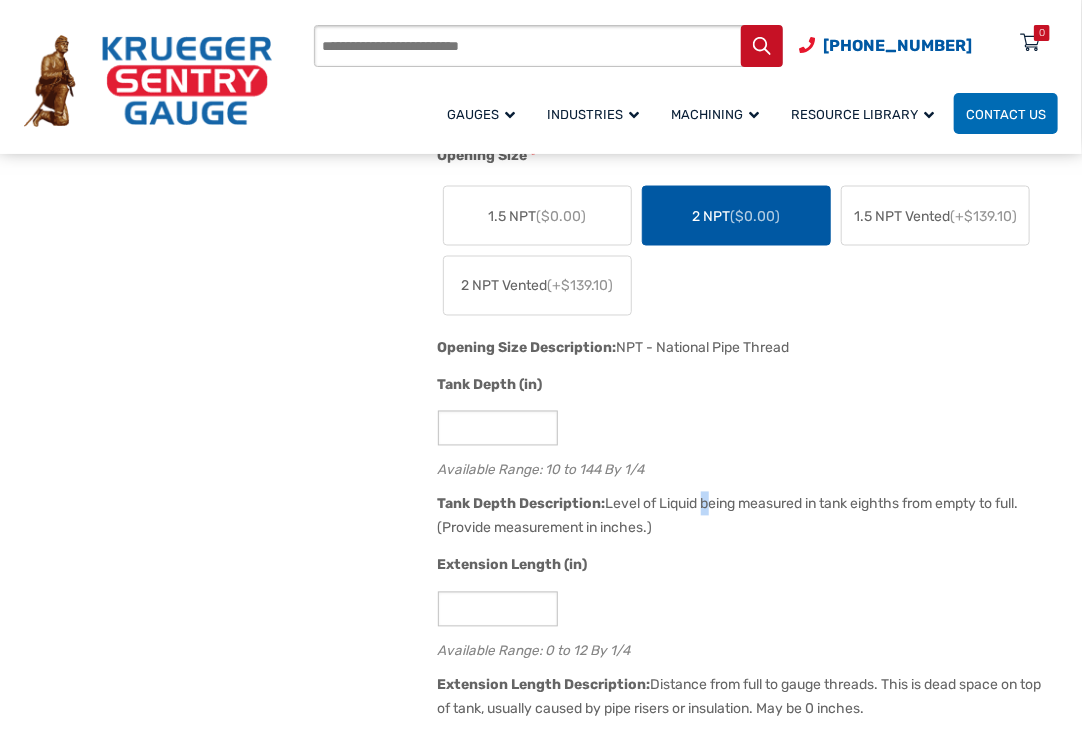 click on "Level of Liquid being measured in tank eighths from empty to full. (Provide measurement in inches.)" 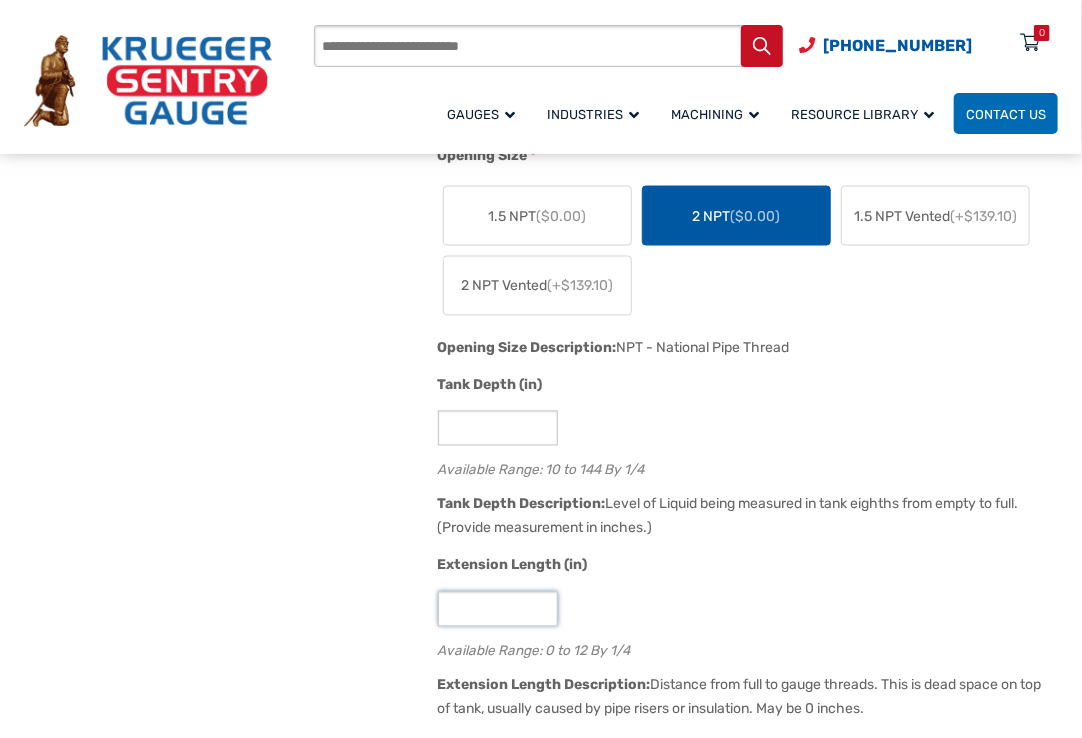 click on "*" 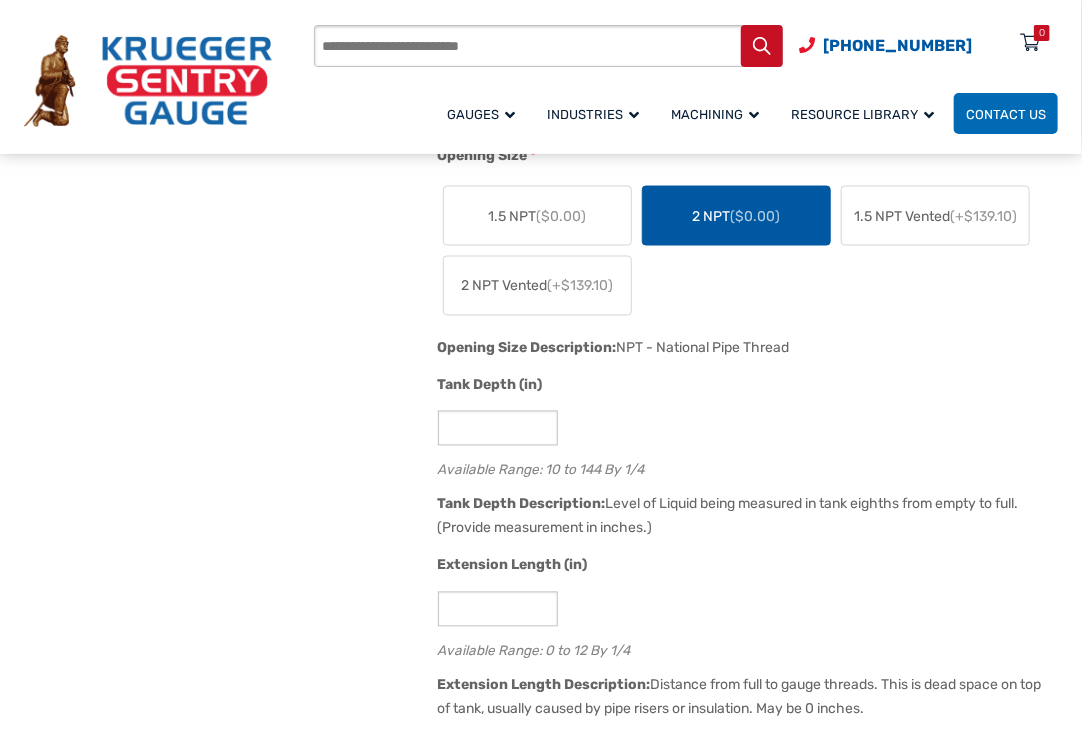 click on "Extension Length (in)" 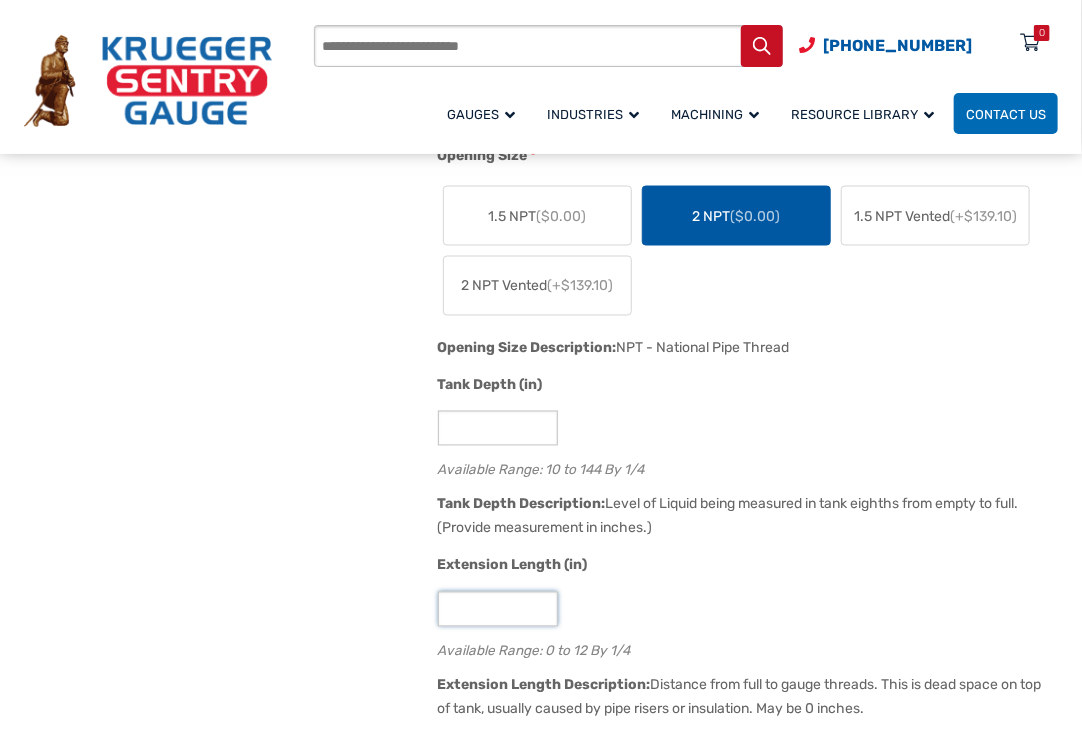 click on "**" 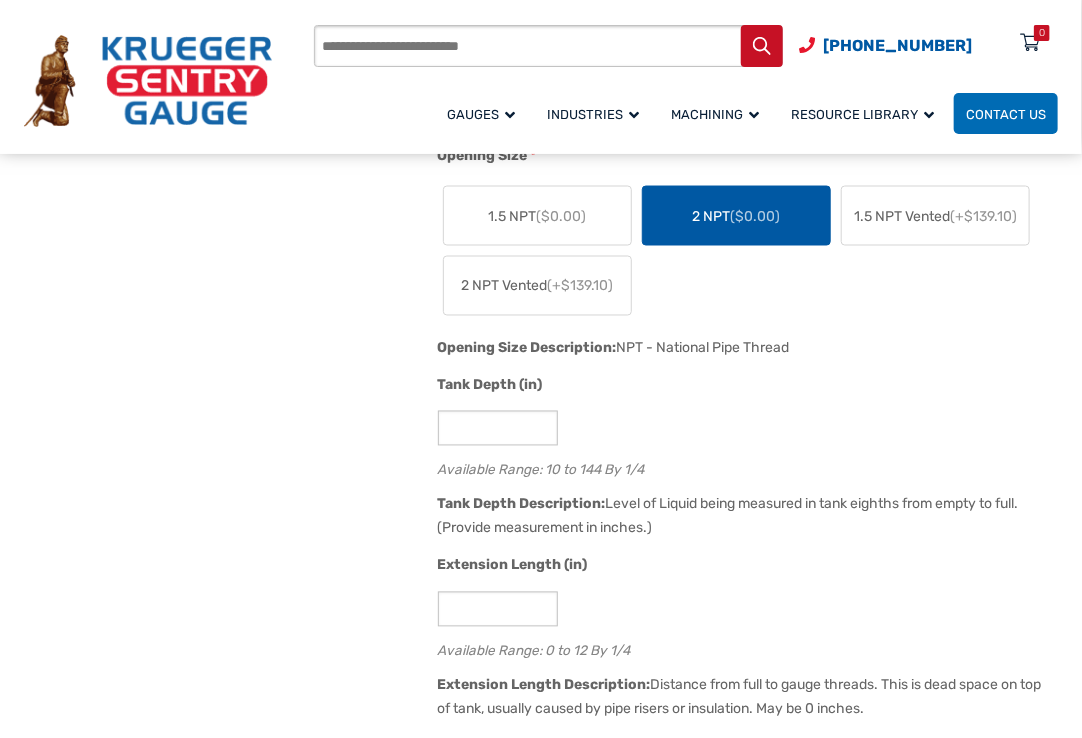 drag, startPoint x: 753, startPoint y: 511, endPoint x: 748, endPoint y: 499, distance: 13 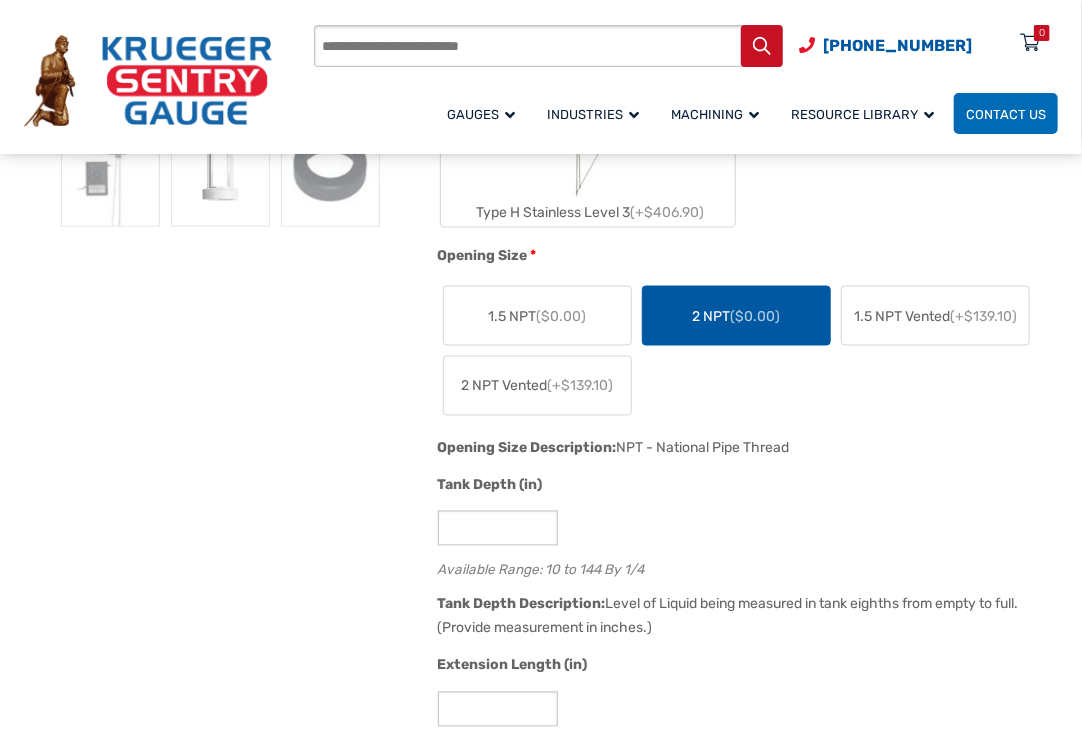 scroll, scrollTop: 600, scrollLeft: 0, axis: vertical 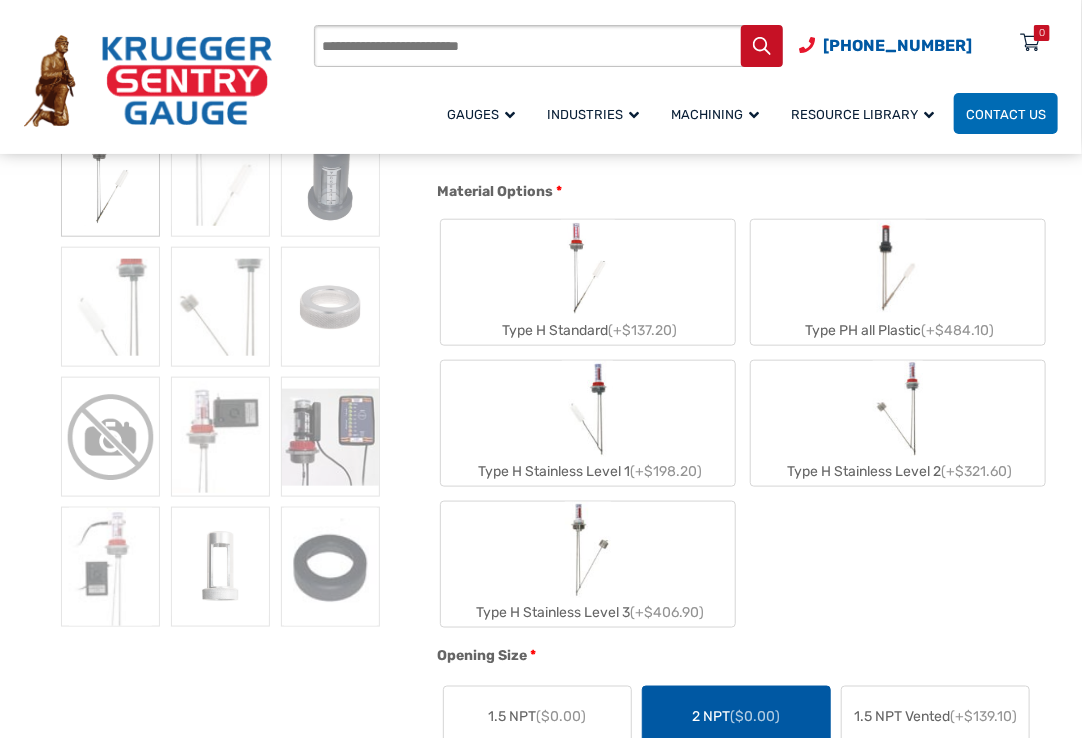 click on "Type H Standard  (+$137.20) Type PH all Plastic  (+$484.10) Type H Stainless Level 1  (+$198.20) Type H Stainless Level 2  (+$321.60) Type H Stainless Level 3  (+$406.90)" 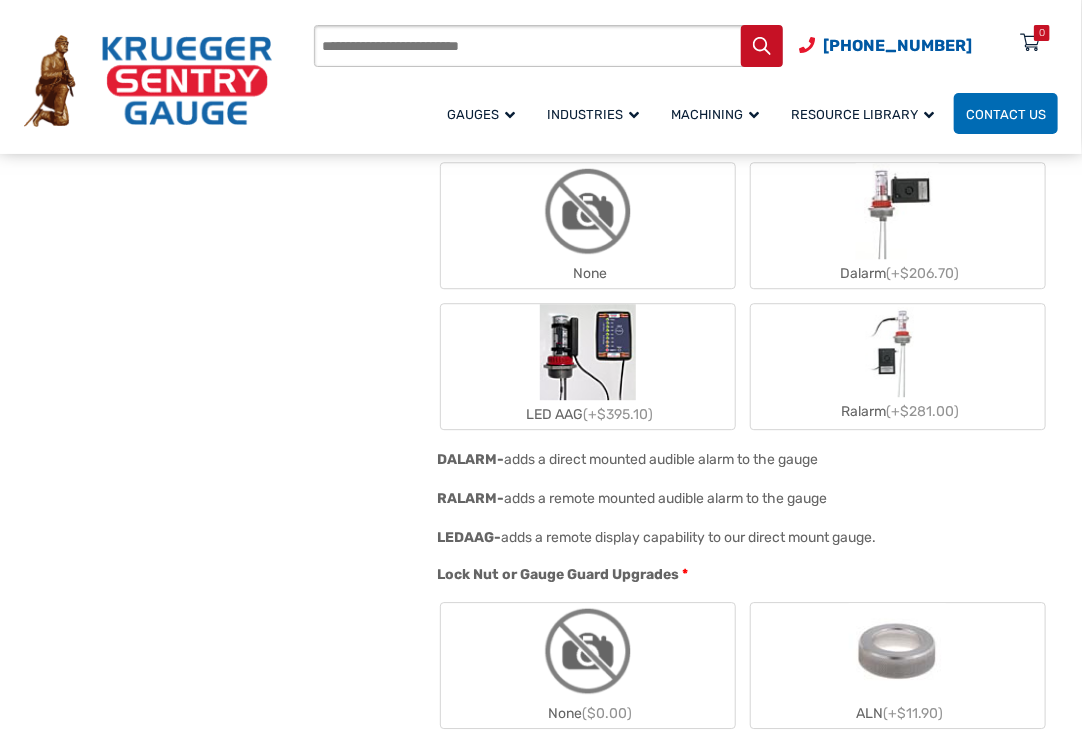 scroll, scrollTop: 2000, scrollLeft: 0, axis: vertical 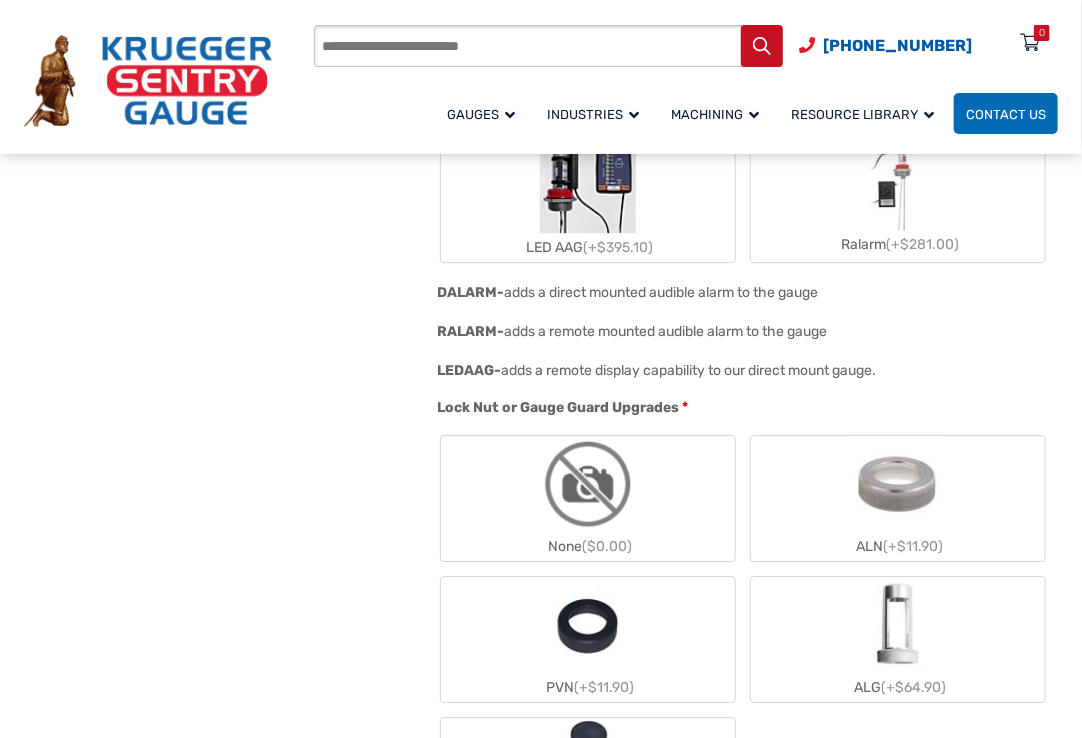 click 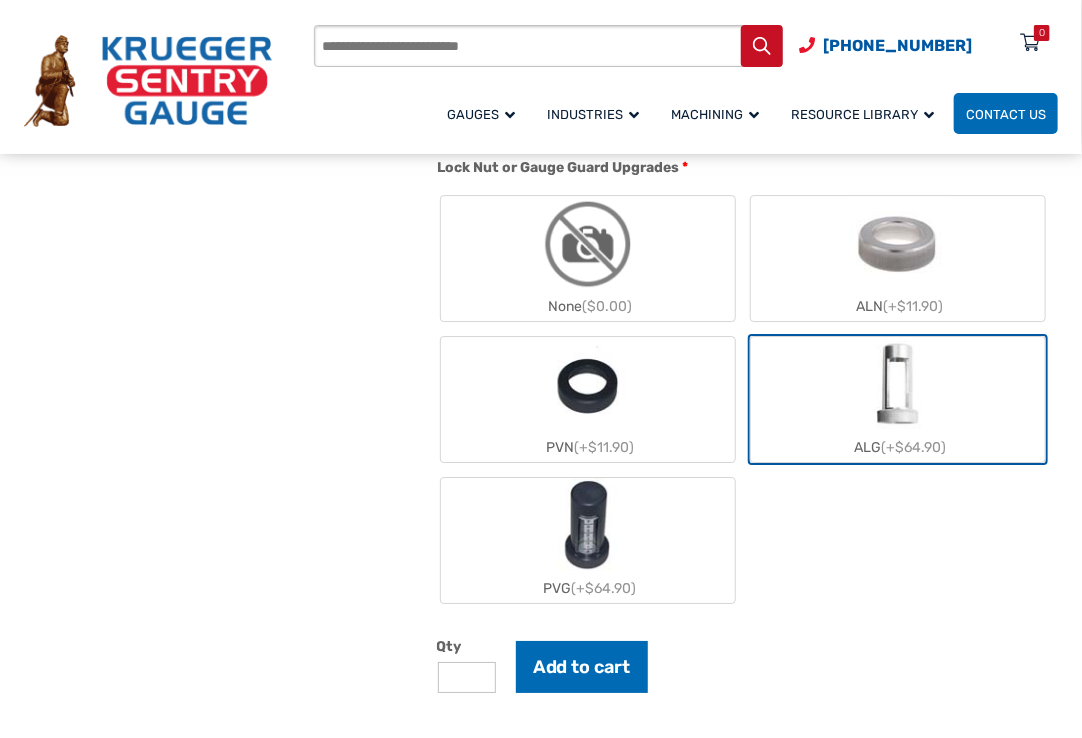scroll, scrollTop: 2100, scrollLeft: 0, axis: vertical 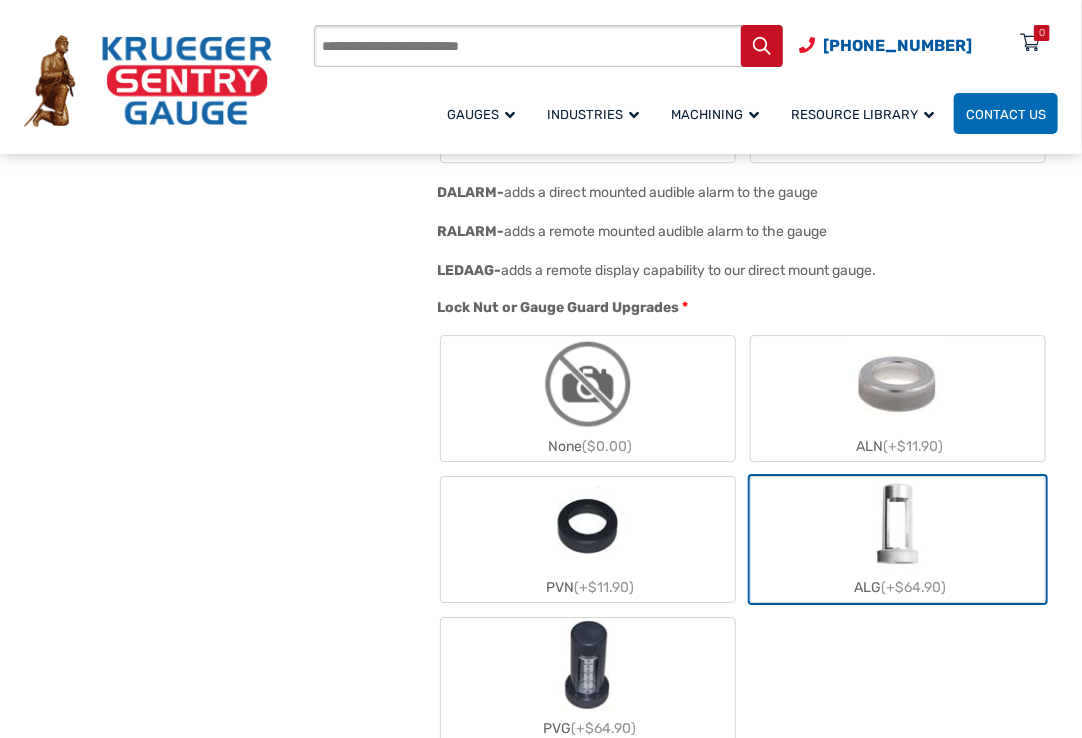 click 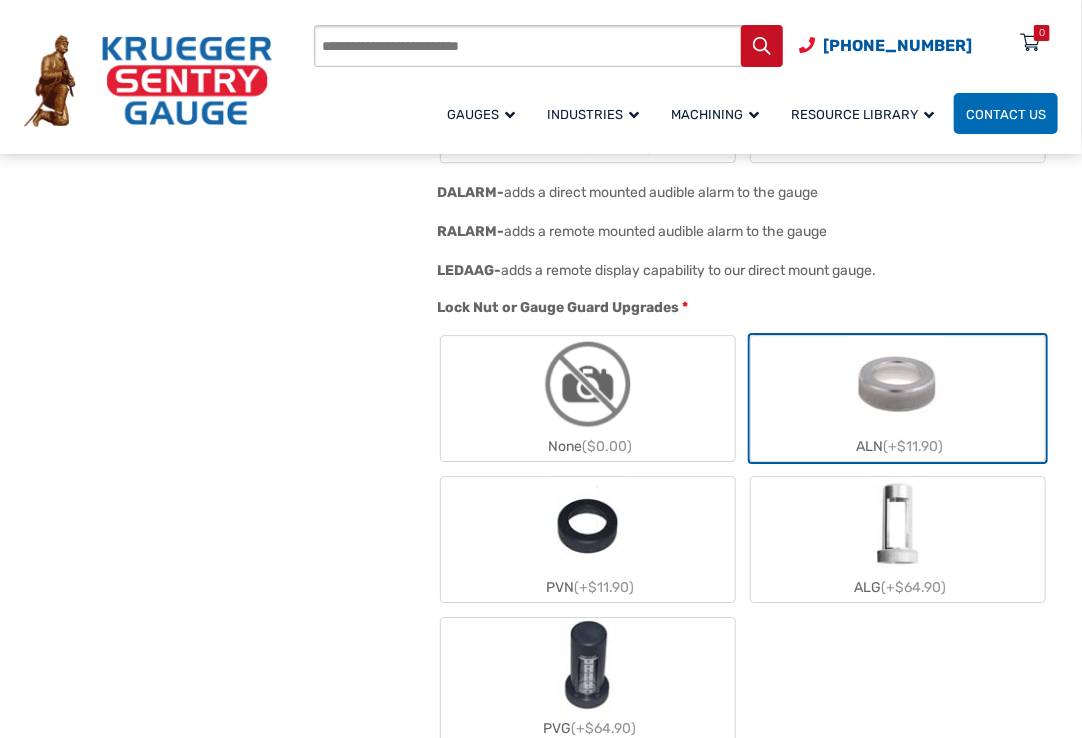 click on "ALG  (+$64.90)" 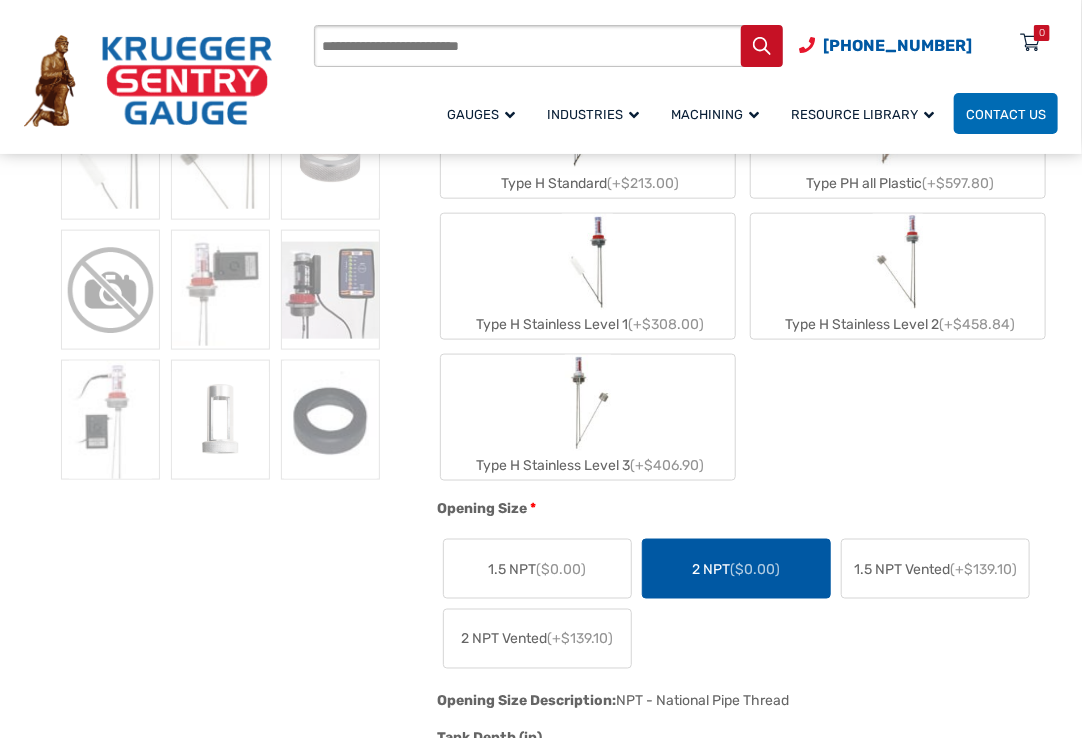 scroll, scrollTop: 500, scrollLeft: 0, axis: vertical 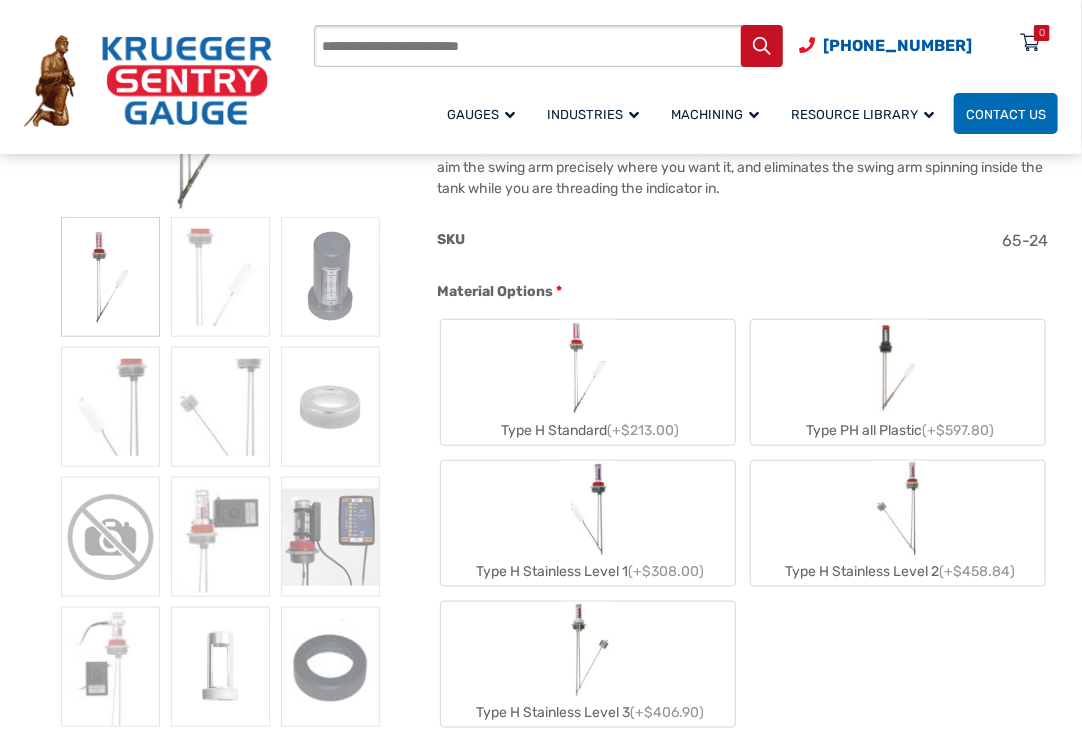 click on "Type H Standard  (+$213.00) Type PH all Plastic  (+$597.80) Type H Stainless Level 1  (+$308.00) Type H Stainless Level 2  (+$458.84) Type H Stainless Level 3  (+$406.90)" 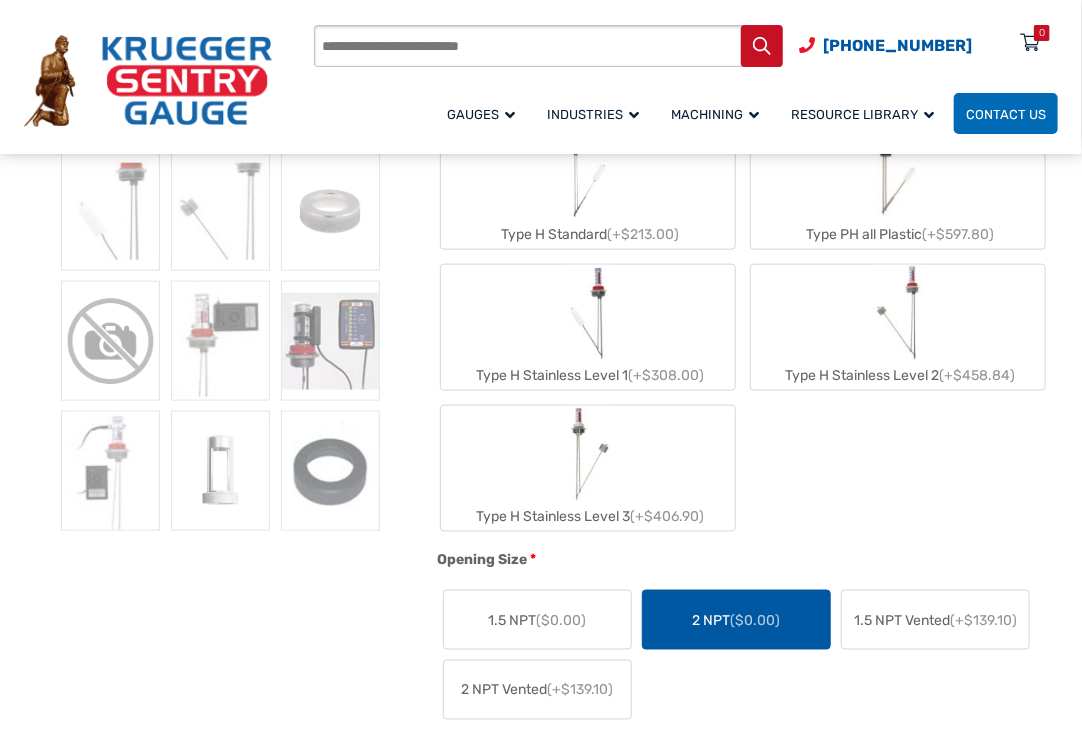 scroll, scrollTop: 900, scrollLeft: 0, axis: vertical 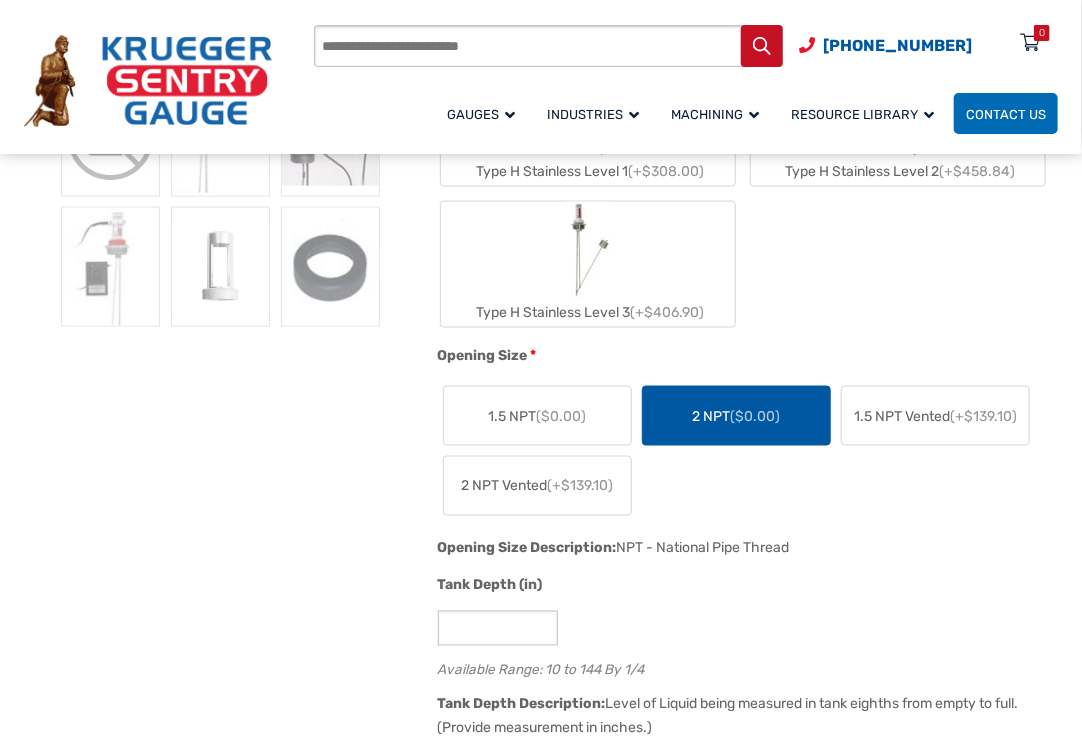 click on "2 NPT Vented  (+$139.10)" 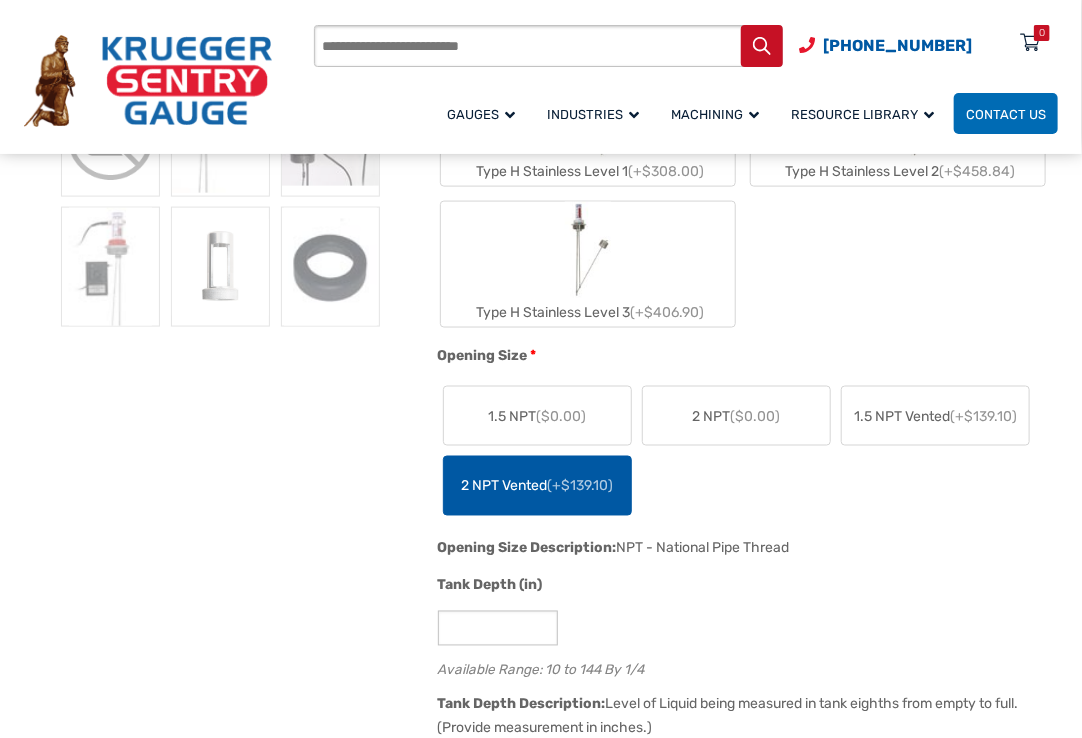 click on "NPT - National Pipe Thread" 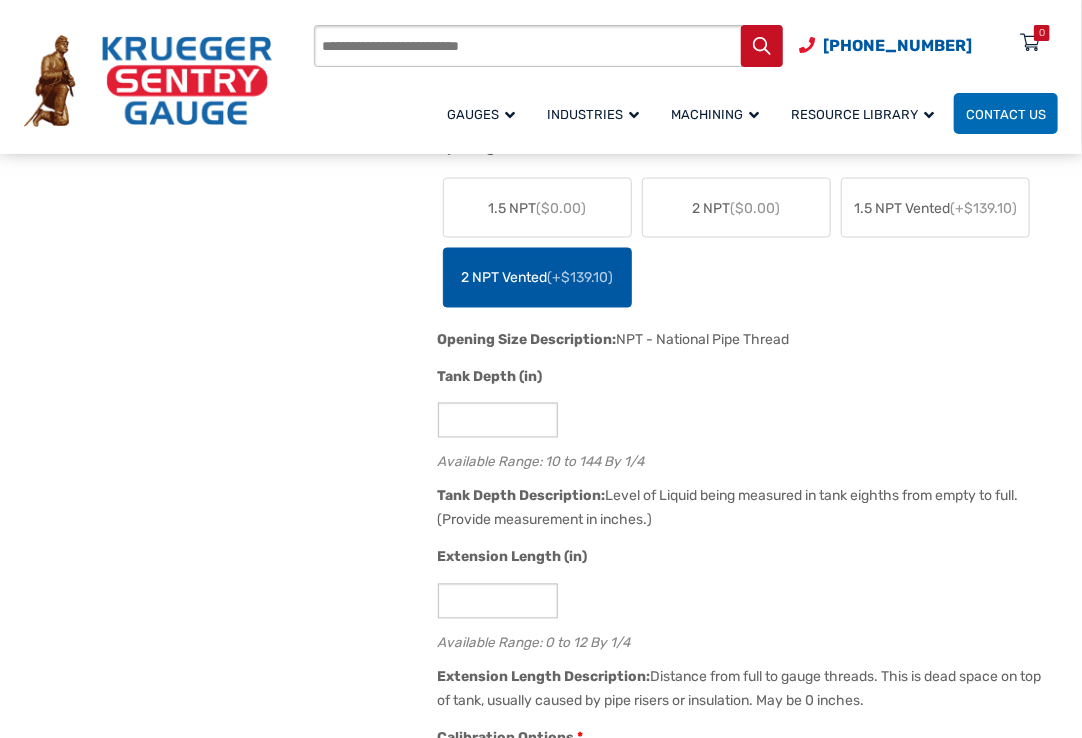 scroll, scrollTop: 1200, scrollLeft: 0, axis: vertical 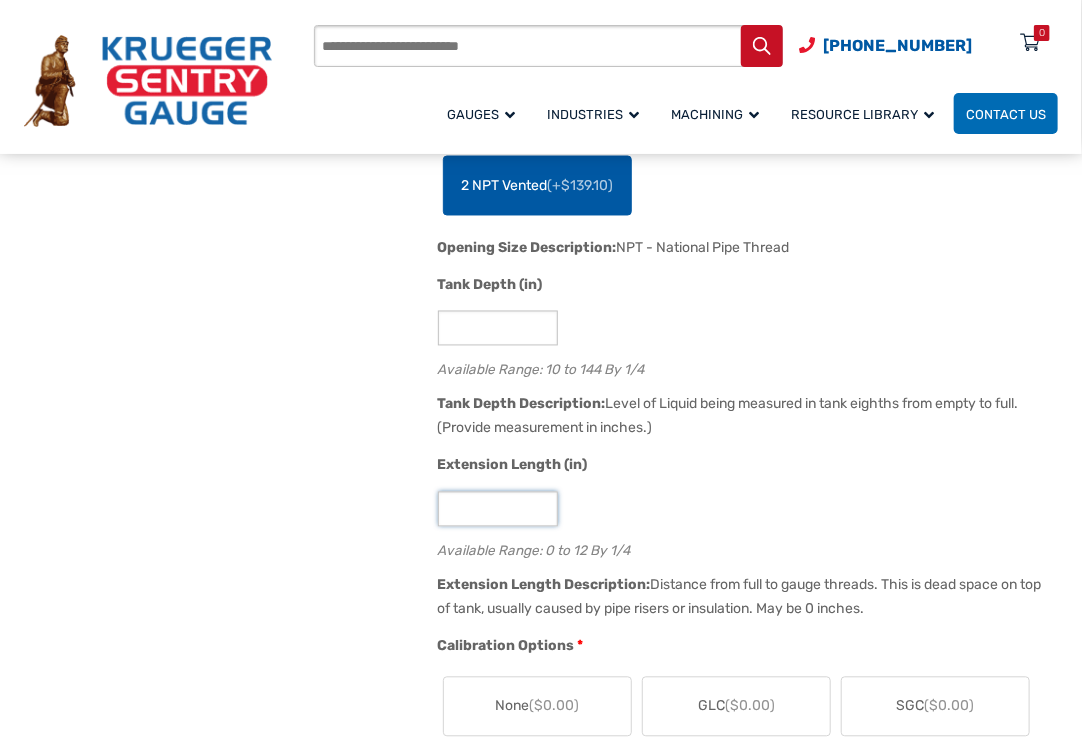 click on "**" 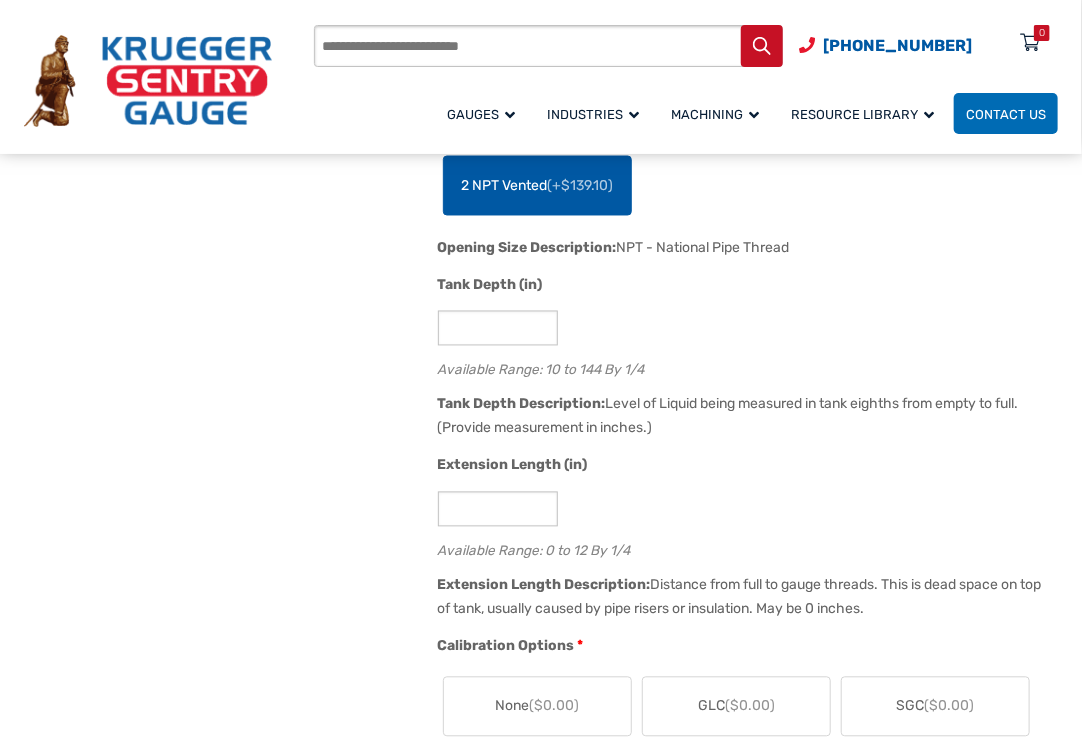click on "Extension Length (in)" 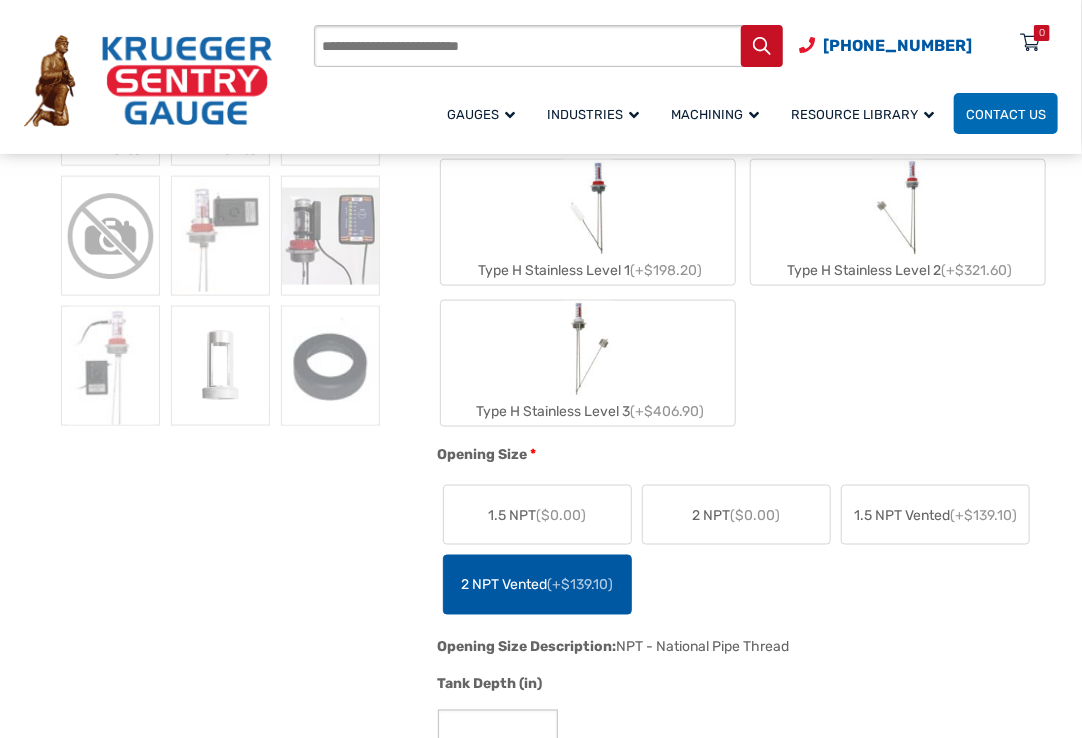 scroll, scrollTop: 800, scrollLeft: 0, axis: vertical 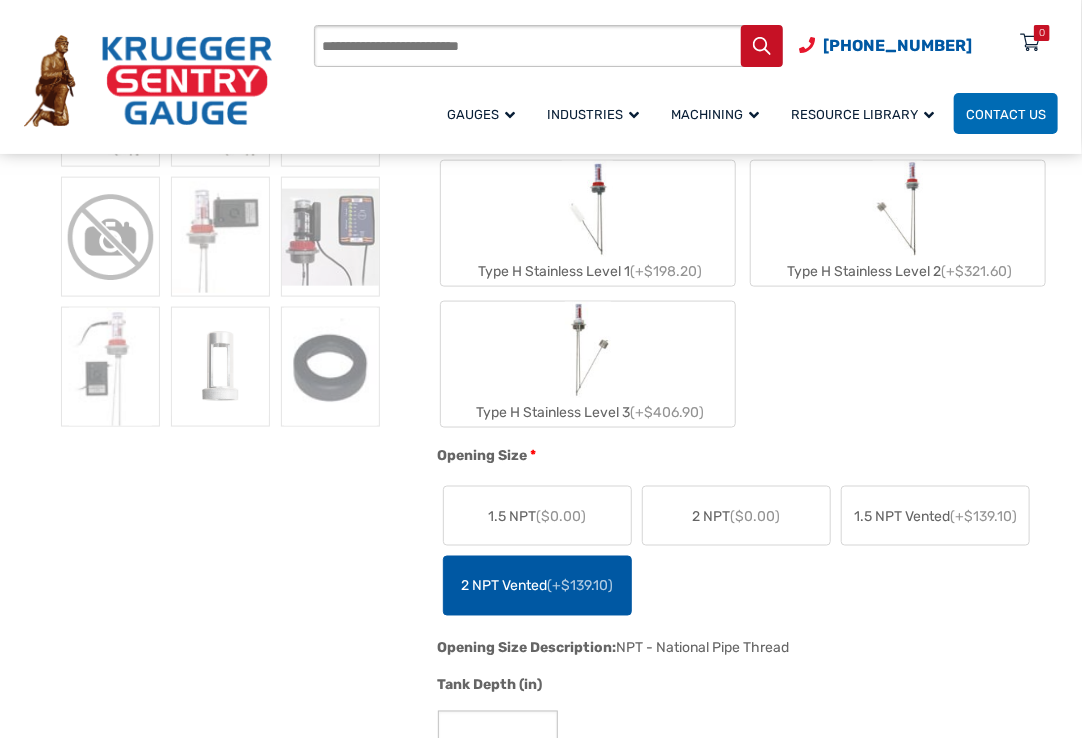 click on "2 NPT  ($0.00)" 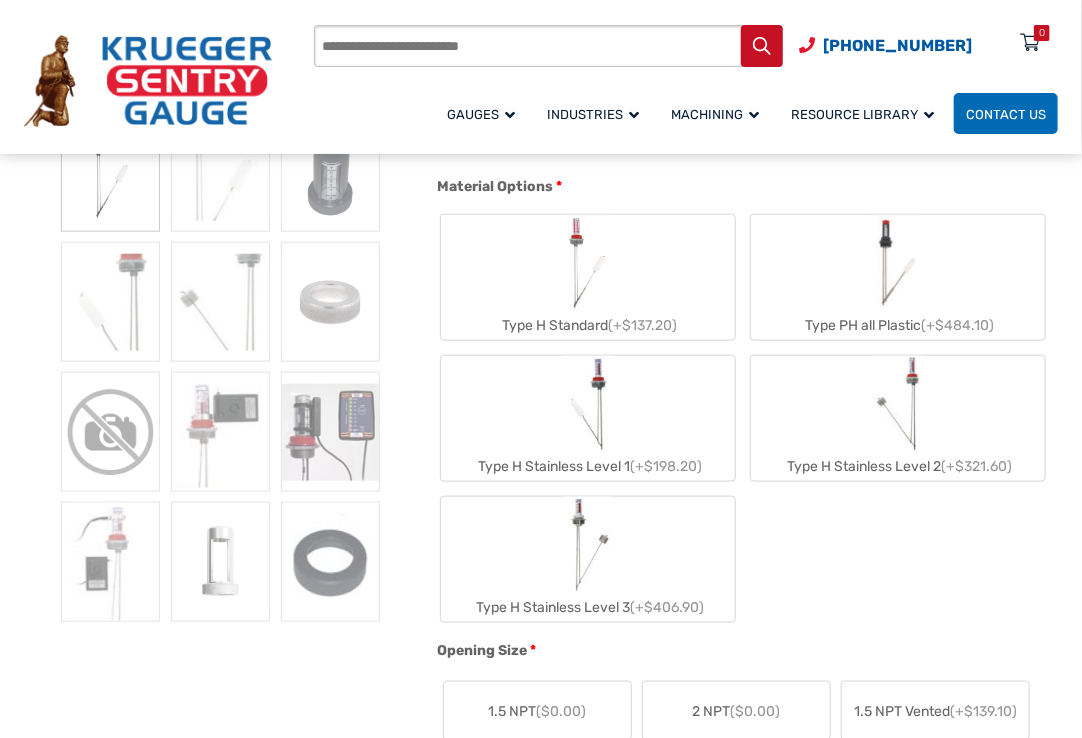 scroll, scrollTop: 800, scrollLeft: 0, axis: vertical 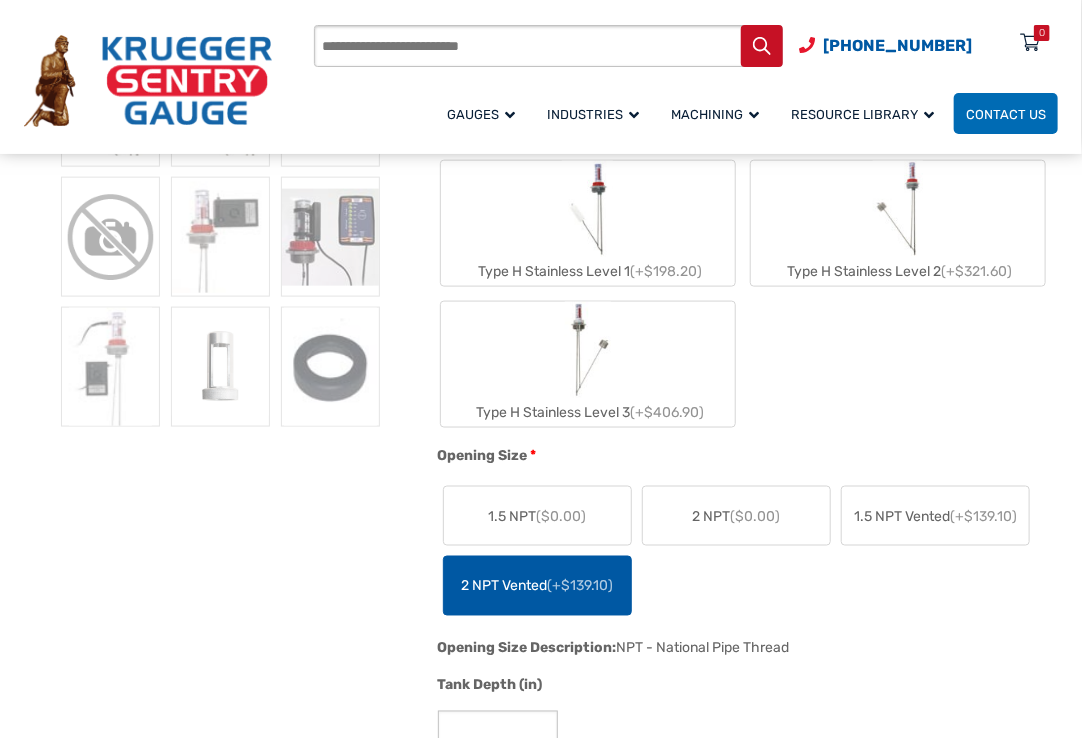 click on "2 NPT  ($0.00)" 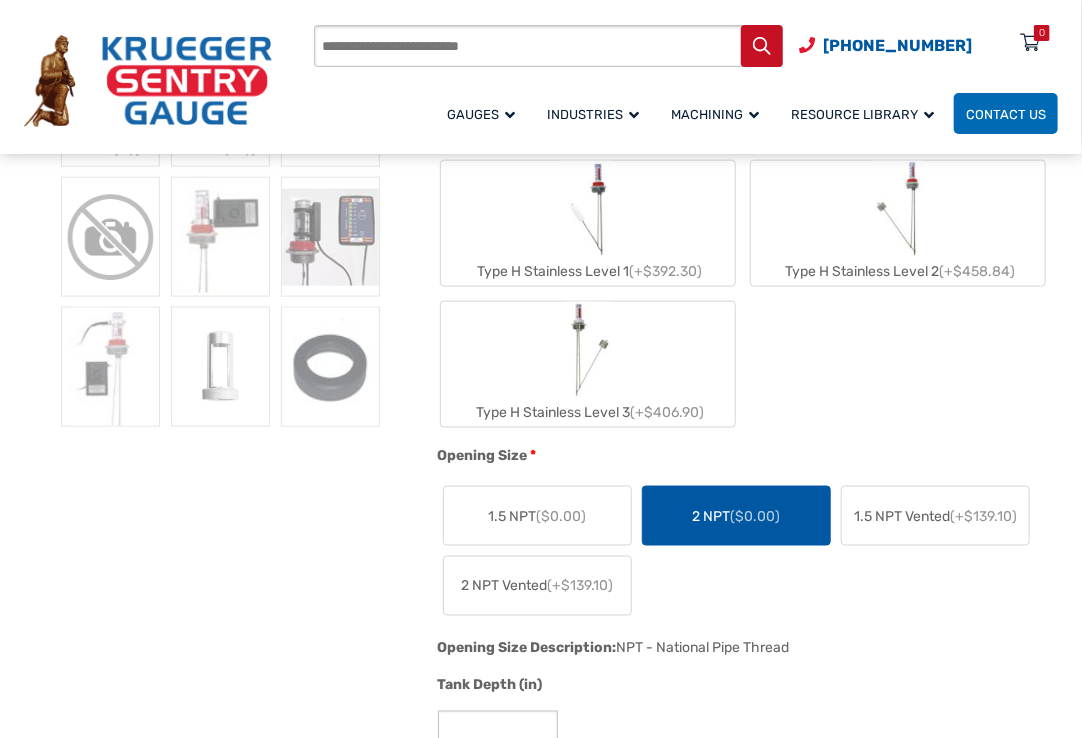 click on "(+$139.10)" 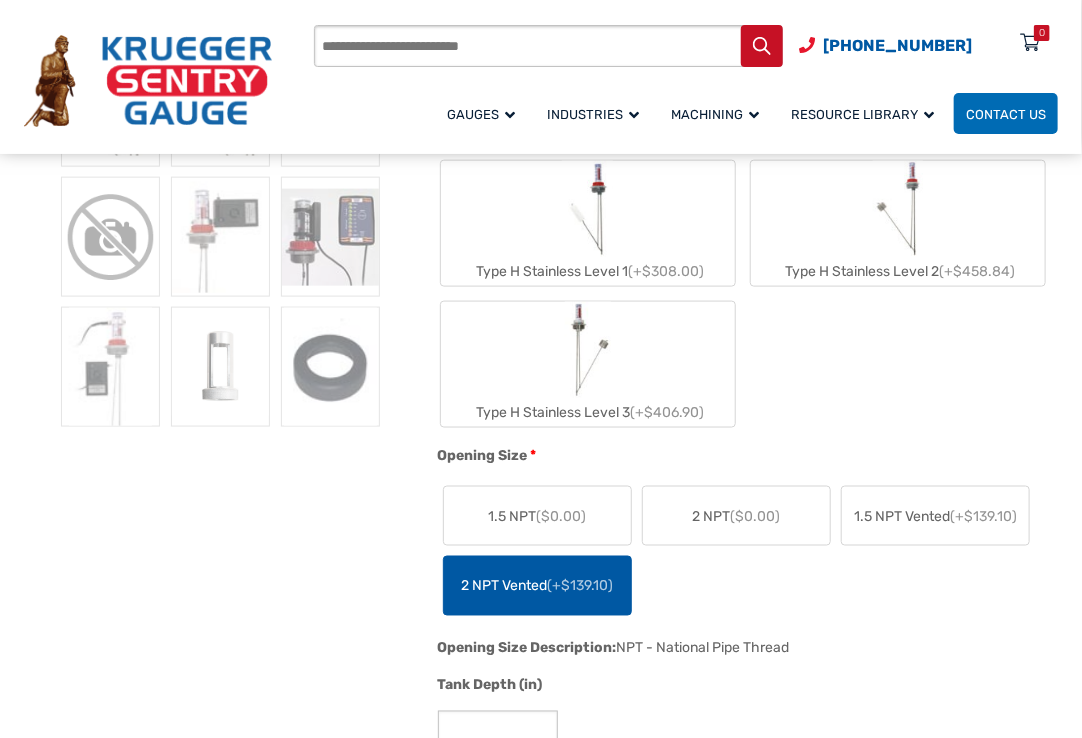 click on "2 NPT  ($0.00)" 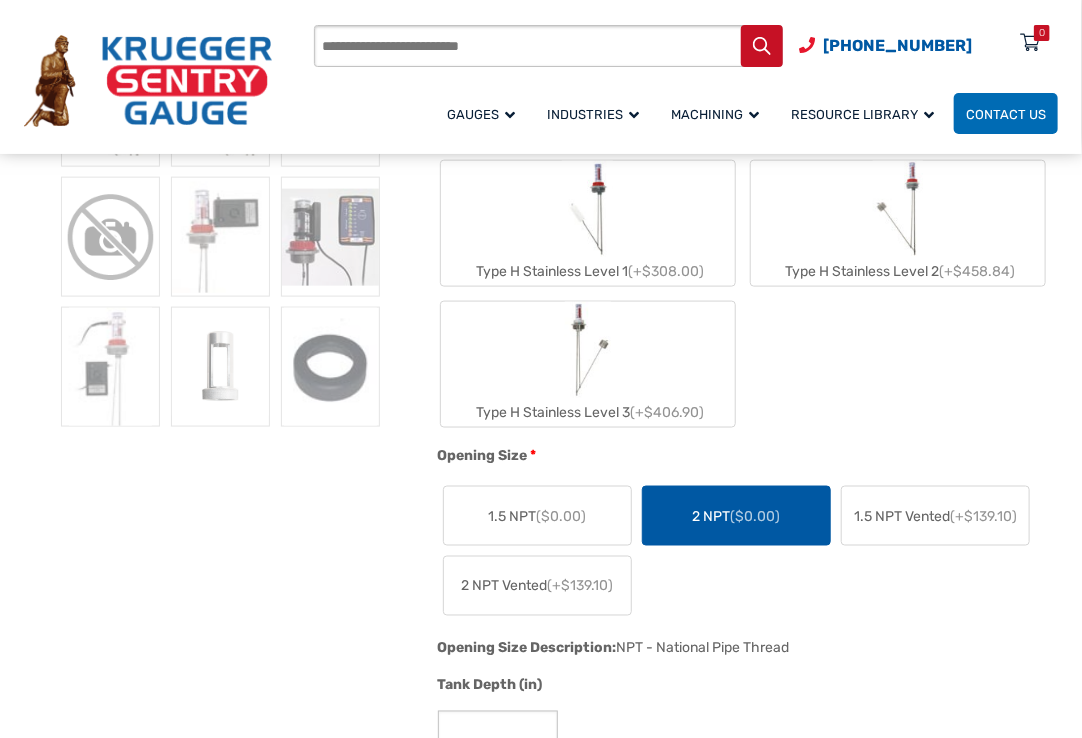 click on "2 NPT Vented  (+$139.10)" 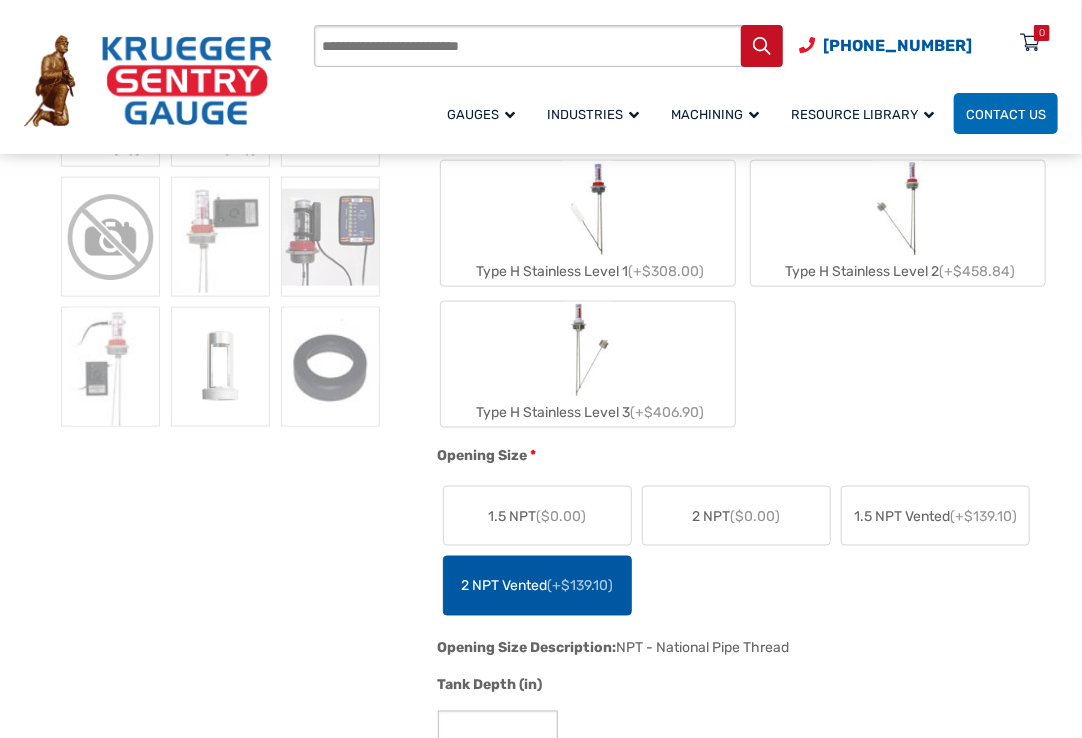 click on "1.5 NPT  ($0.00)" 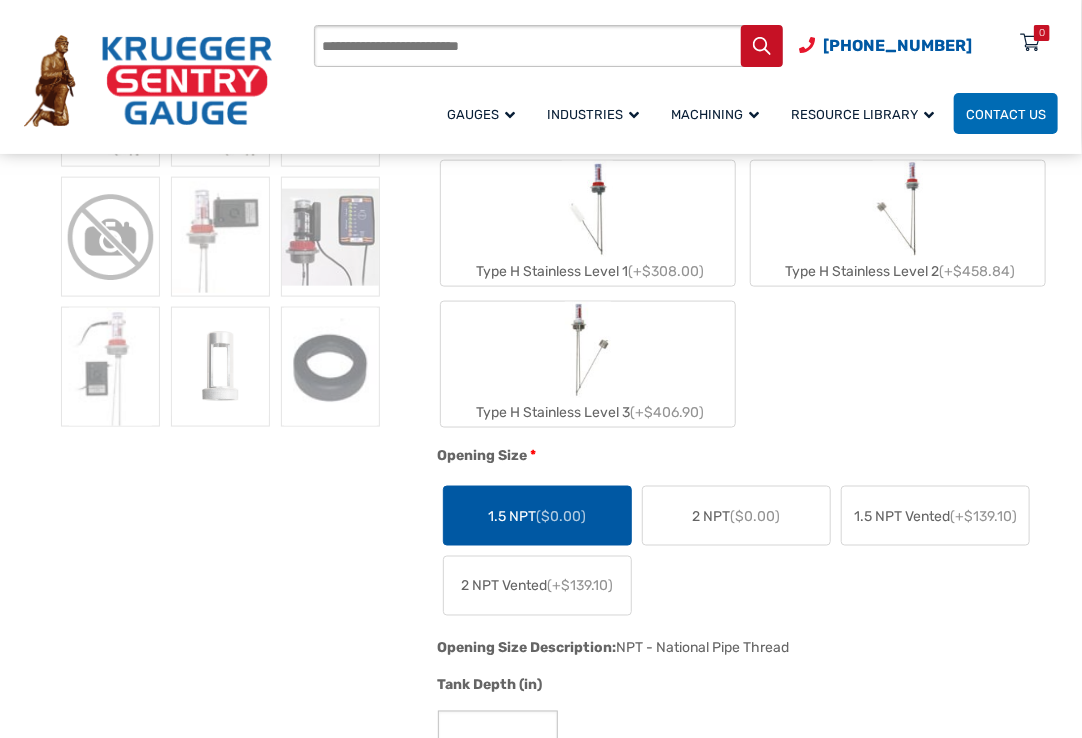 drag, startPoint x: 551, startPoint y: 505, endPoint x: 613, endPoint y: 508, distance: 62.072536 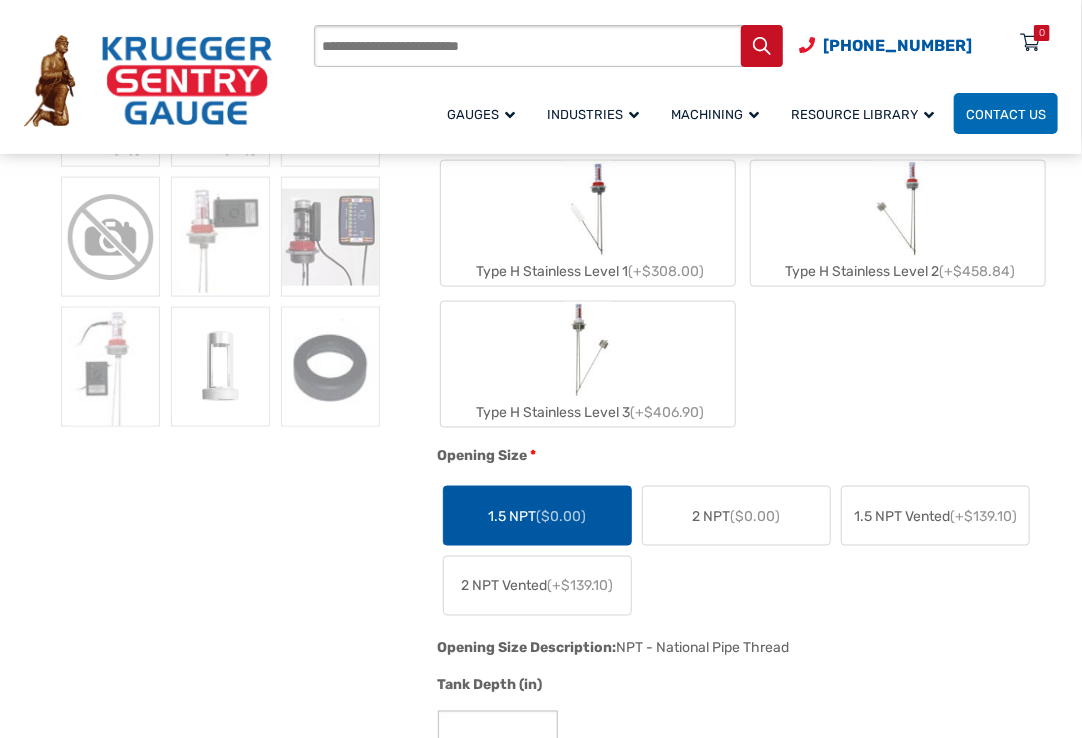 click on "1.5 NPT Vented  (+$139.10)" 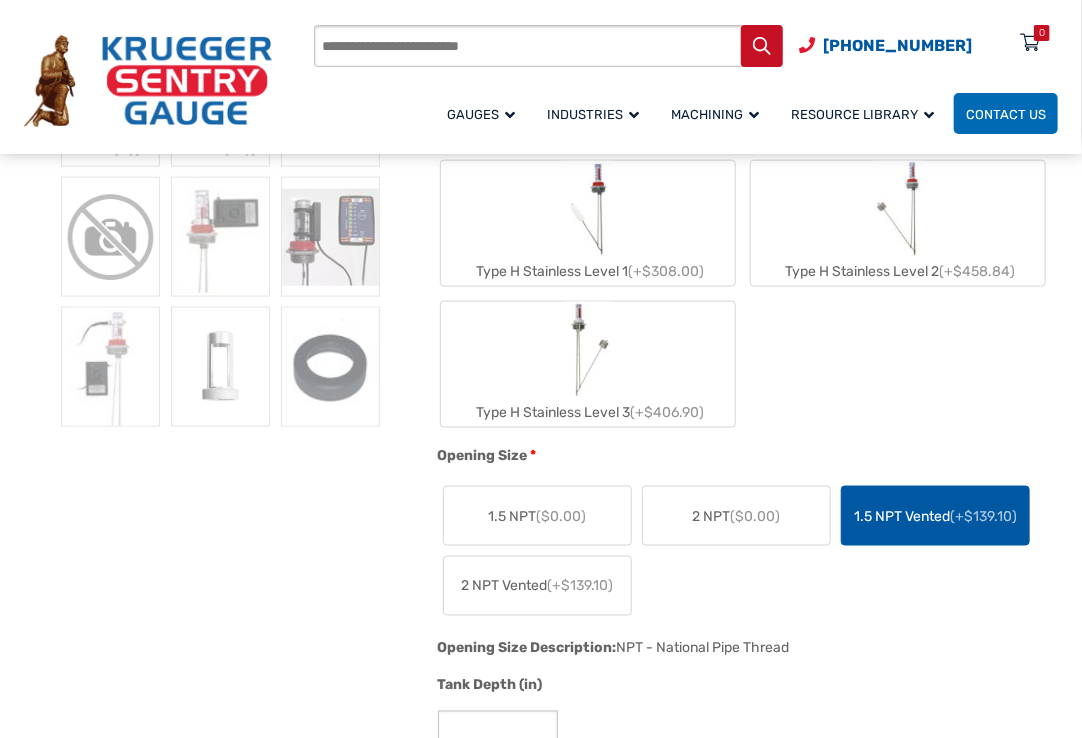 click on "($0.00)" 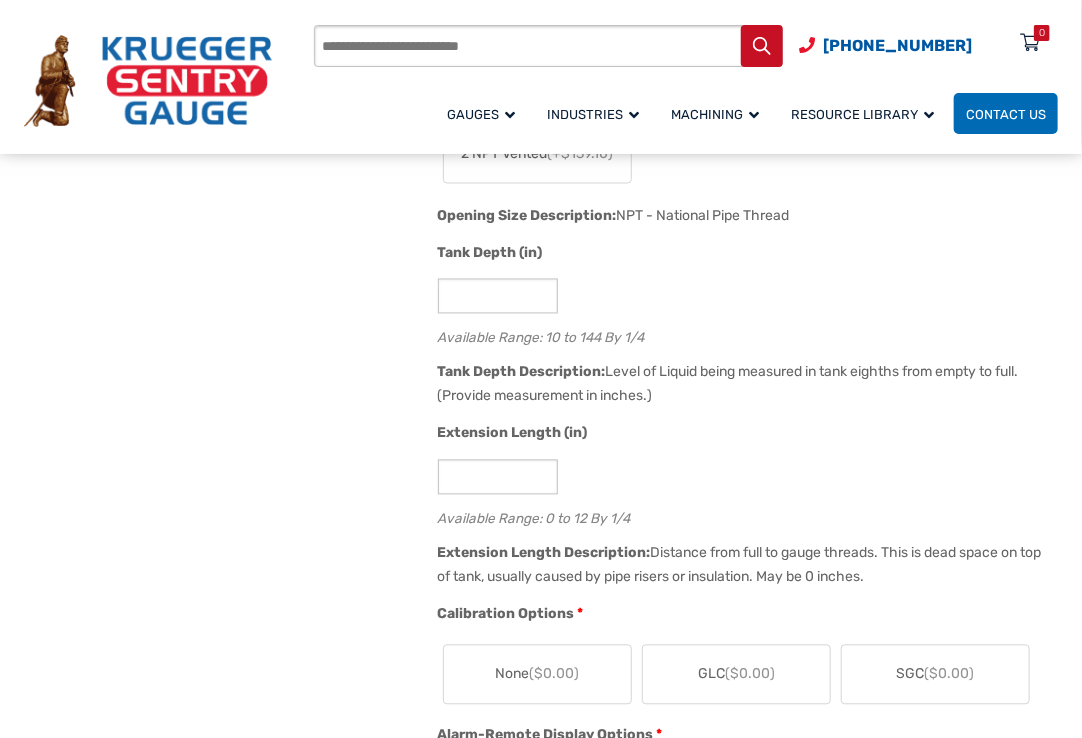 scroll, scrollTop: 1100, scrollLeft: 0, axis: vertical 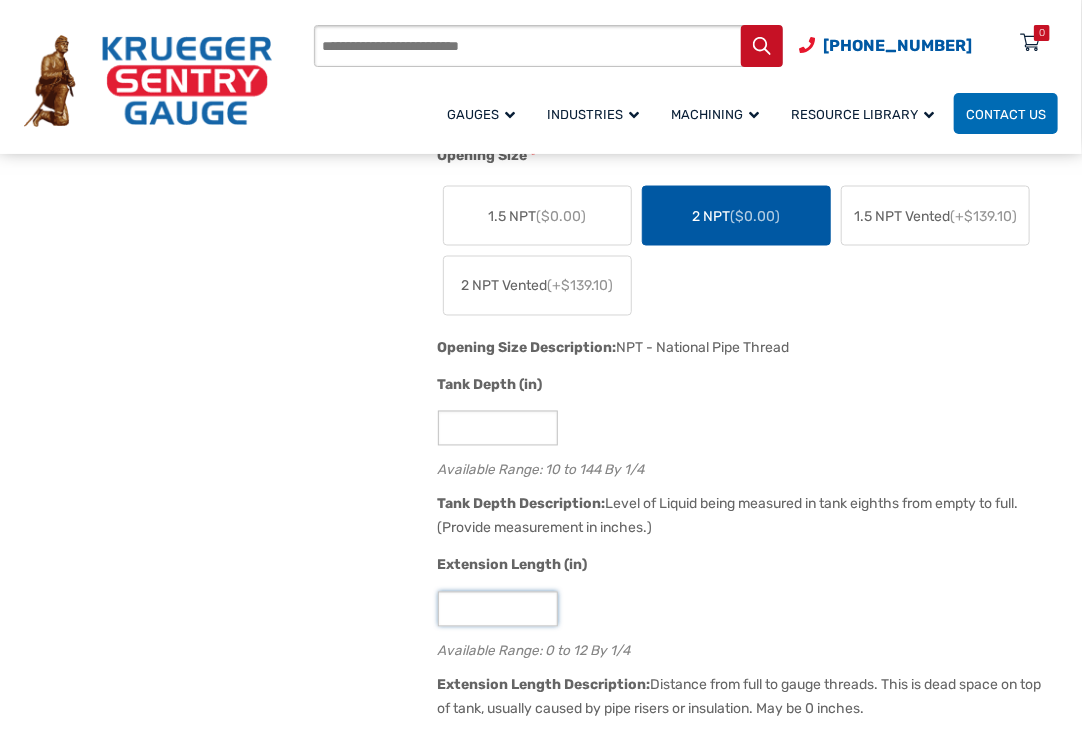 click on "**" 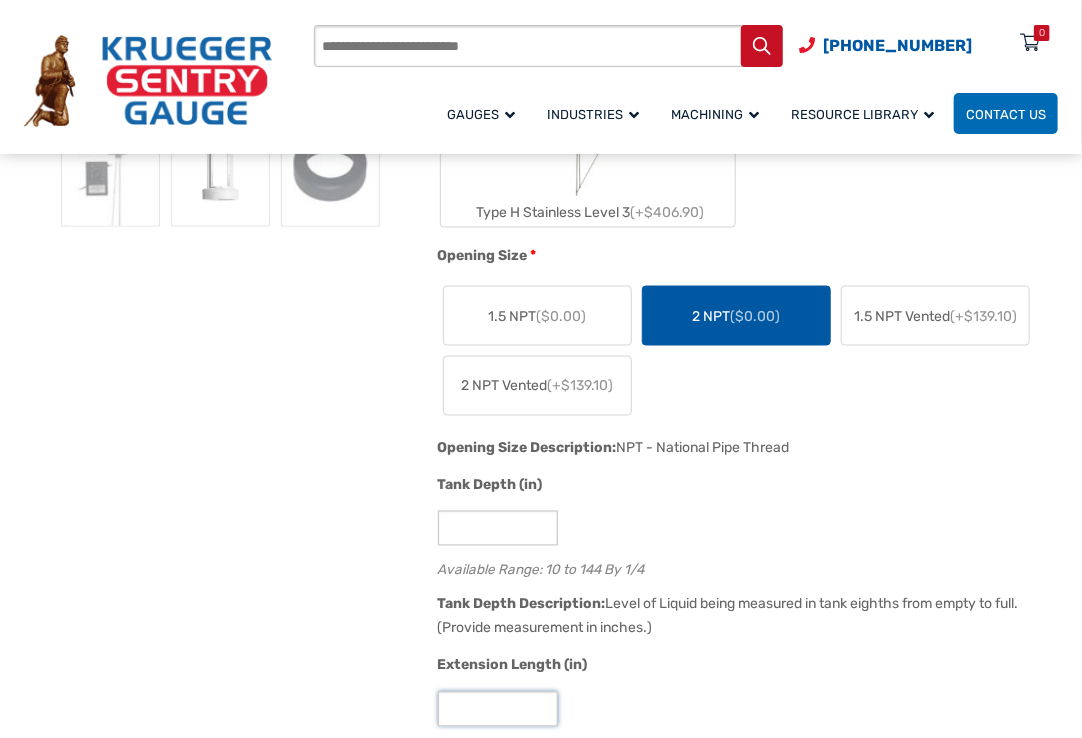 scroll, scrollTop: 1000, scrollLeft: 0, axis: vertical 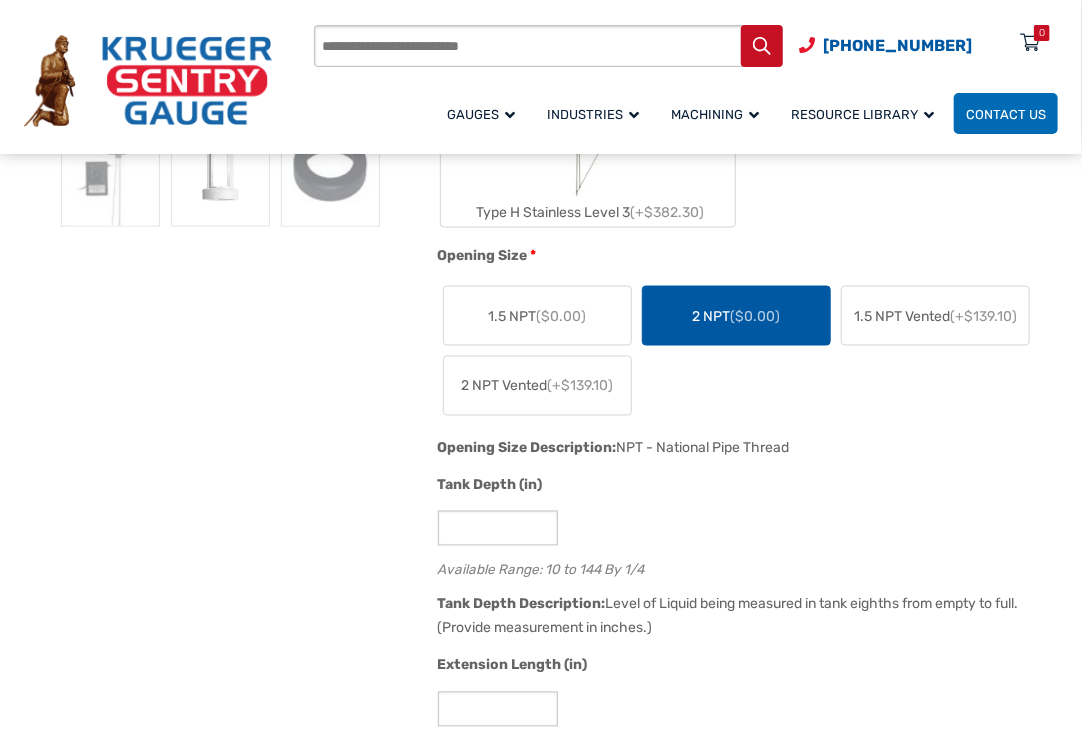 click on "**" 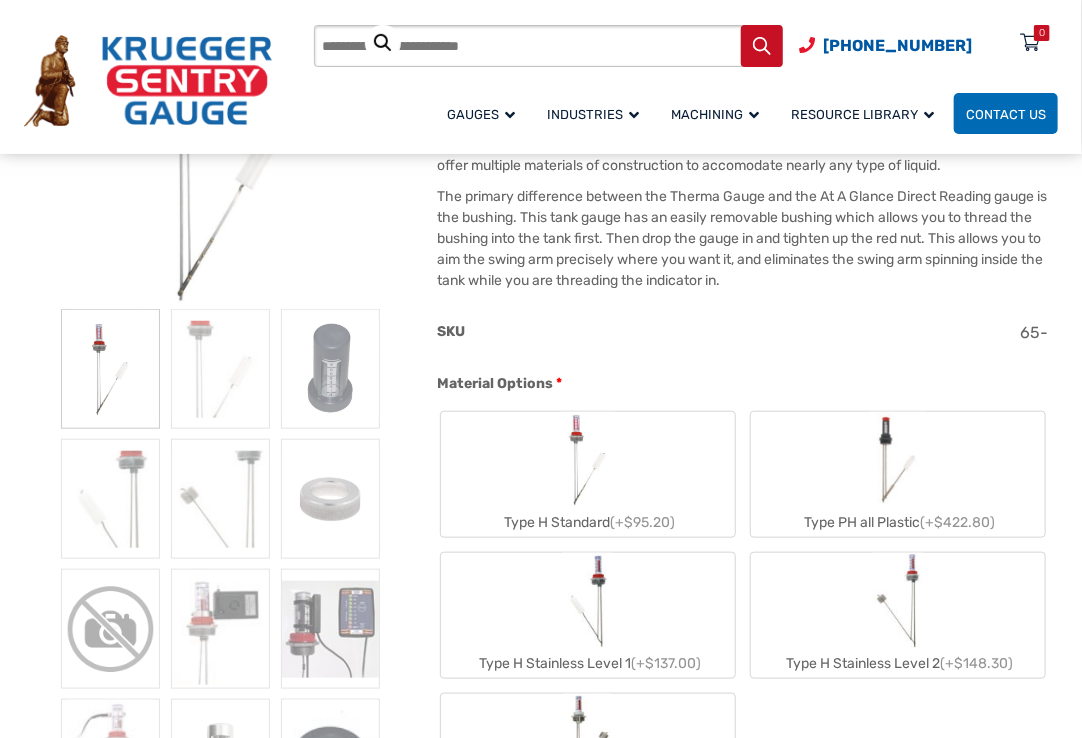 scroll, scrollTop: 800, scrollLeft: 0, axis: vertical 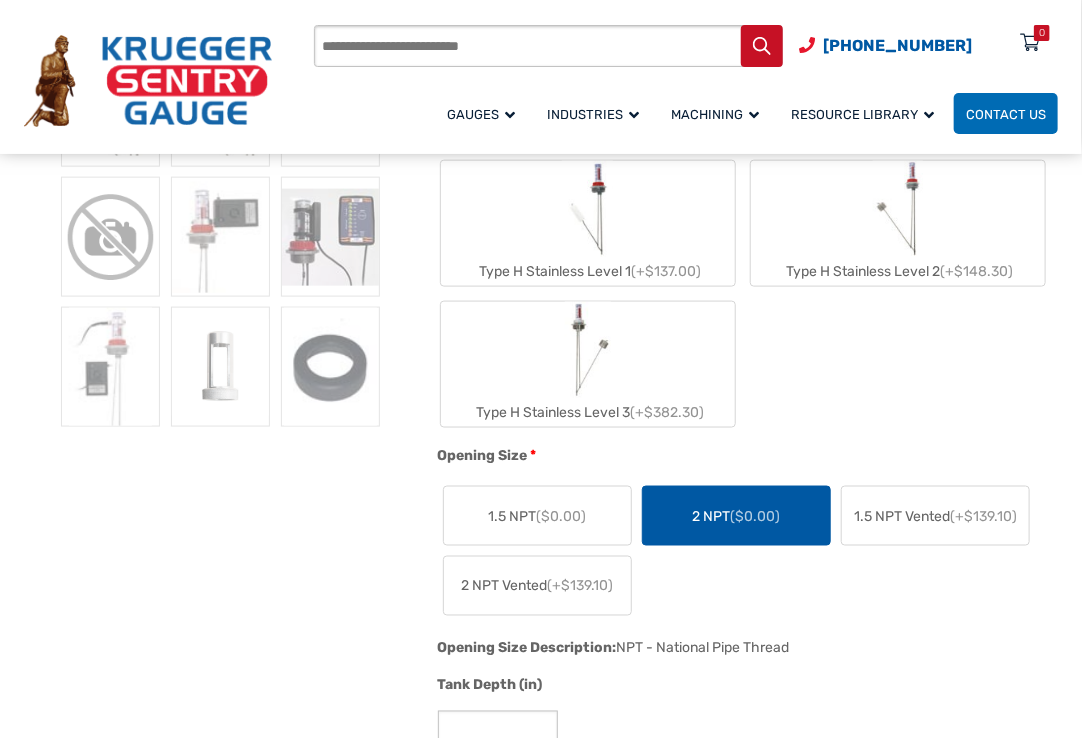 click on "1.5 NPT  ($0.00) 2 NPT  ($0.00) 1.5 NPT Vented  (+$139.10) 2 NPT Vented  (+$139.10)" 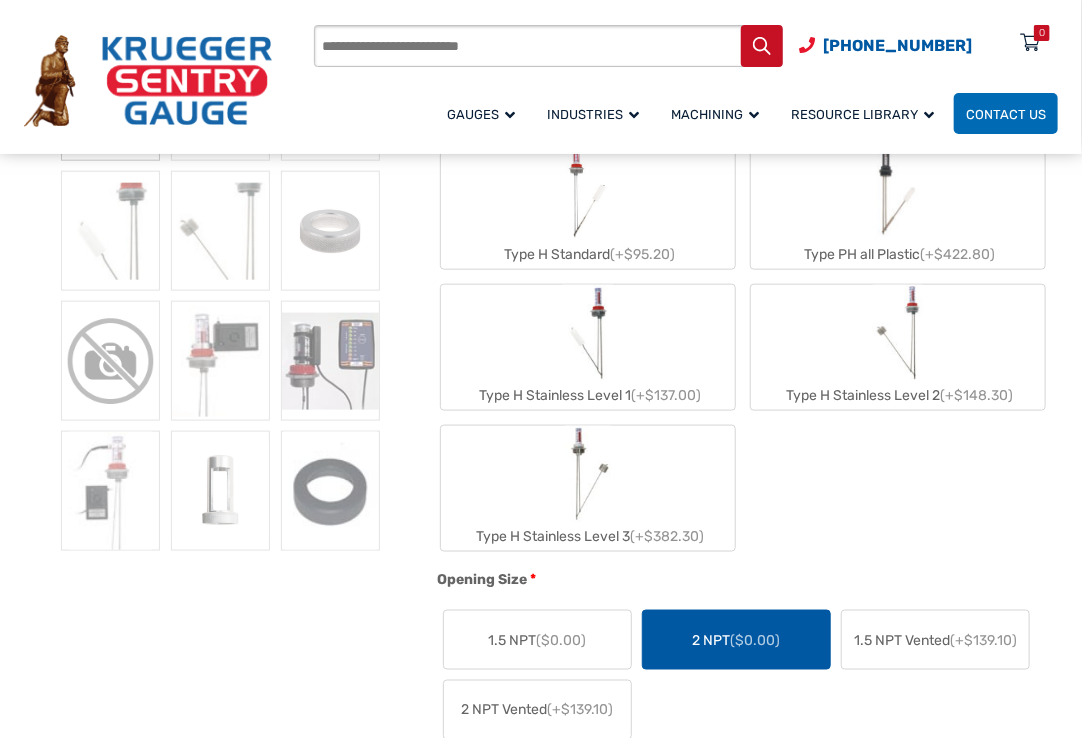 scroll, scrollTop: 500, scrollLeft: 0, axis: vertical 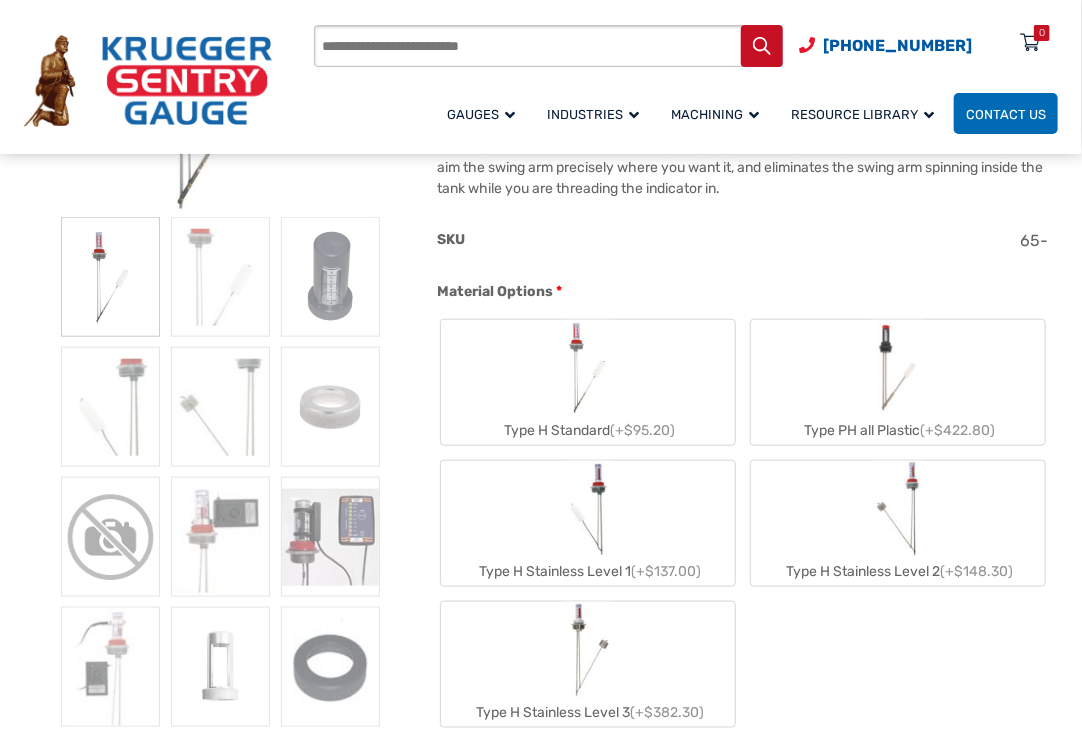click on "Type H Standard  (+$95.20) Type PH all Plastic  (+$422.80) Type H Stainless Level 1  (+$137.00) Type H Stainless Level 2  (+$148.30) Type H Stainless Level 3  (+$382.30)" 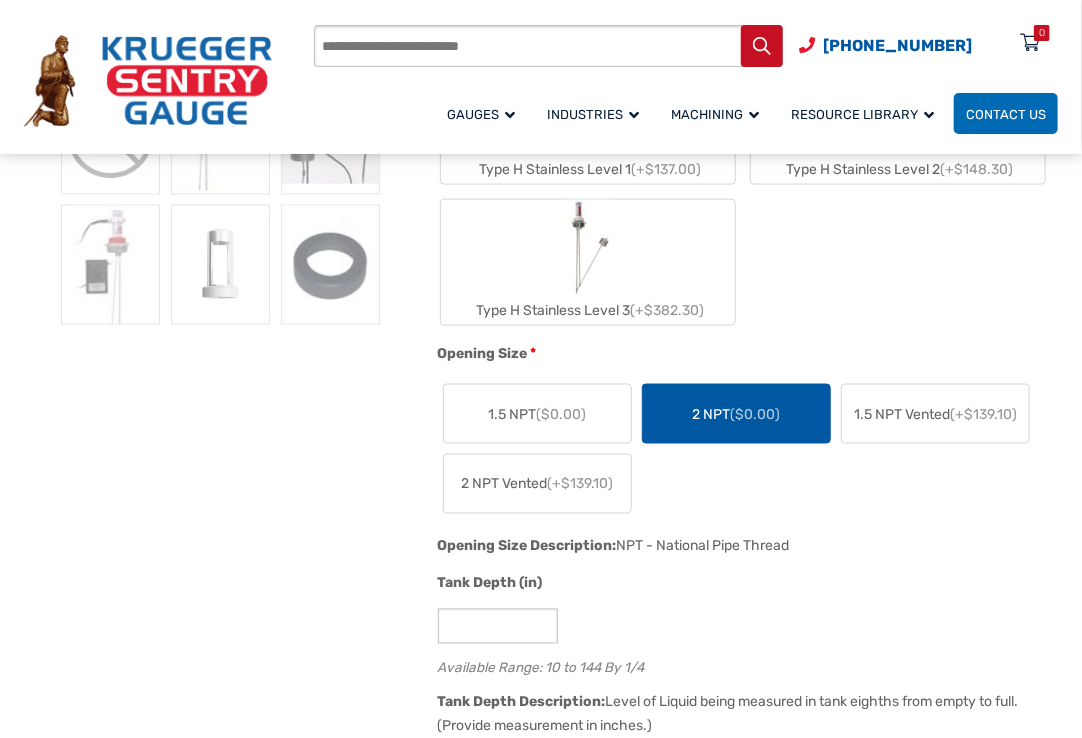 scroll, scrollTop: 1000, scrollLeft: 0, axis: vertical 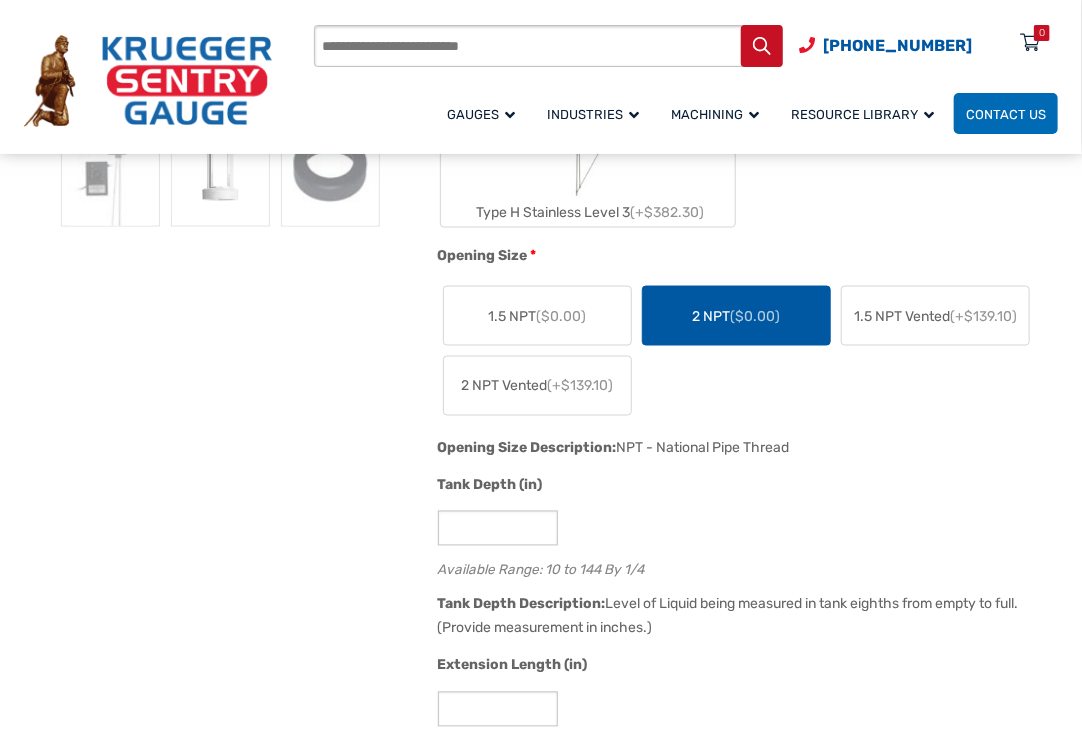 drag, startPoint x: 711, startPoint y: 622, endPoint x: 432, endPoint y: 602, distance: 279.71594 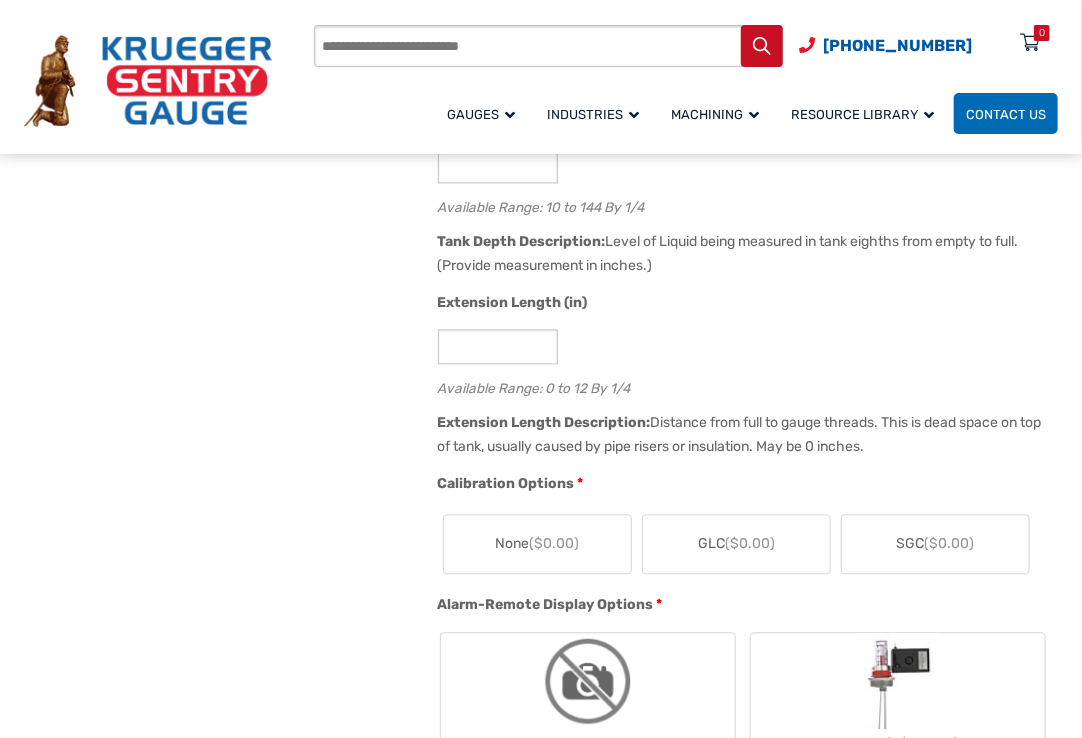 scroll, scrollTop: 1400, scrollLeft: 0, axis: vertical 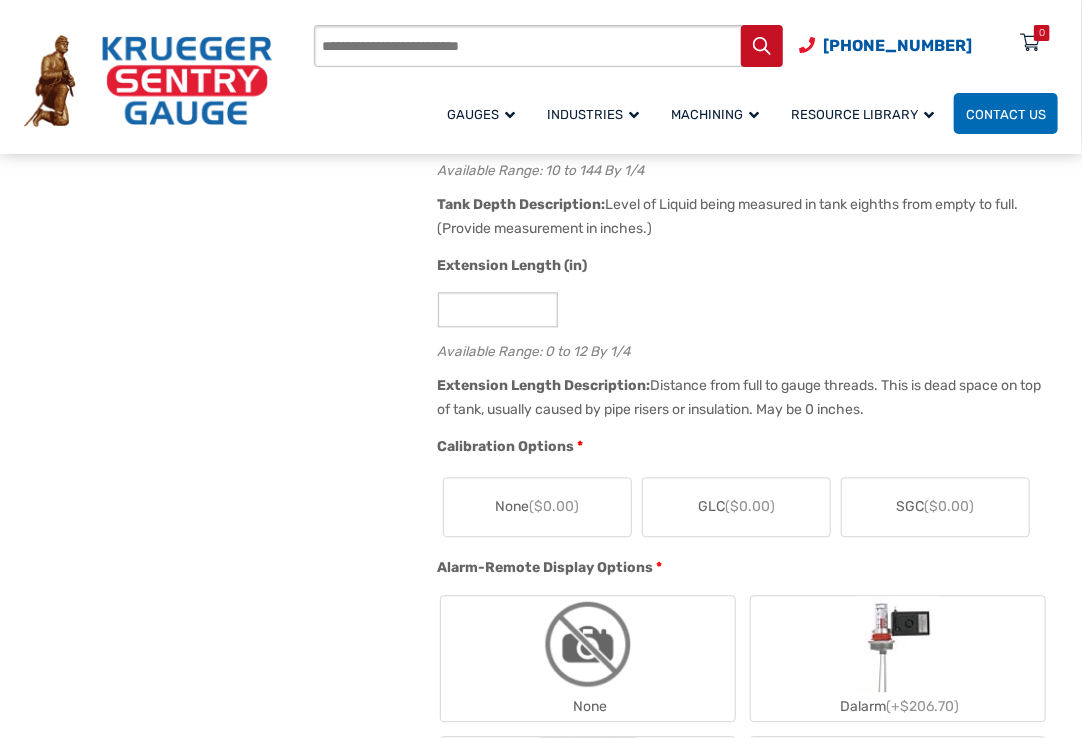 click on "🔍
Therma Gauge $ 0.00
Therma Gauge Liquid Level Gauge
The Therma Type H Liquid Level Gauge is a reliable, swing arm type tank gauge used for measuring all types of liquid levels. Its simple mechanical design promotes durability, minimal upkeep, quick installation, and easy/inexpensive repairs.
This liquid level gauge is custom made in house to fit your tank. We can accomodate any size tank from 6 inches to 12 feet in depth, we can also account for double walls and pipe risers, and we offer multiple materials of construction to accomodate nearly any type of liquid.
Cost
0.00
SKU
65-
Material Options   * Type H Standard  (+$95.20) Type PH all Plastic  (+$422.80) Type H Stainless Level 1  (+$137.00) Type H Stainless Level 2  (+$148.30) Type H Stainless Level 3  (+$382.30) Material Description:
Liquid Level Gauge.  Galvanized Steel Rods.  Aluminum Bushing. HDPE Plastic Float.  Material Description: Material Description:" at bounding box center (541, 890) 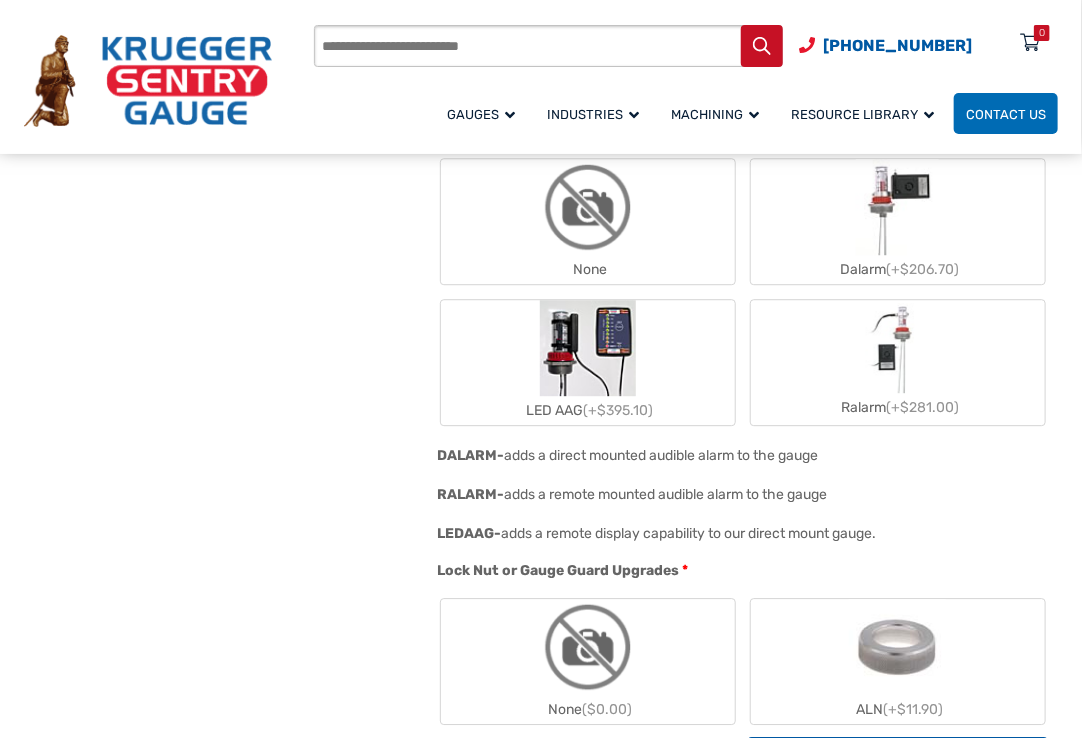 scroll, scrollTop: 2100, scrollLeft: 0, axis: vertical 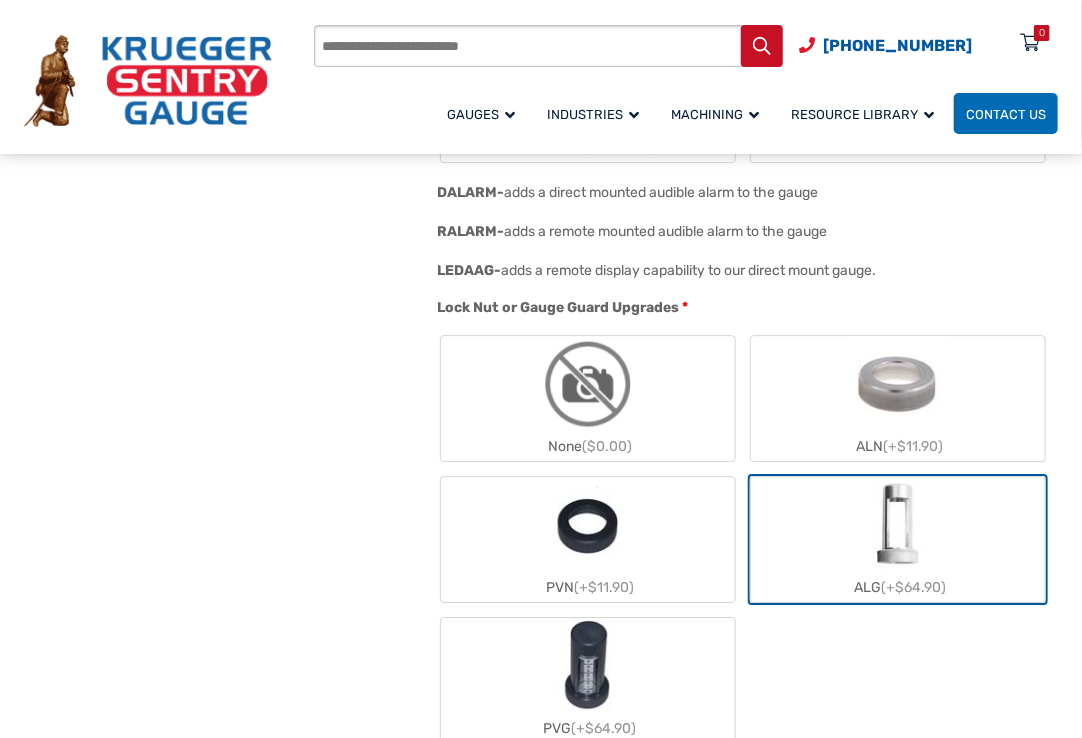 click 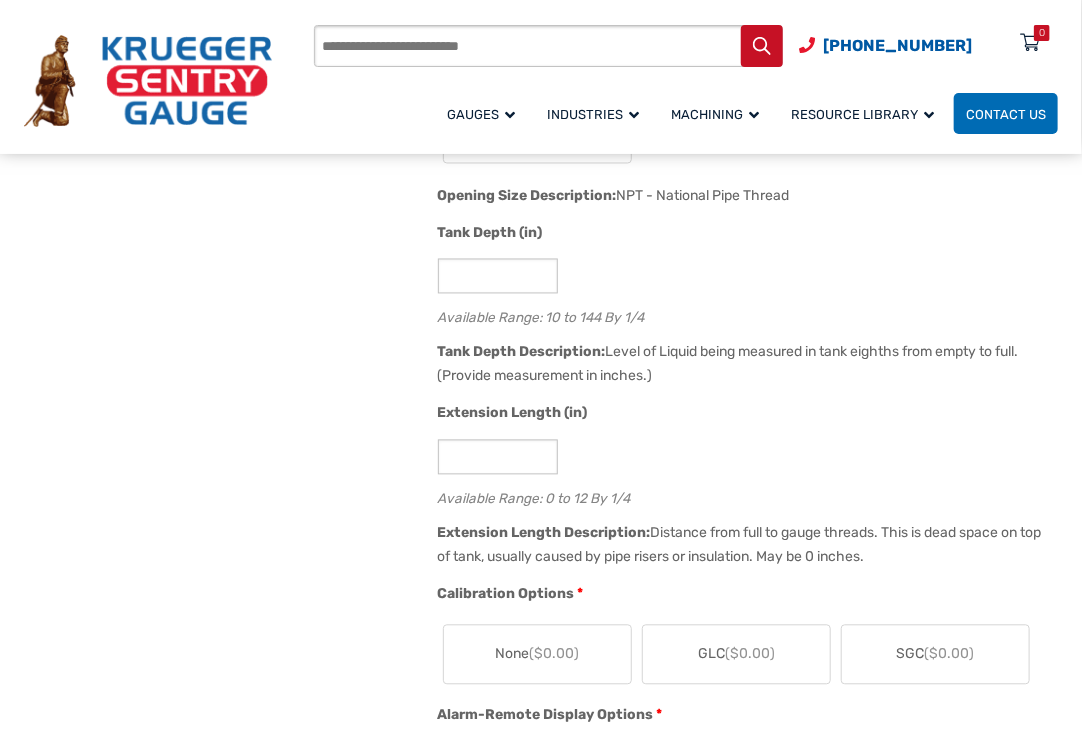scroll, scrollTop: 1400, scrollLeft: 0, axis: vertical 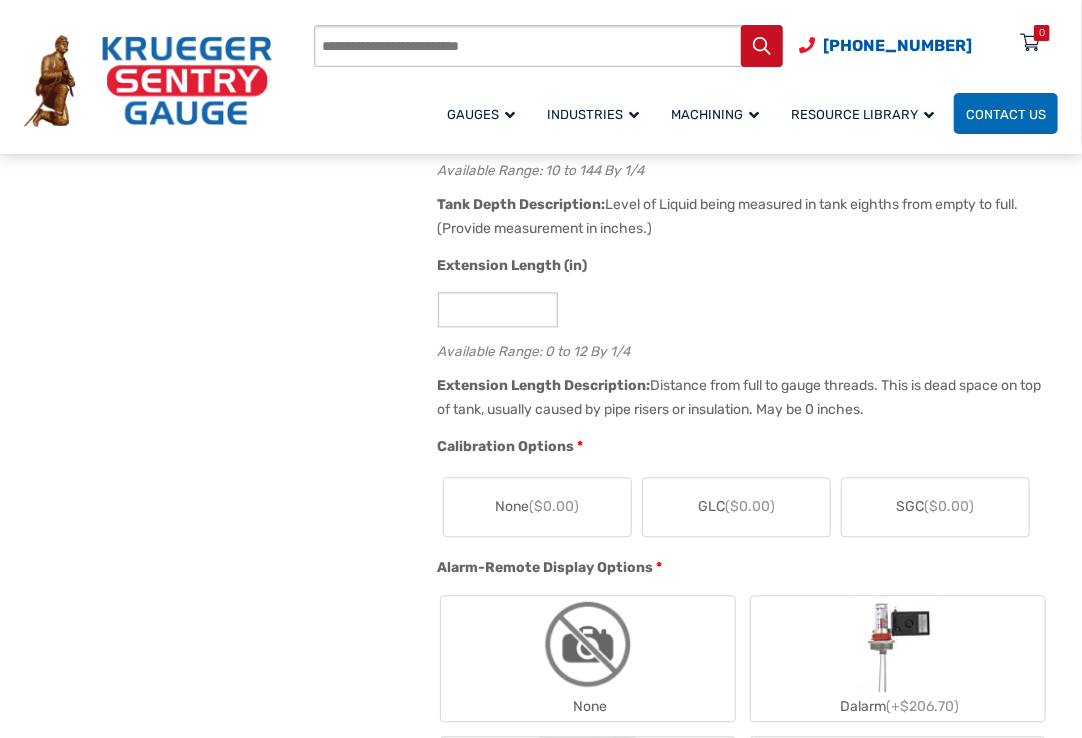 click on "None  ($0.00)" 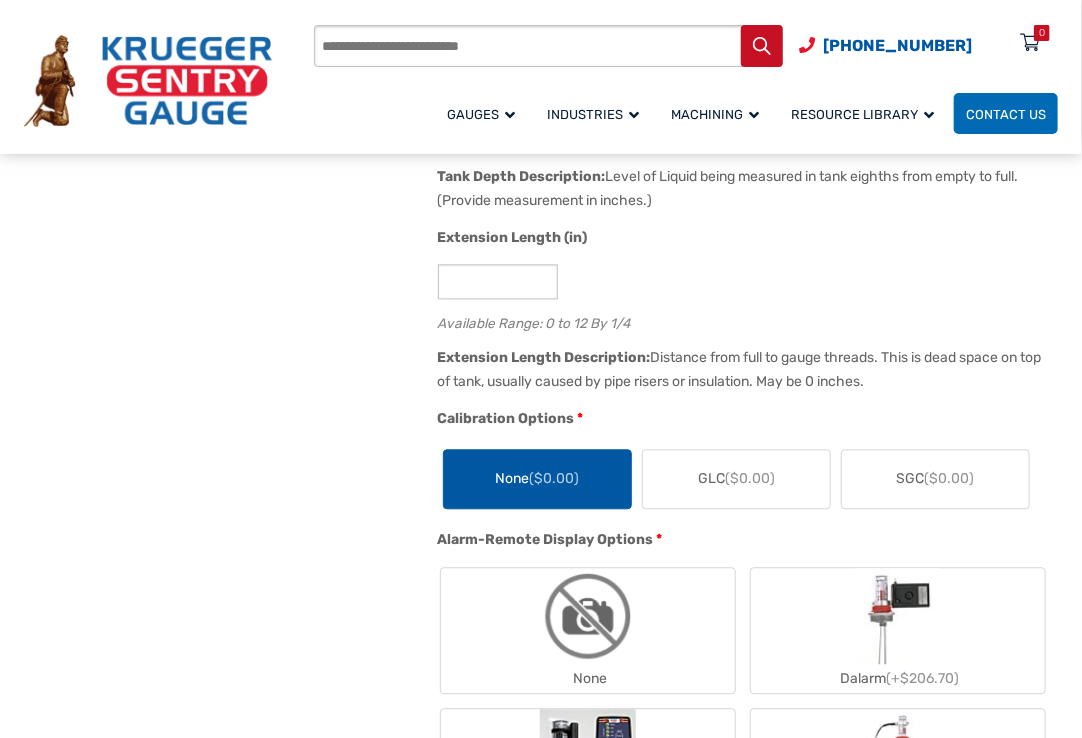 scroll, scrollTop: 1500, scrollLeft: 0, axis: vertical 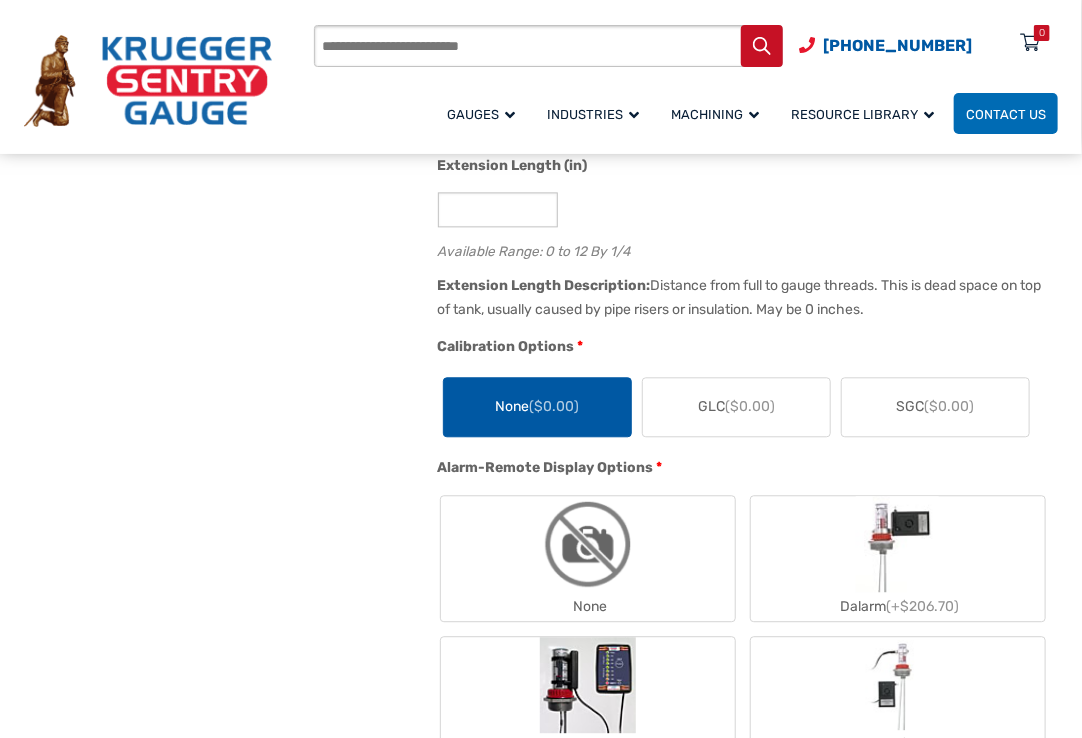 click on "SGC  ($0.00)" 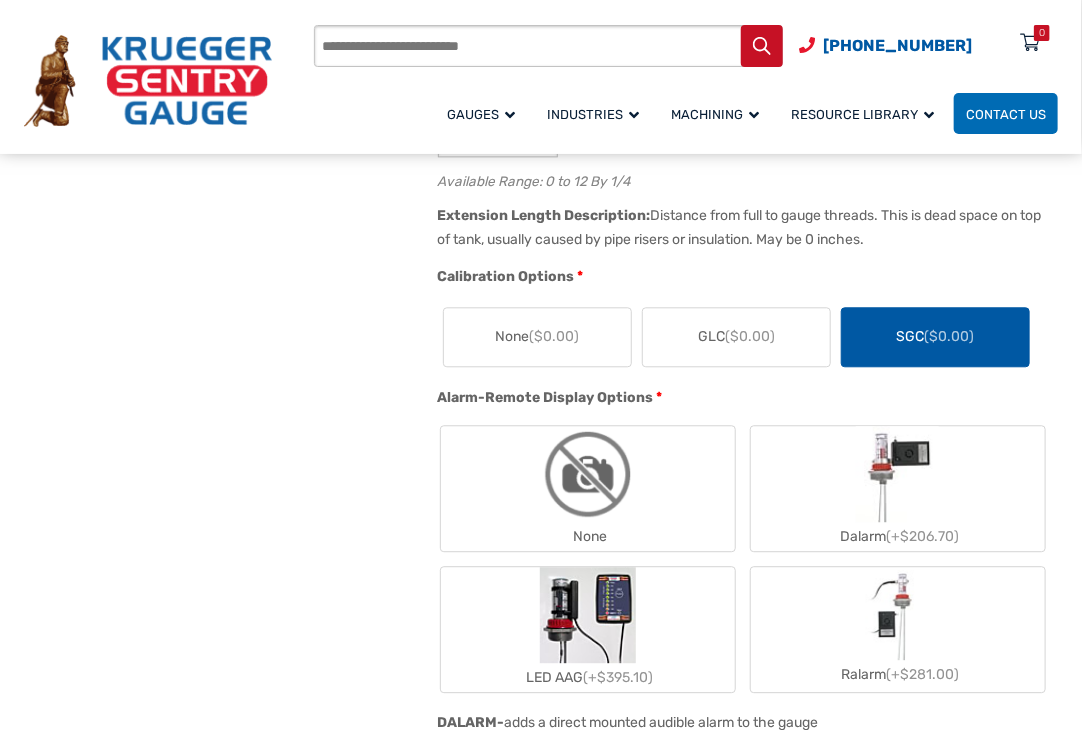 scroll, scrollTop: 1500, scrollLeft: 0, axis: vertical 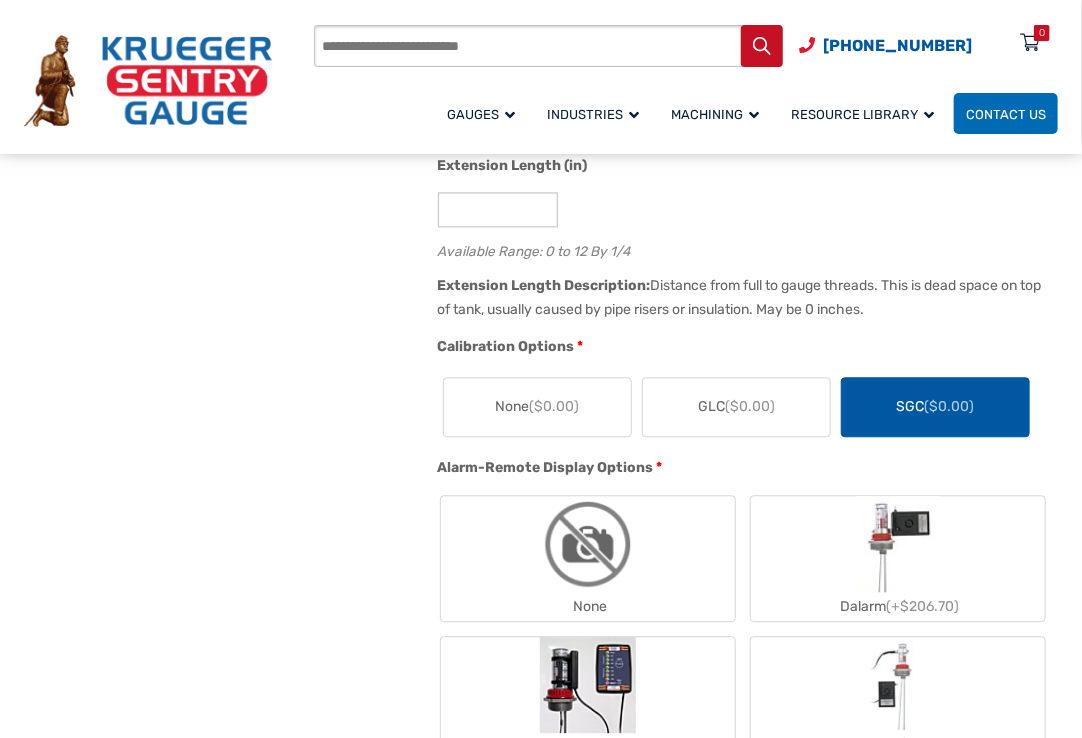 drag, startPoint x: 652, startPoint y: 286, endPoint x: 964, endPoint y: 303, distance: 312.4628 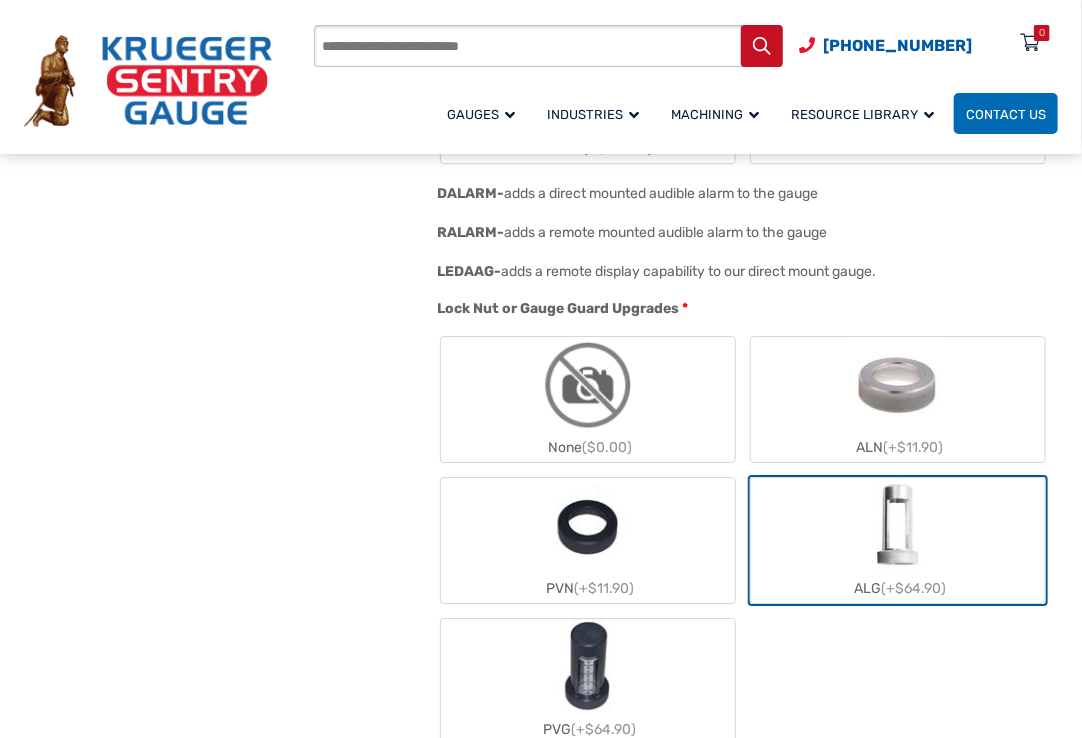 scroll, scrollTop: 2100, scrollLeft: 0, axis: vertical 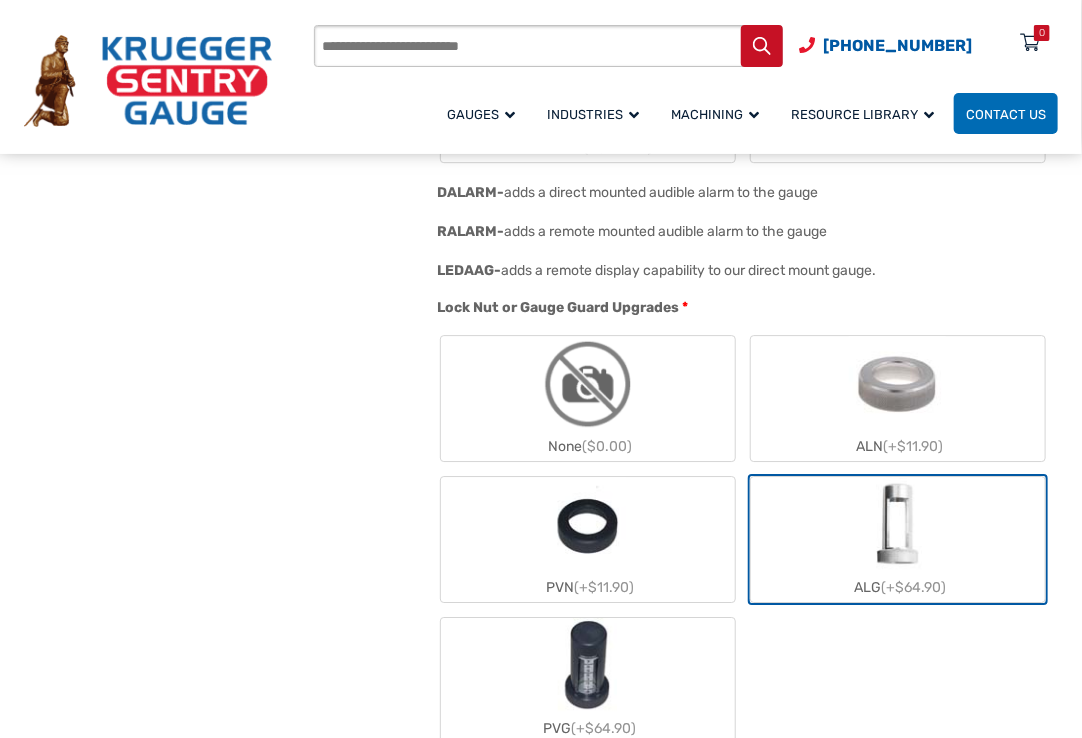 click on "(+$64.90)" 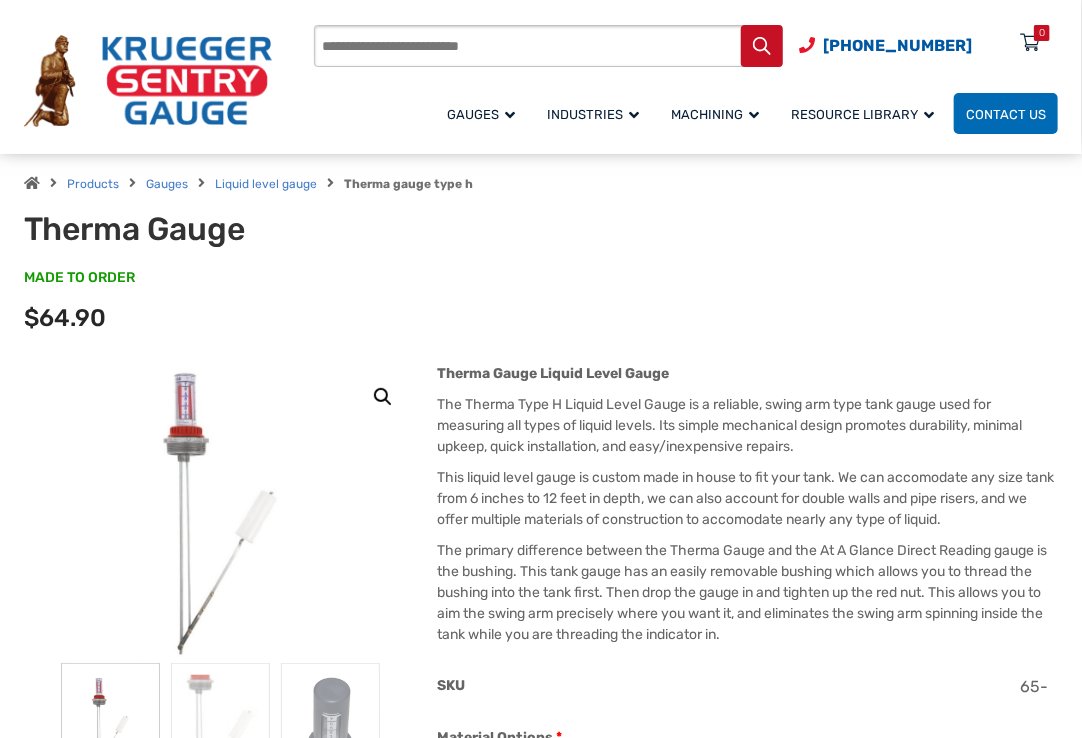 scroll, scrollTop: 0, scrollLeft: 0, axis: both 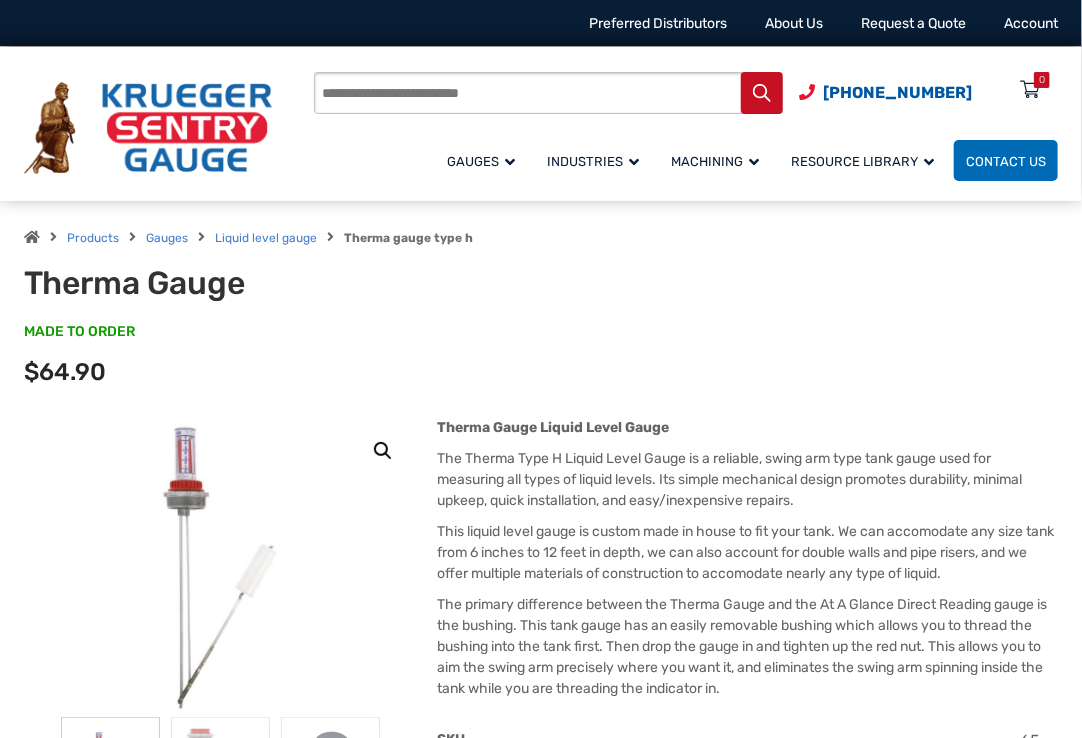click on "Therma Gauge MADE TO ORDER SKU#:  TD10-EL0
Product total
$0.00
Options total
$64.90
Grand total
$64.90" at bounding box center [541, 330] 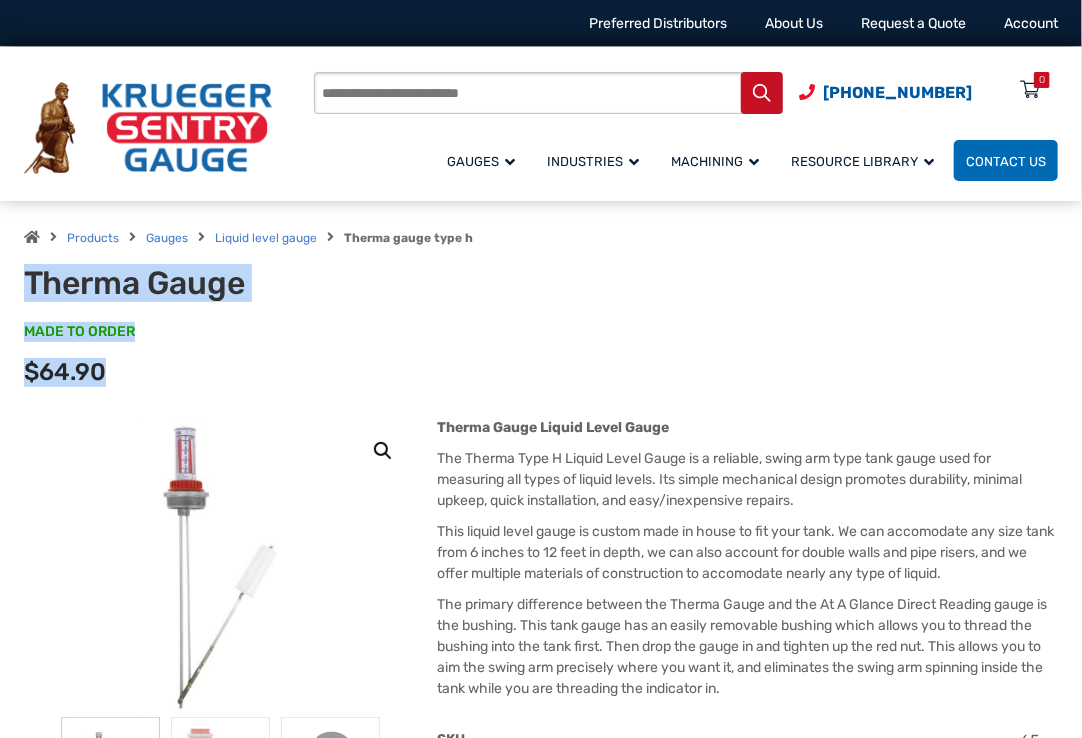 drag, startPoint x: 27, startPoint y: 357, endPoint x: 22, endPoint y: 280, distance: 77.16217 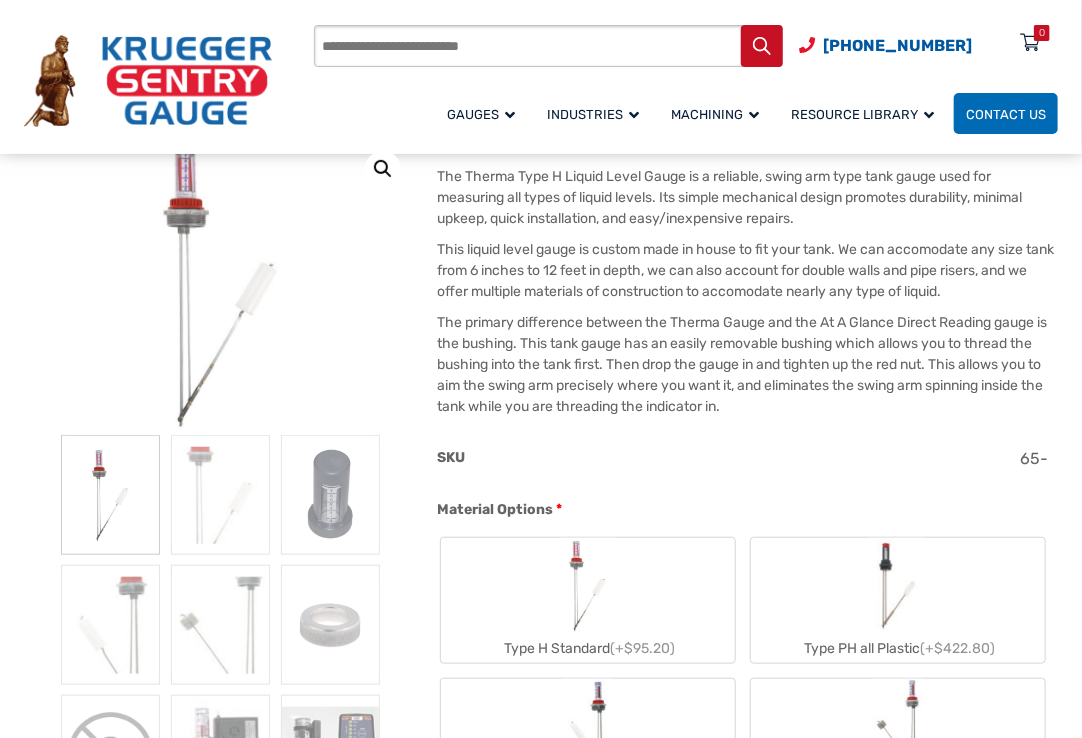 scroll, scrollTop: 400, scrollLeft: 0, axis: vertical 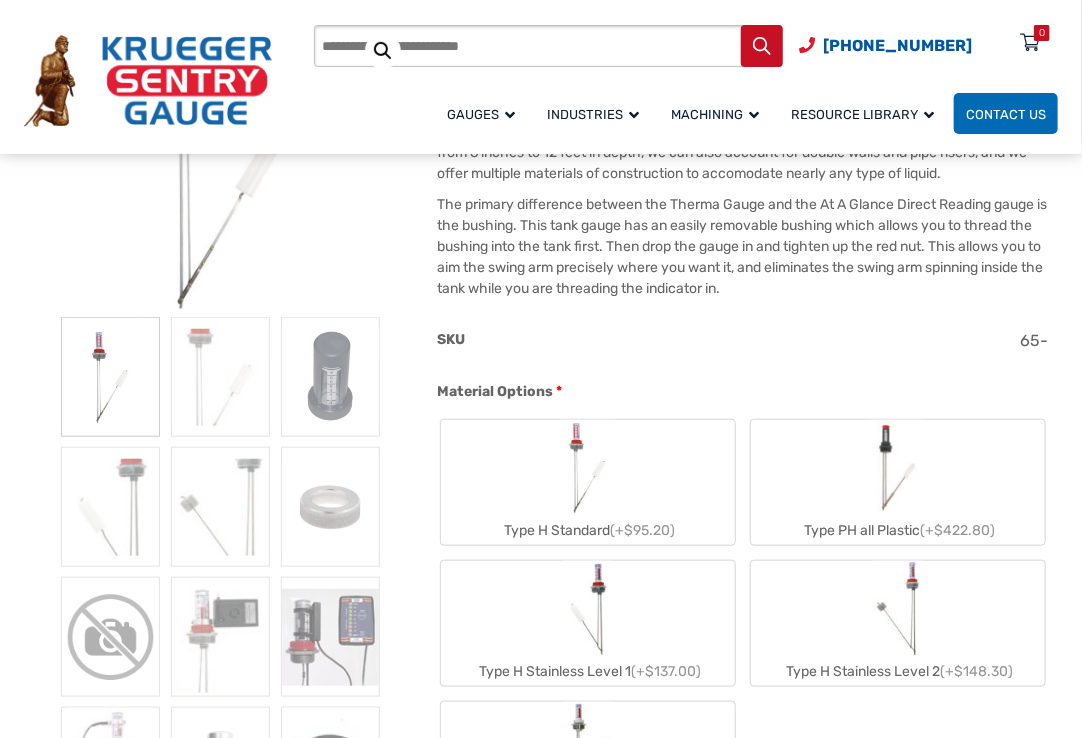 click on "65-" 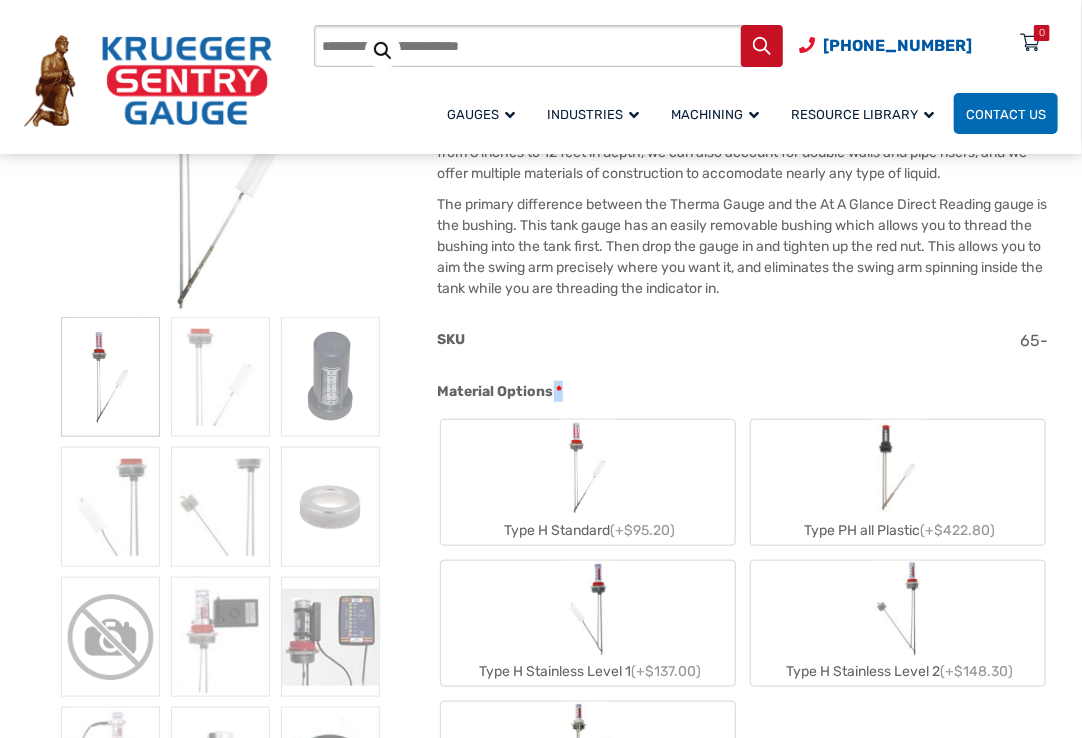 drag, startPoint x: 562, startPoint y: 384, endPoint x: 552, endPoint y: 385, distance: 10.049875 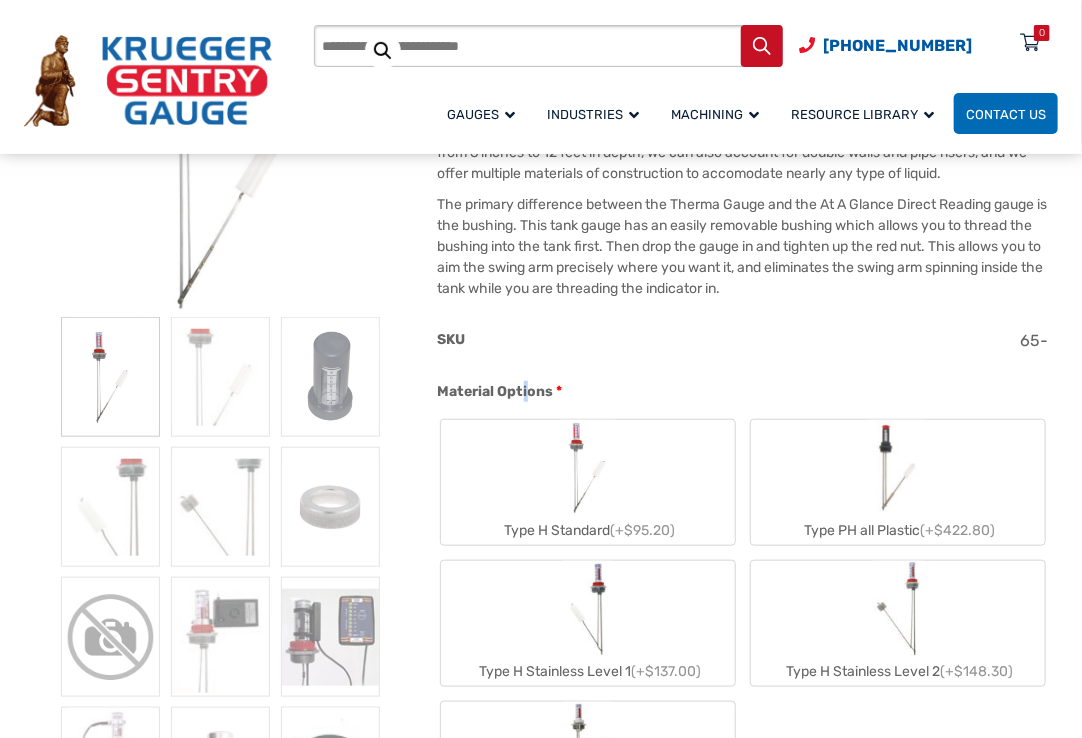 drag, startPoint x: 552, startPoint y: 385, endPoint x: 525, endPoint y: 383, distance: 27.073973 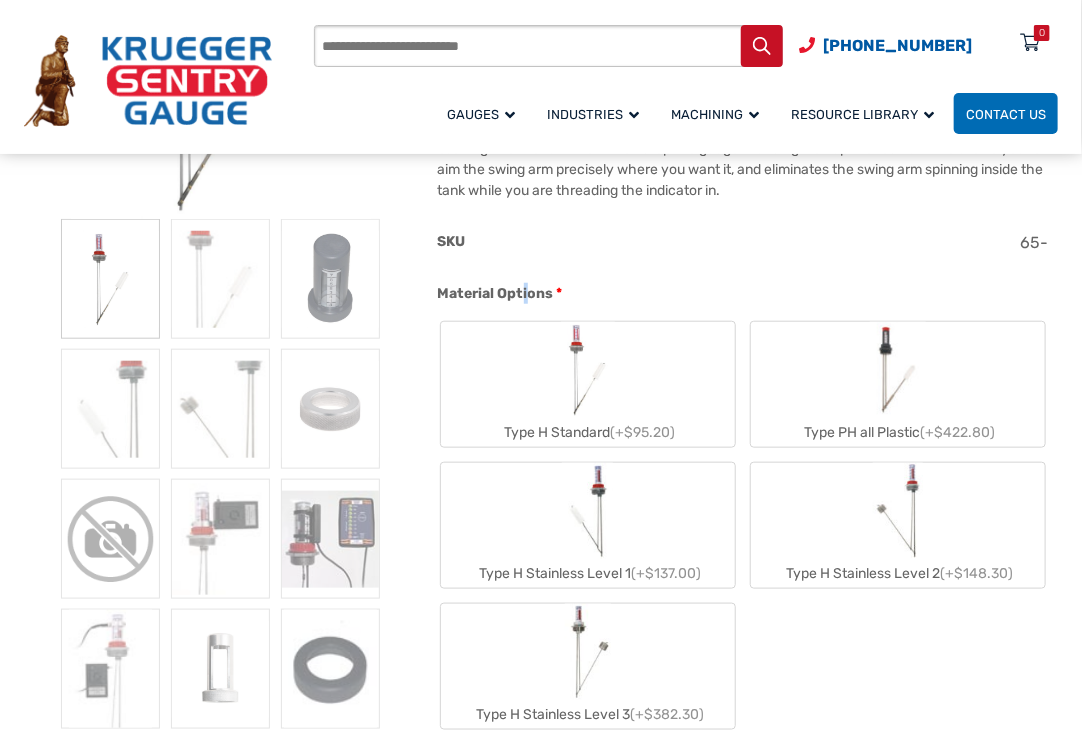 scroll, scrollTop: 800, scrollLeft: 0, axis: vertical 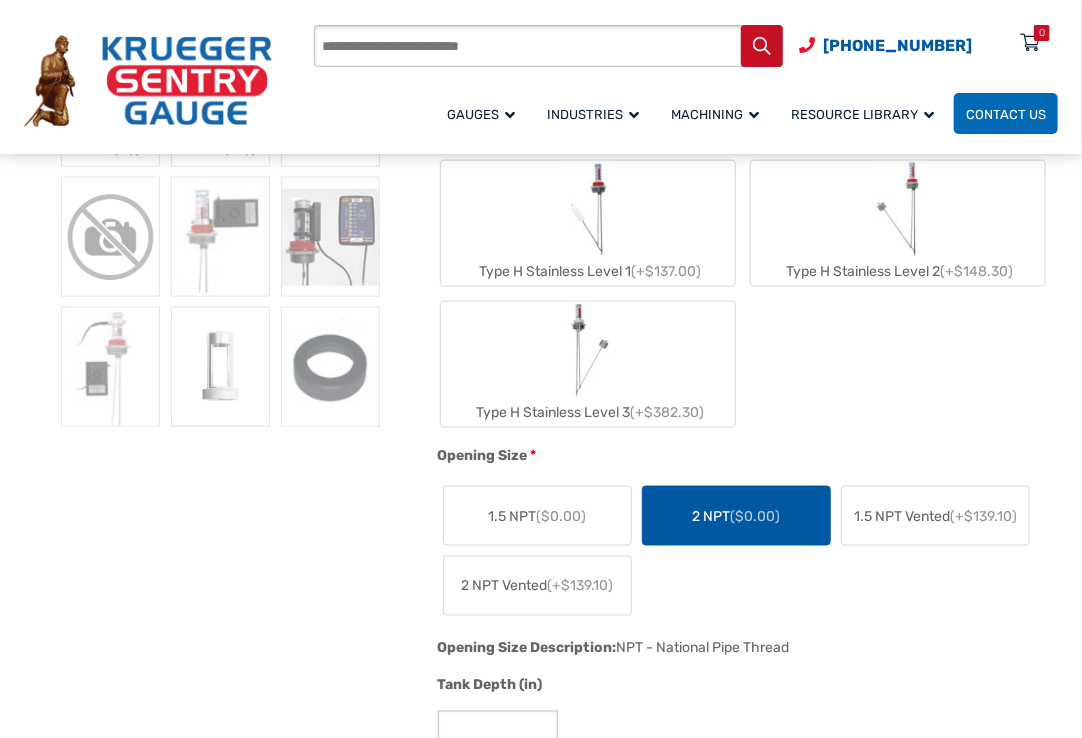 click on "1.5 NPT  ($0.00)" 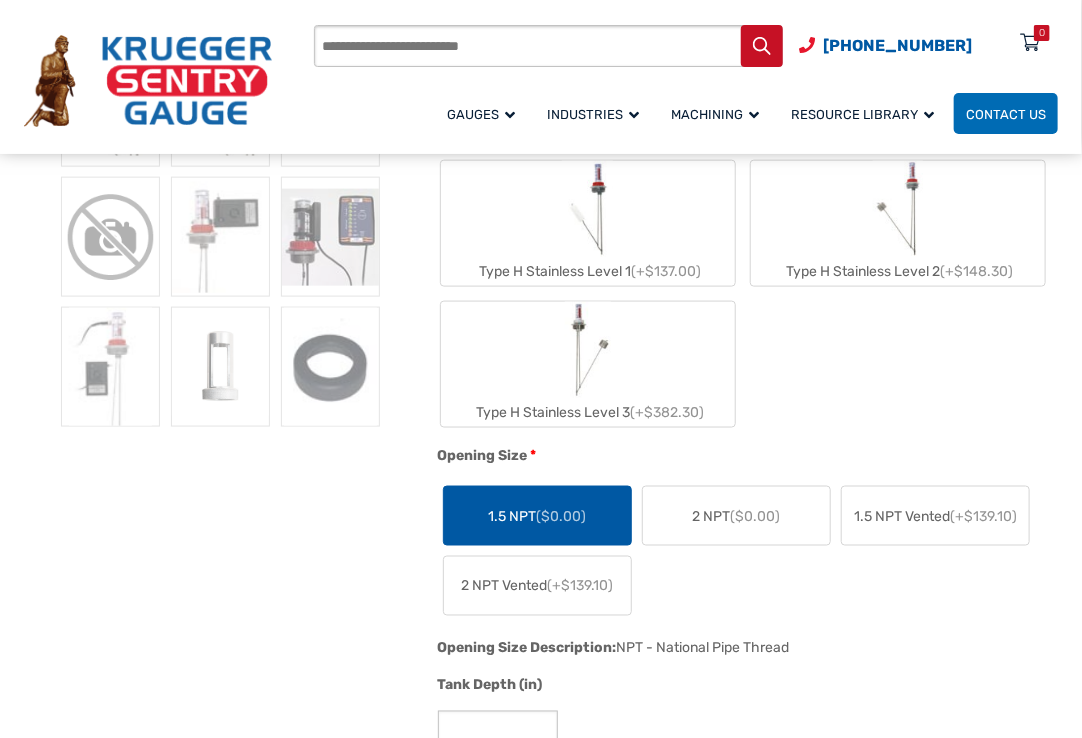 click on "($0.00)" 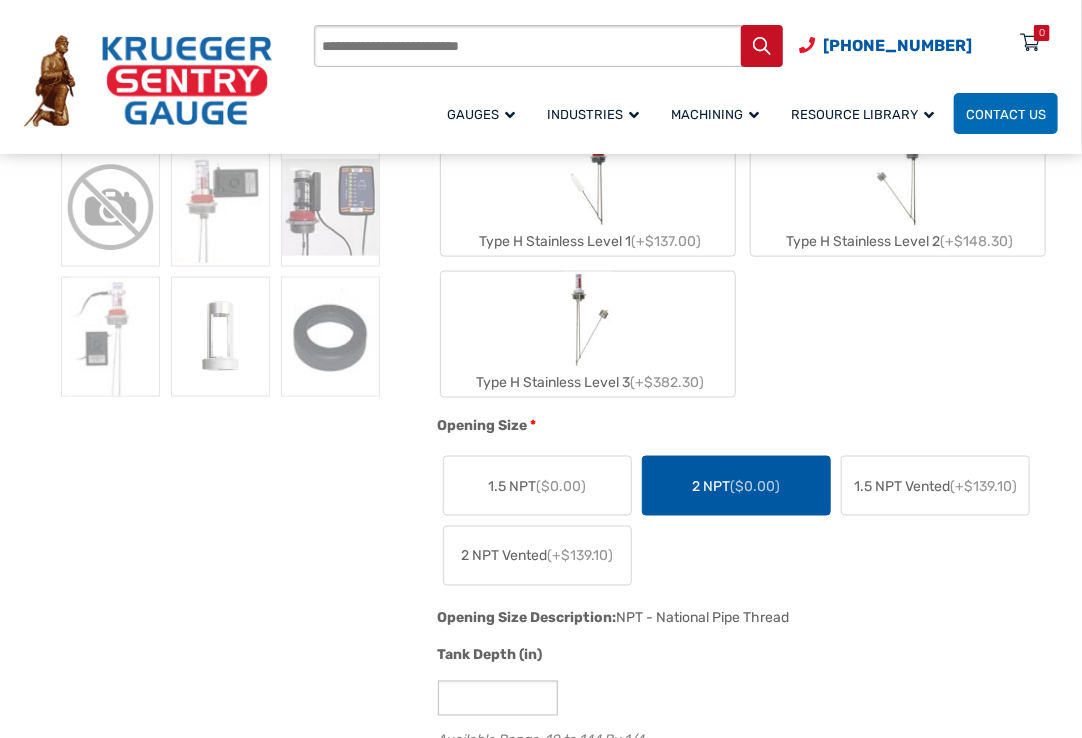scroll, scrollTop: 900, scrollLeft: 0, axis: vertical 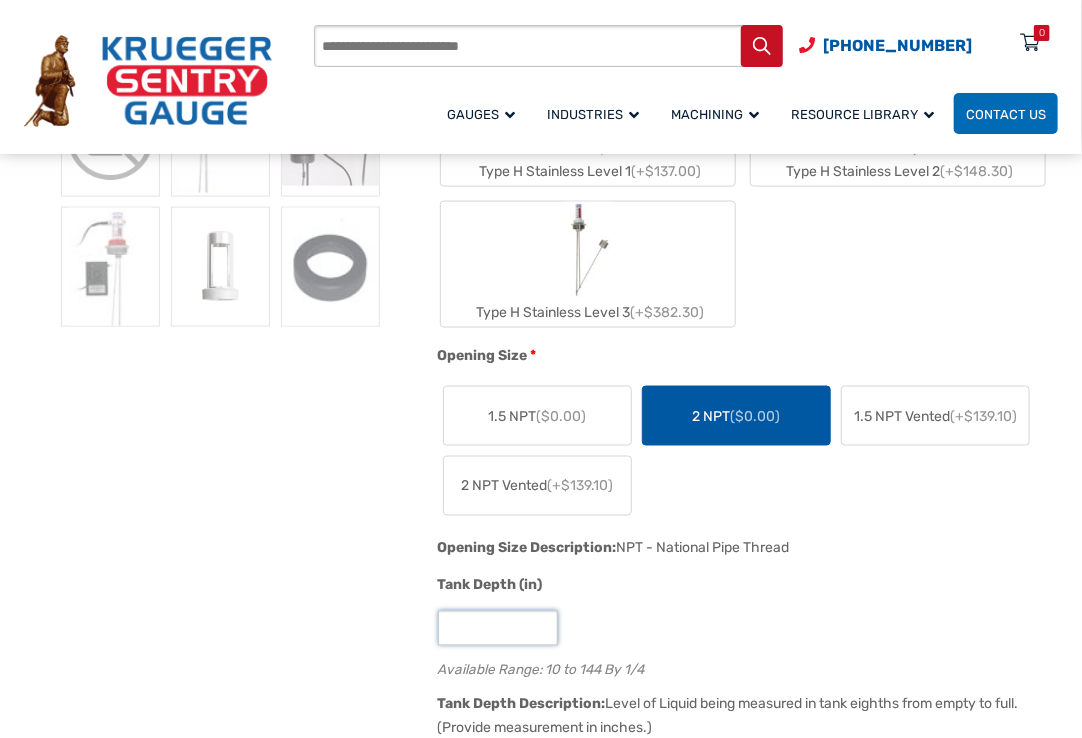 click on "**" 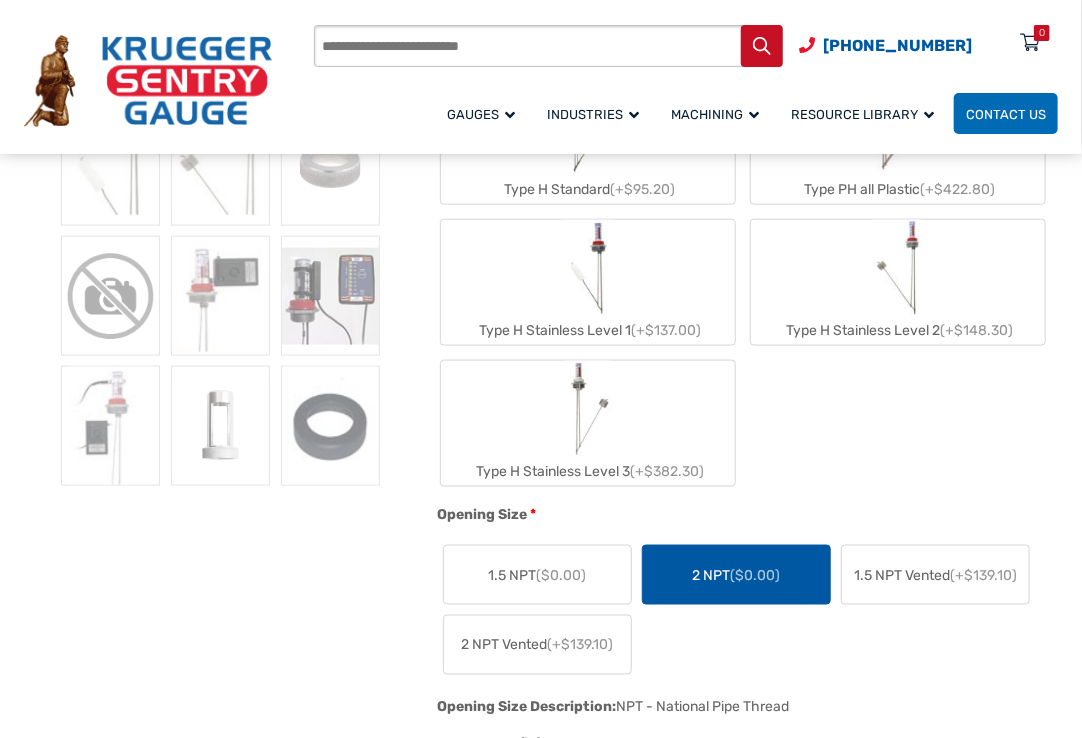 scroll, scrollTop: 600, scrollLeft: 0, axis: vertical 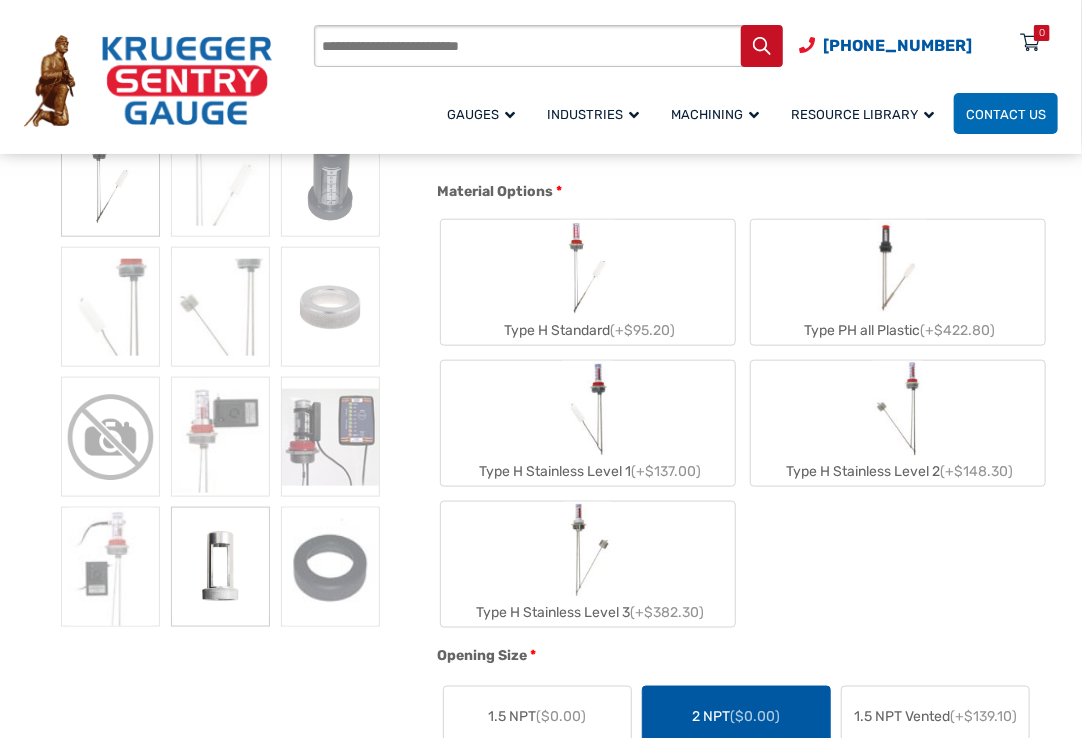 click at bounding box center (220, 567) 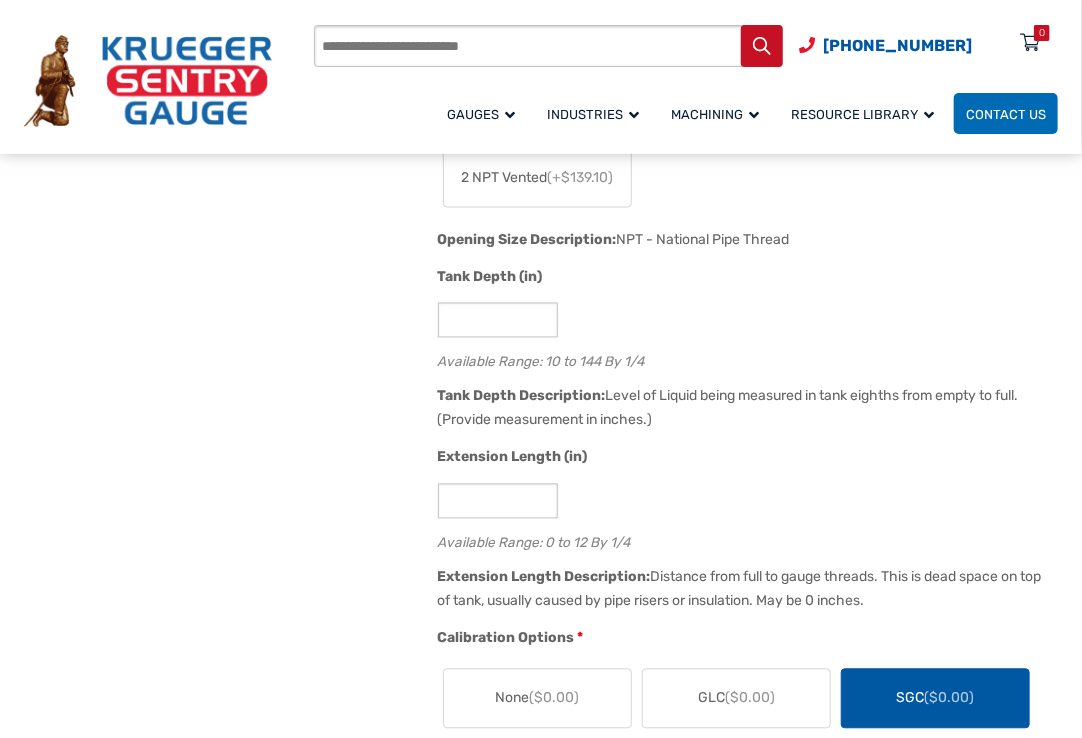 scroll, scrollTop: 1300, scrollLeft: 0, axis: vertical 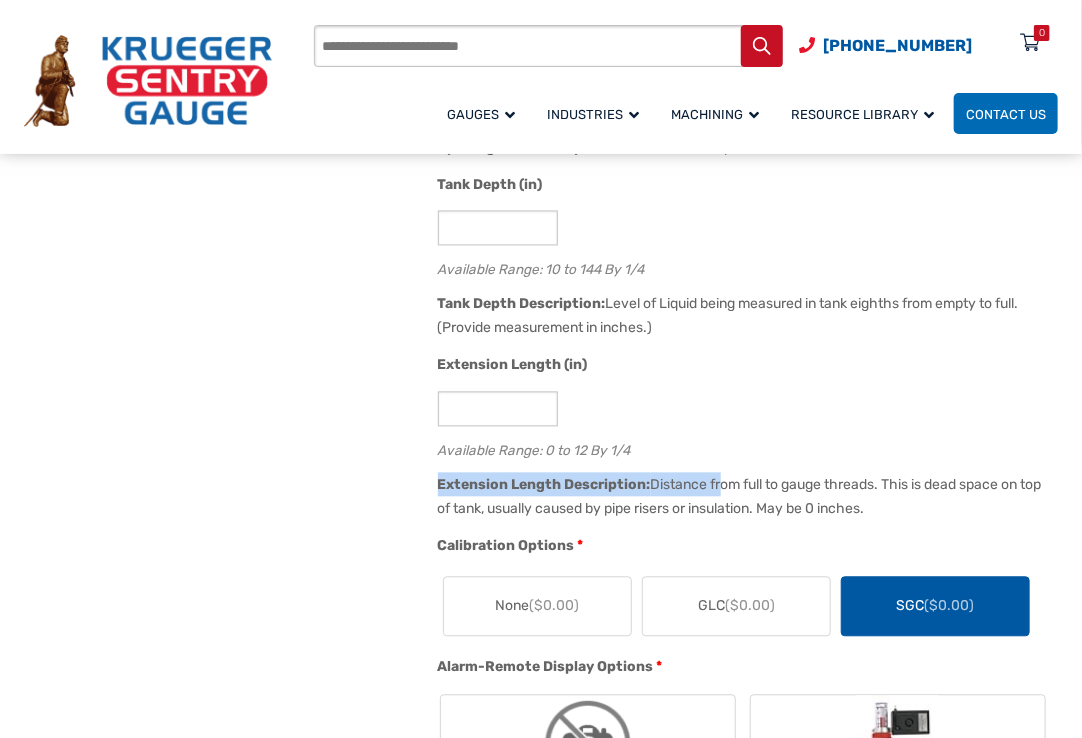 drag, startPoint x: 692, startPoint y: 482, endPoint x: 989, endPoint y: 484, distance: 297.00674 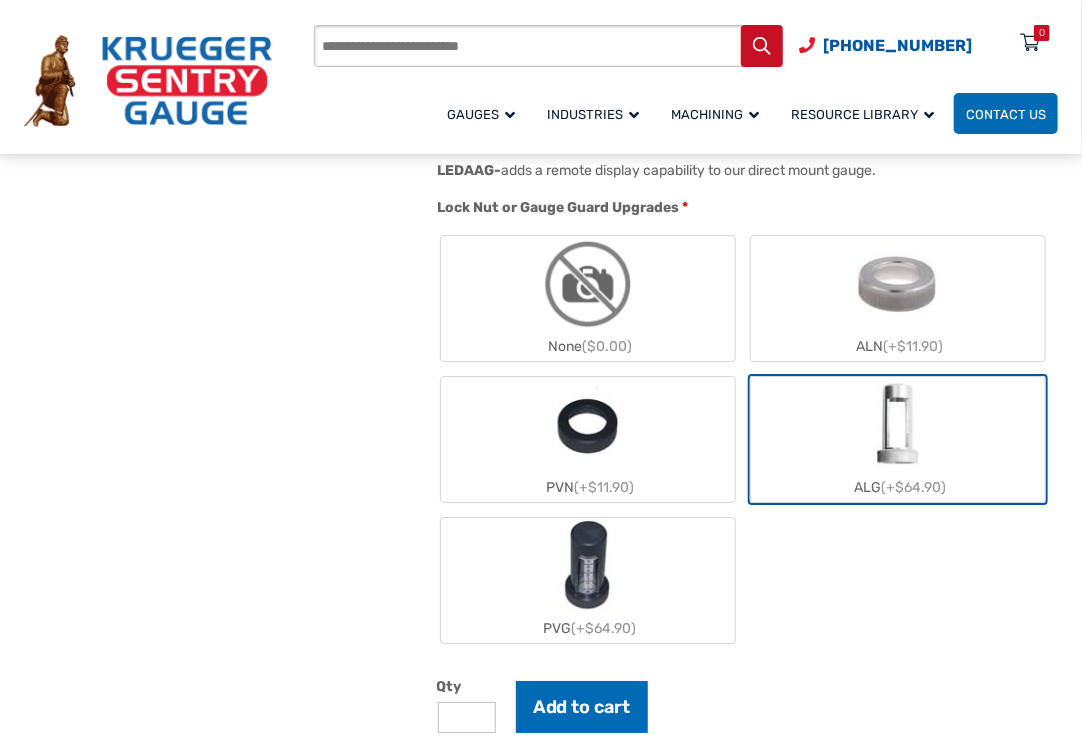 click 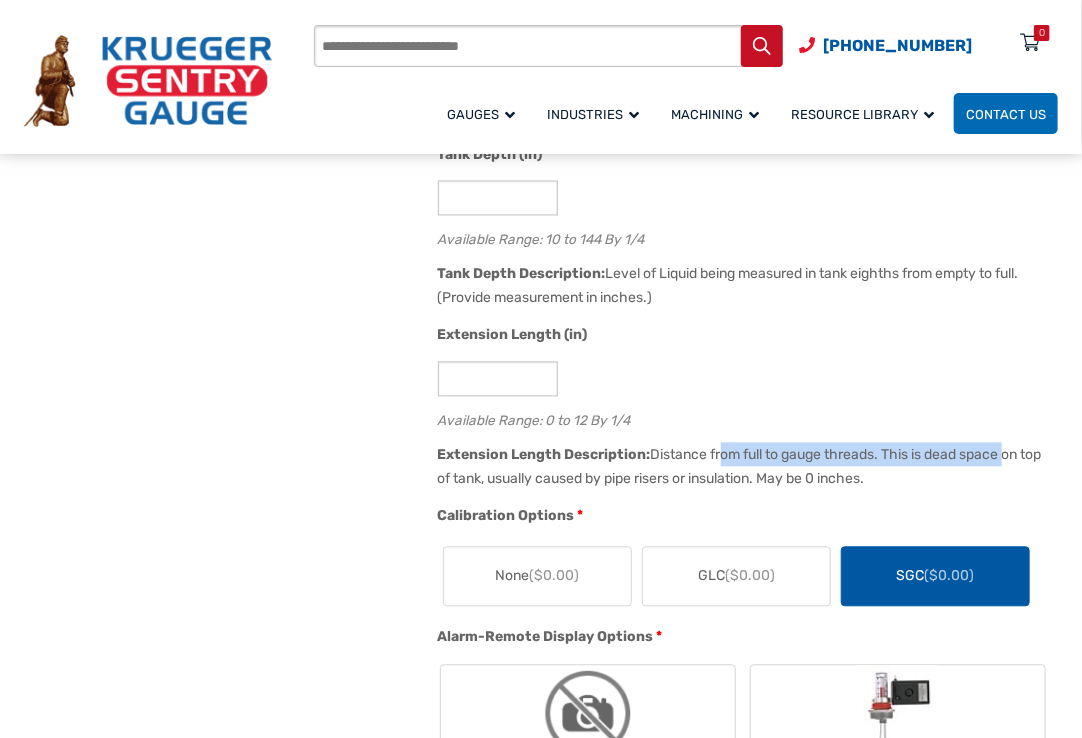 scroll, scrollTop: 1200, scrollLeft: 0, axis: vertical 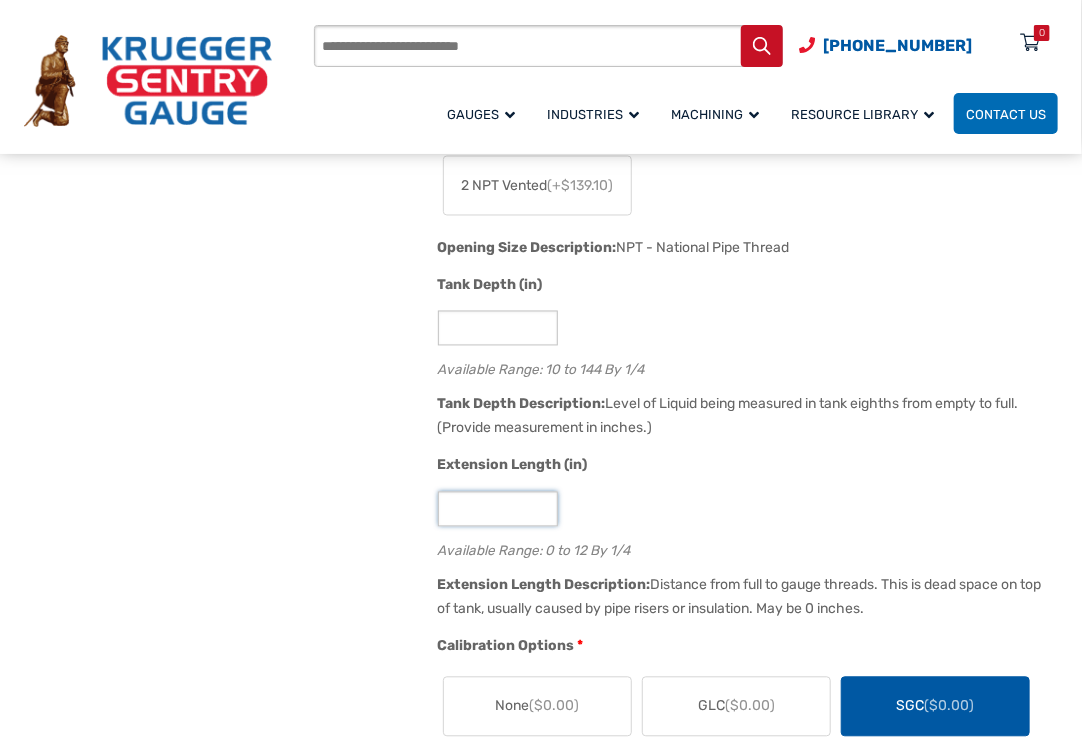 click on "Extension Length (in)" 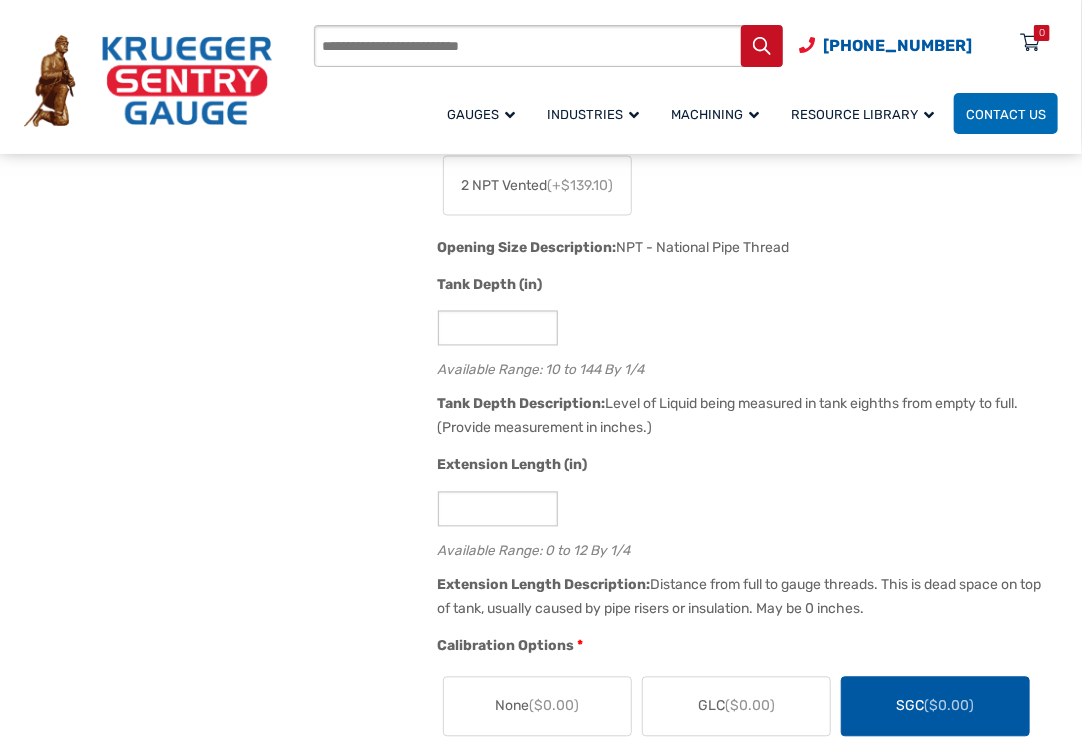 click on "🔍
Therma Gauge $ 0.00
Therma Gauge Liquid Level Gauge
The Therma Type H Liquid Level Gauge is a reliable, swing arm type tank gauge used for measuring all types of liquid levels. Its simple mechanical design promotes durability, minimal upkeep, quick installation, and easy/inexpensive repairs.
This liquid level gauge is custom made in house to fit your tank. We can accomodate any size tank from 6 inches to 12 feet in depth, we can also account for double walls and pipe risers, and we offer multiple materials of construction to accomodate nearly any type of liquid.
Cost
65.00
SKU
65-0
Material Options   * Type H Standard  (+$104.80) Type PH all Plastic  (+$484.10) Type H Stainless Level 1  (+$151.30) Type H Stainless Level 2  (+$226.80) Type H Stainless Level 3  (+$406.90) Material Description:
Liquid Level Gauge.  Galvanized Steel Rods.  Aluminum Bushing. HDPE Plastic Float.  Material Description: Material Description:" at bounding box center (541, 1090) 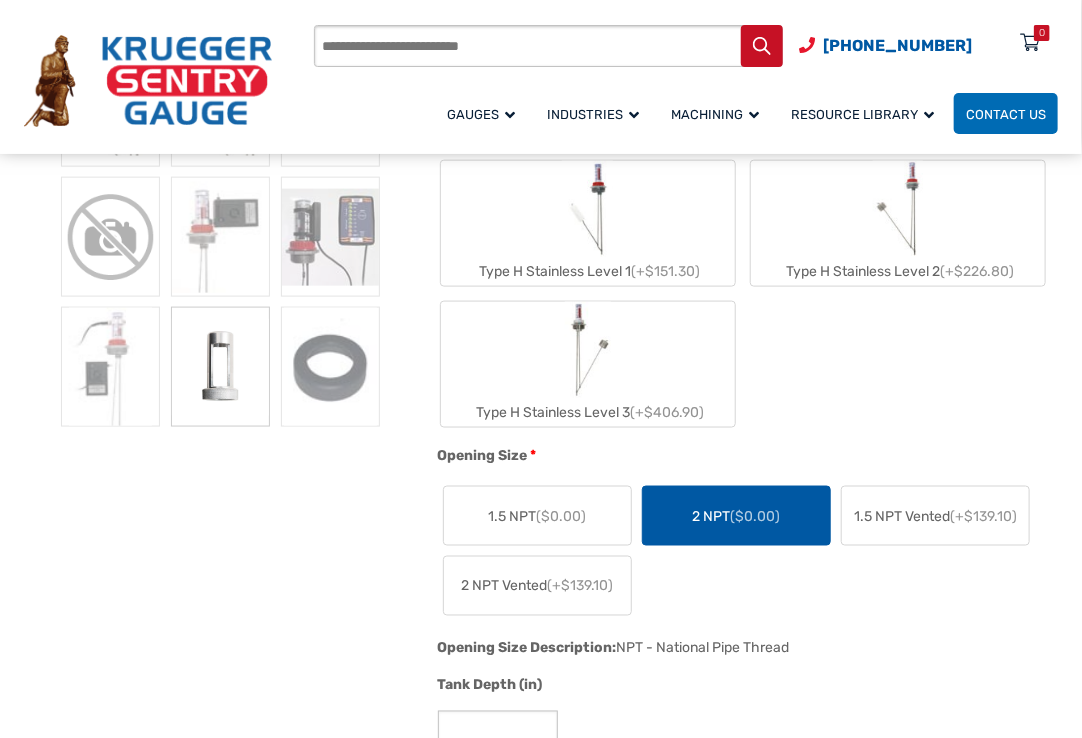 click on "Type H Standard  (+$104.80) Type PH all Plastic  (+$484.10) Type H Stainless Level 1  (+$151.30) Type H Stainless Level 2  (+$226.80) Type H Stainless Level 3  (+$406.90)" 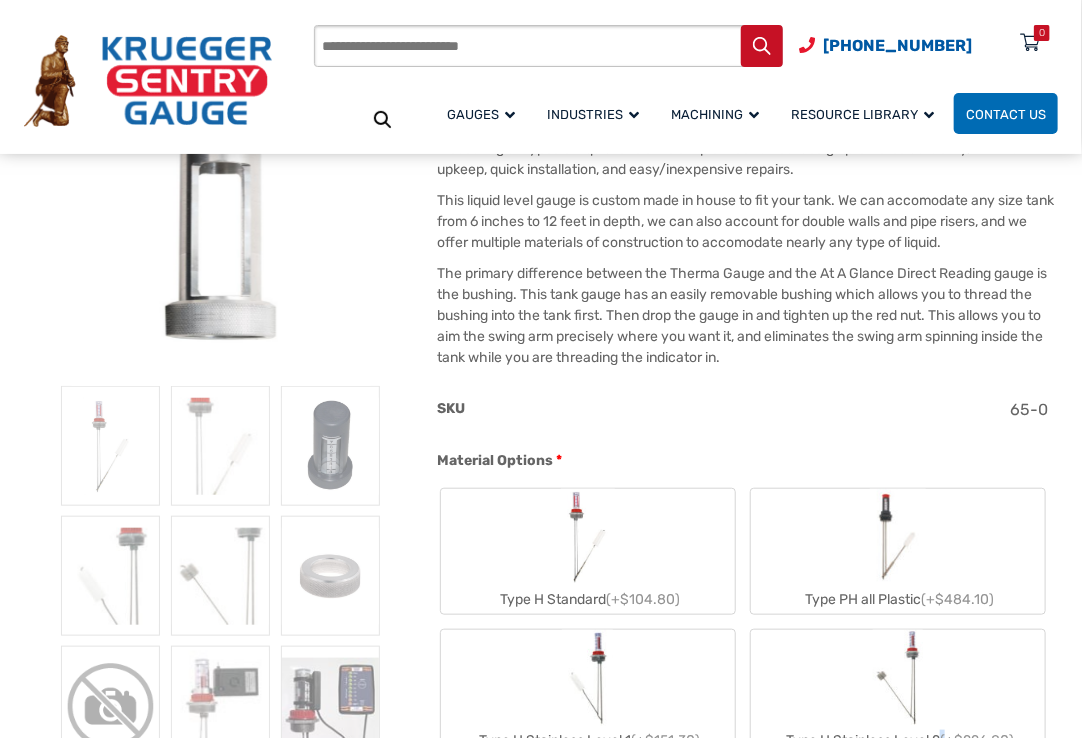 scroll, scrollTop: 500, scrollLeft: 0, axis: vertical 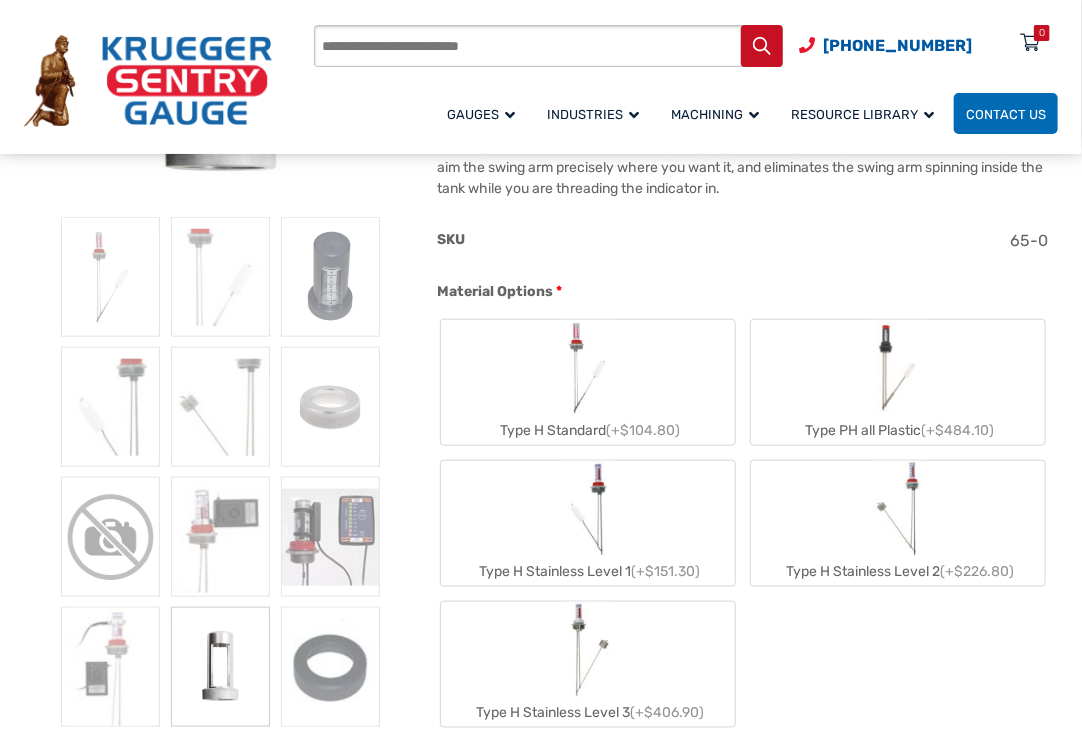 click on "Type H Standard  (+$104.80) Type PH all Plastic  (+$484.10) Type H Stainless Level 1  (+$151.30) Type H Stainless Level 2  (+$226.80) Type H Stainless Level 3  (+$406.90)" 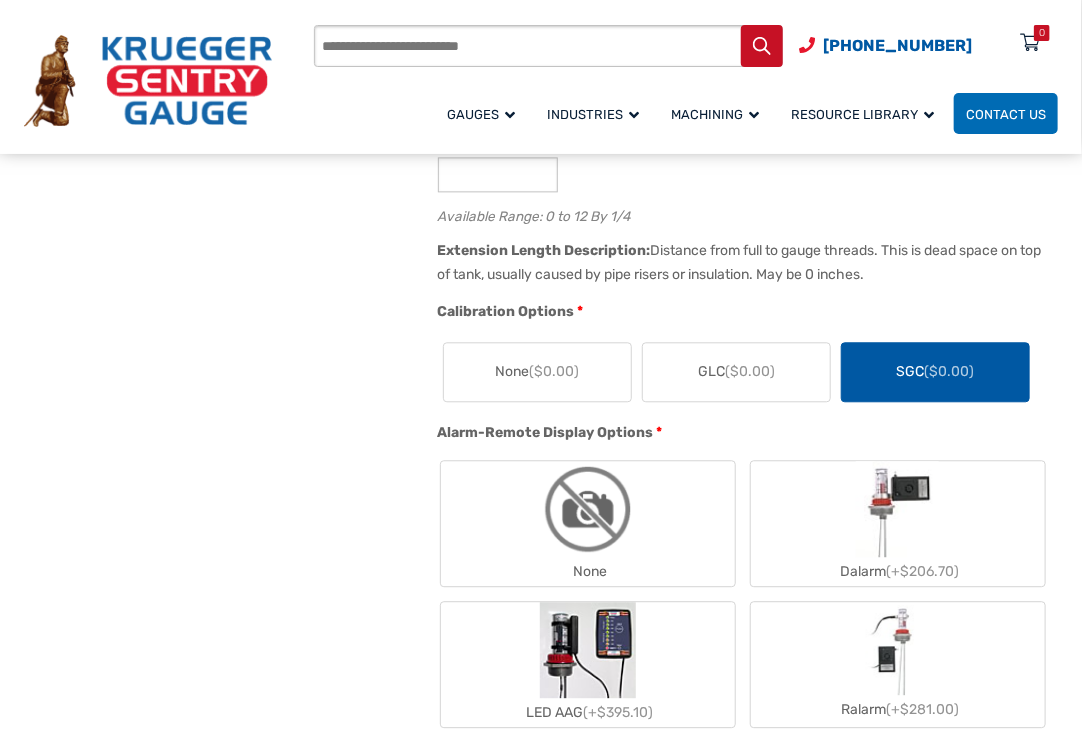 scroll, scrollTop: 1600, scrollLeft: 0, axis: vertical 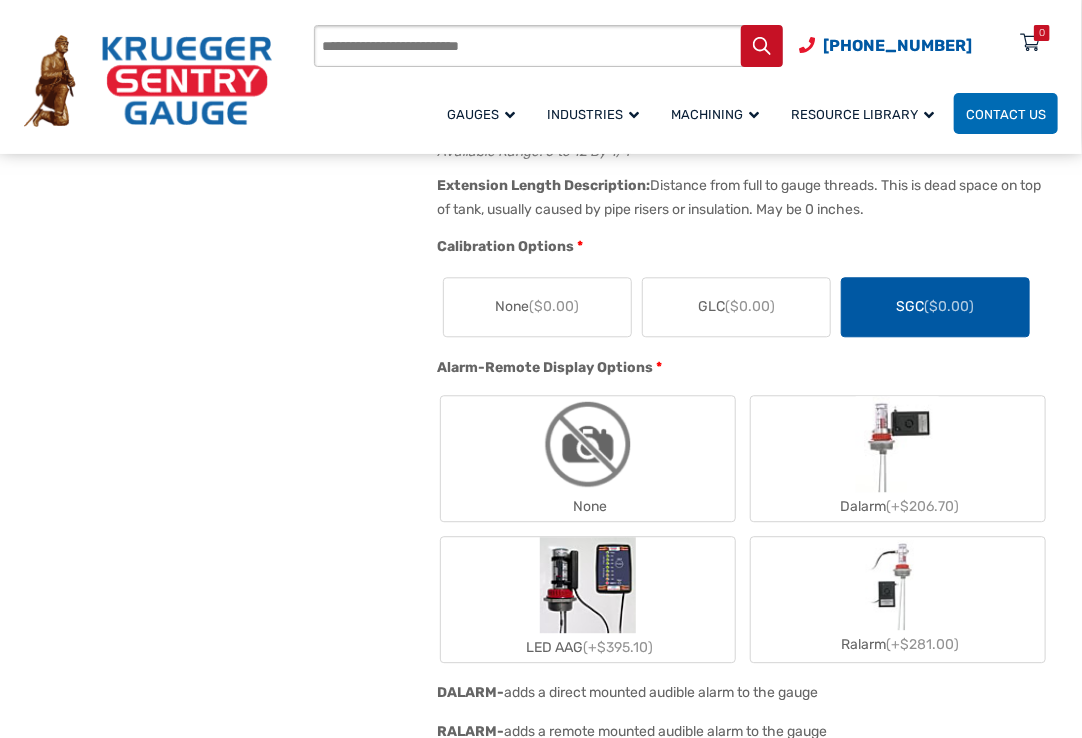 click on "($0.00)" 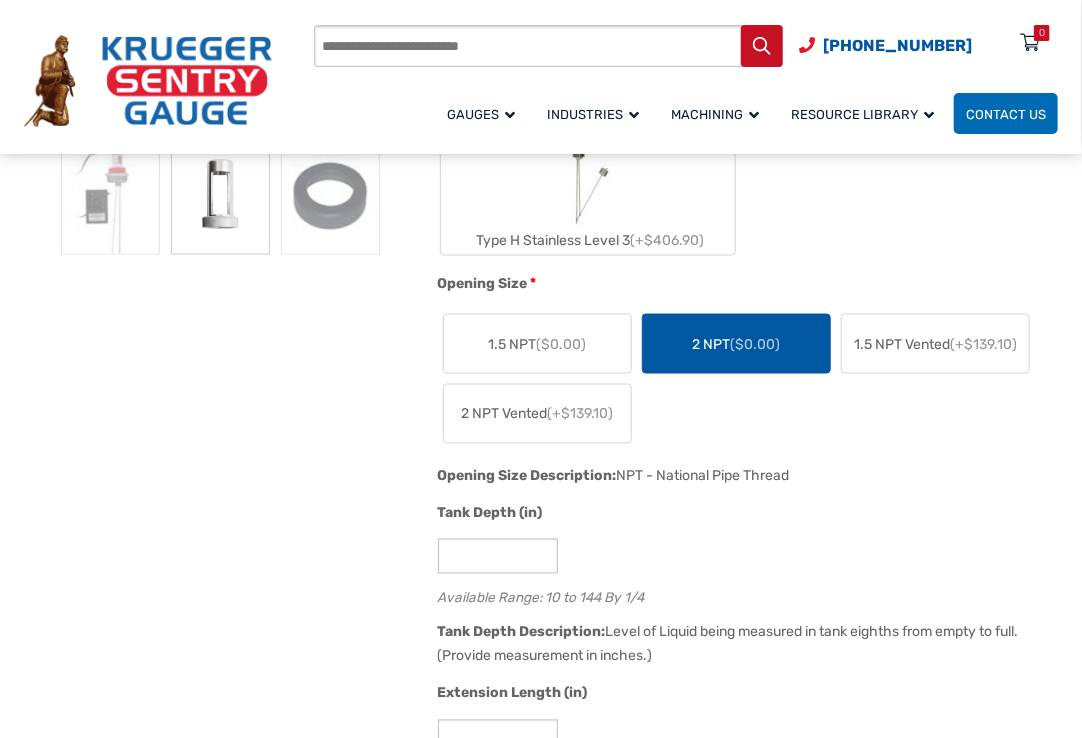 scroll, scrollTop: 500, scrollLeft: 0, axis: vertical 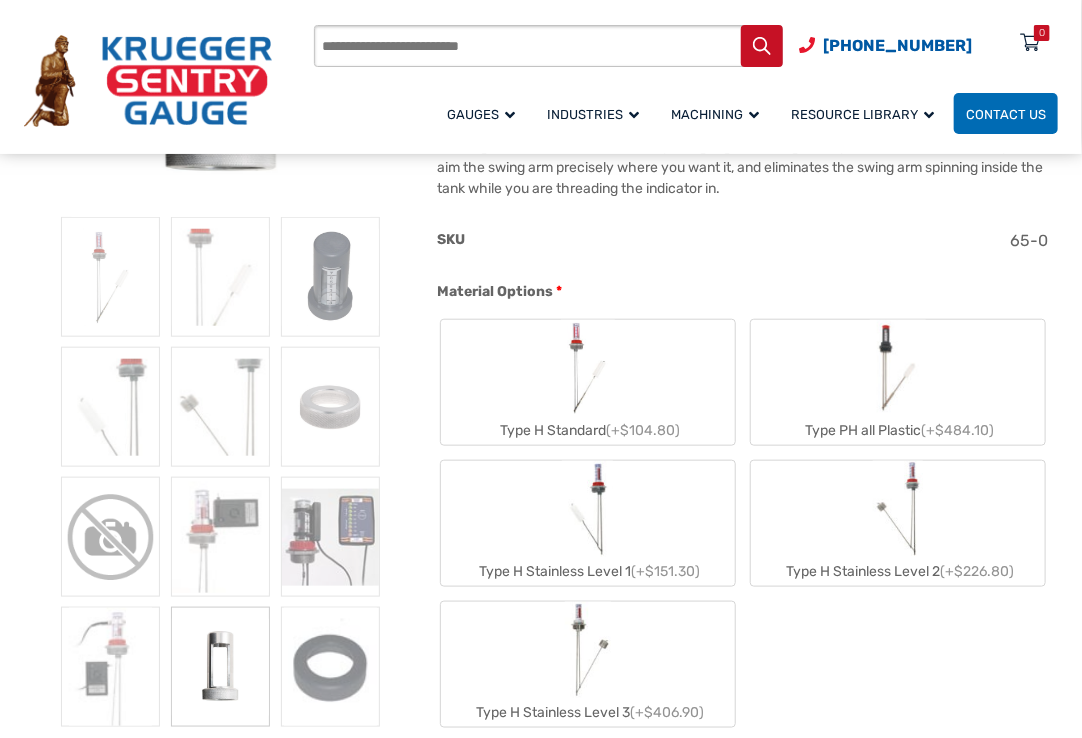 click on "Type H Standard  (+$104.80) Type PH all Plastic  (+$484.10) Type H Stainless Level 1  (+$151.30) Type H Stainless Level 2  (+$226.80) Type H Stainless Level 3  (+$406.90)" 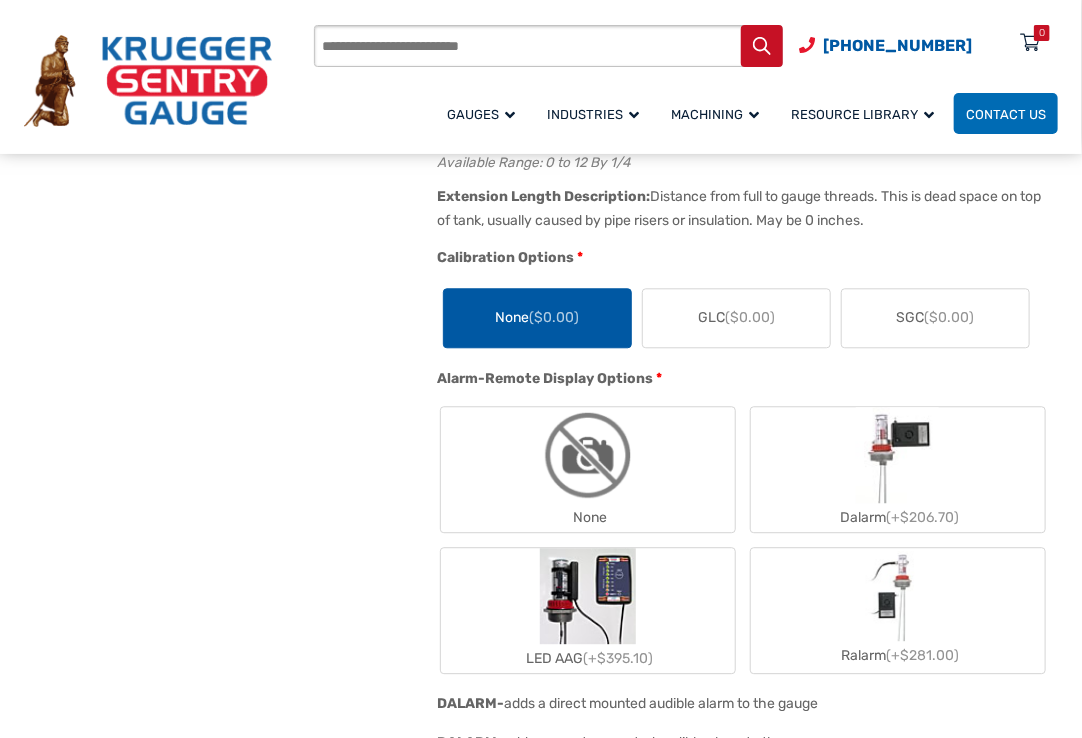 scroll, scrollTop: 1700, scrollLeft: 0, axis: vertical 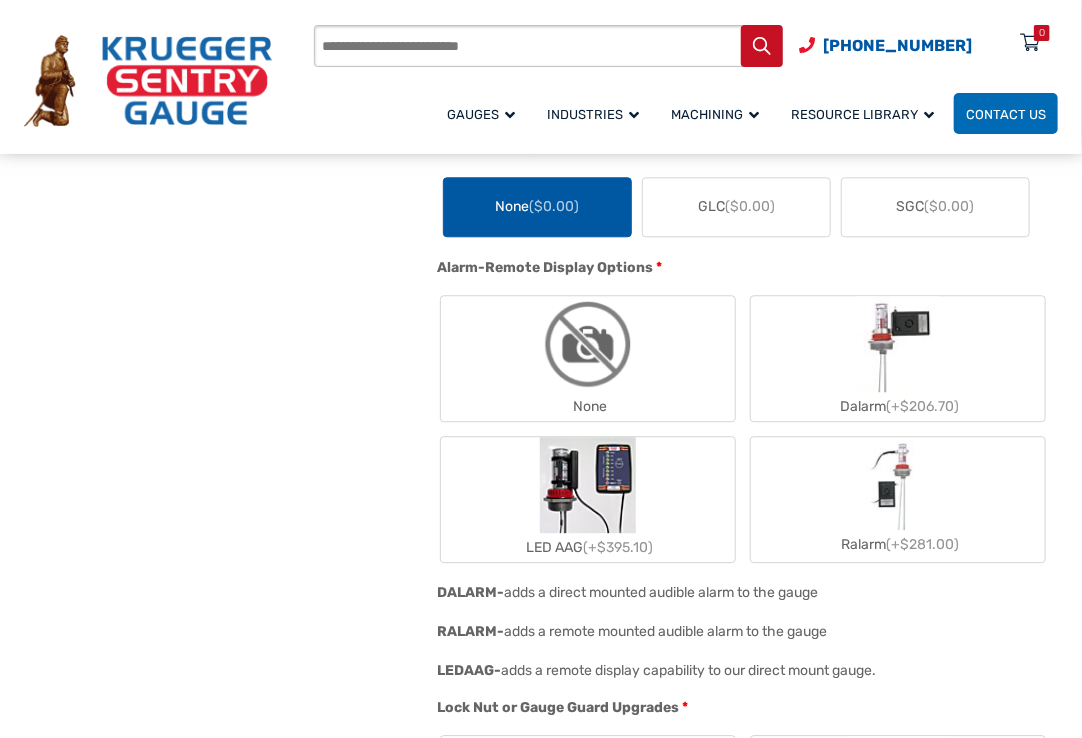 click on "Alarm-Remote Display Options" 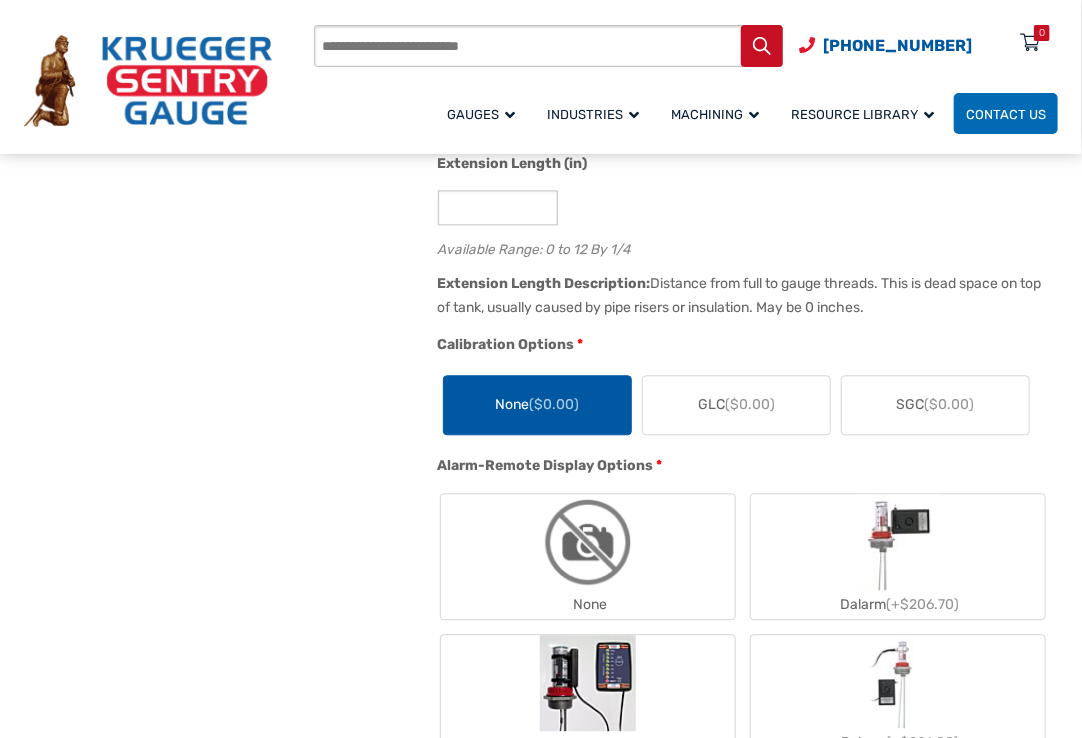 scroll, scrollTop: 1400, scrollLeft: 0, axis: vertical 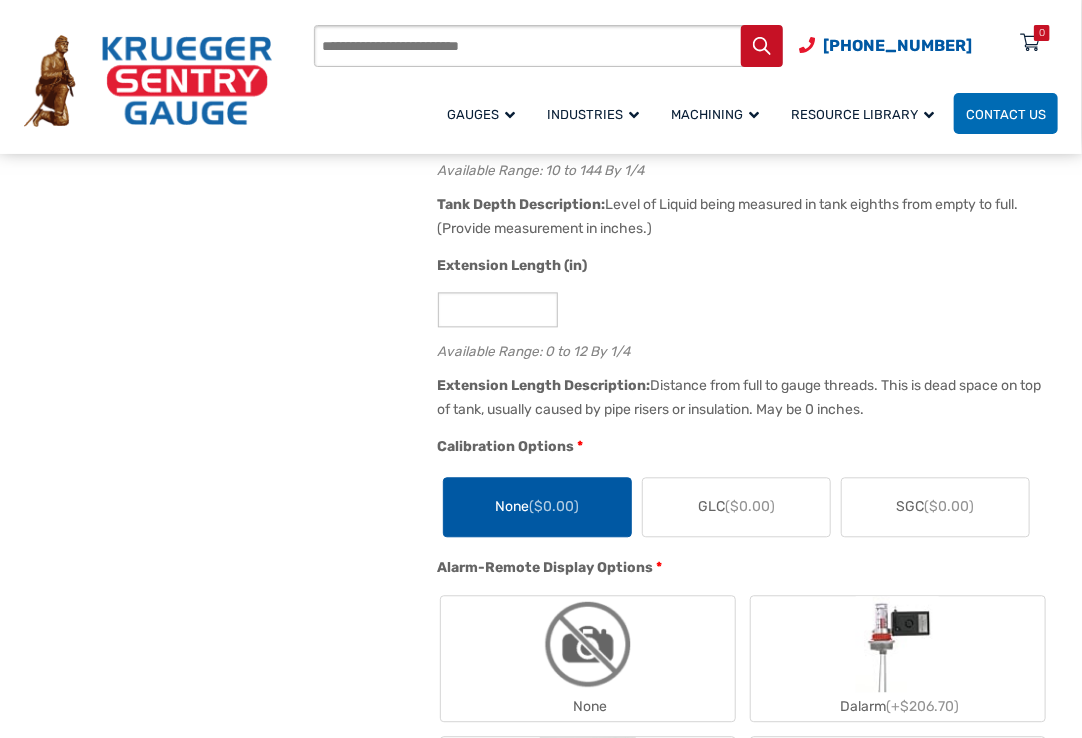 drag, startPoint x: 585, startPoint y: 438, endPoint x: 431, endPoint y: 431, distance: 154.15901 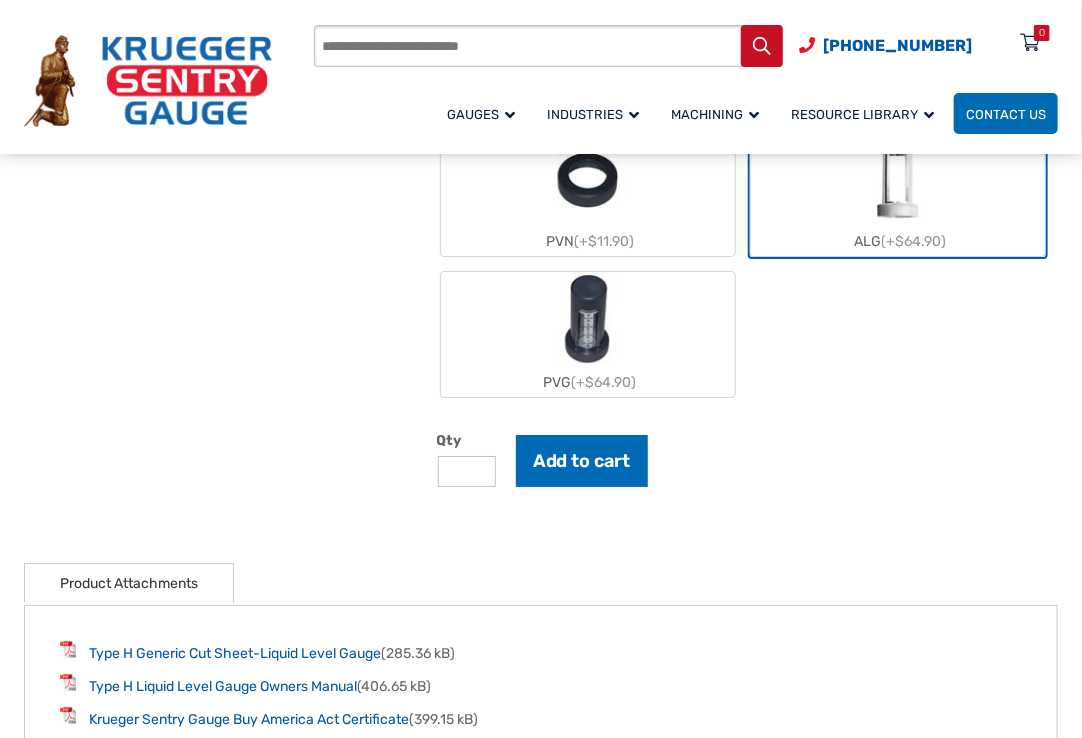 scroll, scrollTop: 2600, scrollLeft: 0, axis: vertical 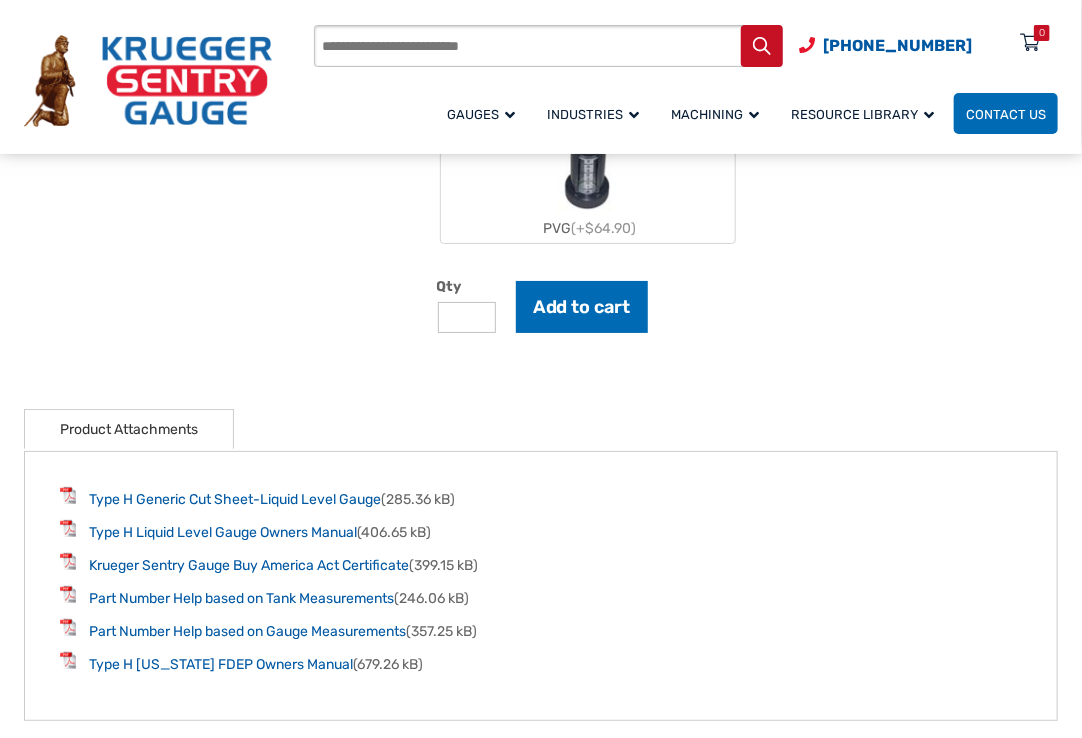 click on "🔍
Therma Gauge $ 0.00
Therma Gauge Liquid Level Gauge
The Therma Type H Liquid Level Gauge is a reliable, swing arm type tank gauge used for measuring all types of liquid levels. Its simple mechanical design promotes durability, minimal upkeep, quick installation, and easy/inexpensive repairs.
This liquid level gauge is custom made in house to fit your tank. We can accomodate any size tank from 6 inches to 12 feet in depth, we can also account for double walls and pipe risers, and we offer multiple materials of construction to accomodate nearly any type of liquid.
Cost
65.00
SKU
65-0
Material Options   * Type H Standard  (+$104.80) Type PH all Plastic  (+$484.10) Type H Stainless Level 1  (+$151.30) Type H Stainless Level 2  (+$226.80) Type H Stainless Level 3  (+$406.90) Material Description:
Liquid Level Gauge.  Galvanized Steel Rods.  Aluminum Bushing. HDPE Plastic Float.  Material Description: Material Description:" at bounding box center [541, -310] 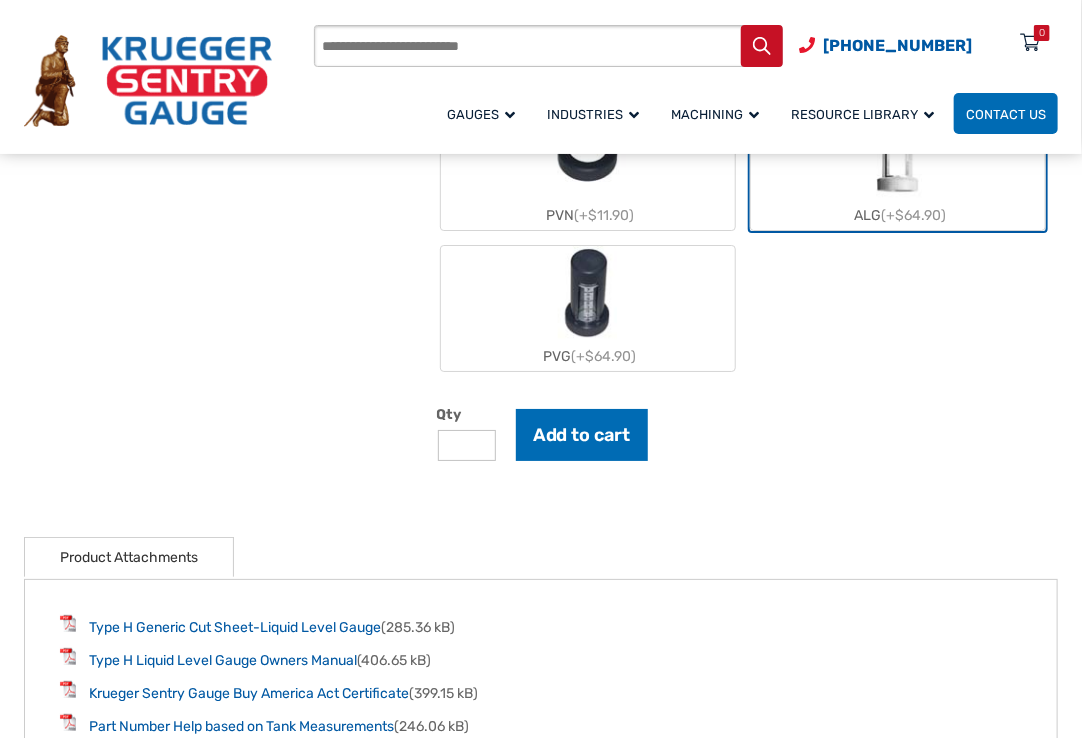 scroll, scrollTop: 2400, scrollLeft: 0, axis: vertical 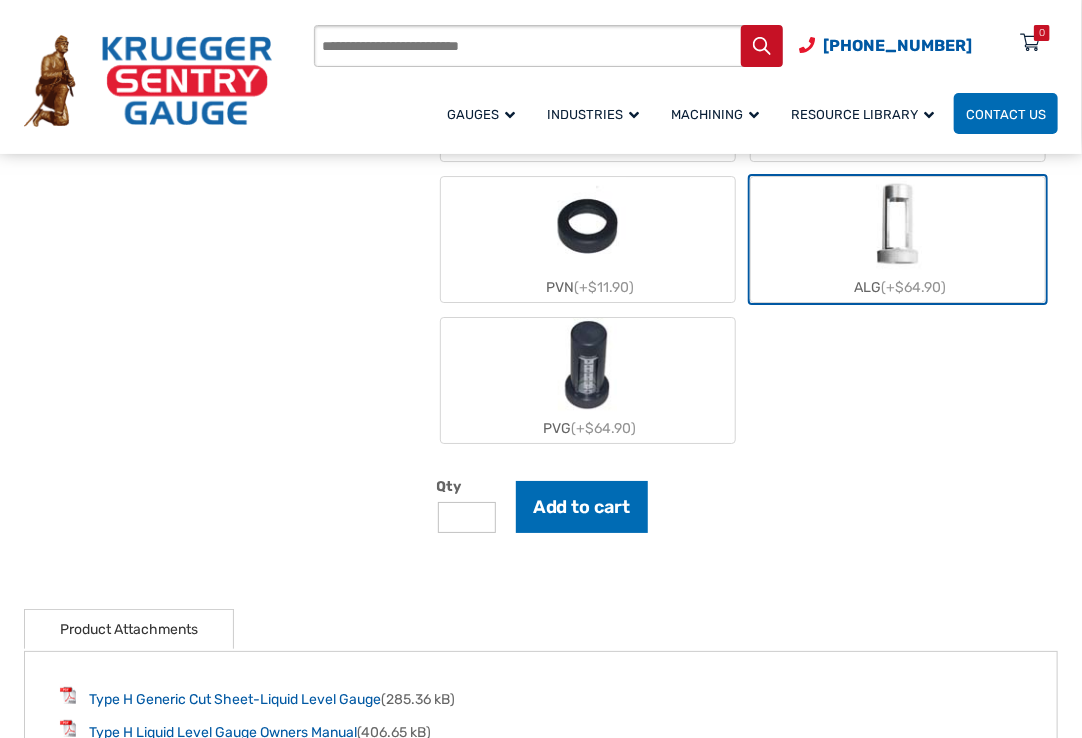 click on "*" at bounding box center [467, 517] 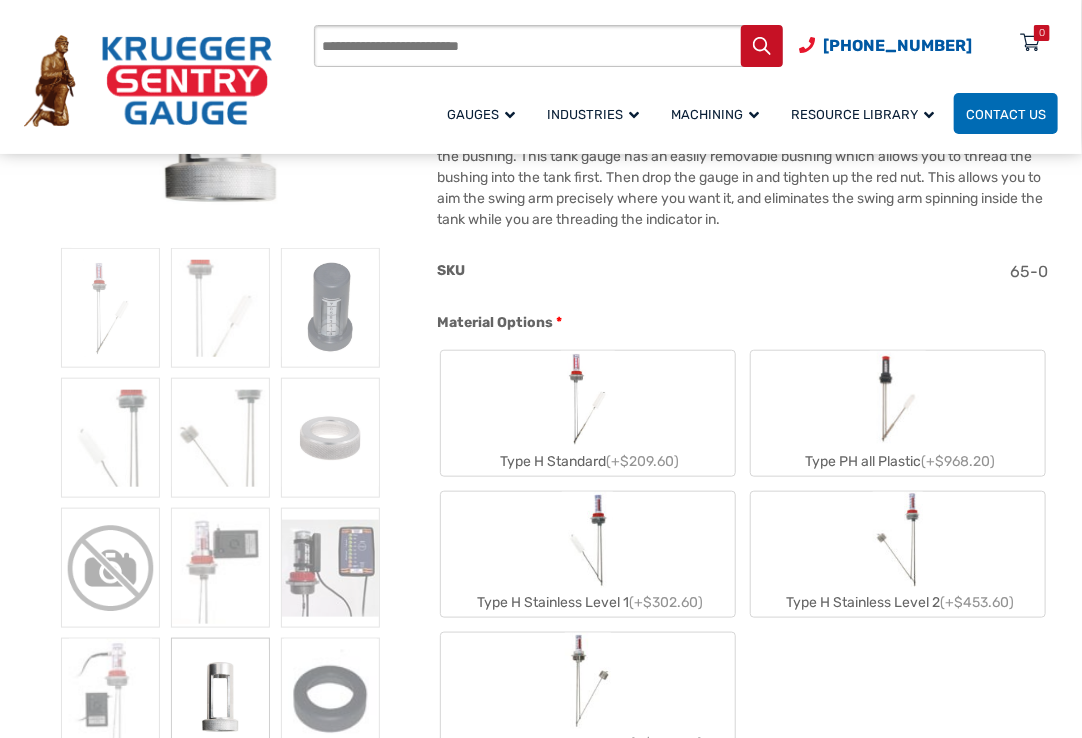 scroll, scrollTop: 400, scrollLeft: 0, axis: vertical 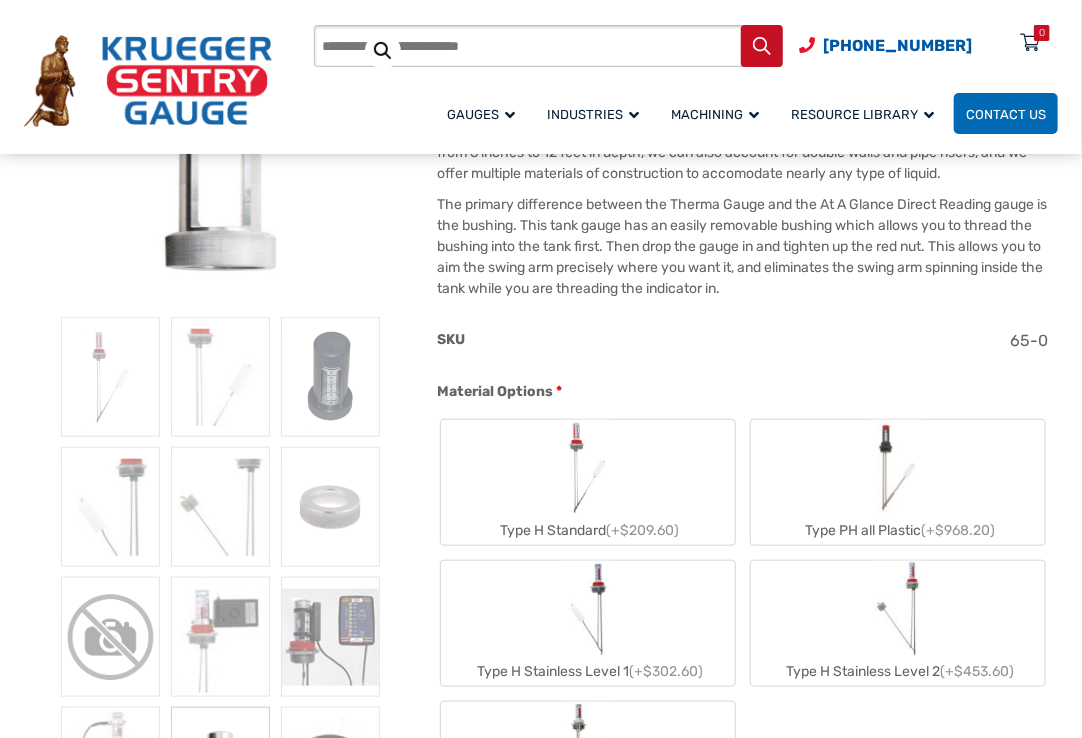 type on "*" 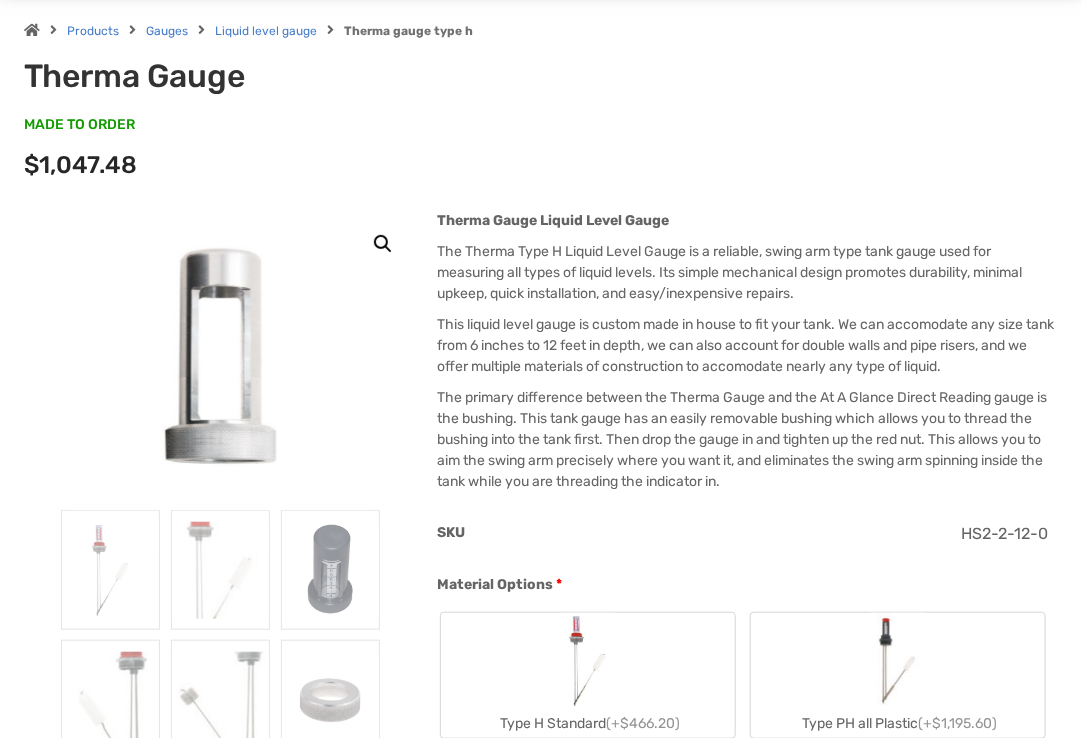 scroll, scrollTop: 400, scrollLeft: 0, axis: vertical 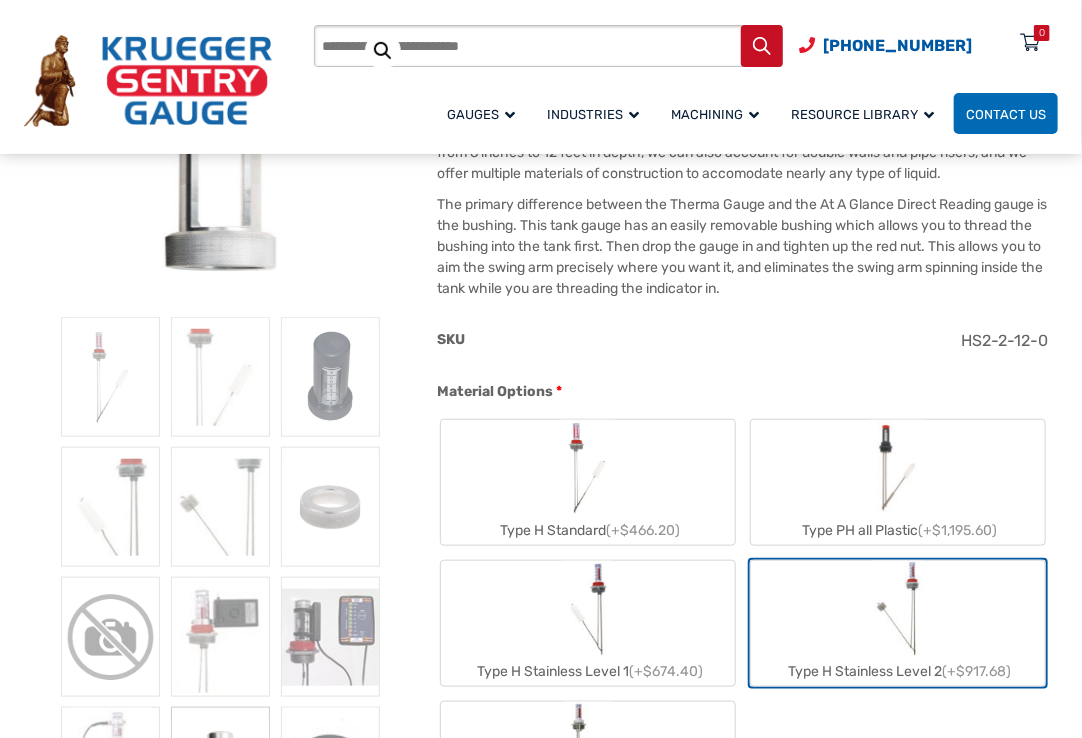 click on "HS2-2-12-0" 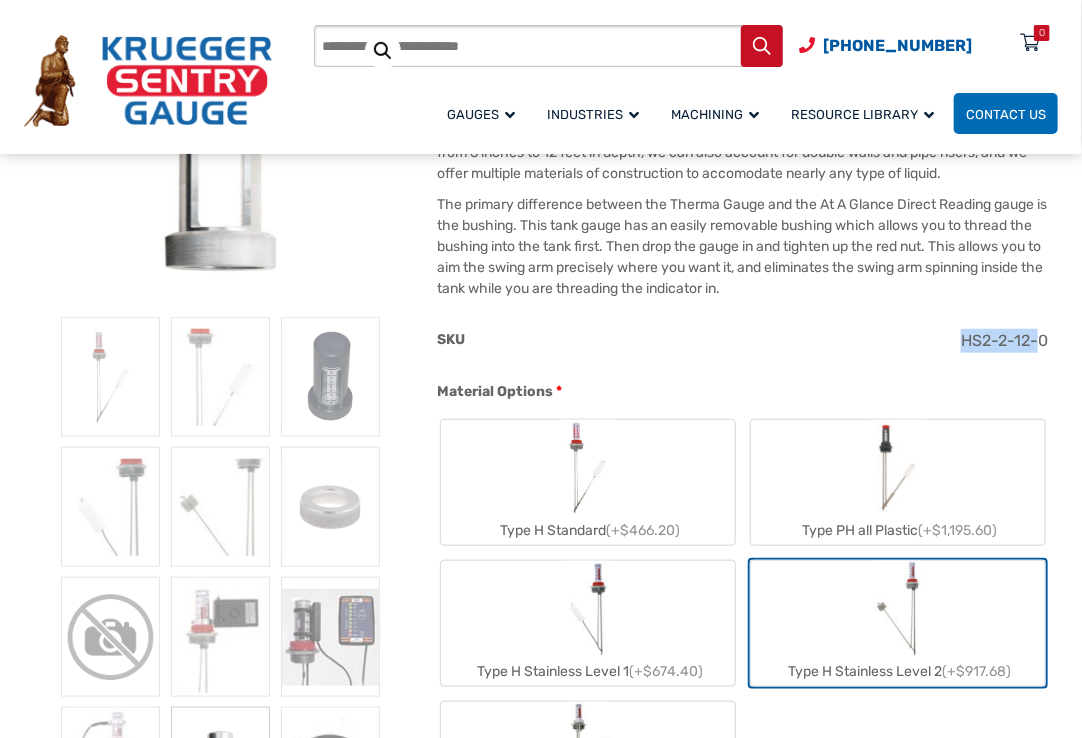 drag, startPoint x: 1035, startPoint y: 342, endPoint x: 862, endPoint y: 343, distance: 173.00288 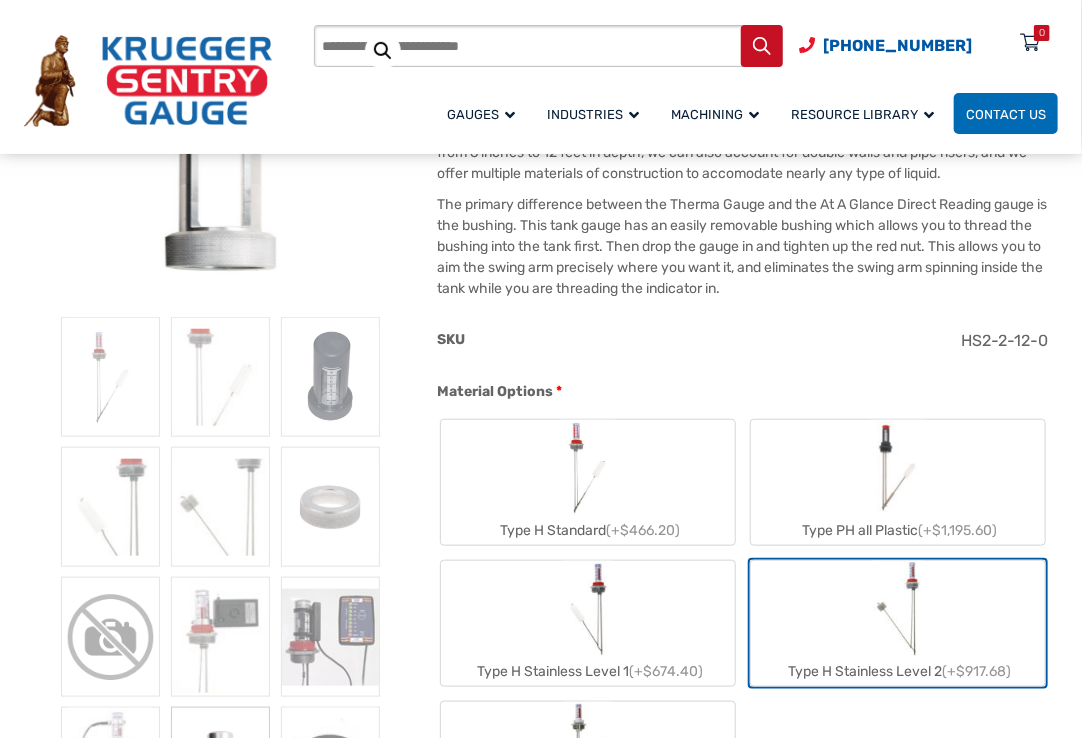 click on "HS2-2-12-0" 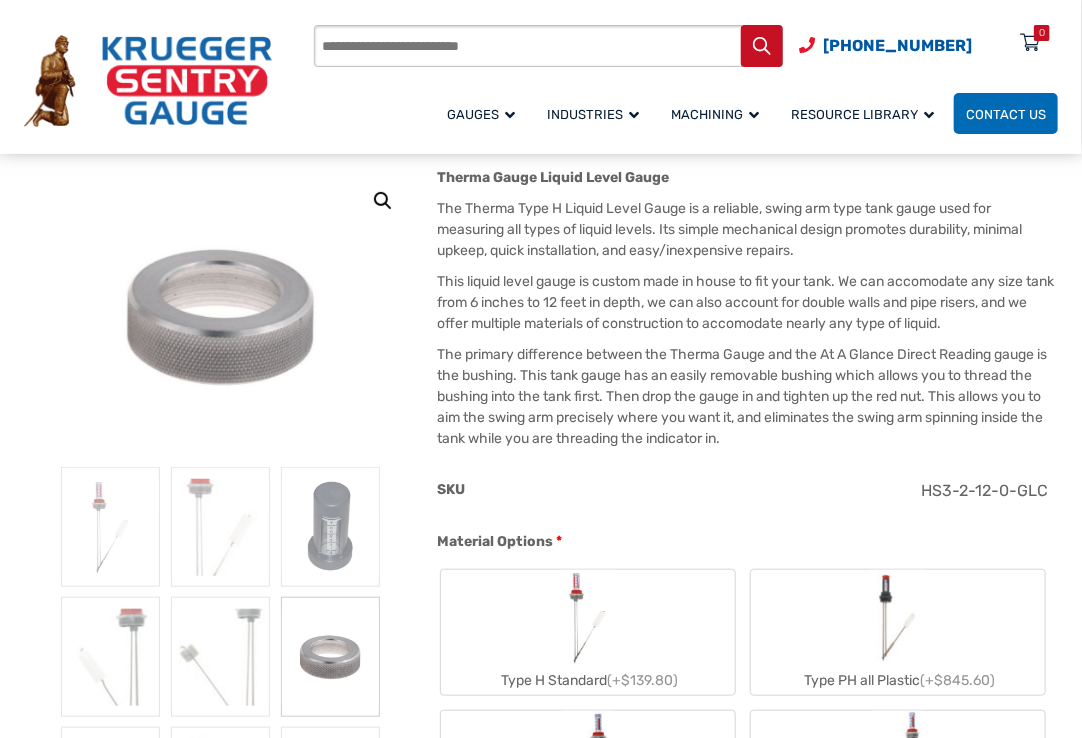 scroll, scrollTop: 100, scrollLeft: 0, axis: vertical 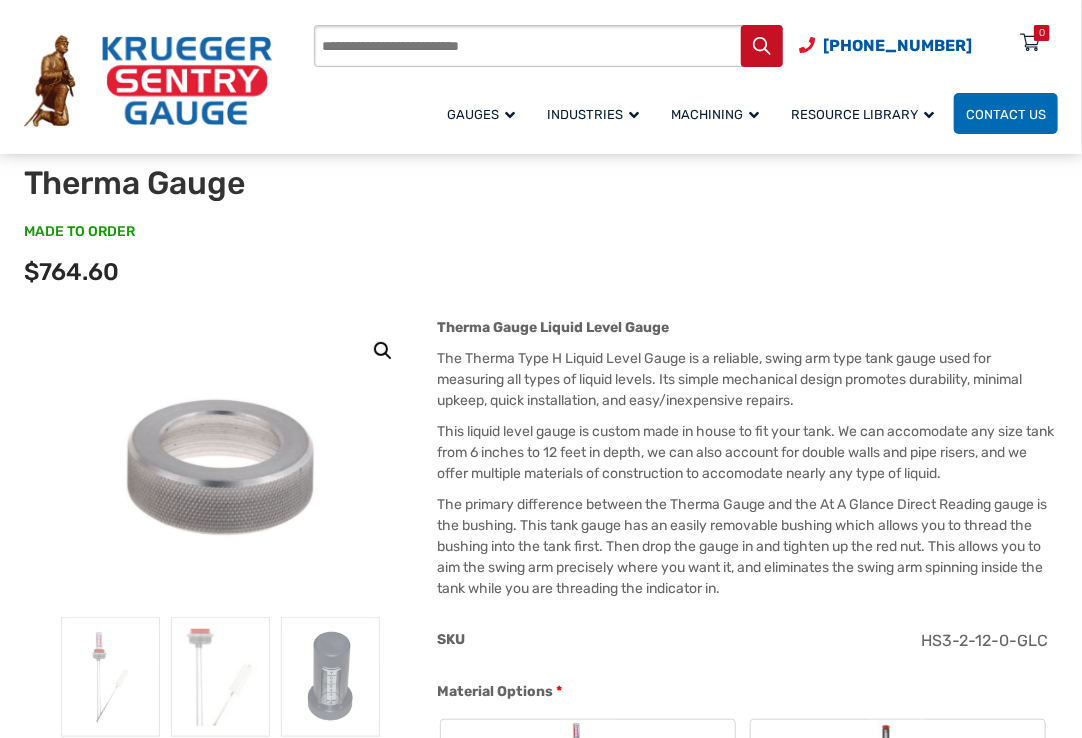 click on "HS3-2-12-0-GLC" 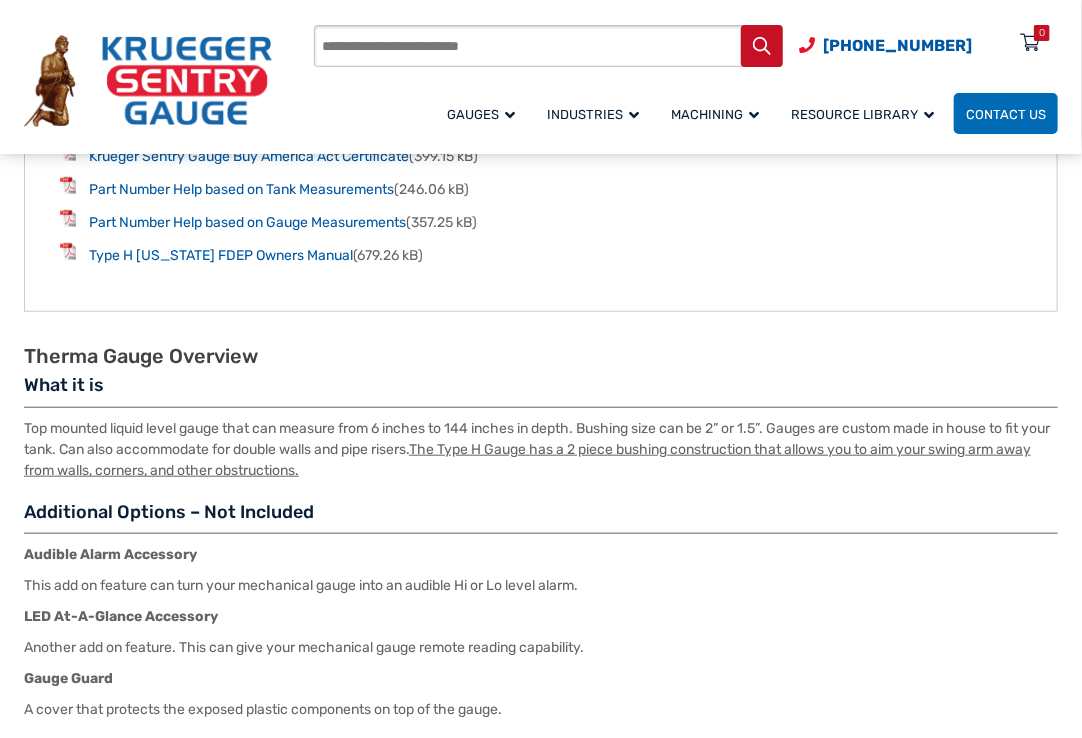 scroll, scrollTop: 2800, scrollLeft: 0, axis: vertical 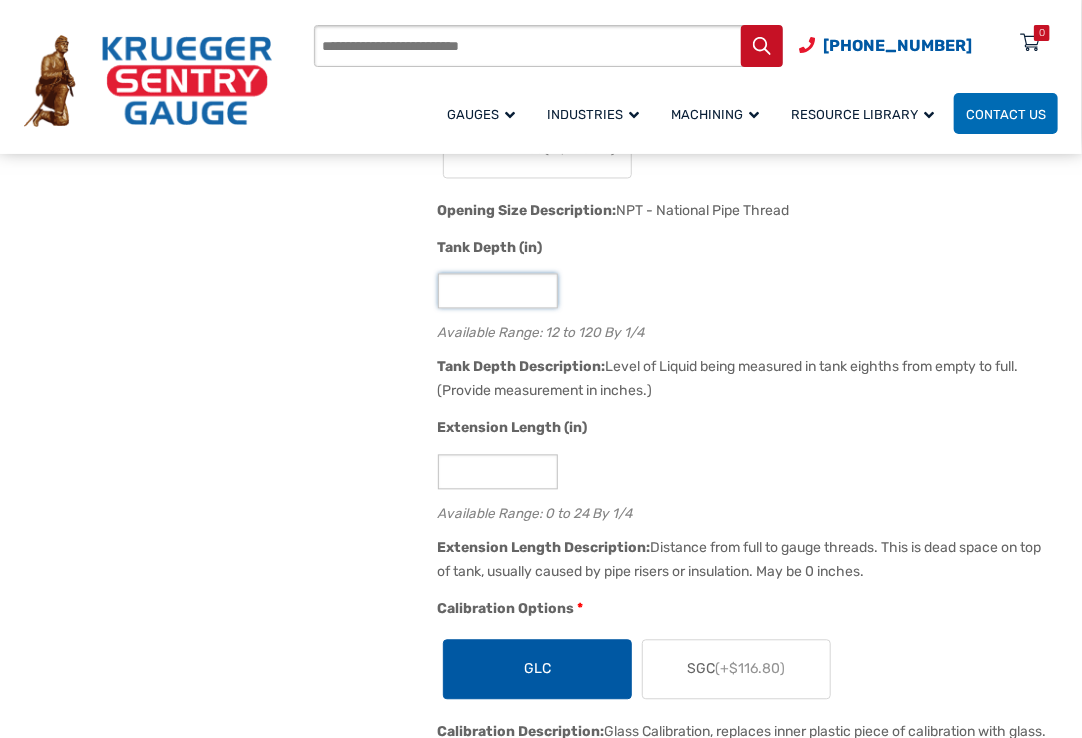 click on "**" 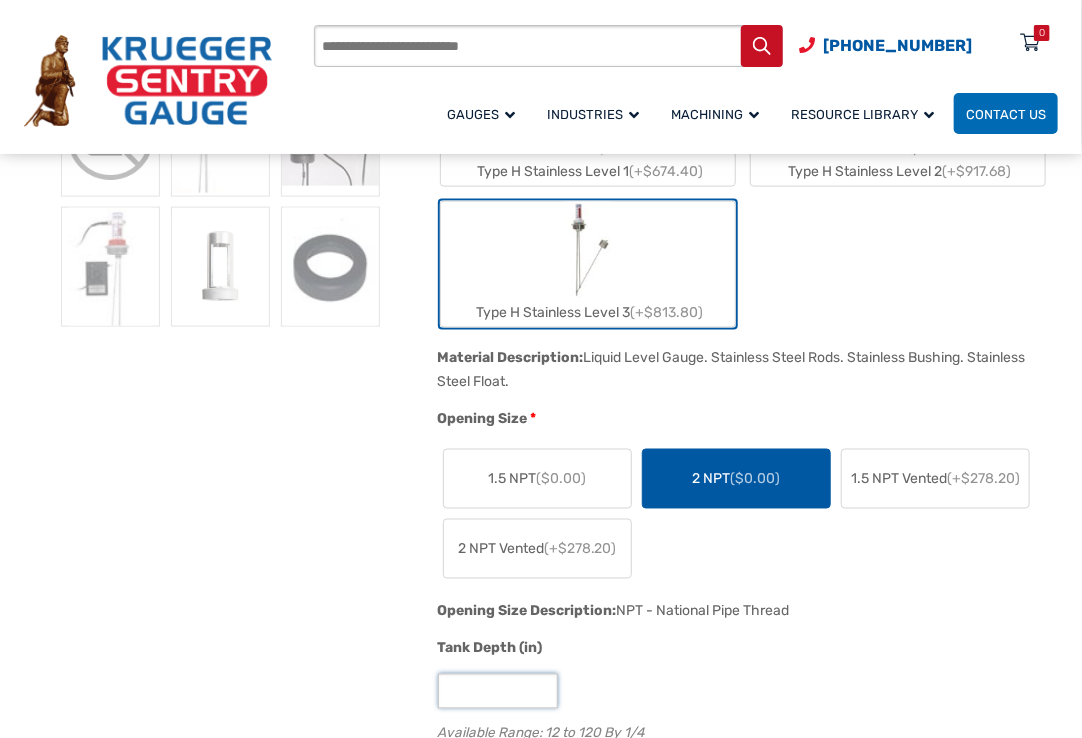 type on "**" 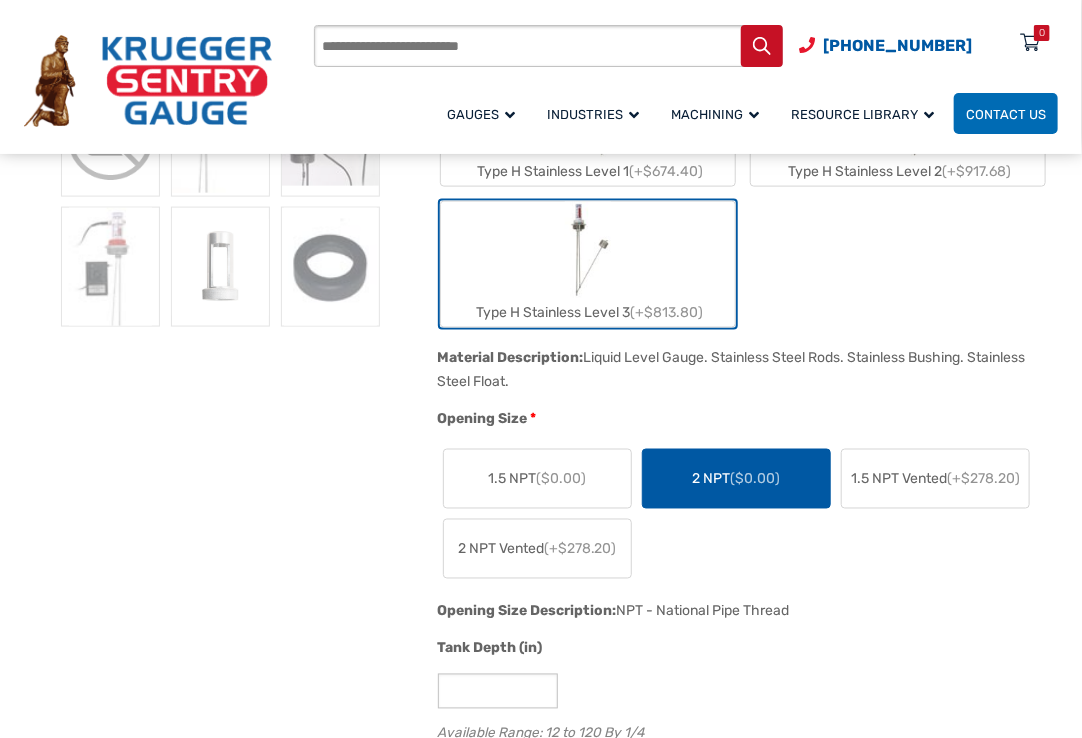 click on "Opening Size   * 1.5 NPT  ($0.00) 2 NPT  ($0.00) 1.5 NPT Vented  (+$278.20) 2 NPT Vented  (+$278.20)" 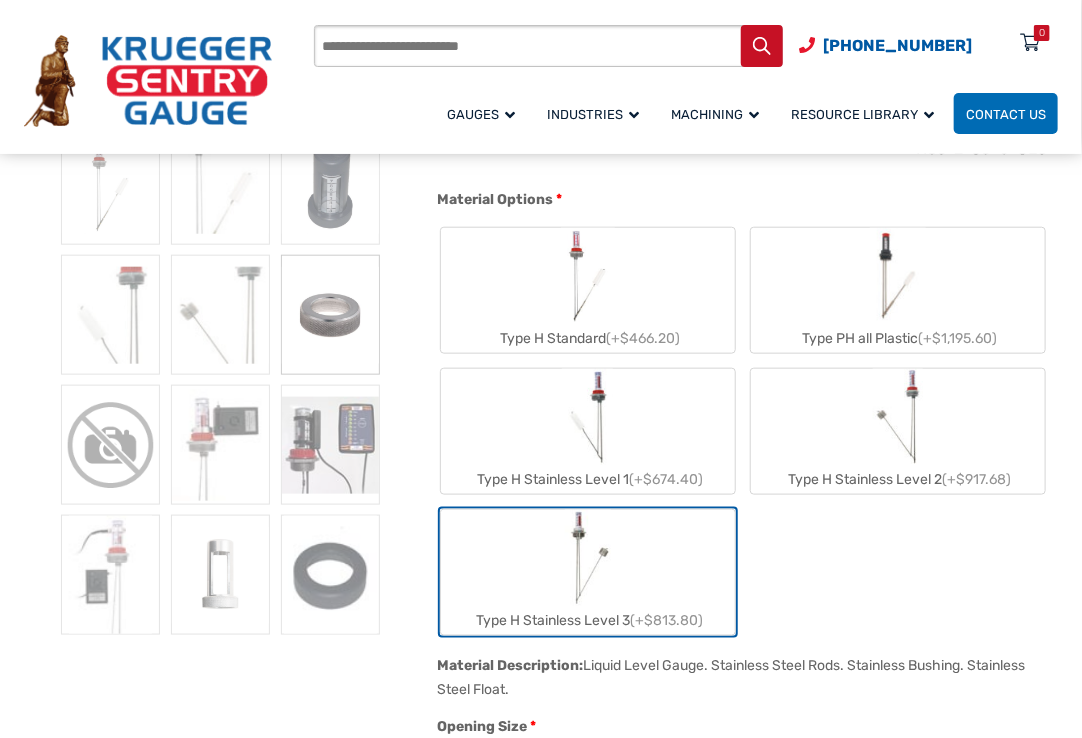 scroll, scrollTop: 800, scrollLeft: 0, axis: vertical 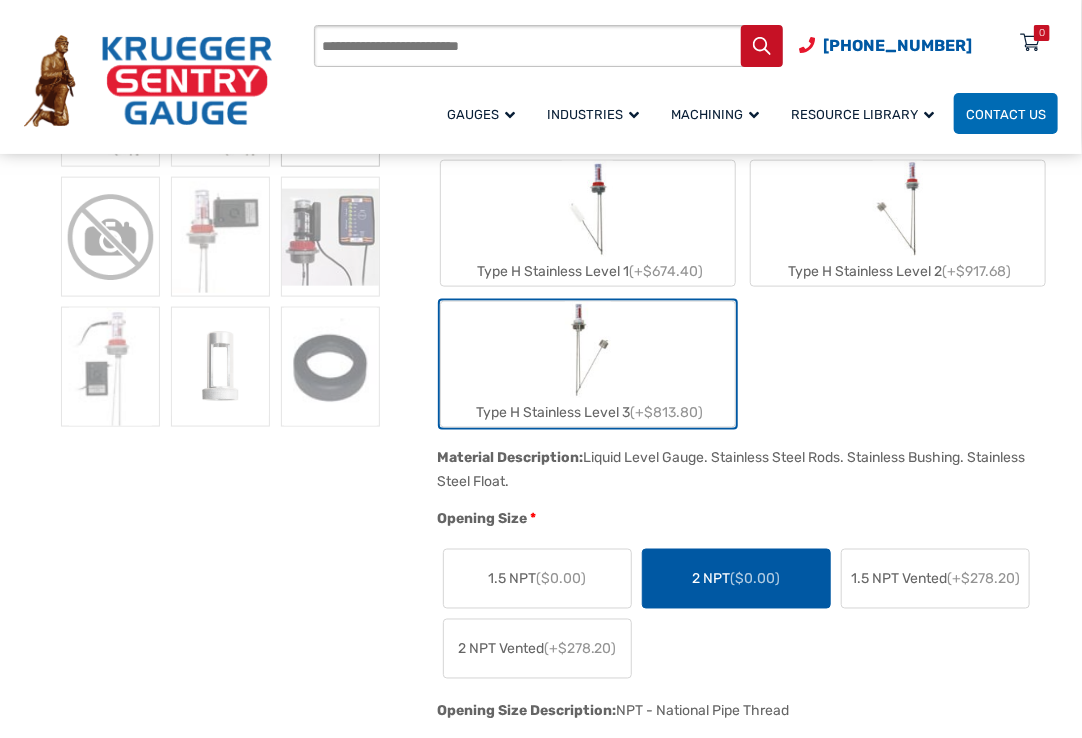 click on "2 NPT  ($0.00)" 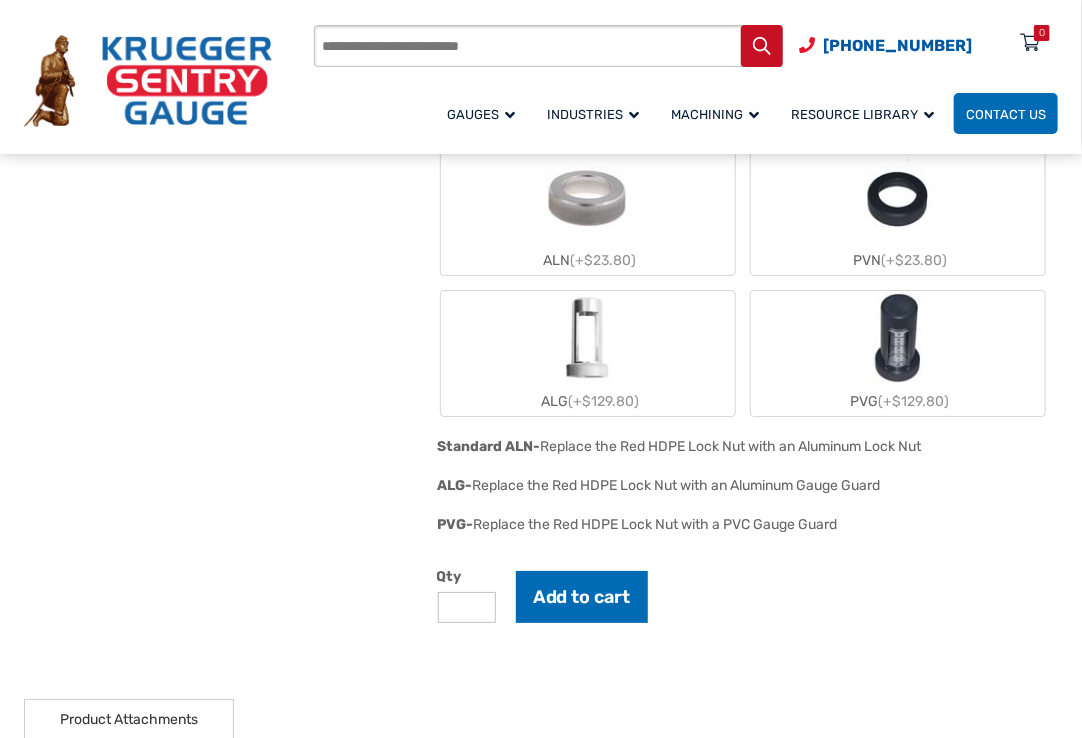 scroll, scrollTop: 2500, scrollLeft: 0, axis: vertical 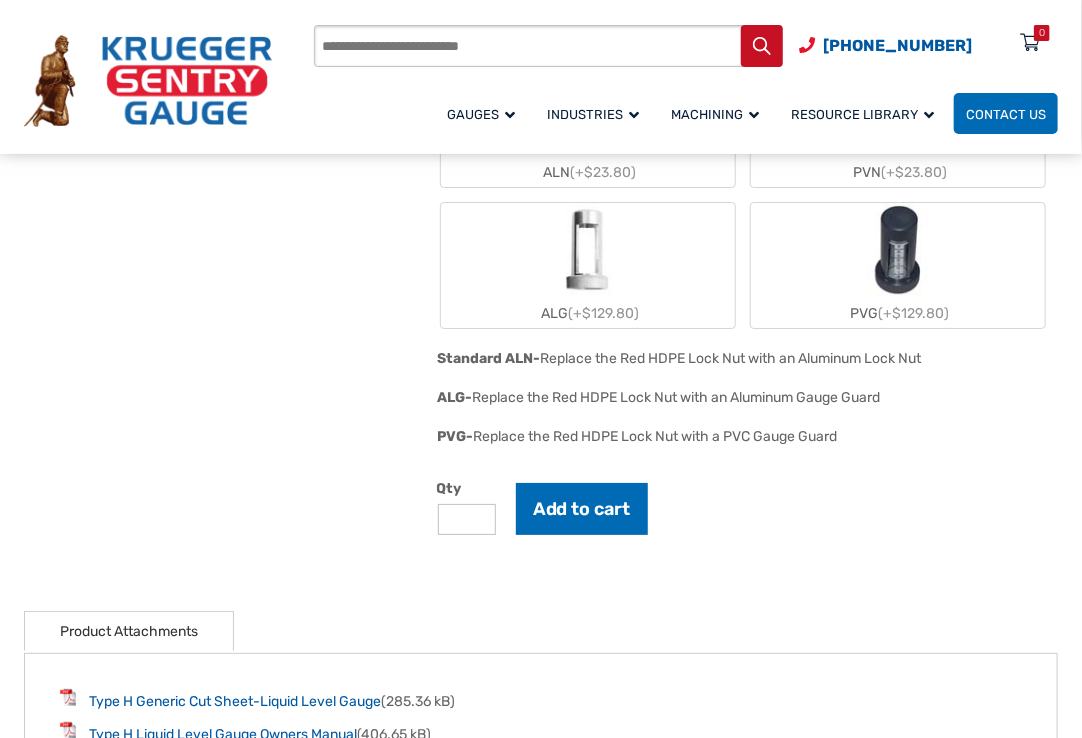 click 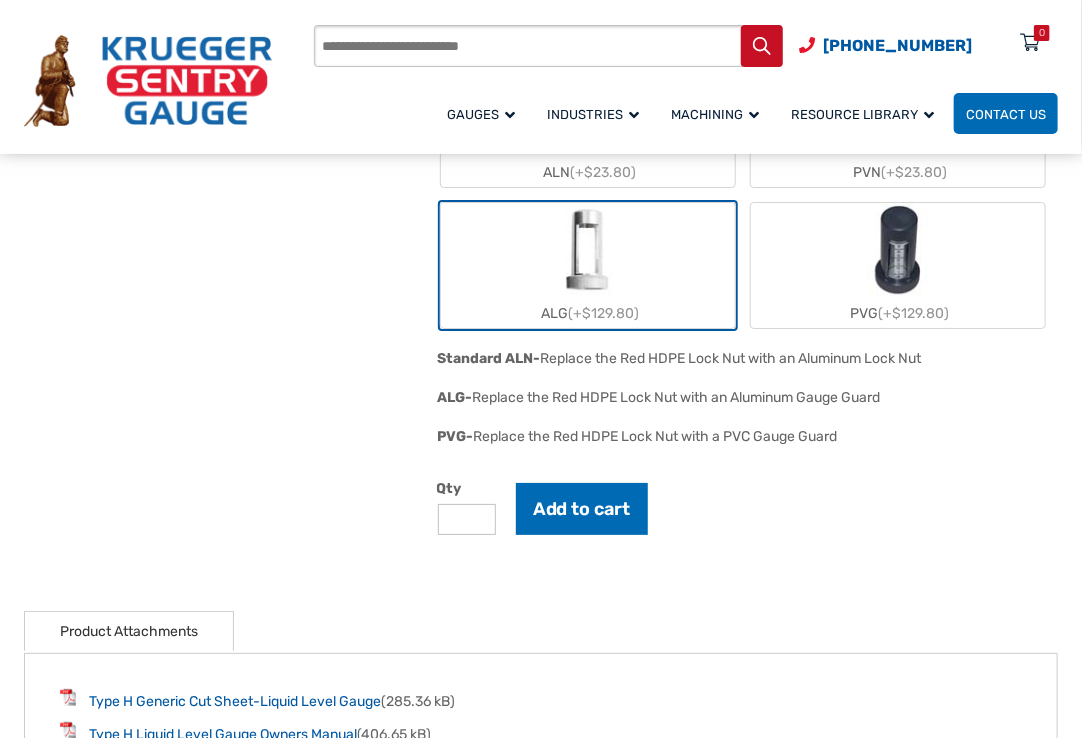 type on "*" 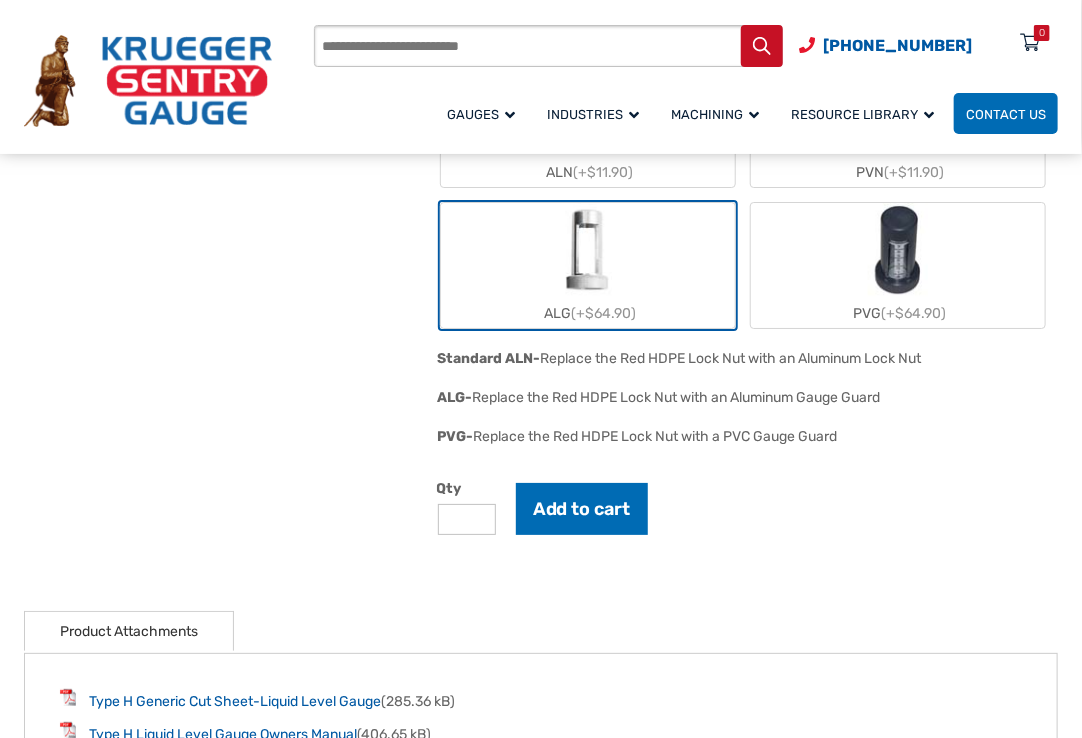 click on "*" at bounding box center [467, 519] 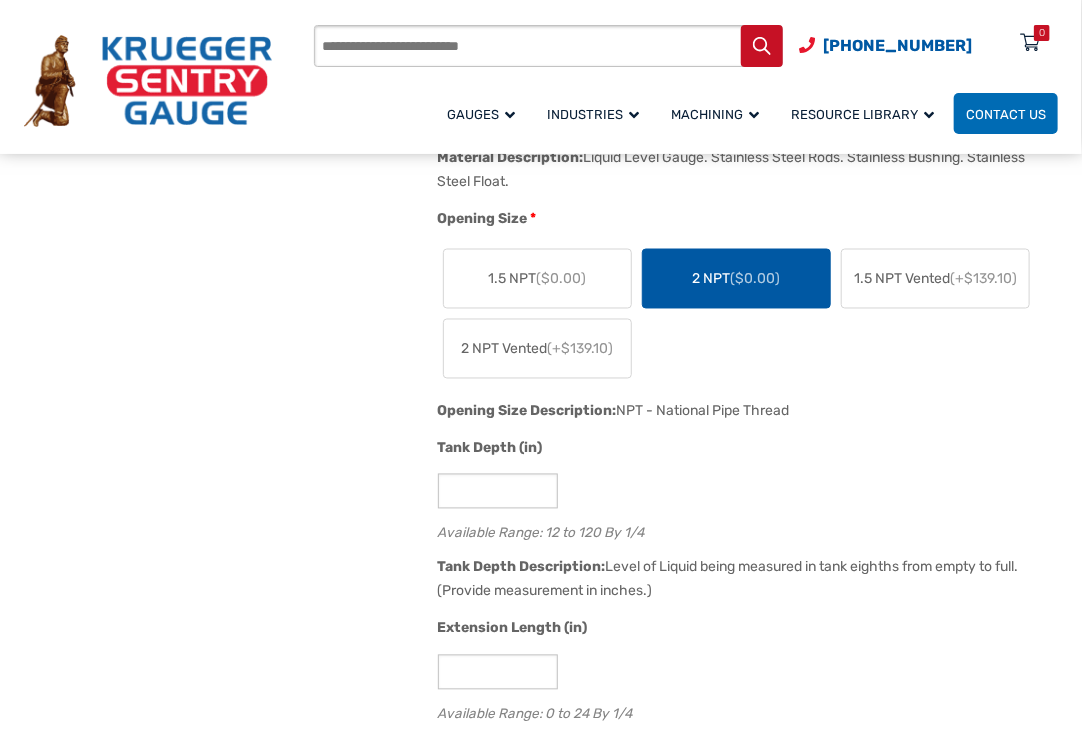 scroll, scrollTop: 600, scrollLeft: 0, axis: vertical 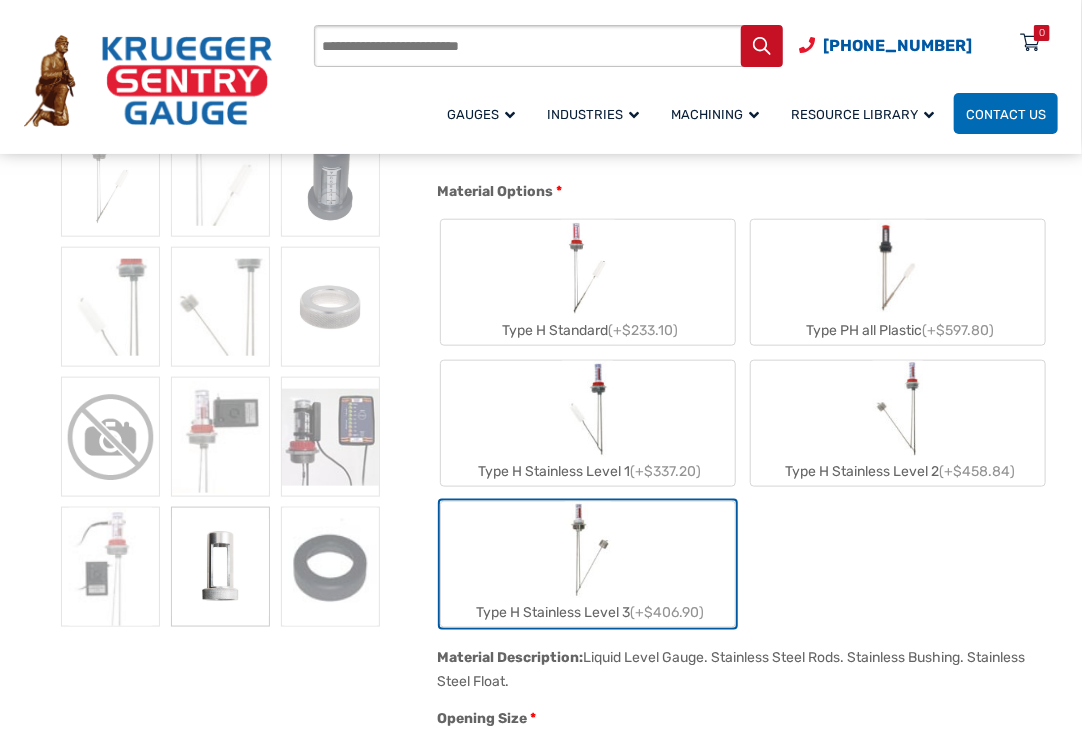 click on "Type H Standard  (+$233.10) Type PH all Plastic  (+$597.80) Type H Stainless Level 1  (+$337.20) Type H Stainless Level 2  (+$458.84) Type H Stainless Level 3  (+$406.90)" 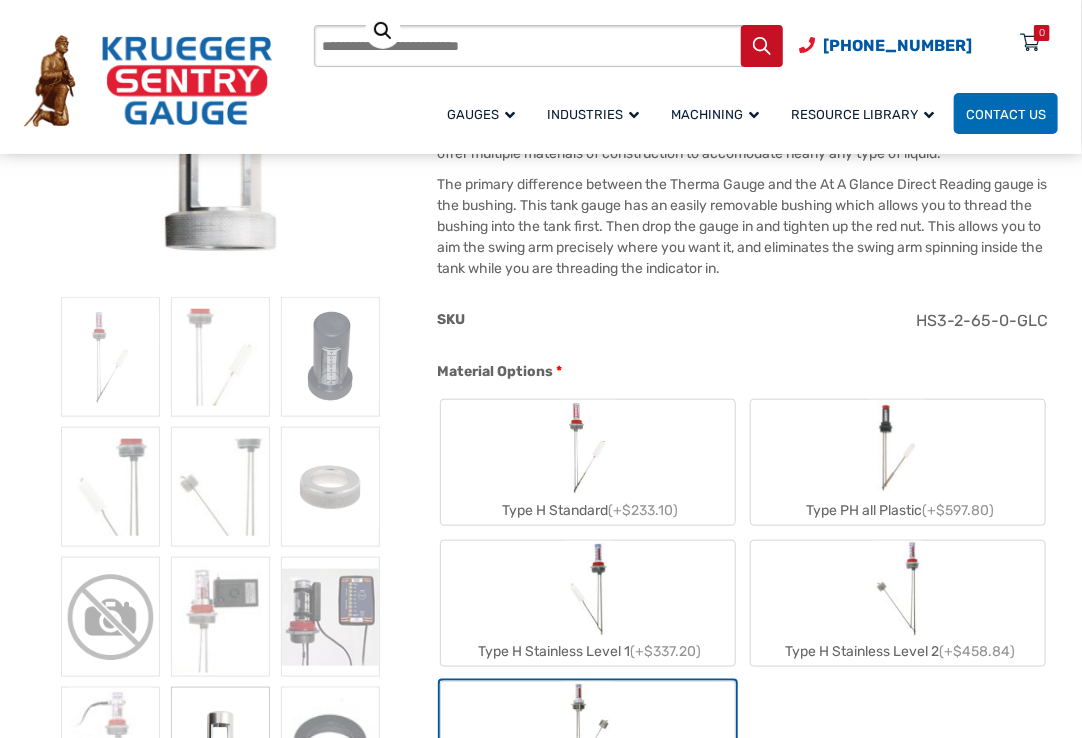scroll, scrollTop: 300, scrollLeft: 0, axis: vertical 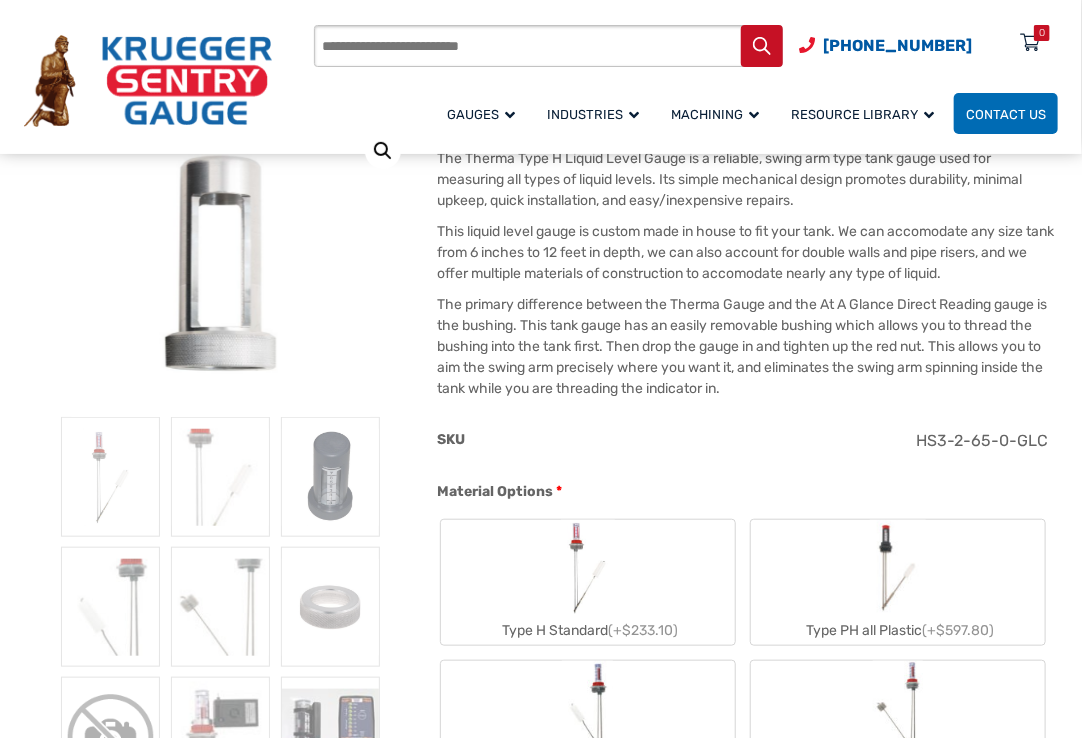 drag, startPoint x: 932, startPoint y: 432, endPoint x: 1070, endPoint y: 430, distance: 138.0145 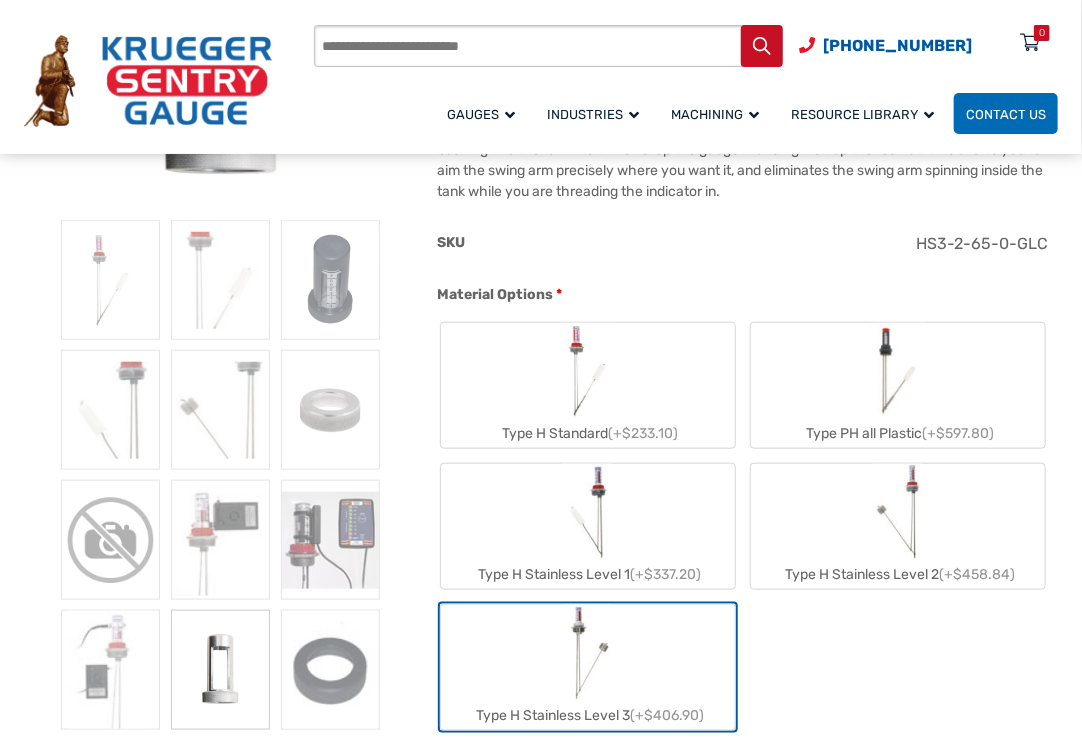 scroll, scrollTop: 500, scrollLeft: 0, axis: vertical 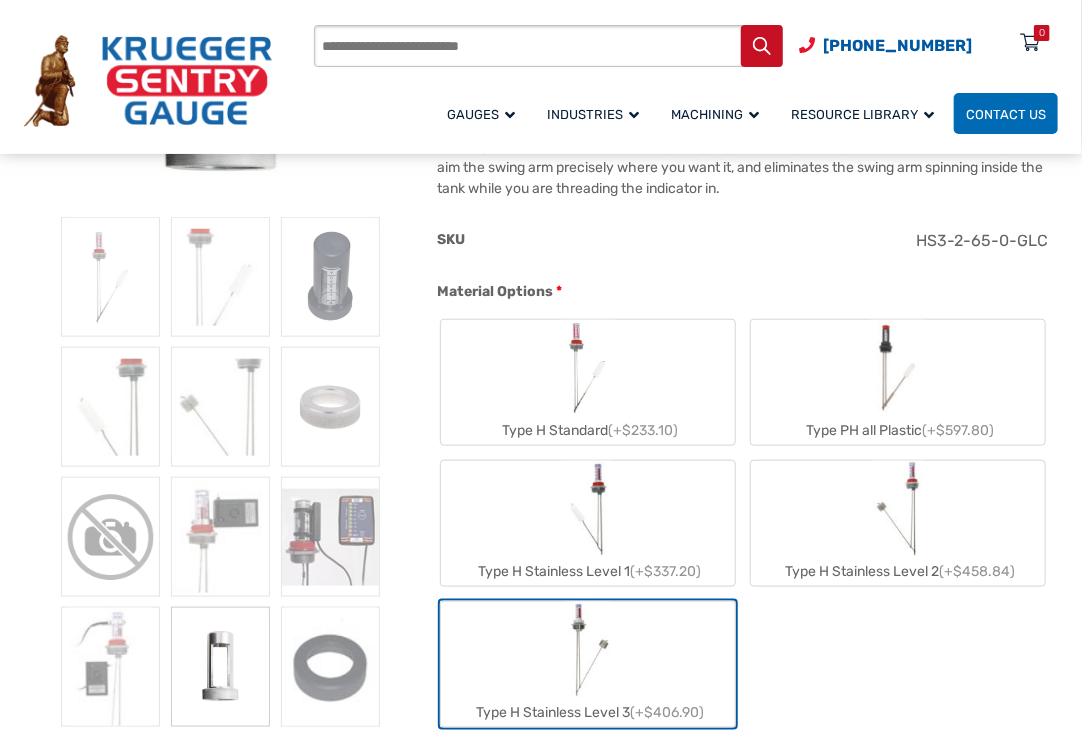 click on "Type H Stainless Level 2  (+$458.84)" 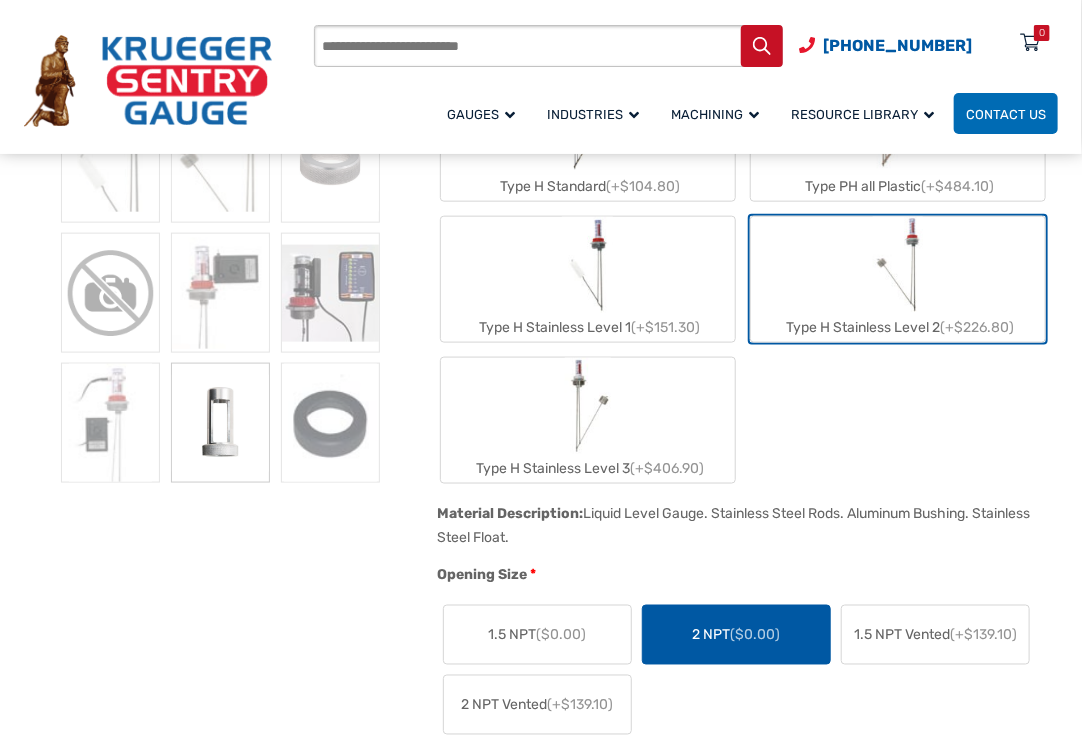 scroll, scrollTop: 600, scrollLeft: 0, axis: vertical 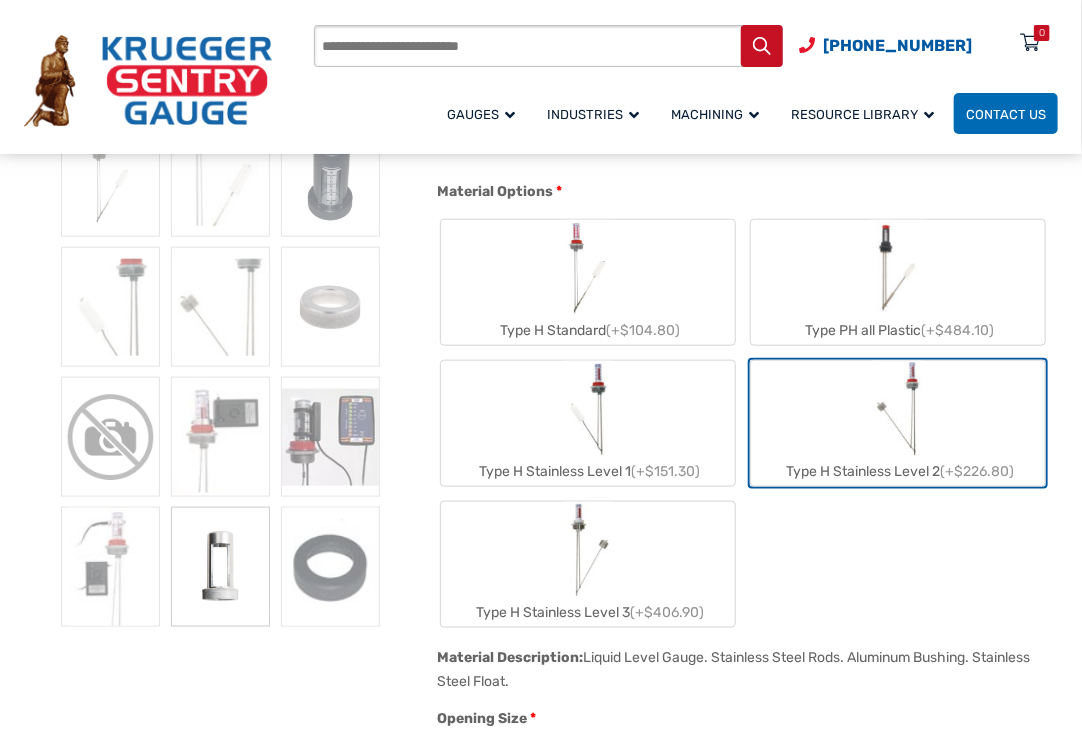 click on "Type H Standard  (+$104.80) Type PH all Plastic  (+$484.10) Type H Stainless Level 1  (+$151.30) Type H Stainless Level 2  (+$226.80) Type H Stainless Level 3  (+$406.90)" 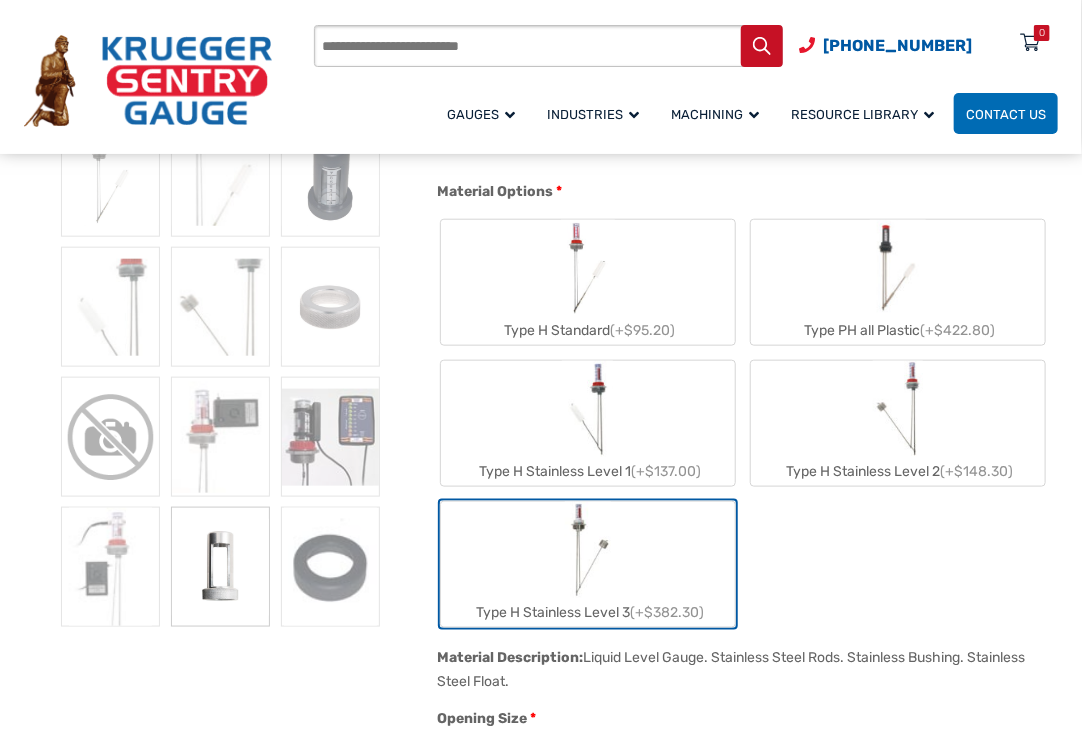 click 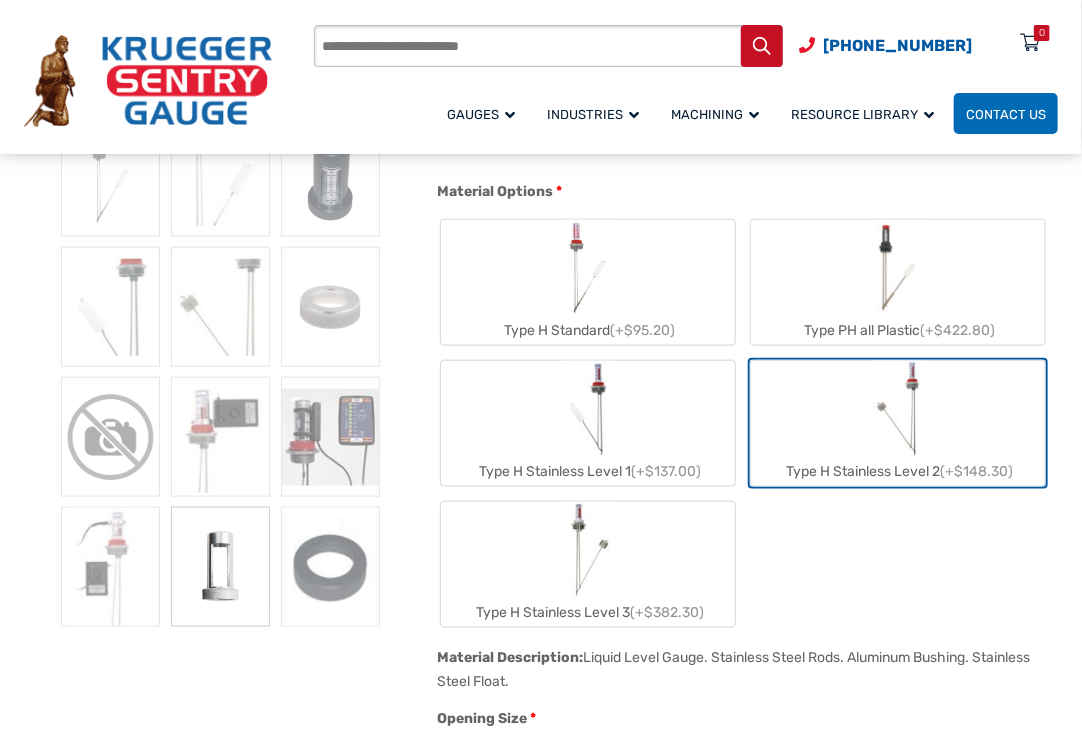 click 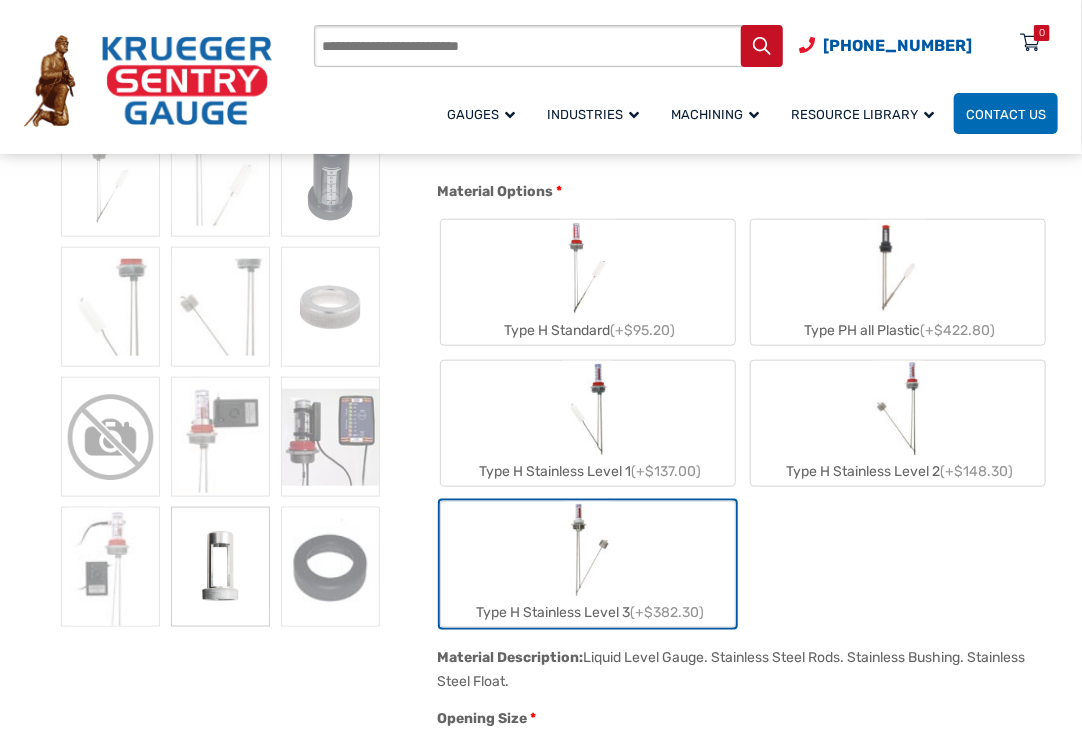 click on "Type H Stainless Level 2  (+$148.30)" 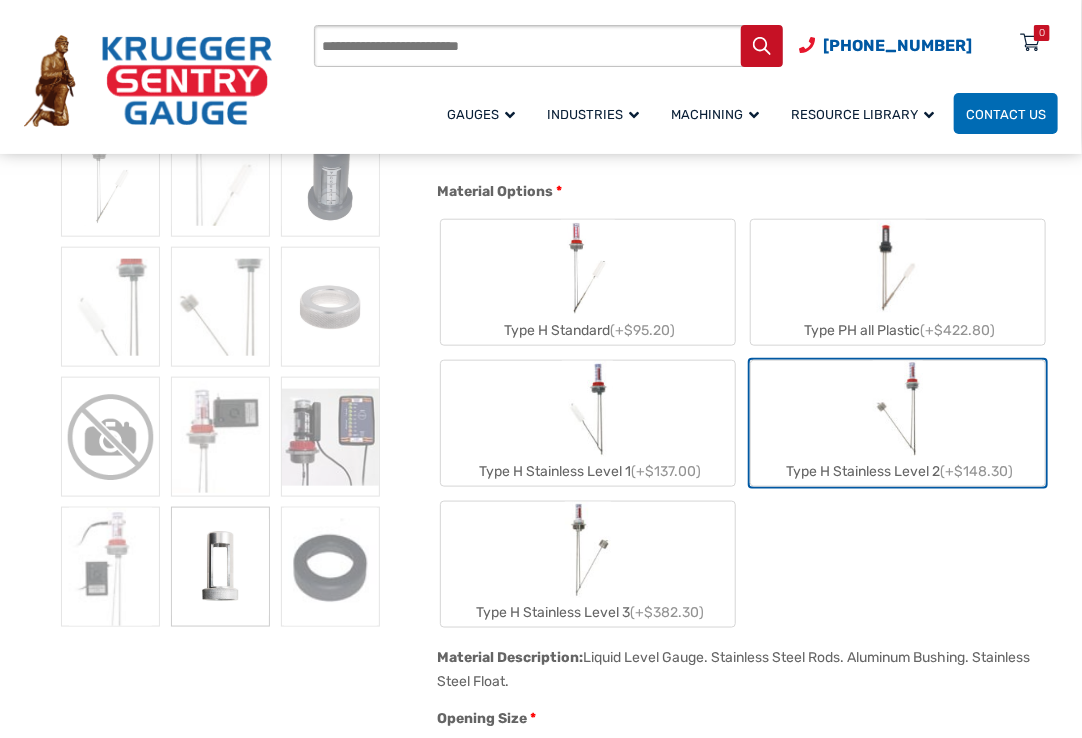 click 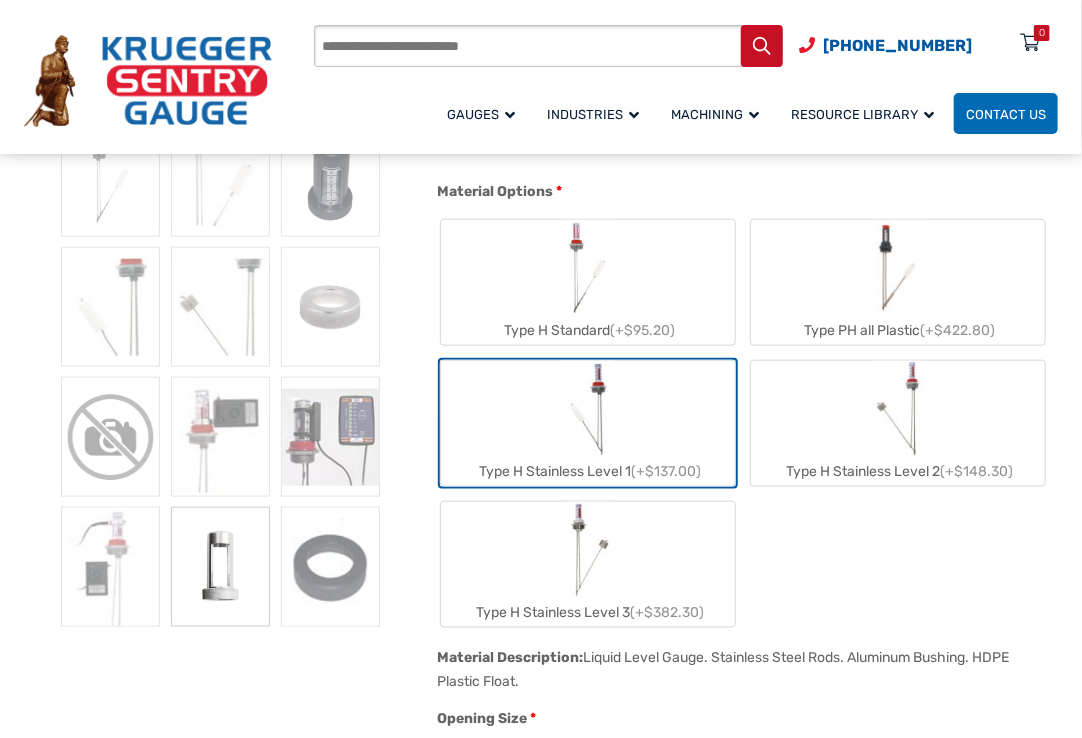 click 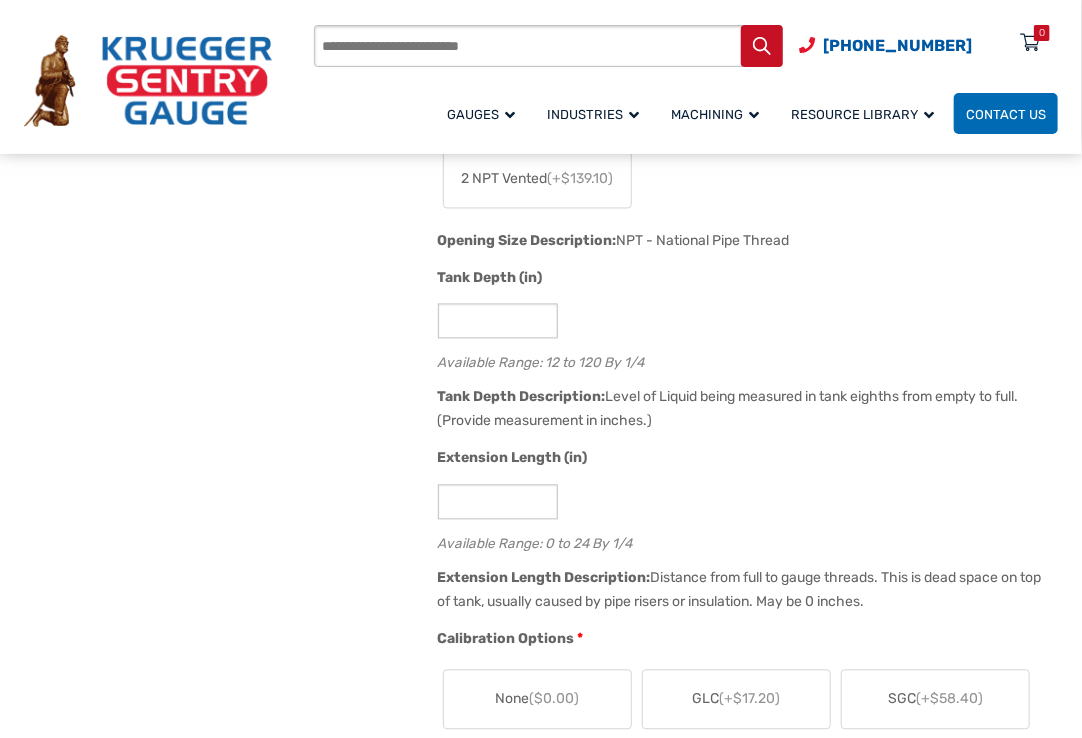 scroll, scrollTop: 1100, scrollLeft: 0, axis: vertical 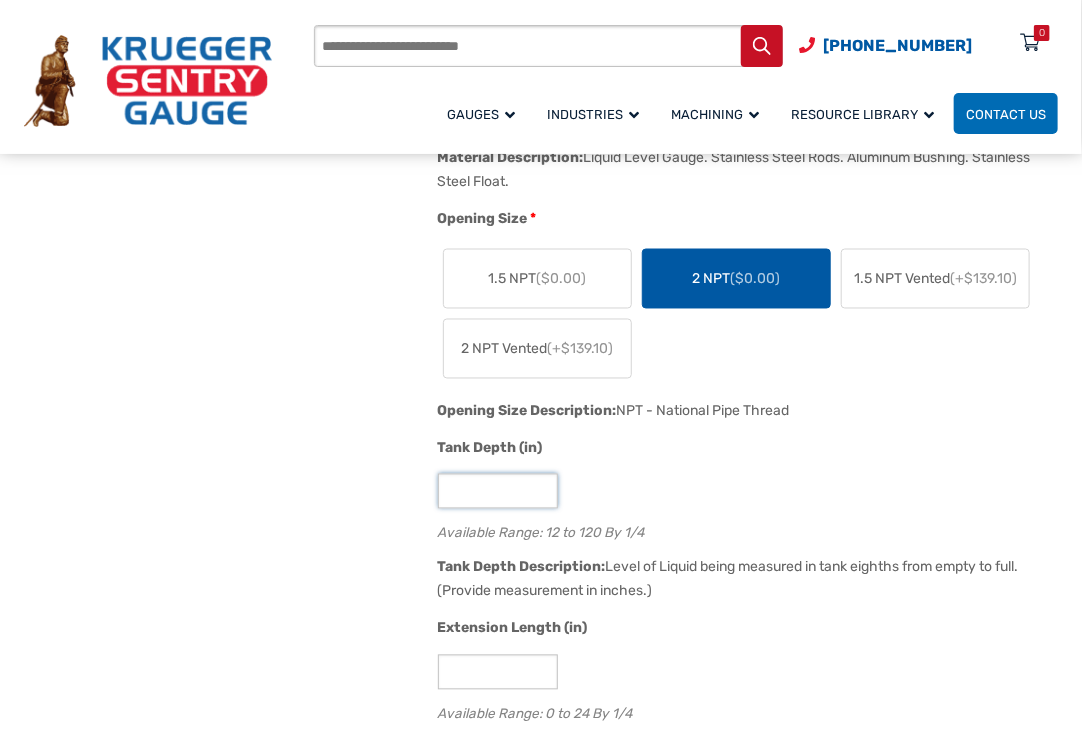 click on "**" 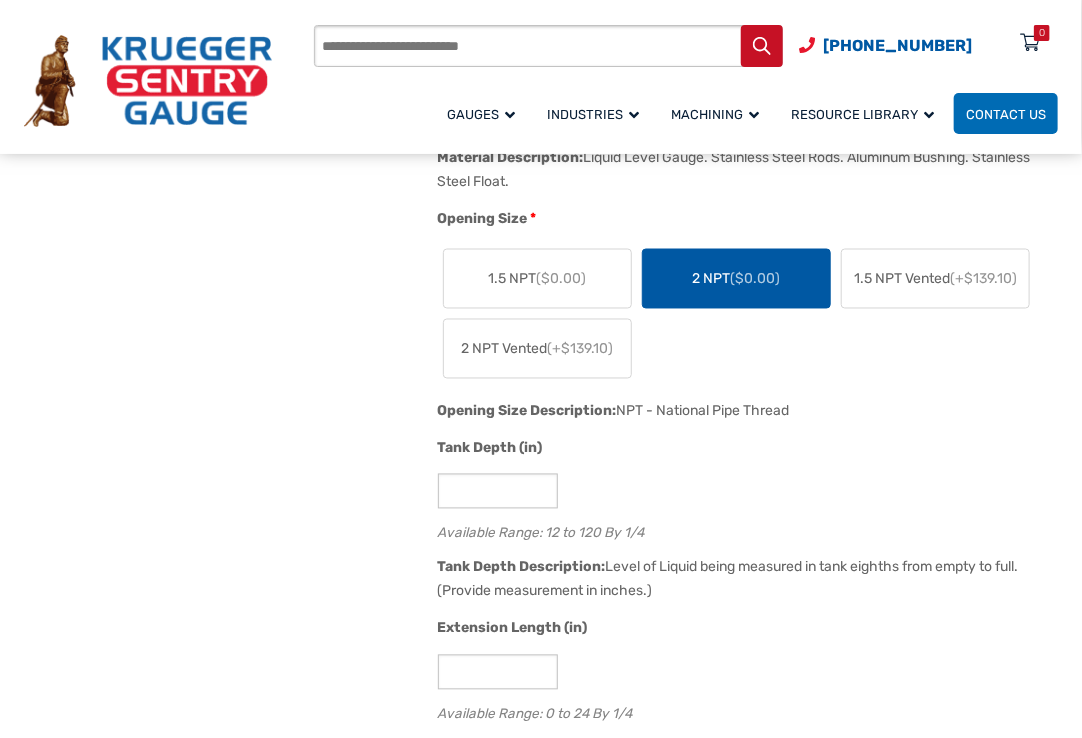 click on "1.5 NPT  ($0.00) 2 NPT  ($0.00) 1.5 NPT Vented  (+$139.10) 2 NPT Vented  (+$139.10)" 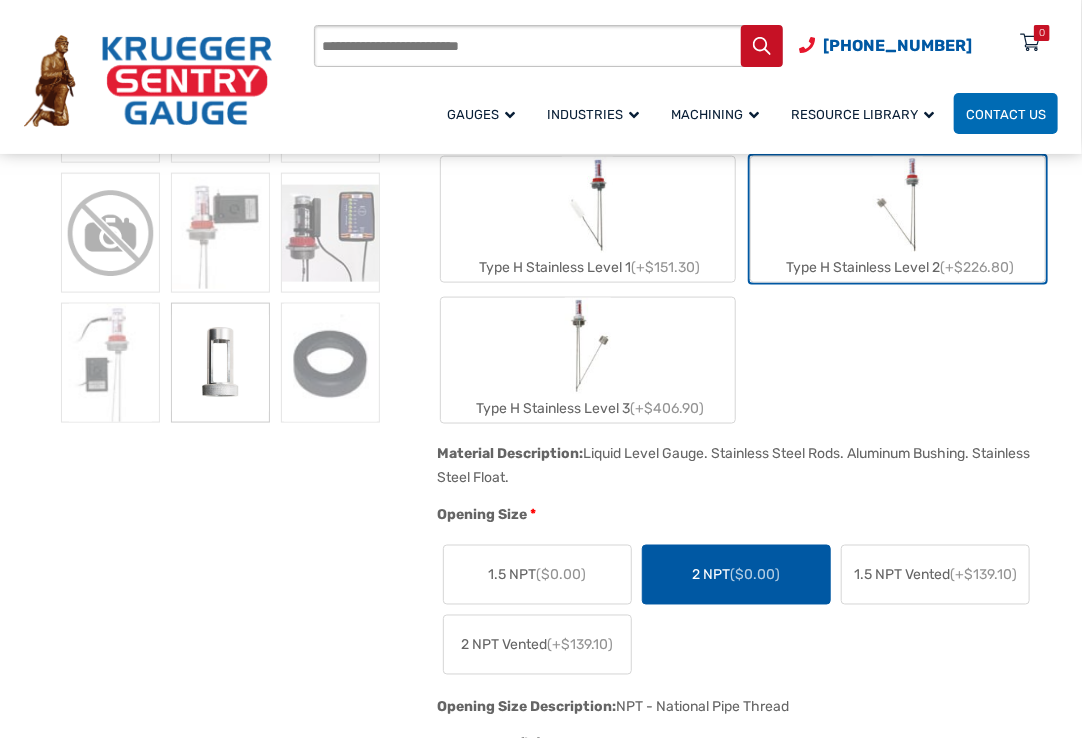 scroll, scrollTop: 700, scrollLeft: 0, axis: vertical 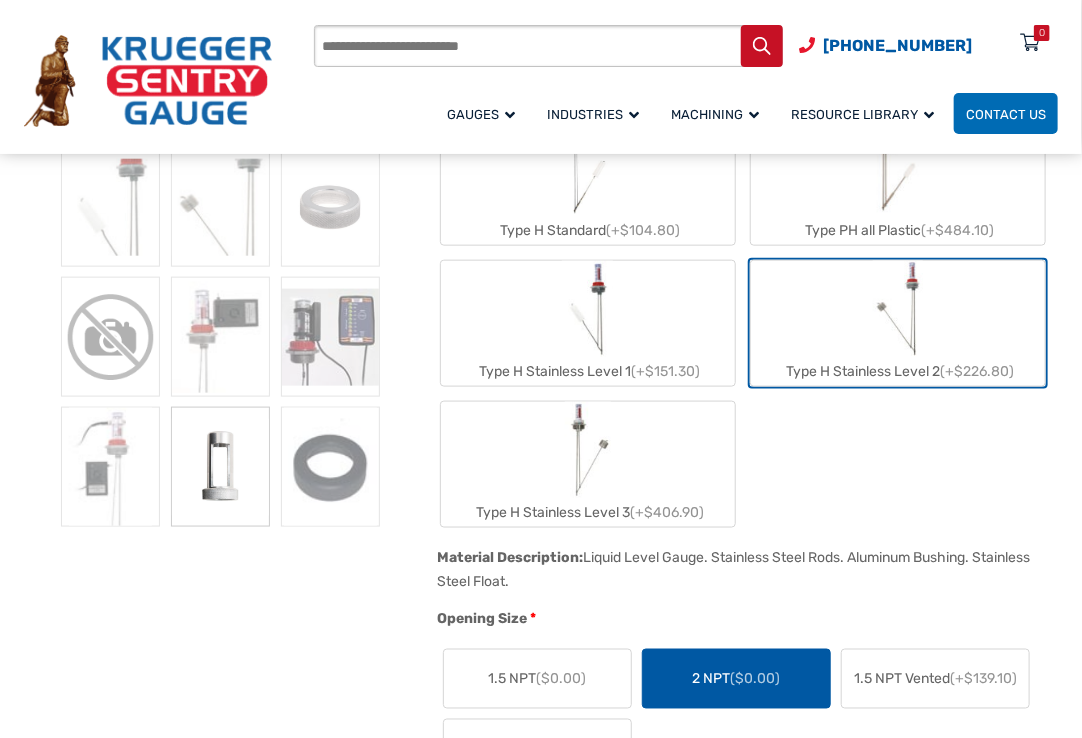 click on "Type H Standard  (+$104.80) Type PH all Plastic  (+$484.10) Type H Stainless Level 1  (+$151.30) Type H Stainless Level 2  (+$226.80) Type H Stainless Level 3  (+$406.90)" 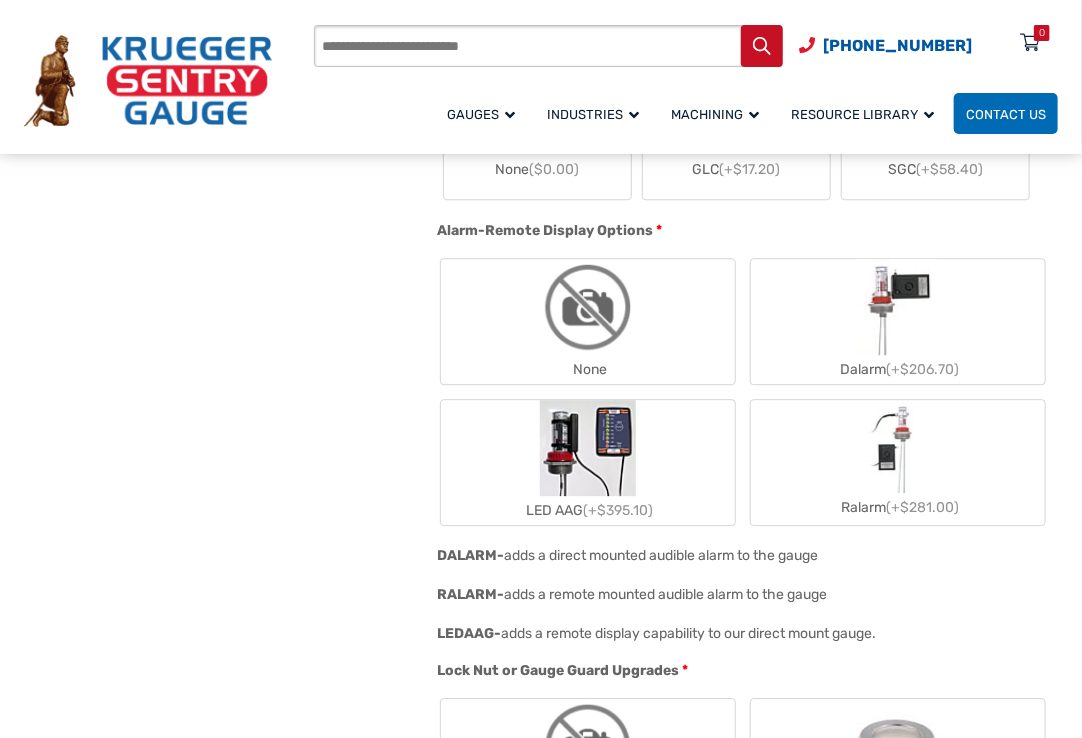 scroll, scrollTop: 2300, scrollLeft: 0, axis: vertical 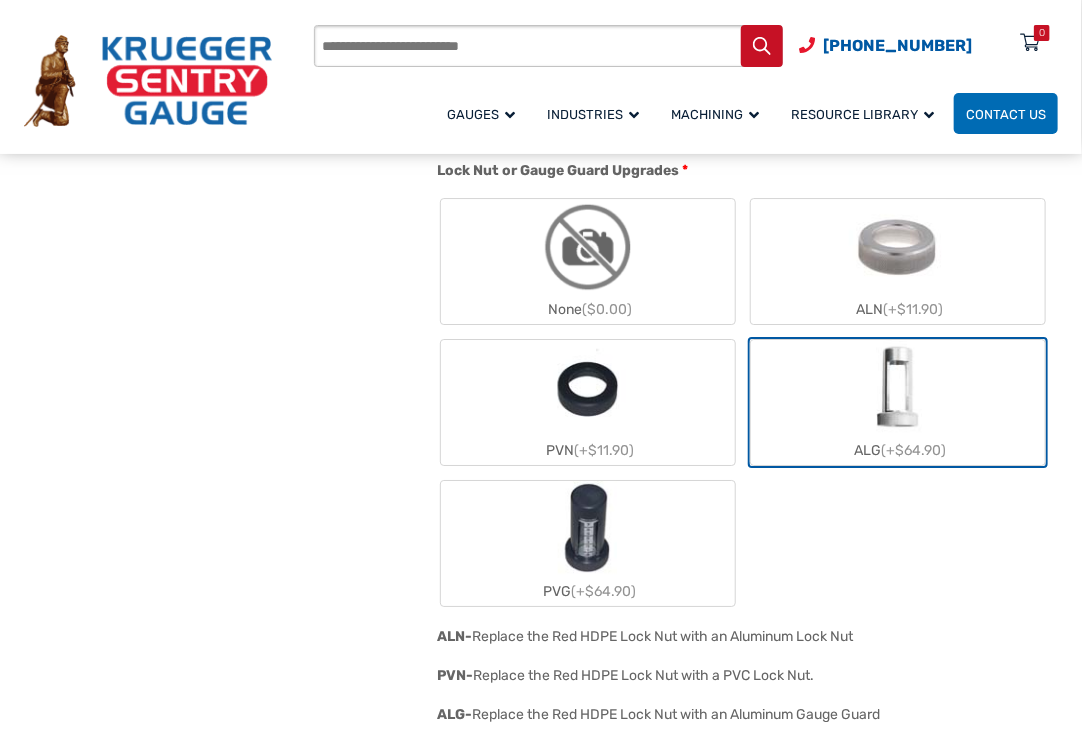 click on "None  ($0.00) ALN  (+$11.90) PVN  (+$11.90) ALG  (+$64.90) PVG  (+$64.90)" 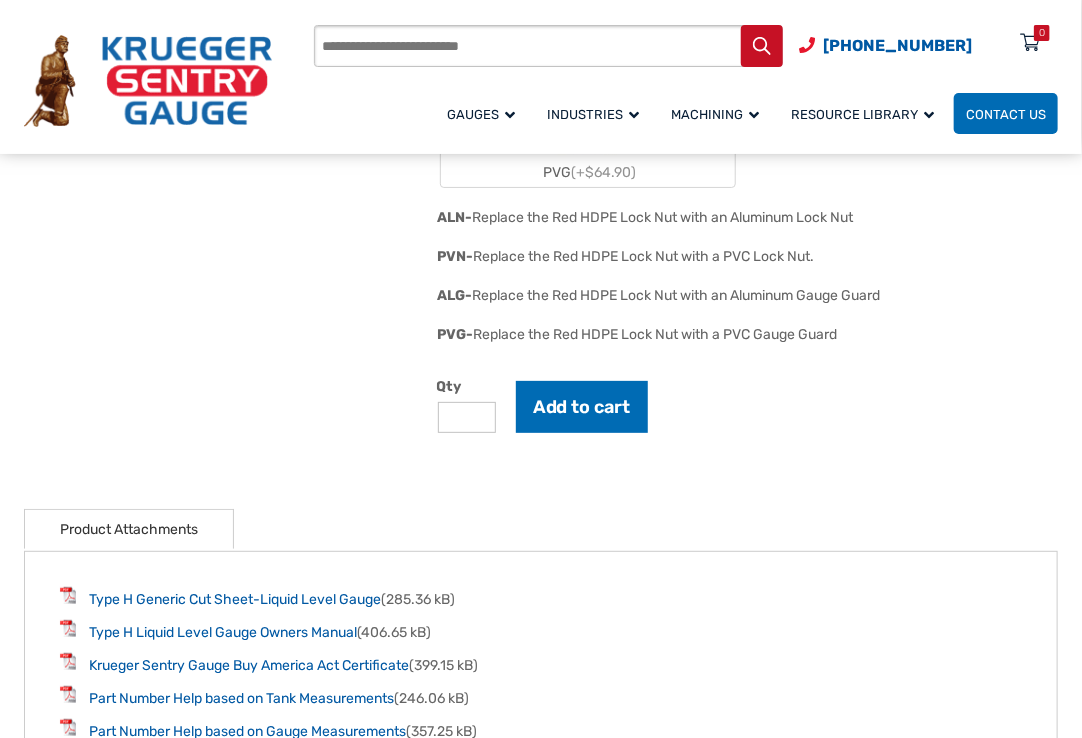 scroll, scrollTop: 2500, scrollLeft: 0, axis: vertical 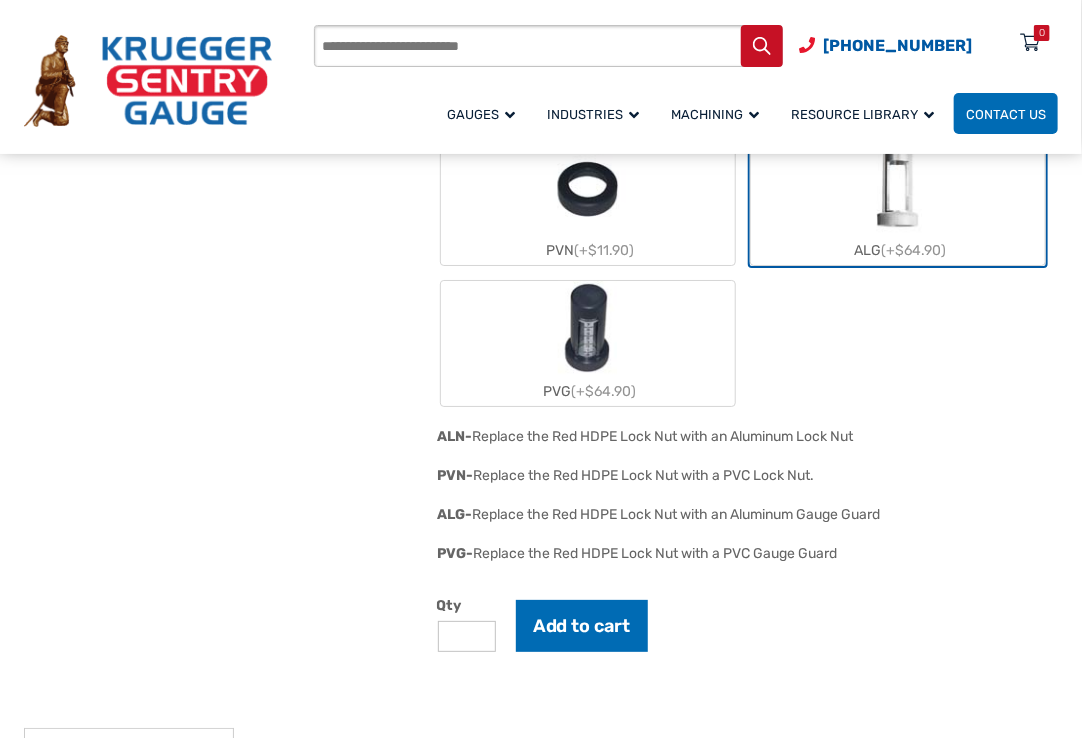 drag, startPoint x: 458, startPoint y: 425, endPoint x: 895, endPoint y: 435, distance: 437.1144 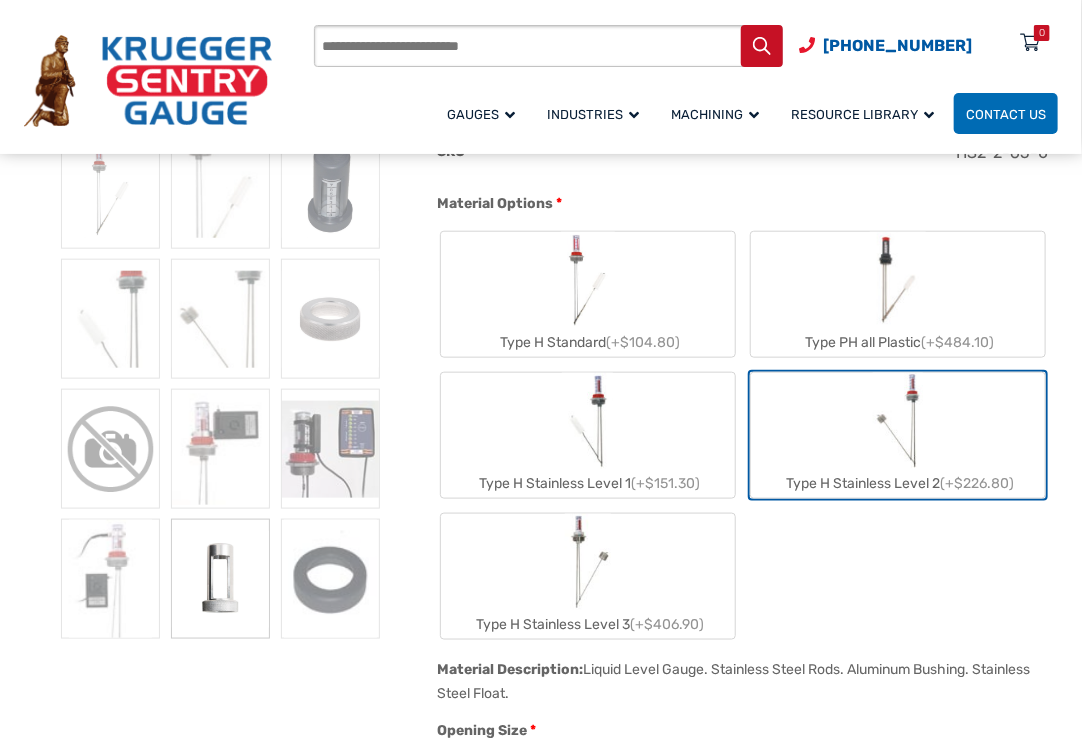 scroll, scrollTop: 700, scrollLeft: 0, axis: vertical 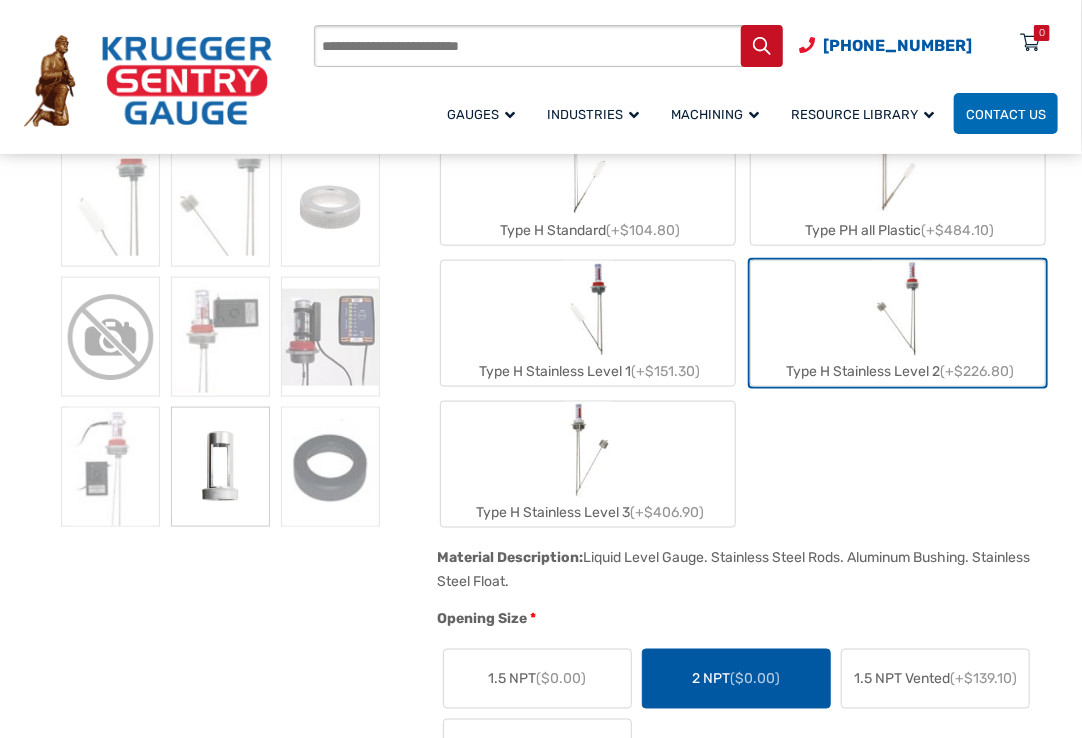 click on "Type H Stainless Level 2  (+$226.80)" 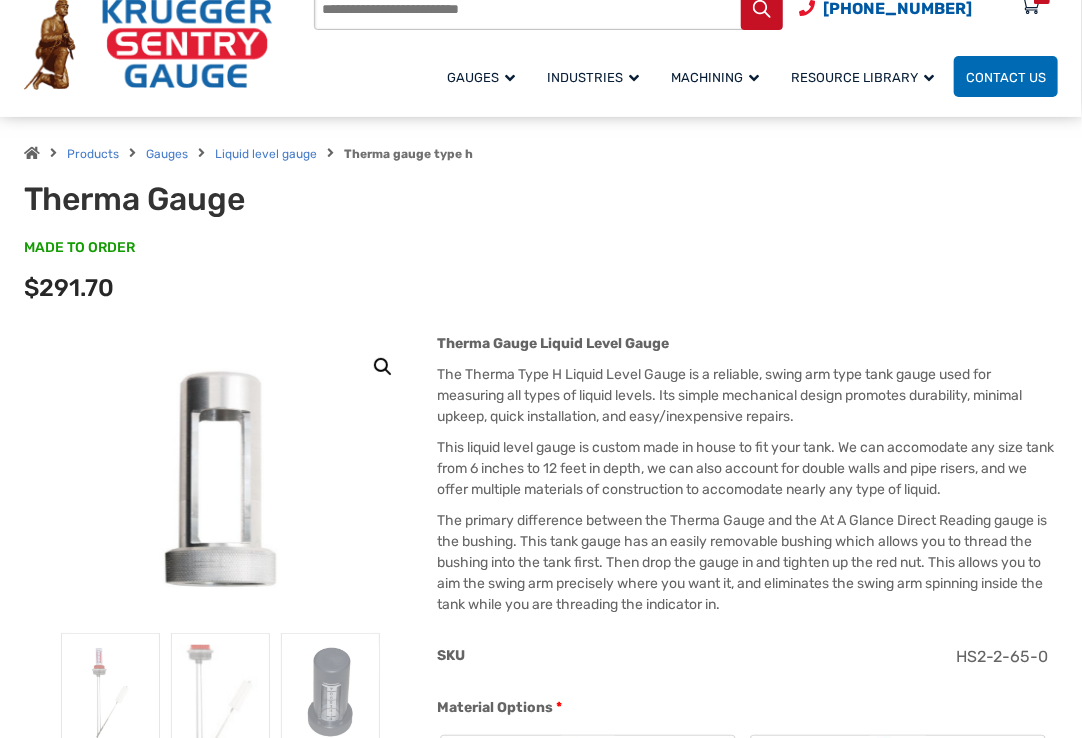 scroll, scrollTop: 0, scrollLeft: 0, axis: both 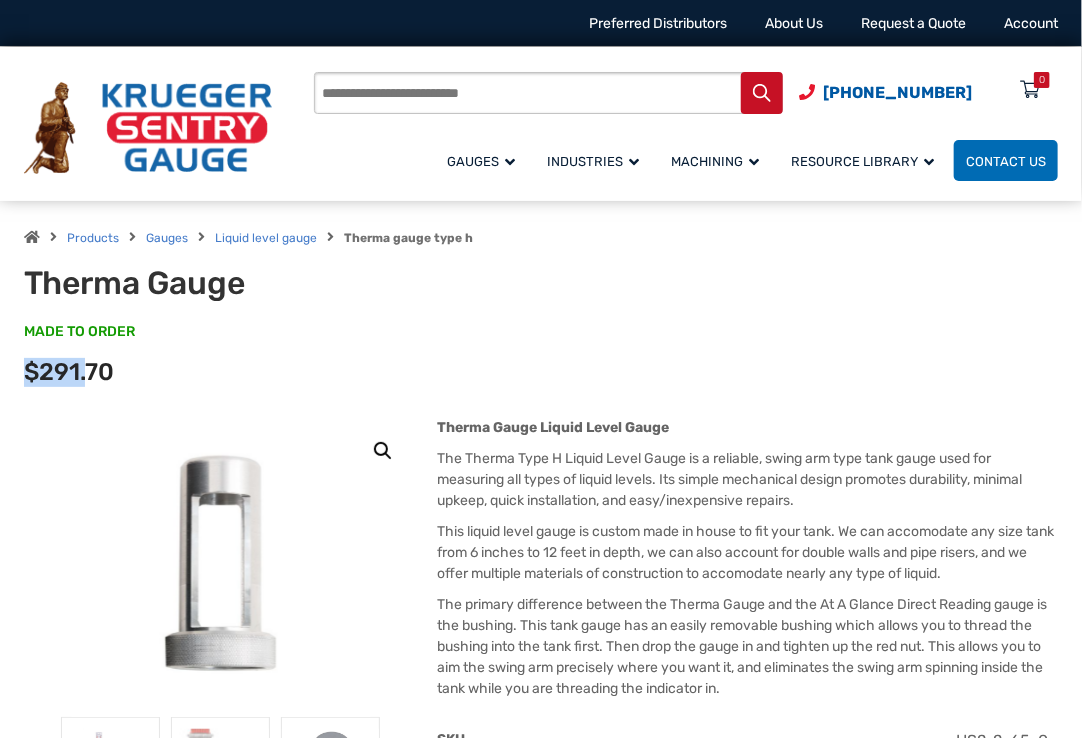 drag, startPoint x: 84, startPoint y: 375, endPoint x: 13, endPoint y: 377, distance: 71.02816 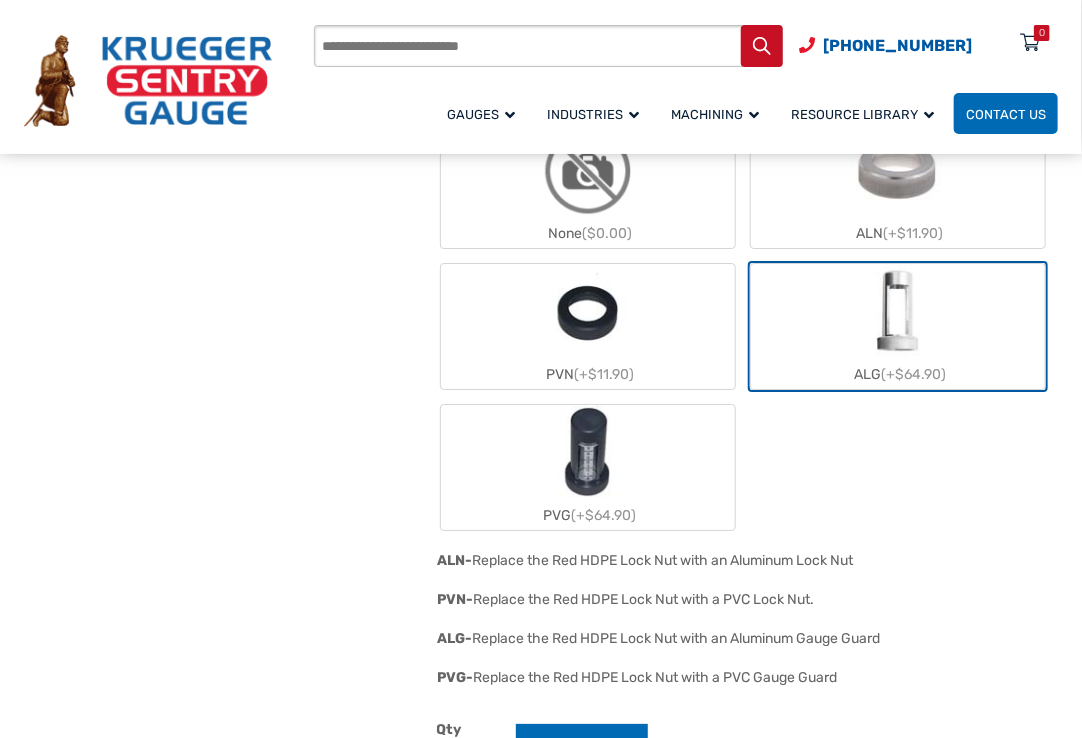 scroll, scrollTop: 2300, scrollLeft: 0, axis: vertical 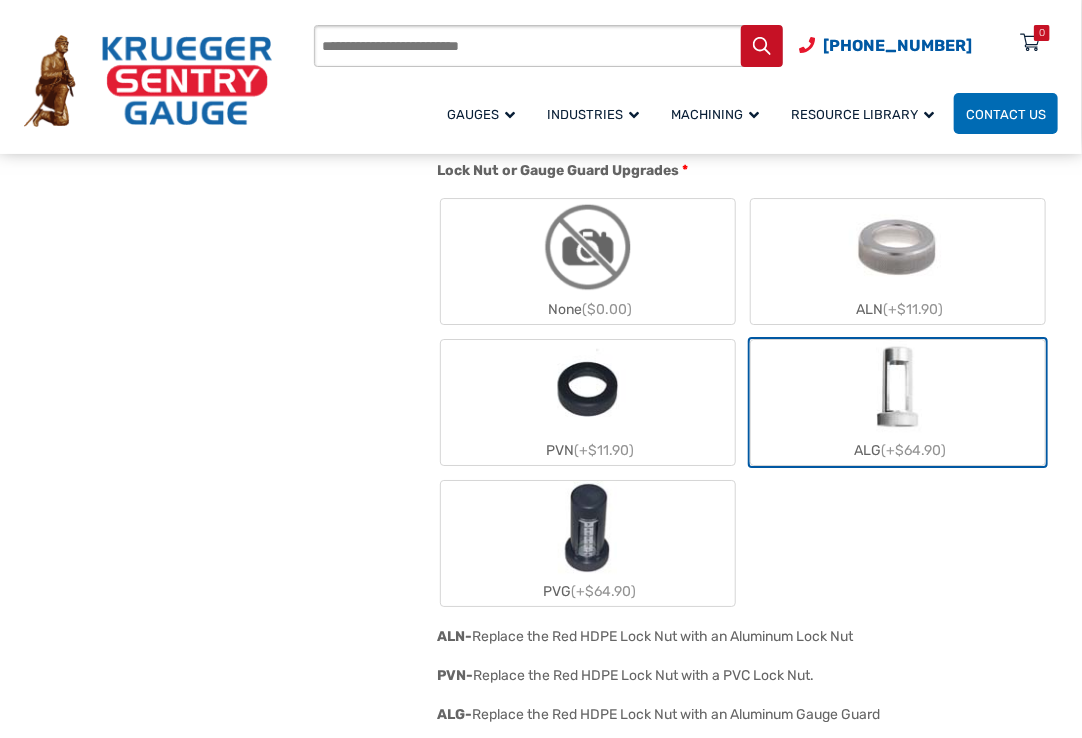 click on "ALG  (+$64.90)" 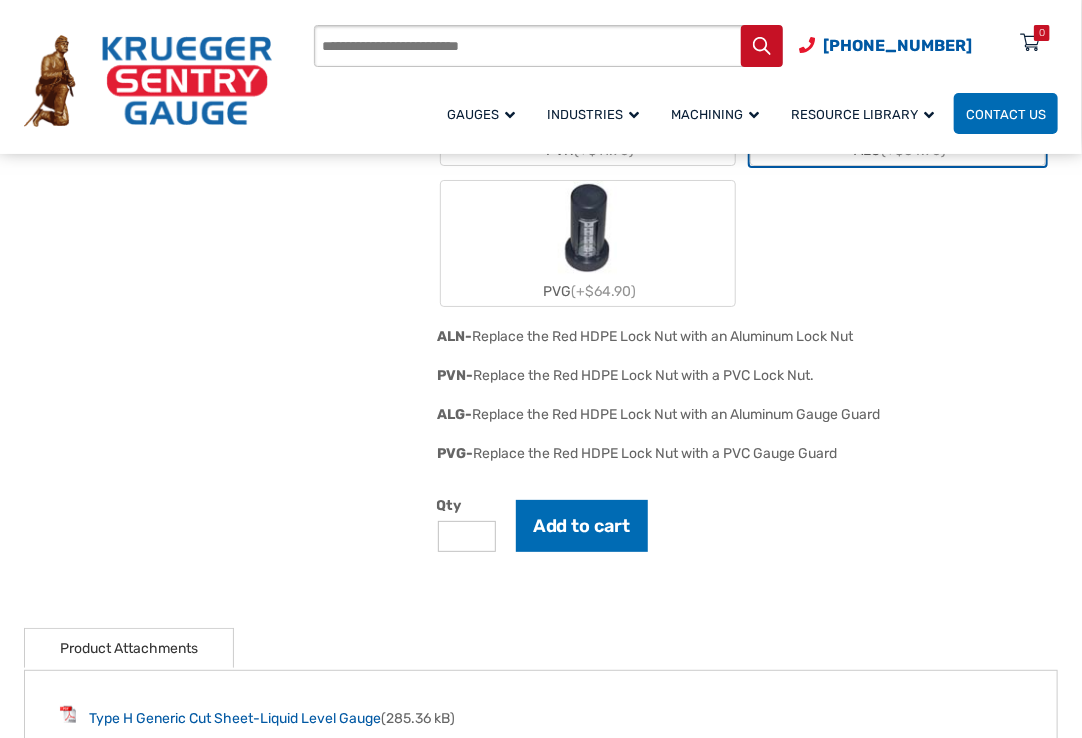 drag, startPoint x: 457, startPoint y: 329, endPoint x: 866, endPoint y: 334, distance: 409.03055 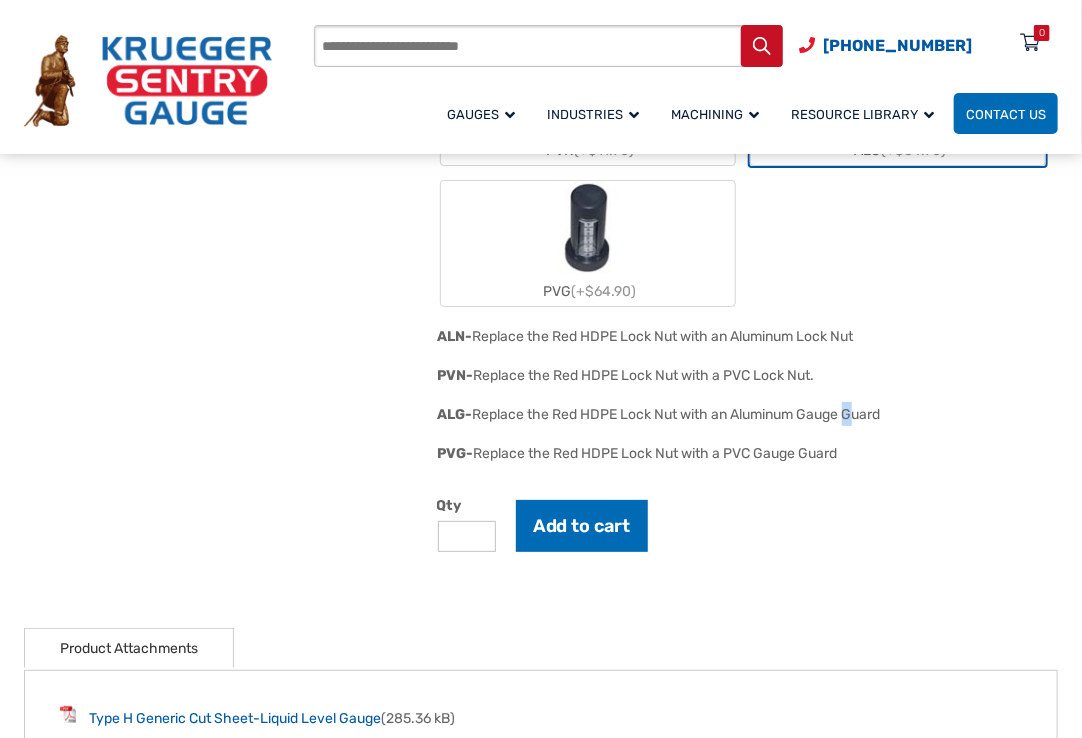 drag, startPoint x: 880, startPoint y: 421, endPoint x: 822, endPoint y: 406, distance: 59.908264 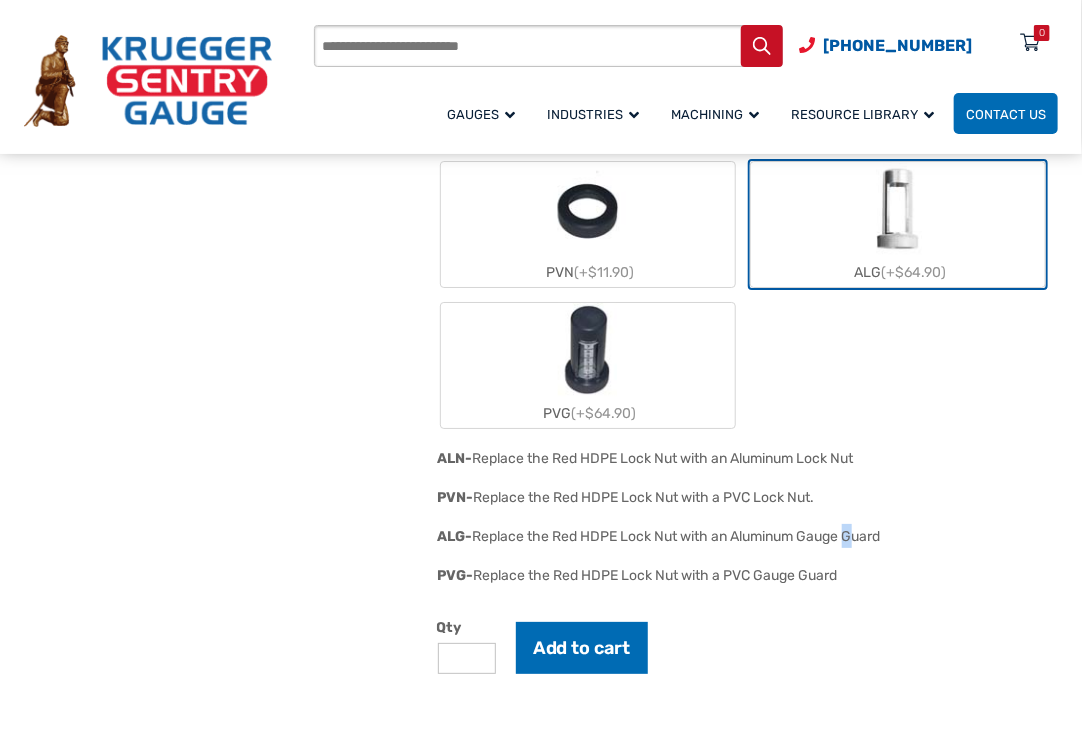 scroll, scrollTop: 2200, scrollLeft: 0, axis: vertical 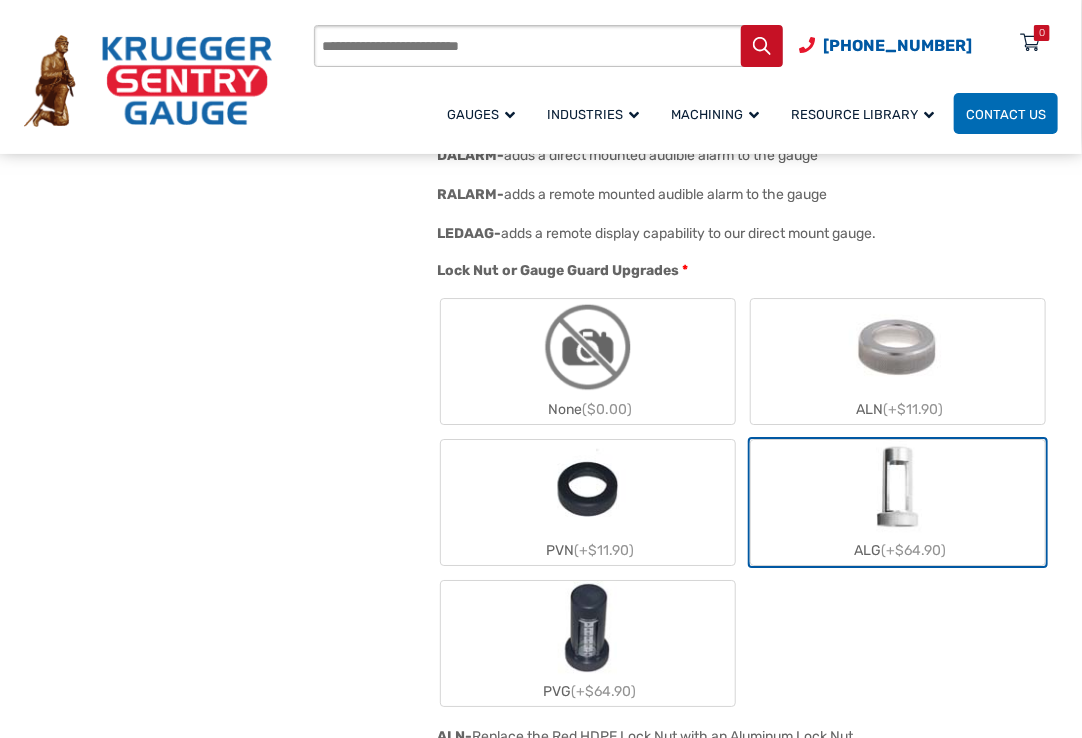 click 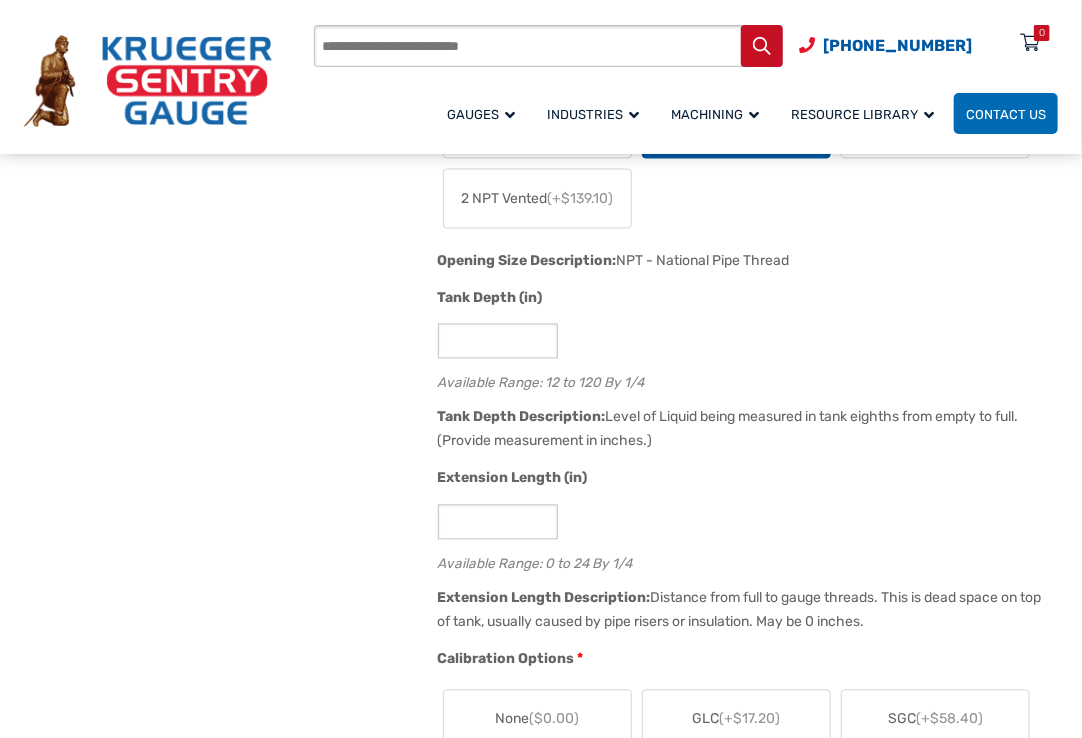 scroll, scrollTop: 1600, scrollLeft: 0, axis: vertical 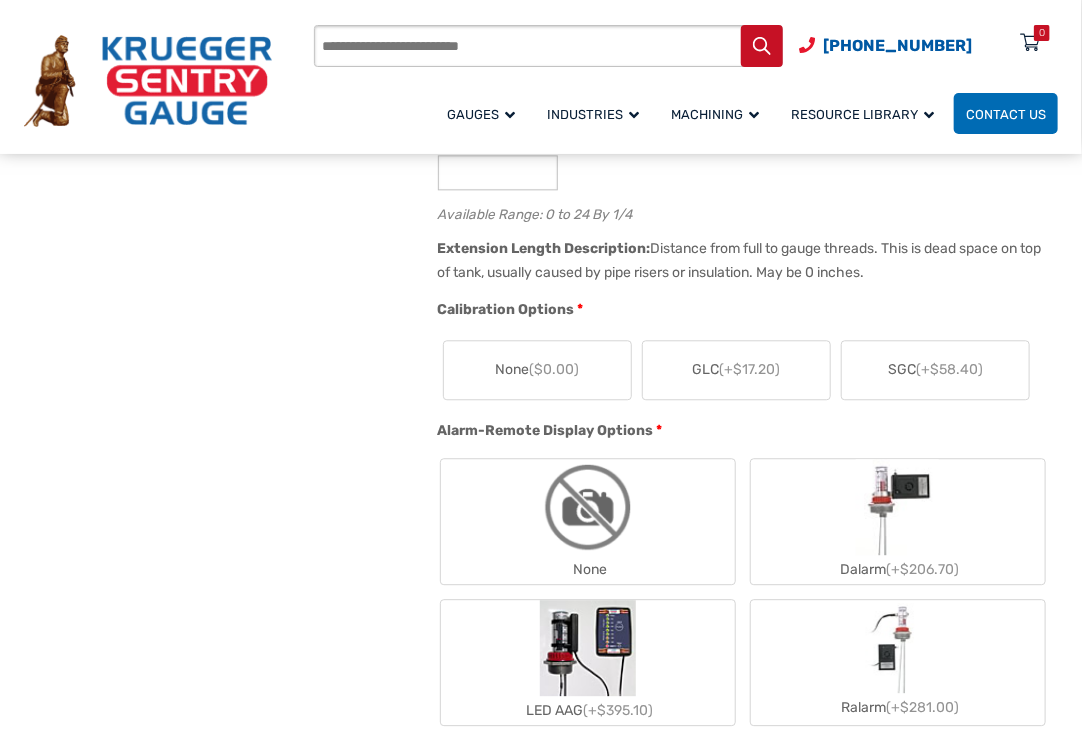 drag, startPoint x: 528, startPoint y: 363, endPoint x: 570, endPoint y: 370, distance: 42.579338 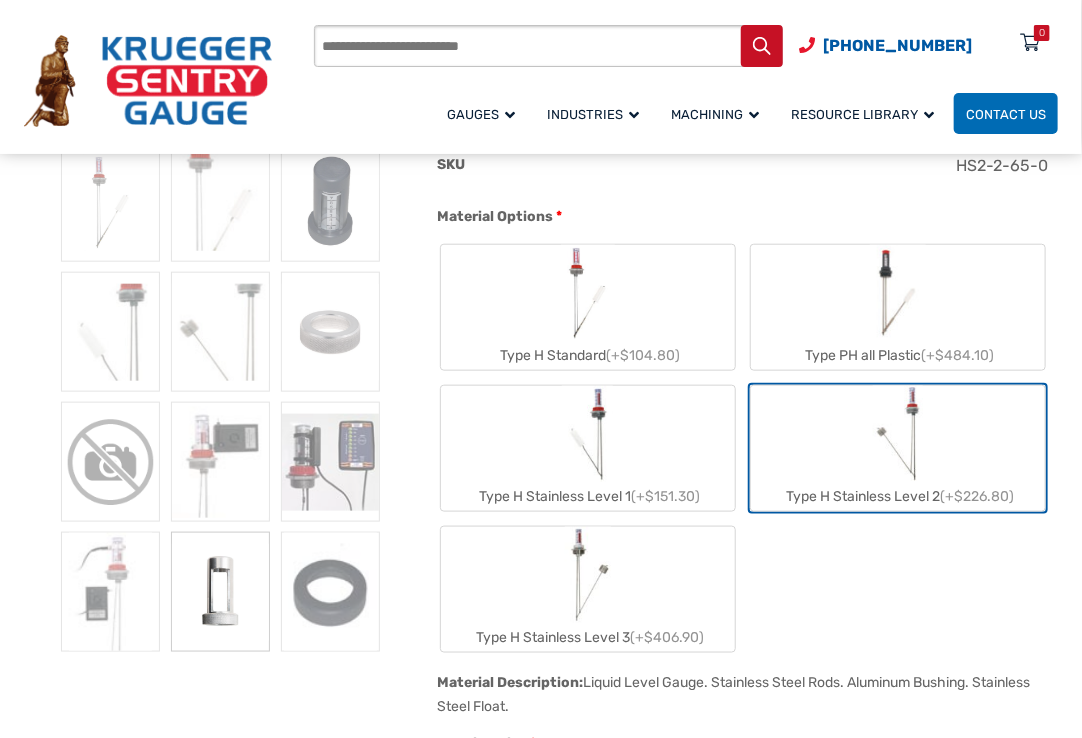 scroll, scrollTop: 700, scrollLeft: 0, axis: vertical 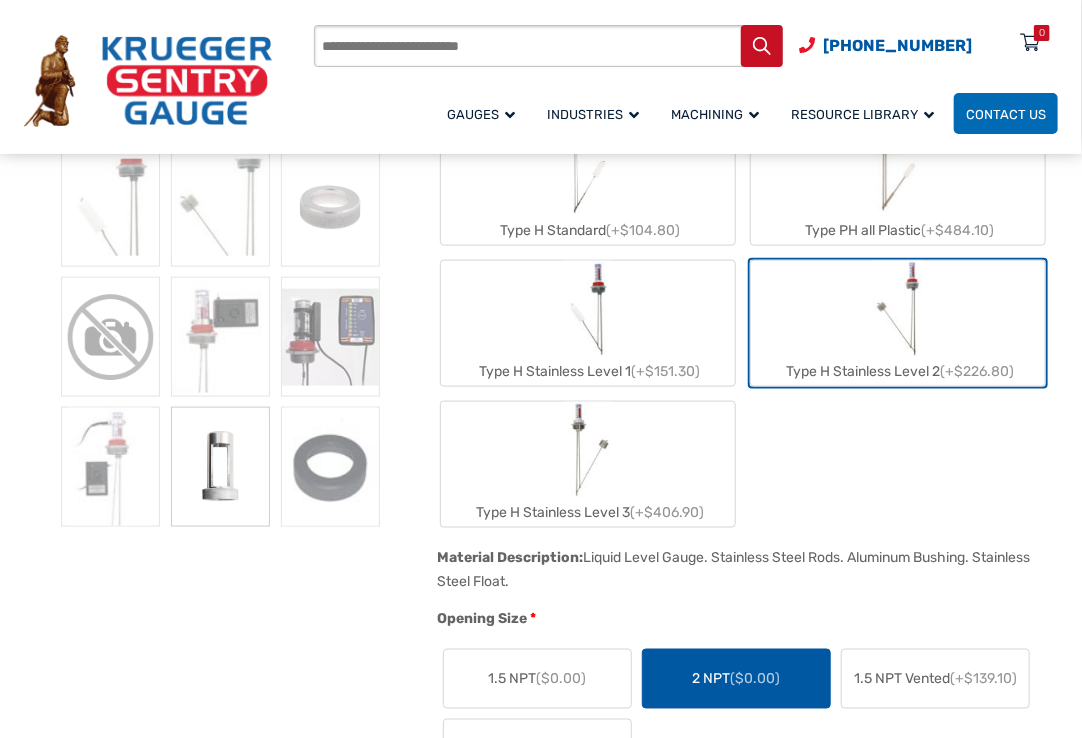 click on "Type H Stainless Level 3  (+$406.90)" 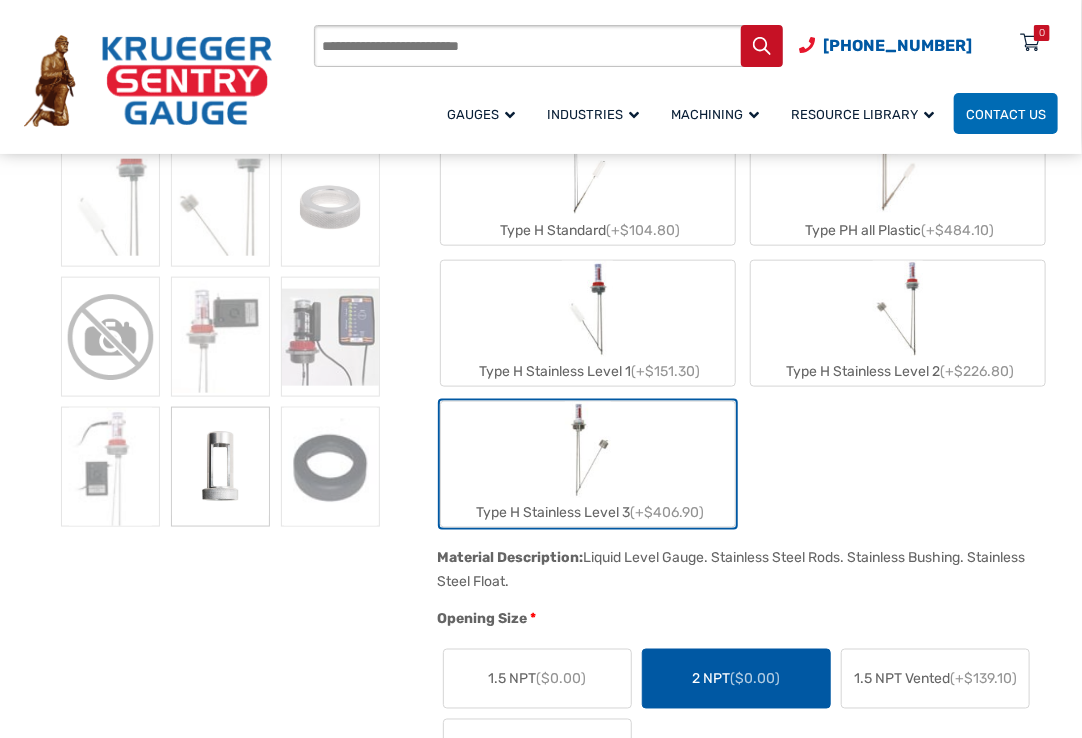 click 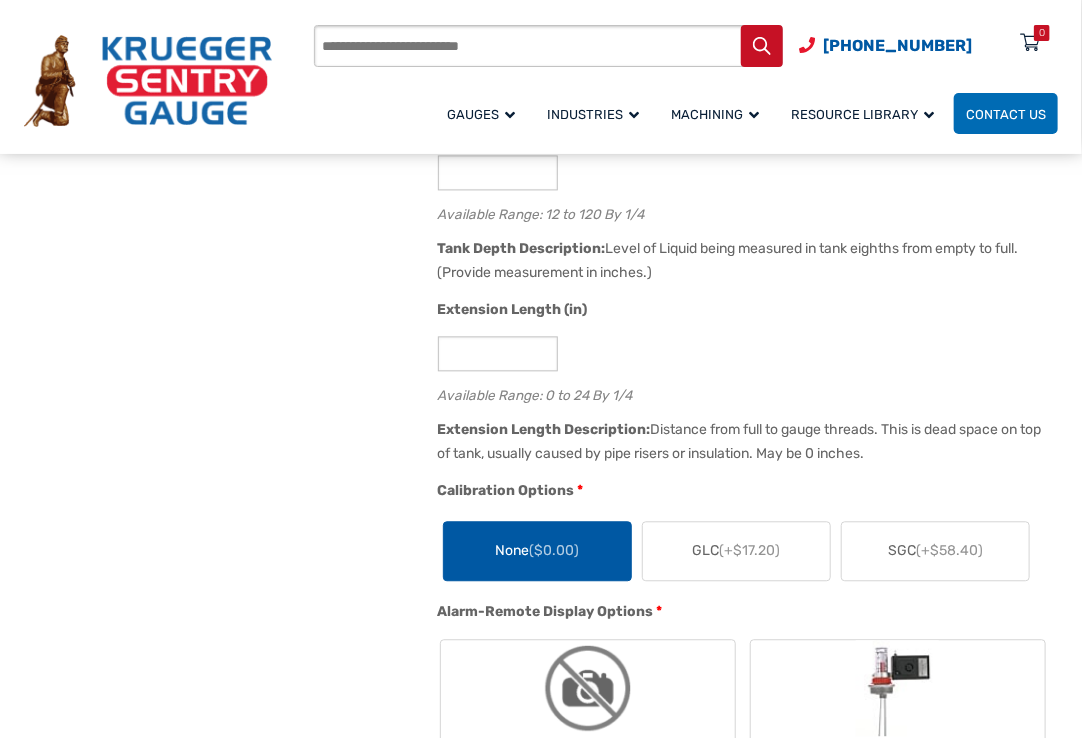 scroll, scrollTop: 1300, scrollLeft: 0, axis: vertical 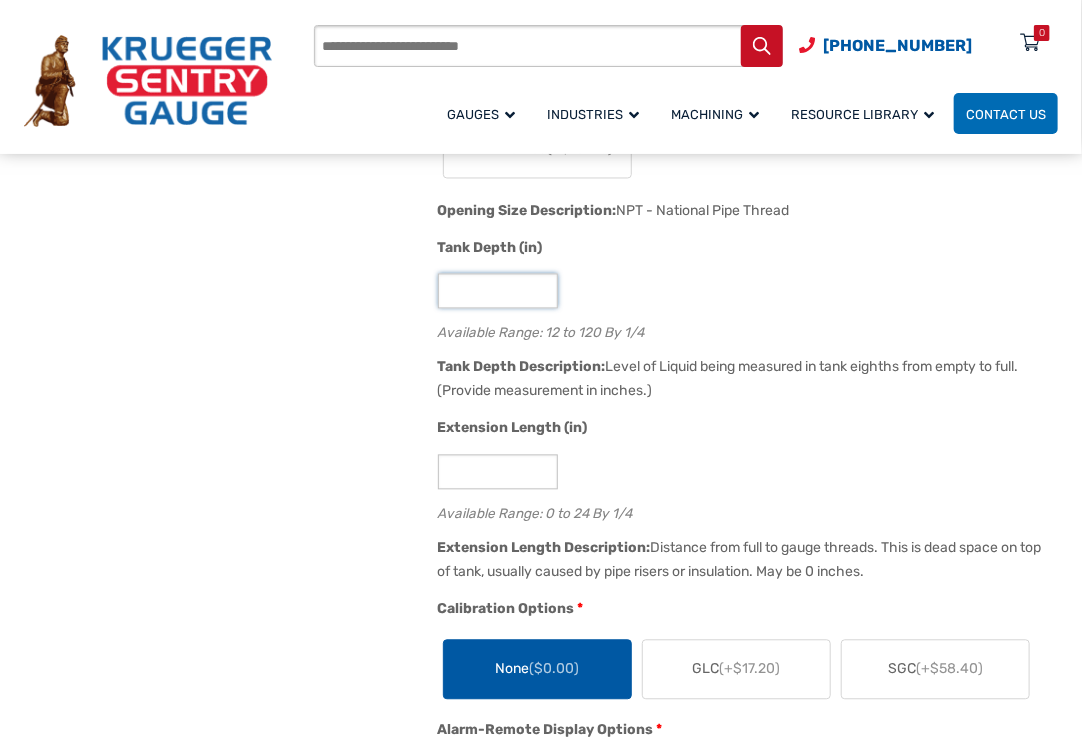 click on "**" 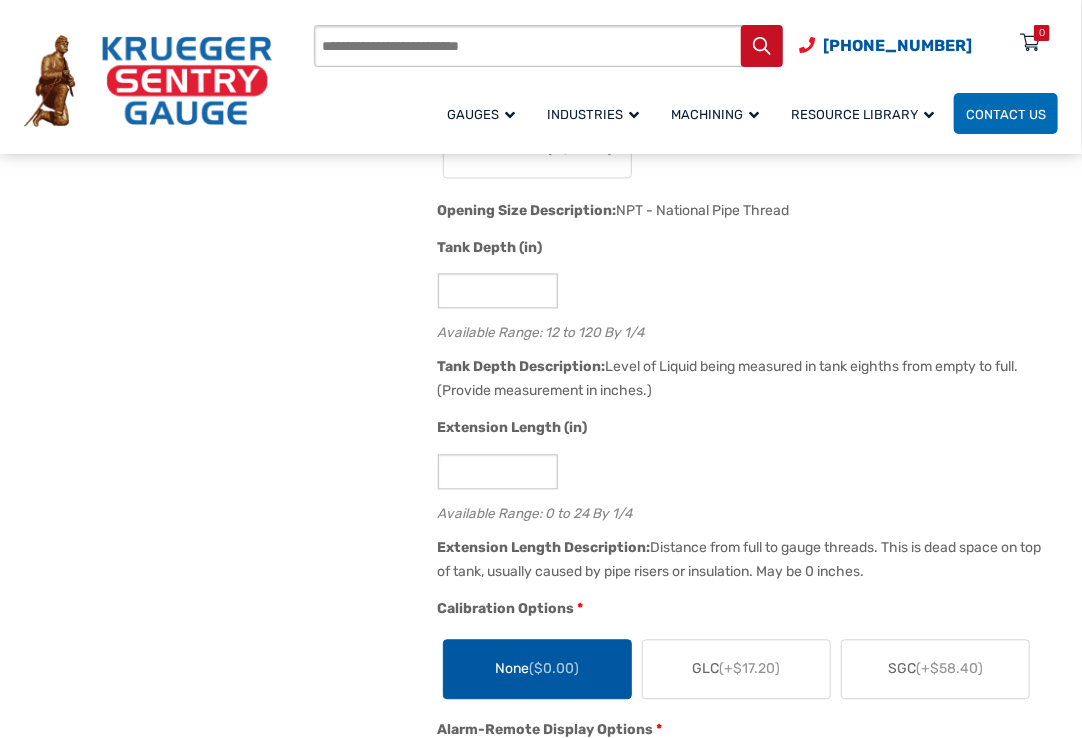 click on "Opening Size Description:
NPT - National Pipe Thread" 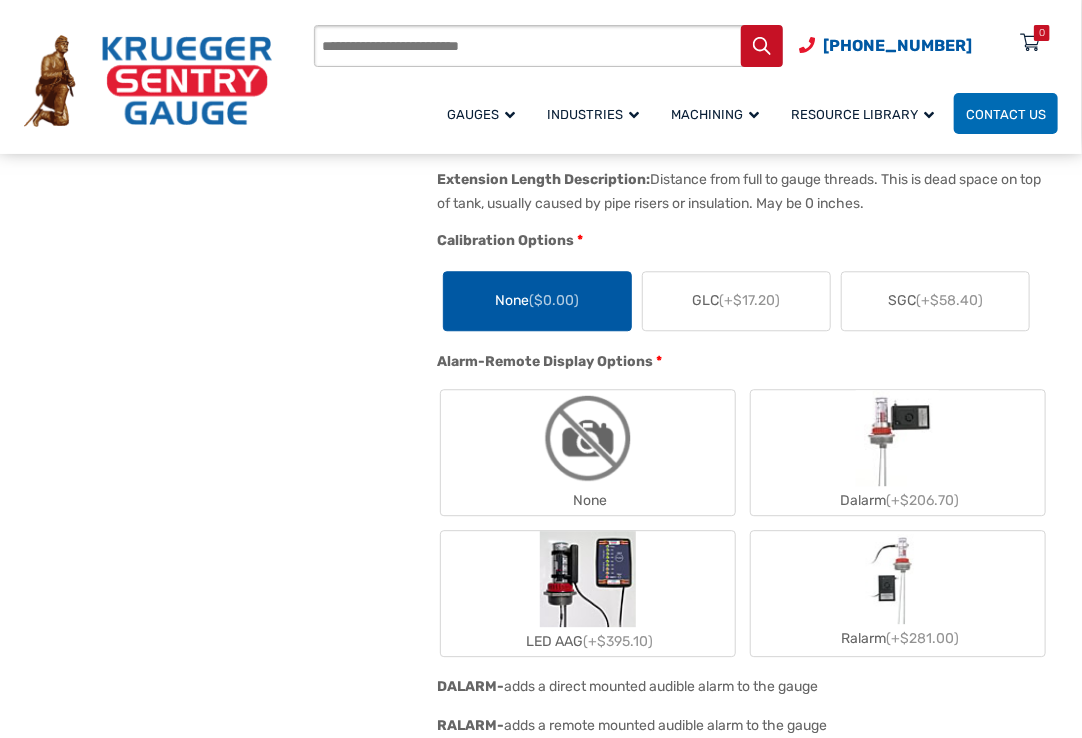 scroll, scrollTop: 1800, scrollLeft: 0, axis: vertical 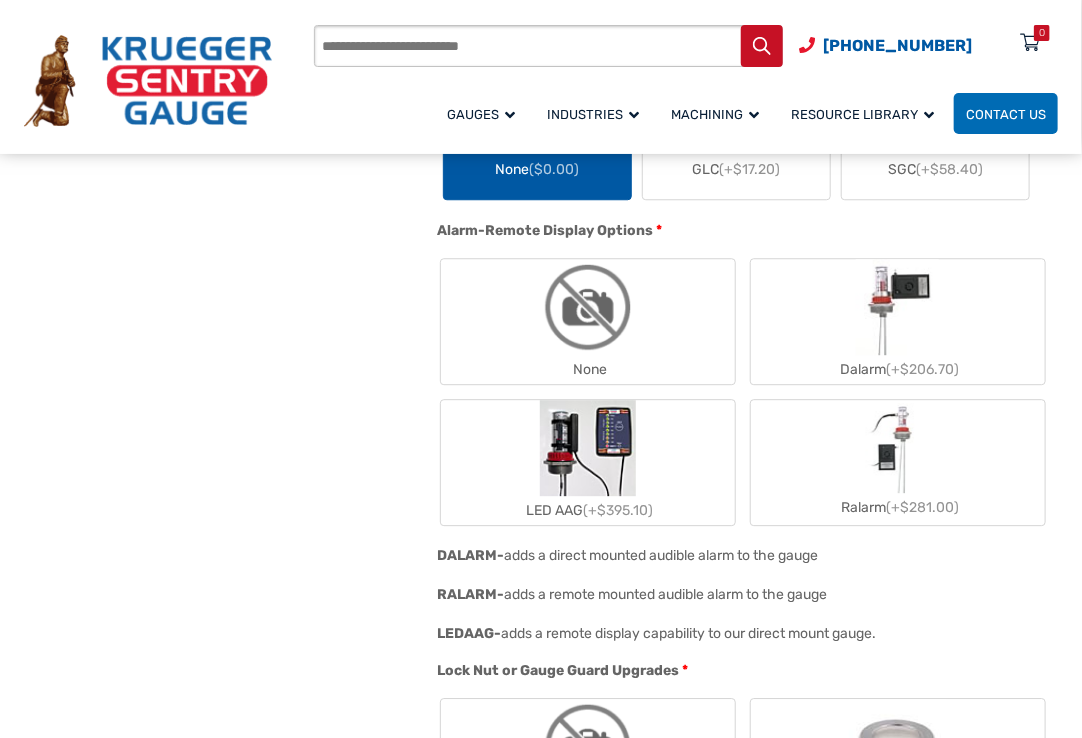 click 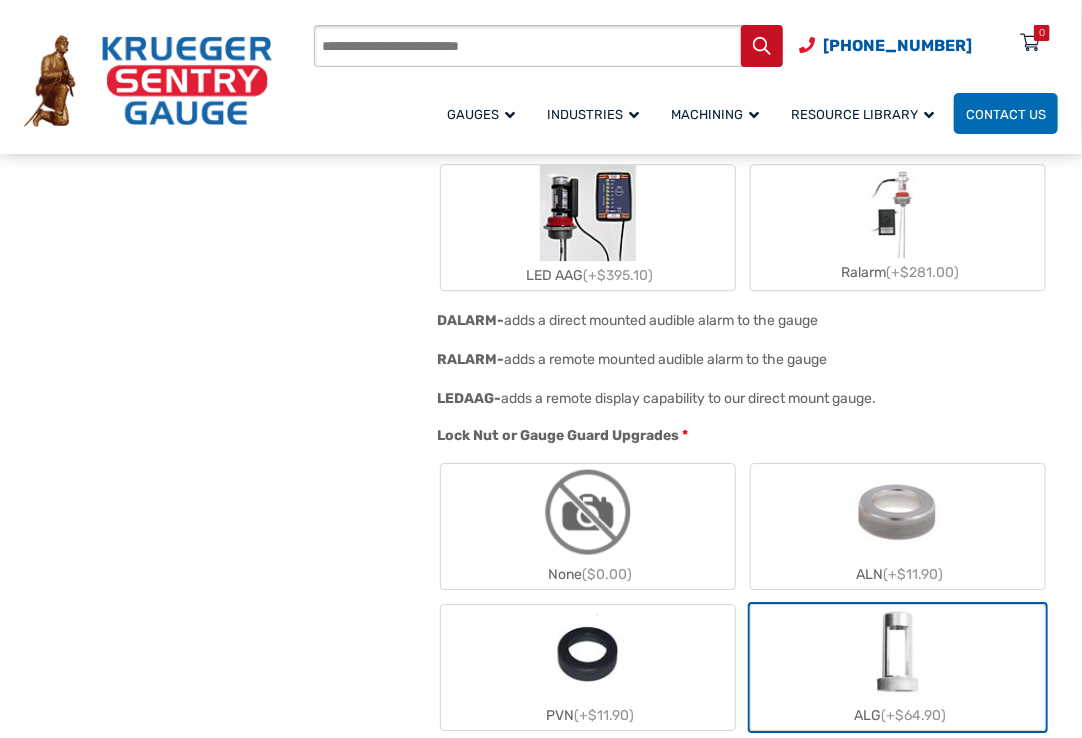 scroll, scrollTop: 2200, scrollLeft: 0, axis: vertical 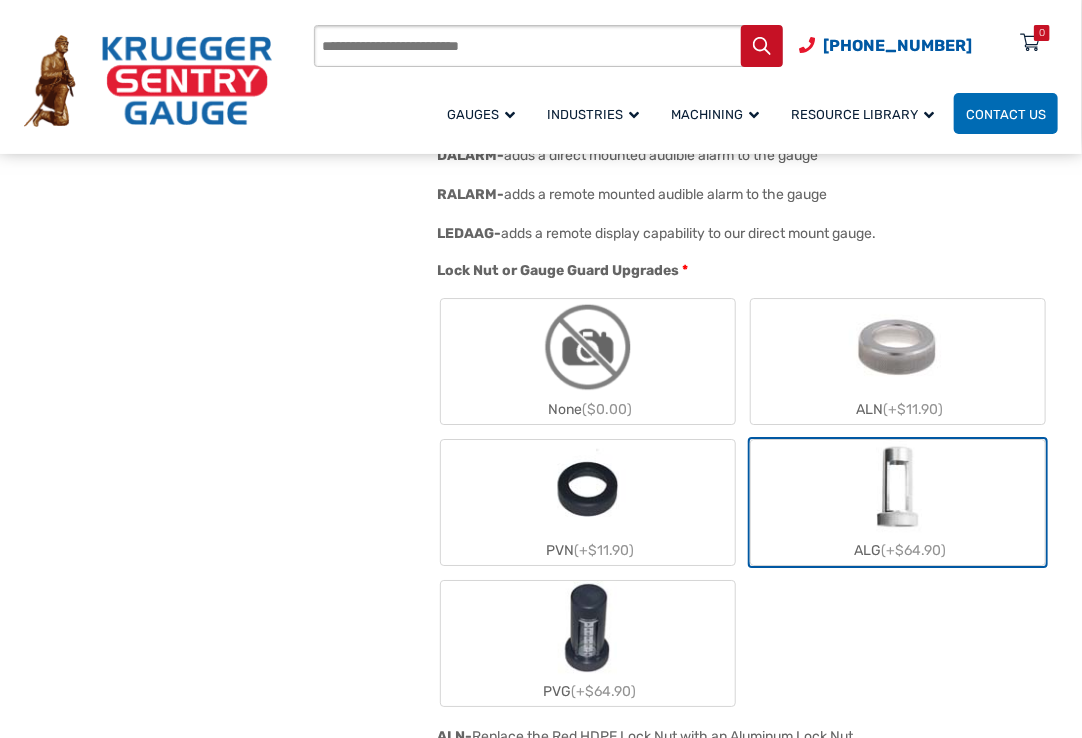 click on "None  ($0.00)" 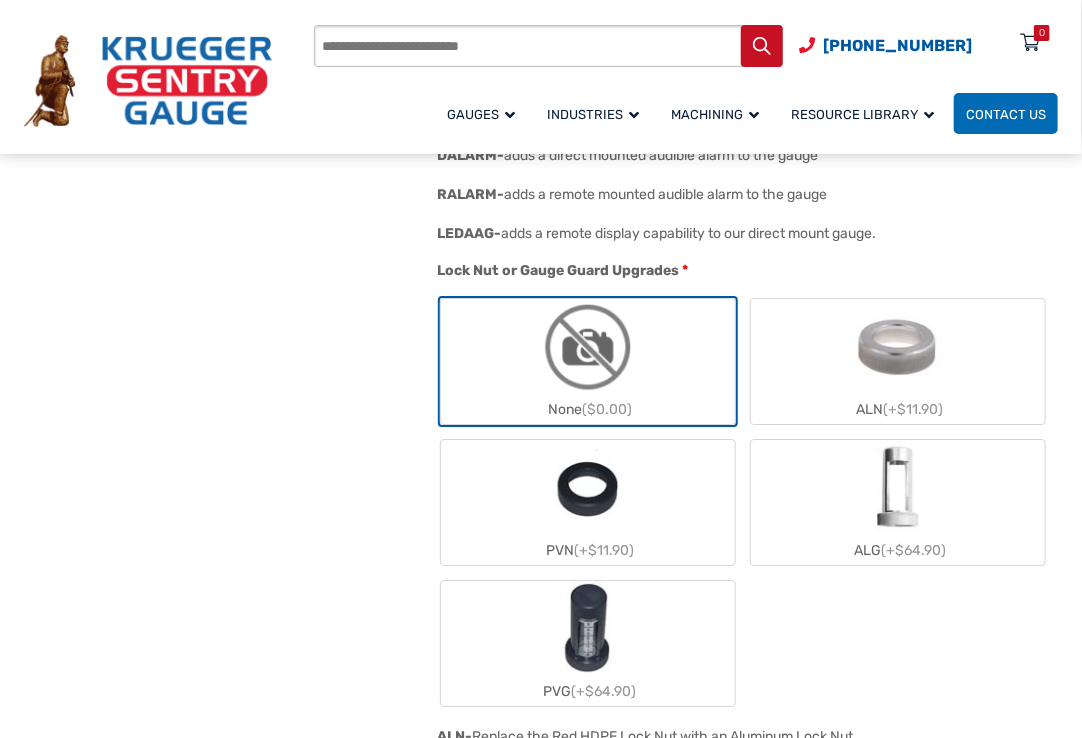 click on "ALG  (+$64.90)" 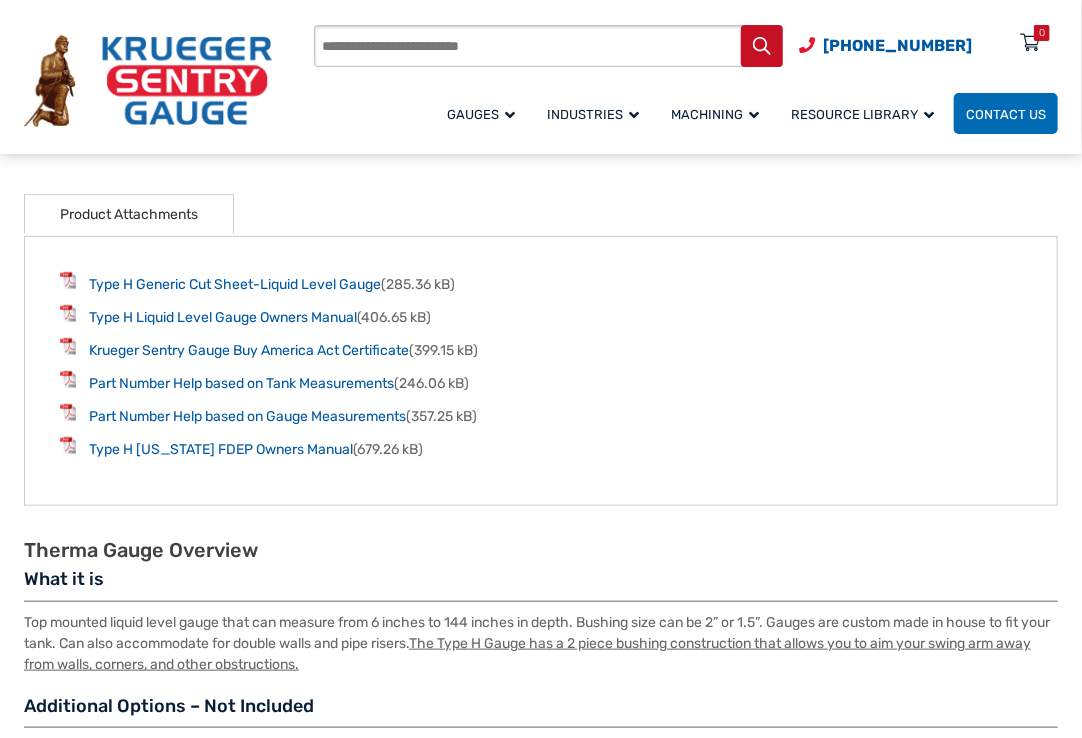 scroll, scrollTop: 3000, scrollLeft: 0, axis: vertical 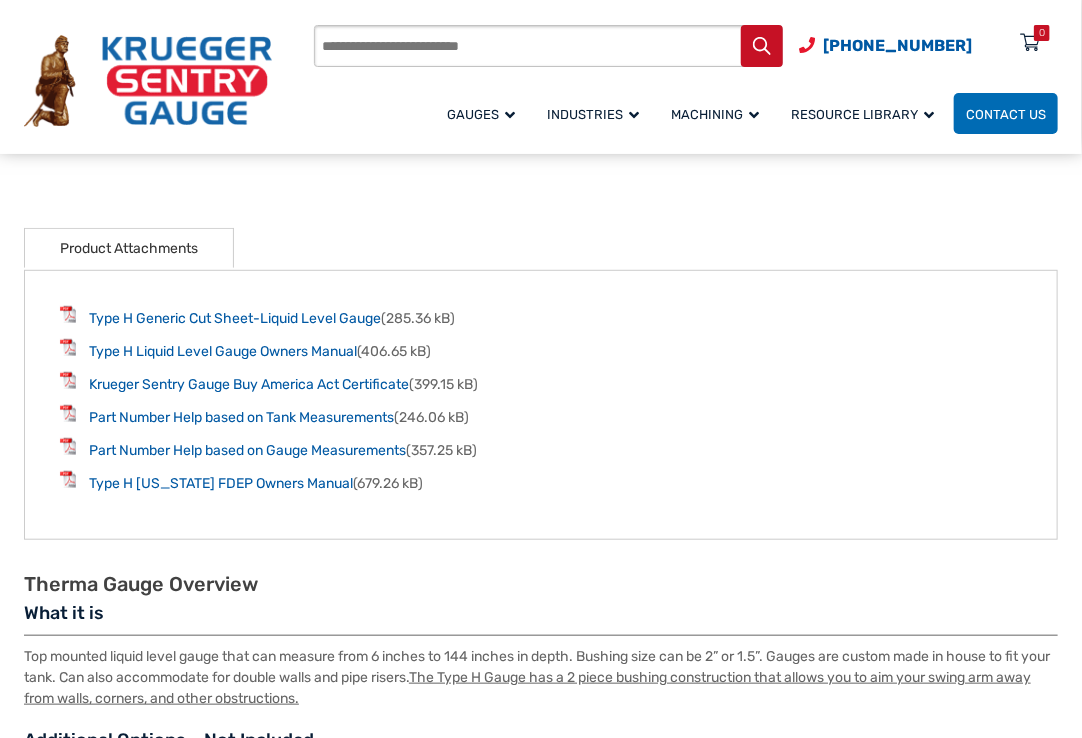 drag, startPoint x: 530, startPoint y: 479, endPoint x: 344, endPoint y: 557, distance: 201.69284 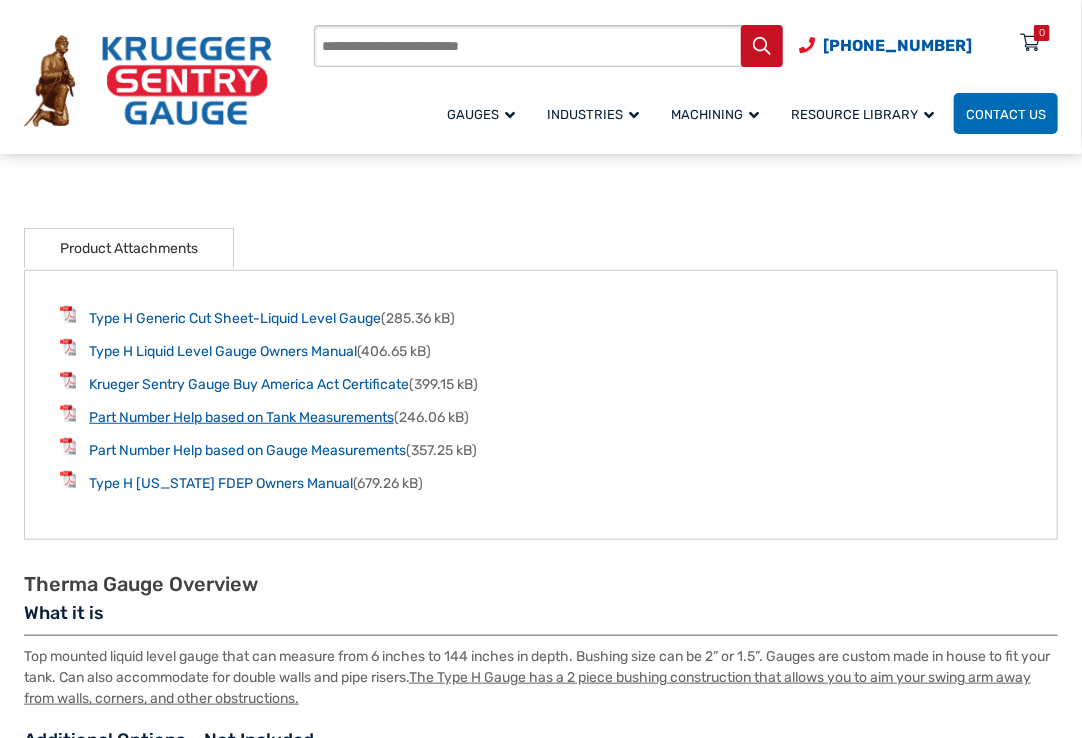 drag, startPoint x: 344, startPoint y: 557, endPoint x: 246, endPoint y: 412, distance: 175.01143 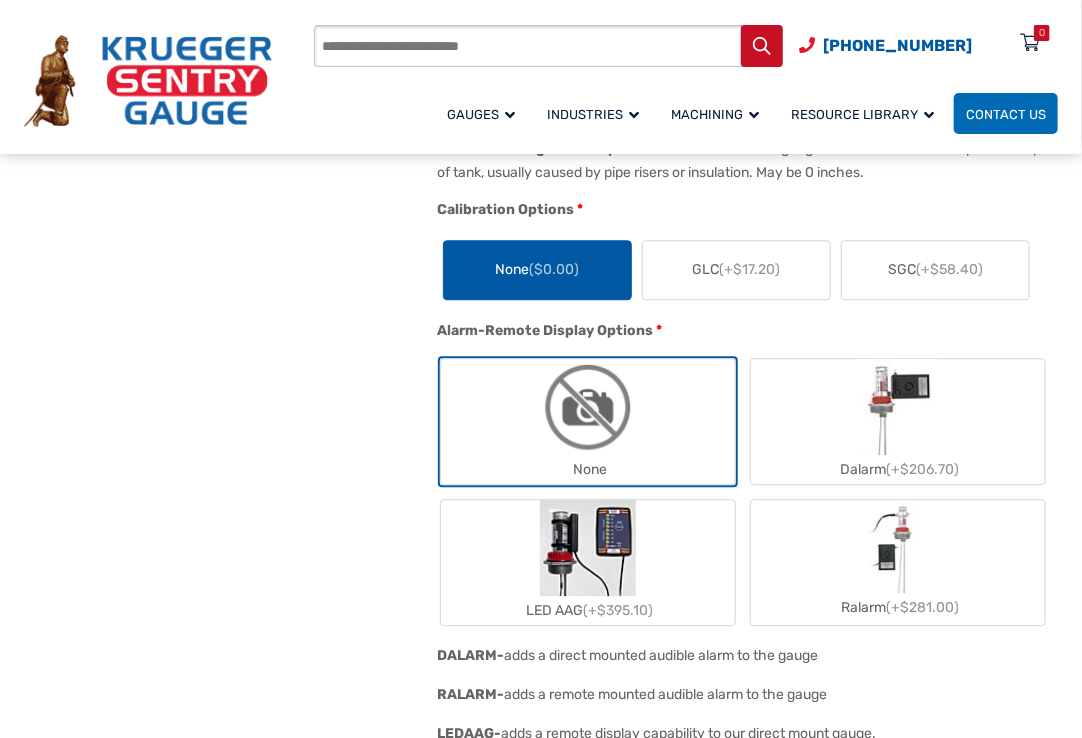 scroll, scrollTop: 1300, scrollLeft: 0, axis: vertical 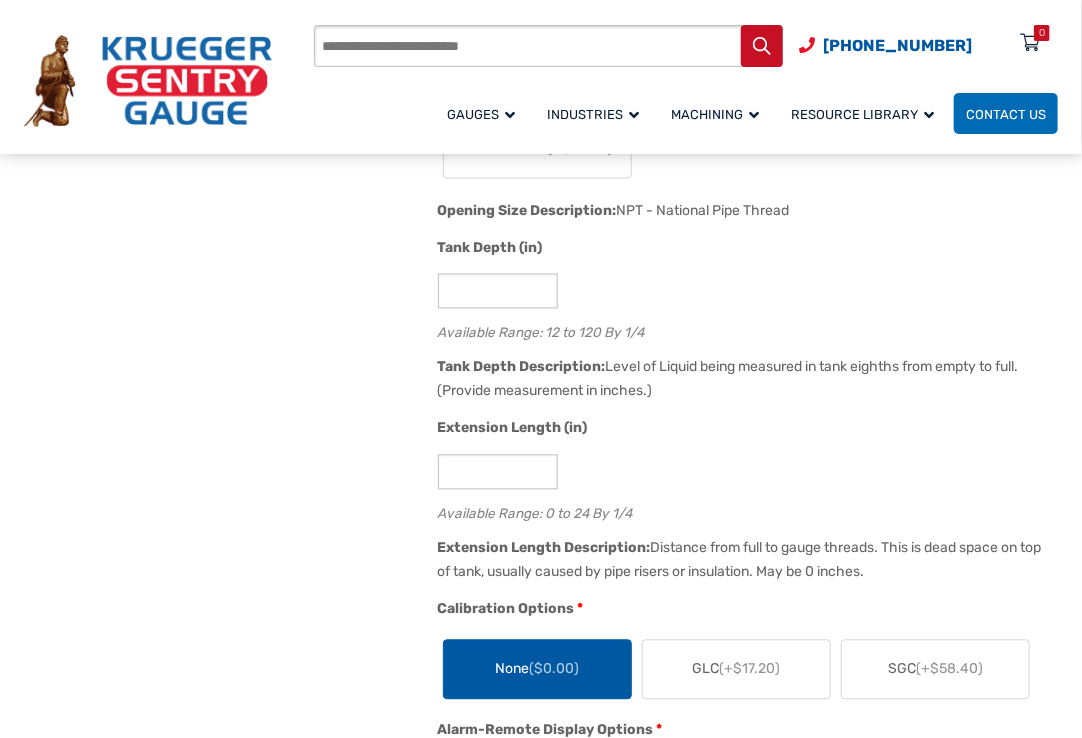 click on "(+$58.40)" 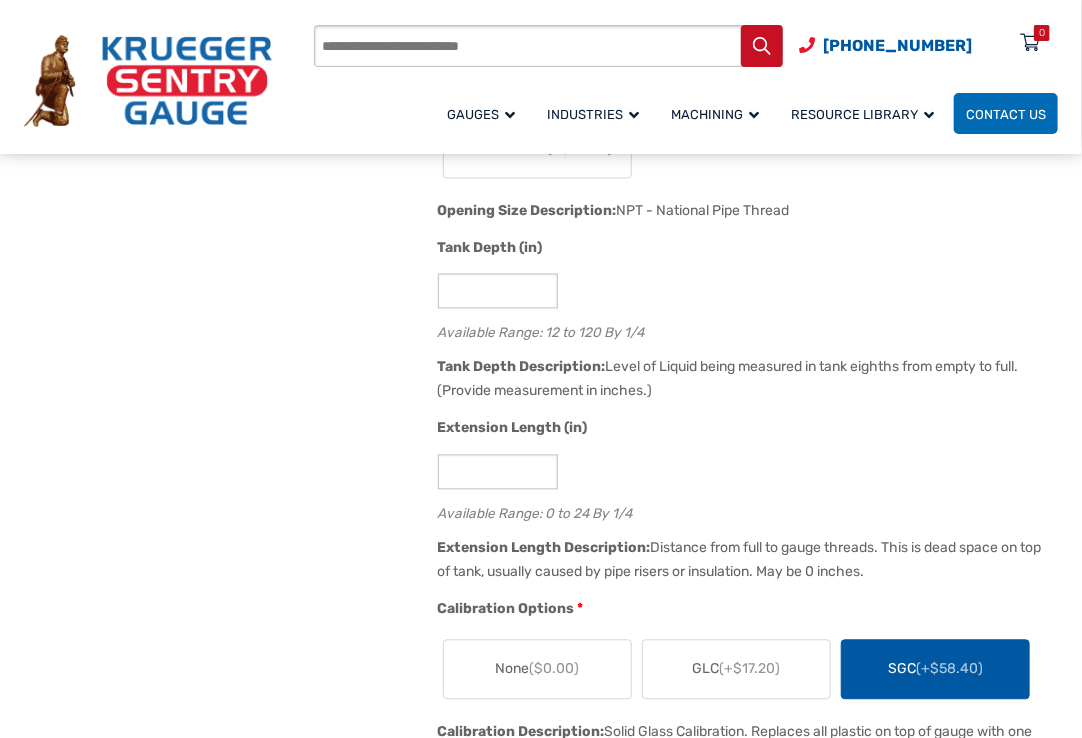 click on "None  ($0.00)" 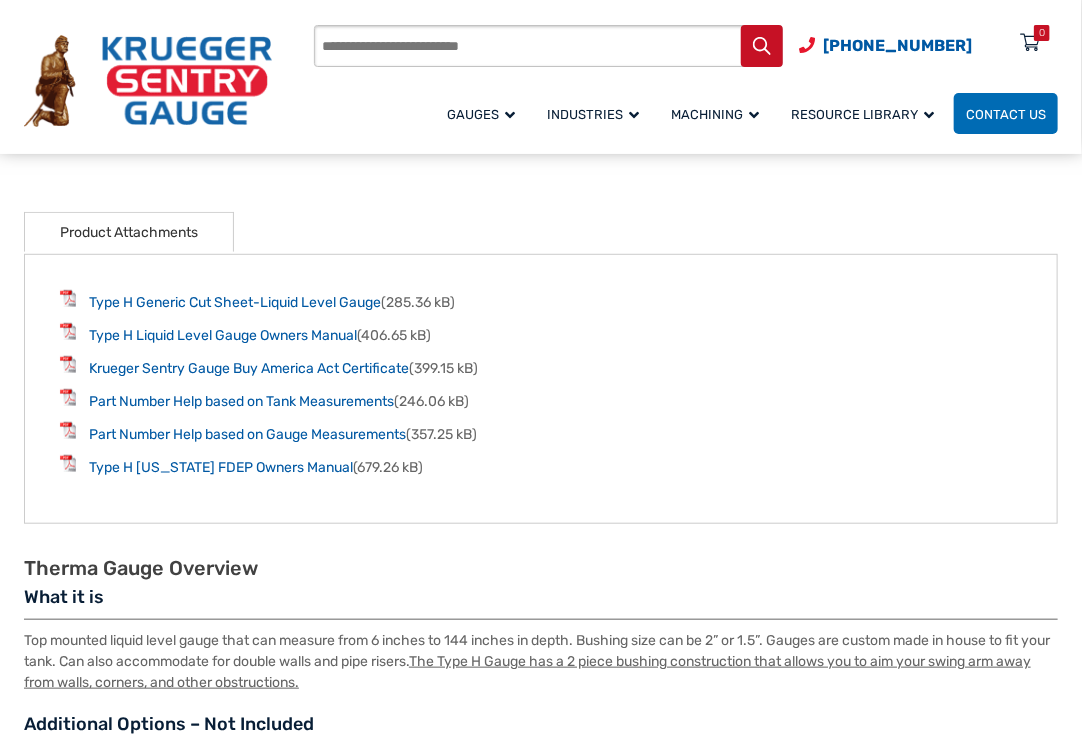 scroll, scrollTop: 3100, scrollLeft: 0, axis: vertical 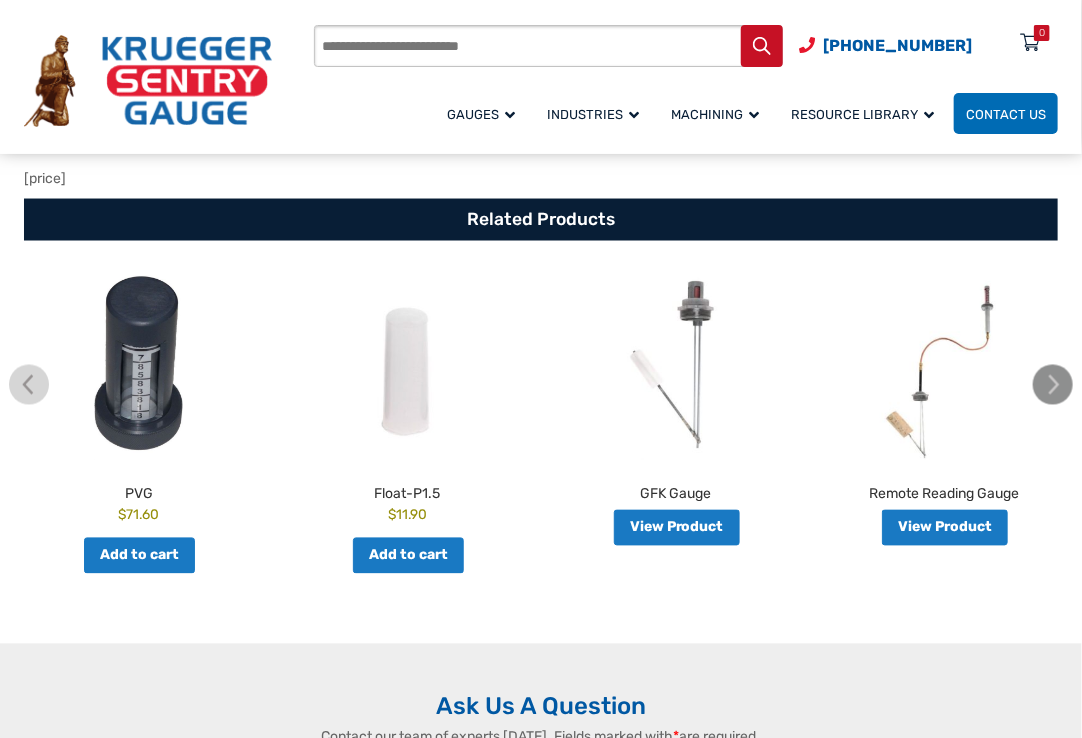 click at bounding box center [1053, 385] 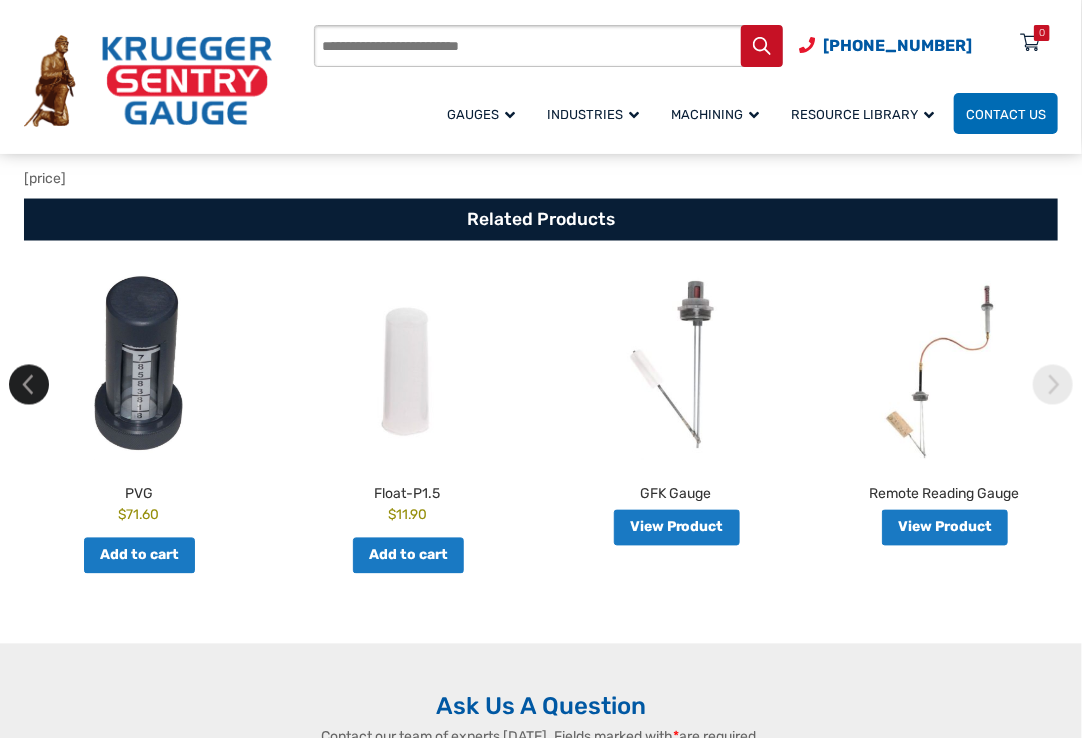 click at bounding box center (29, 385) 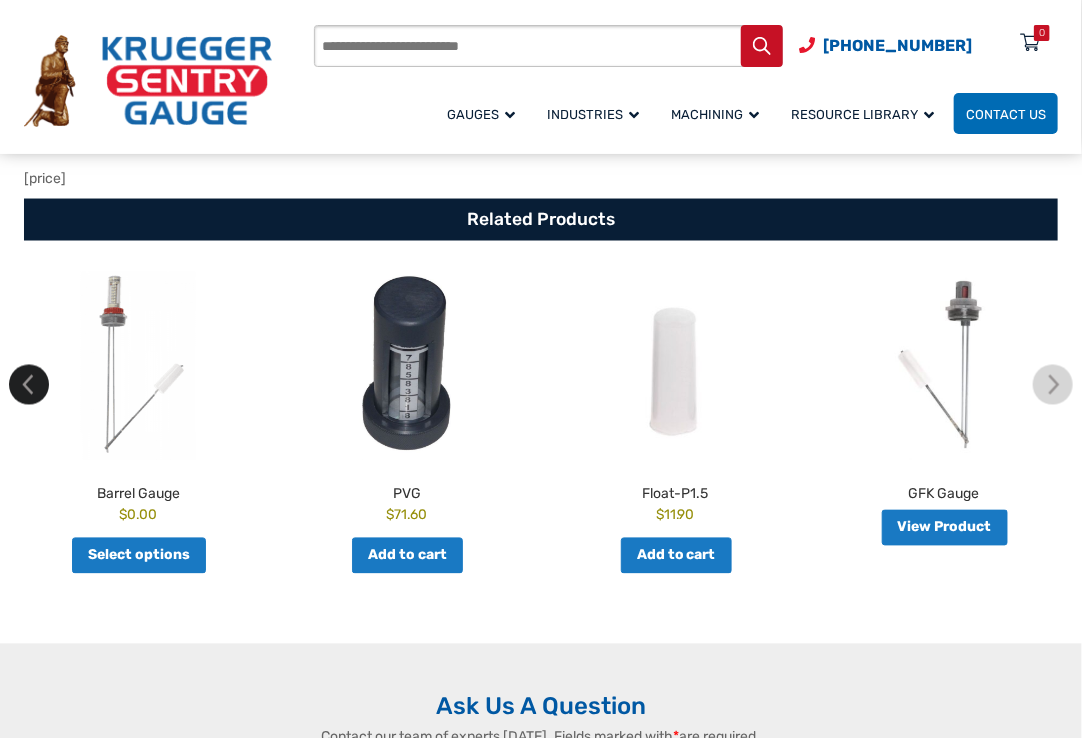 click at bounding box center (29, 385) 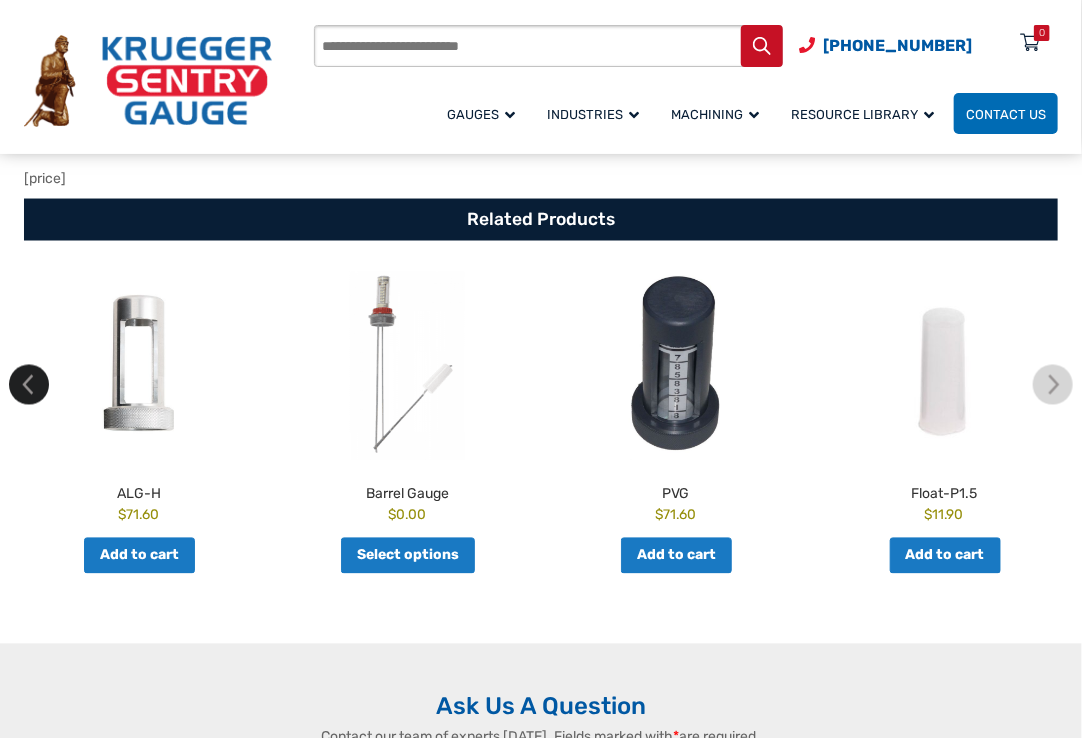 click at bounding box center (29, 385) 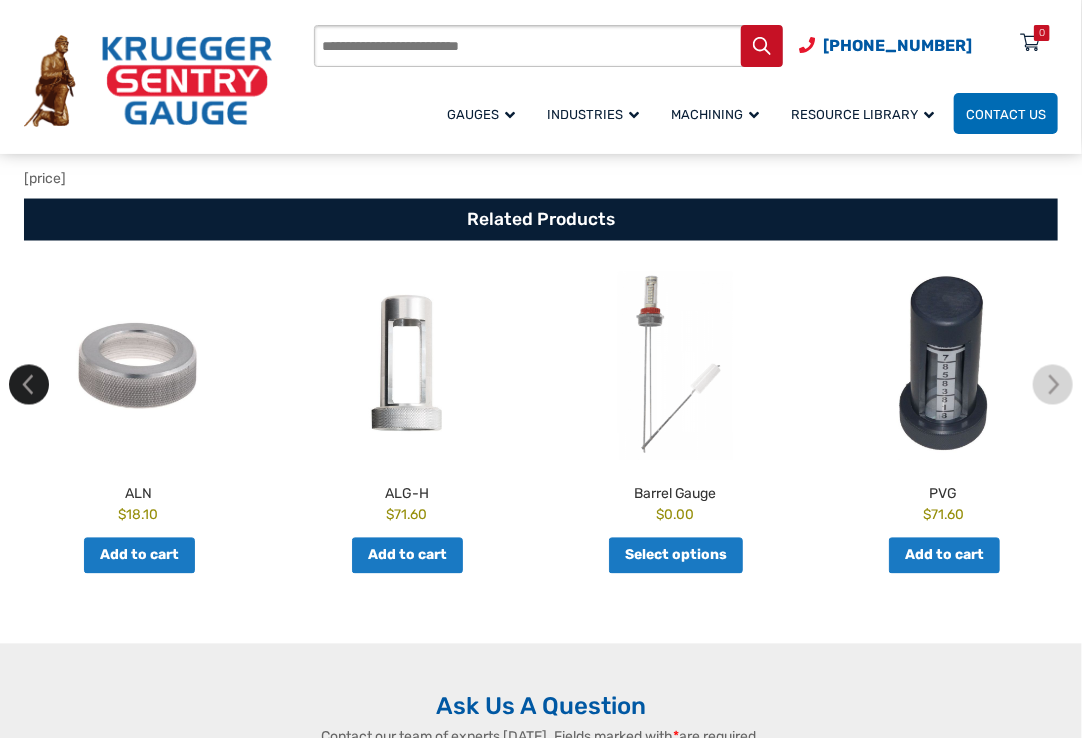 click at bounding box center [29, 385] 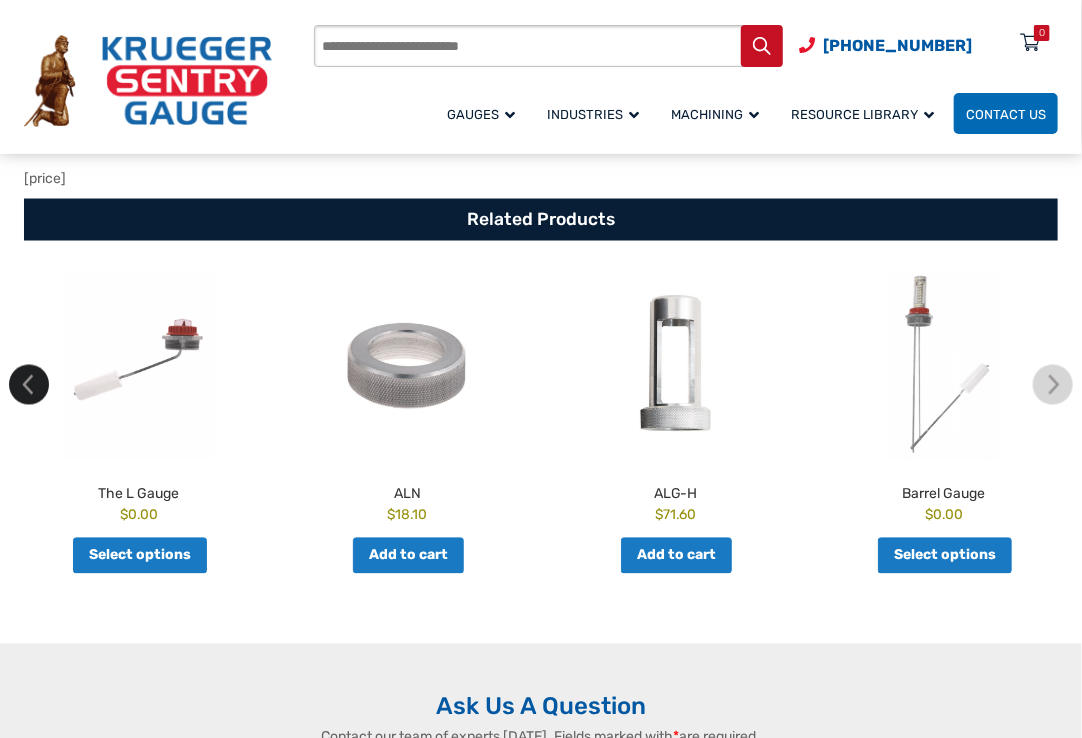 click at bounding box center [29, 385] 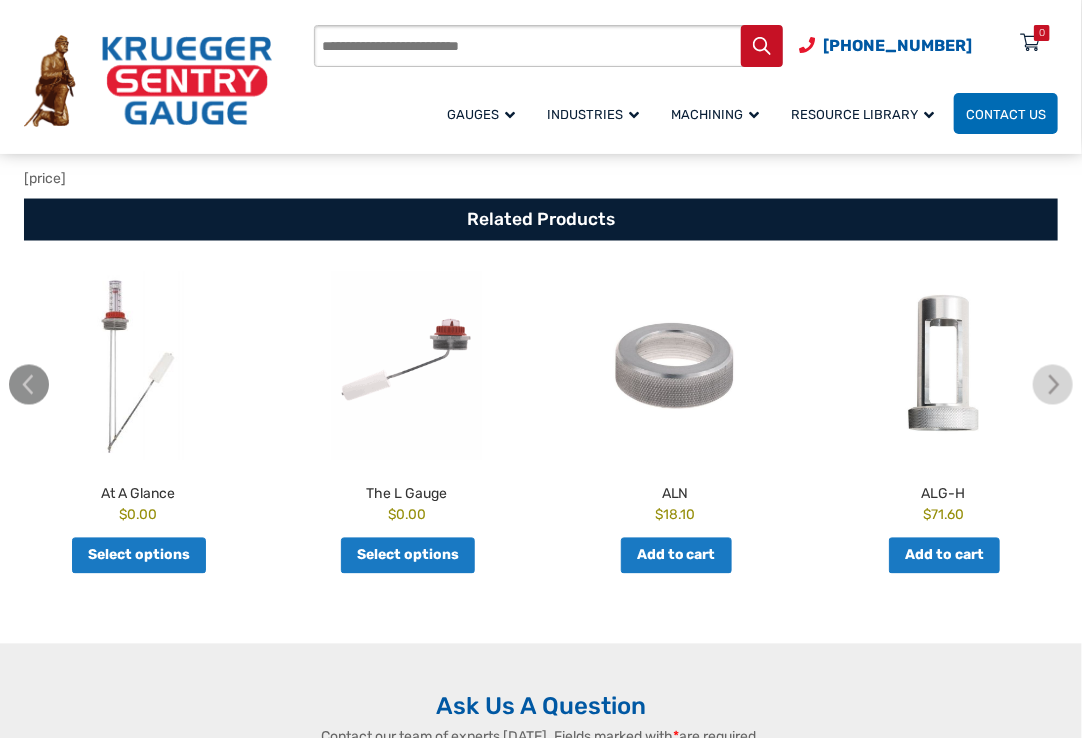 click at bounding box center [29, 385] 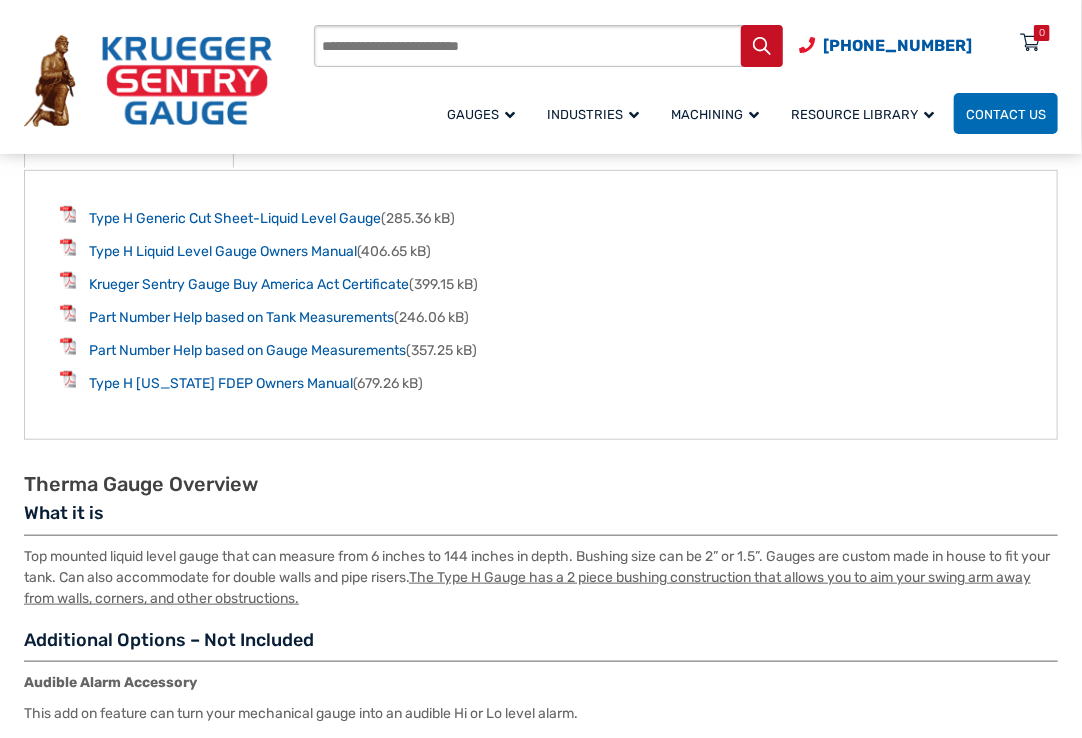 scroll, scrollTop: 2700, scrollLeft: 0, axis: vertical 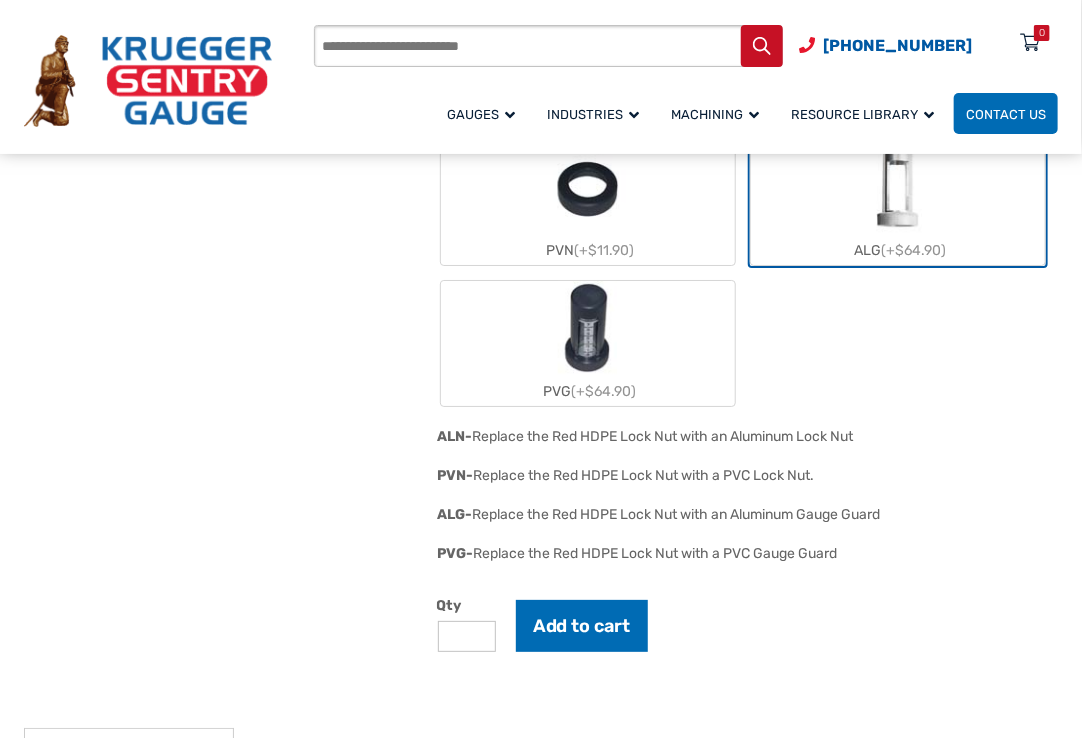 drag, startPoint x: 517, startPoint y: 425, endPoint x: 948, endPoint y: 540, distance: 446.07846 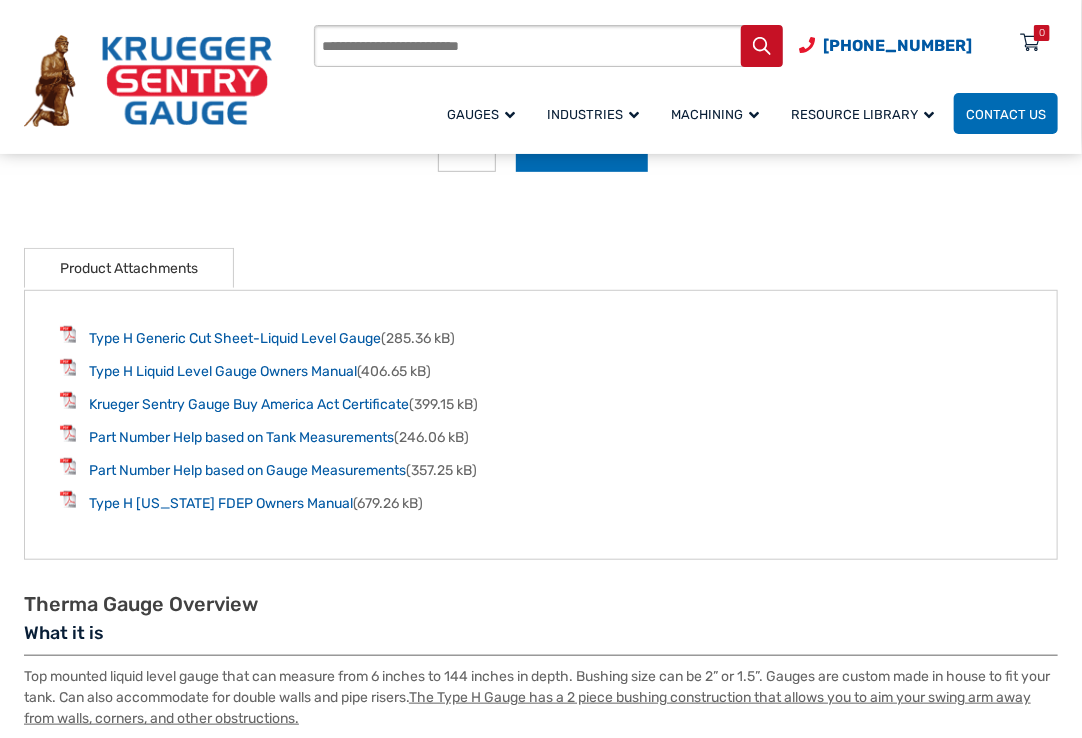 scroll, scrollTop: 2700, scrollLeft: 0, axis: vertical 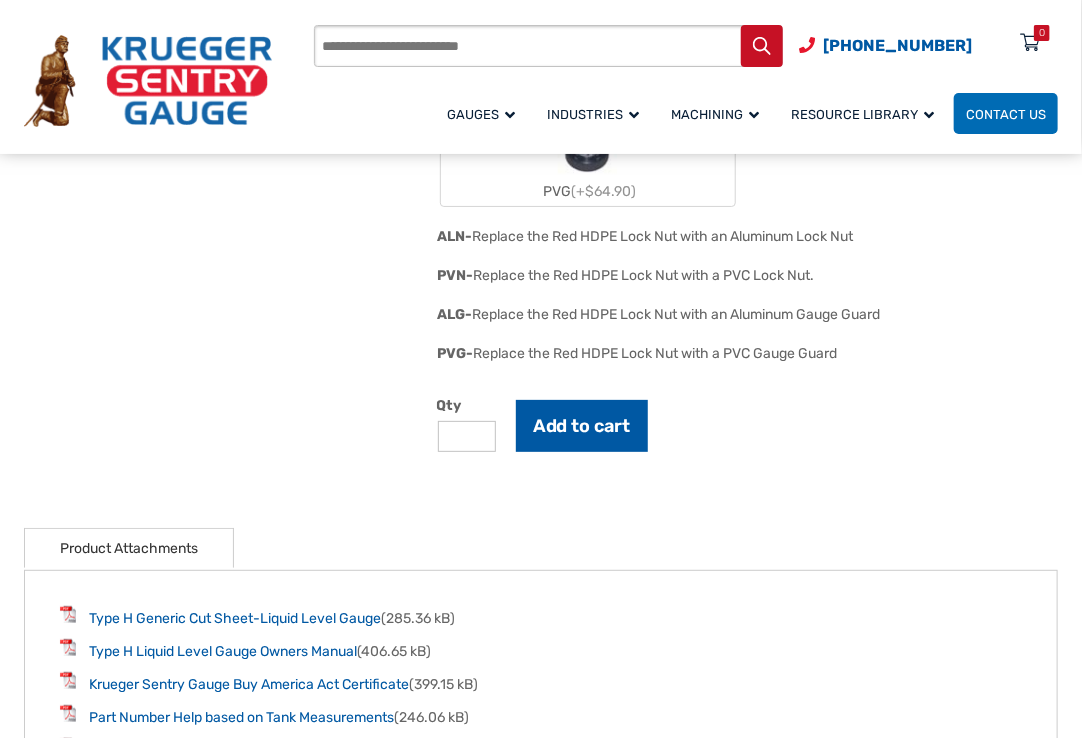 click on "Add to cart" at bounding box center [582, 426] 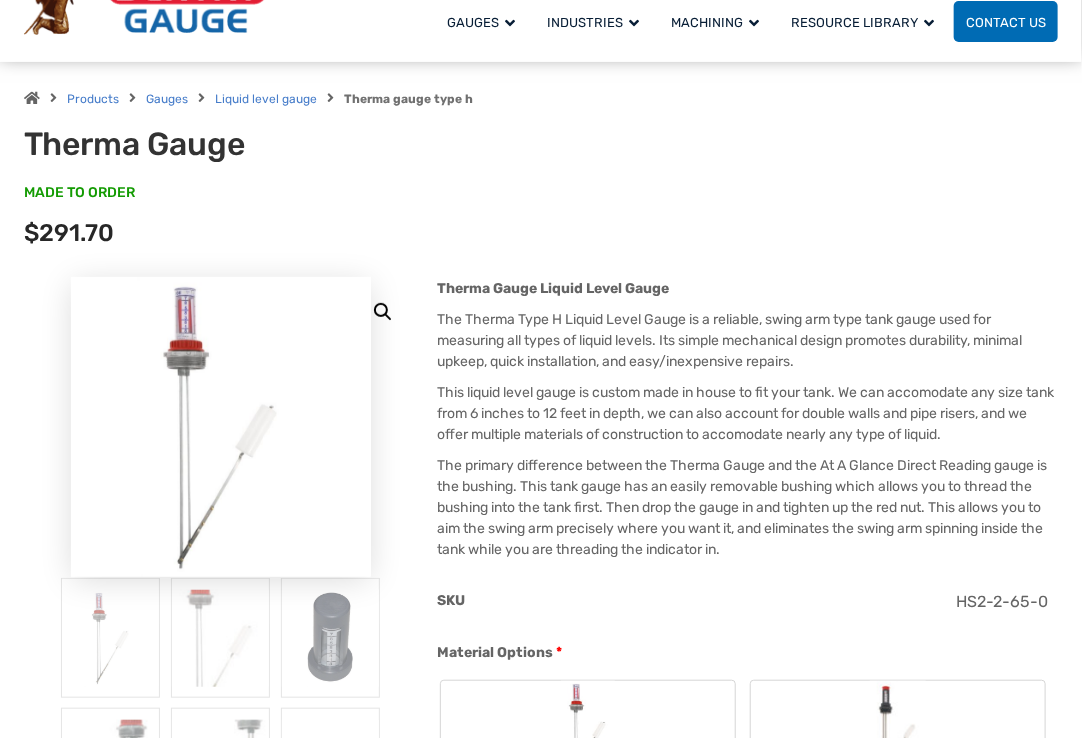 scroll, scrollTop: 0, scrollLeft: 0, axis: both 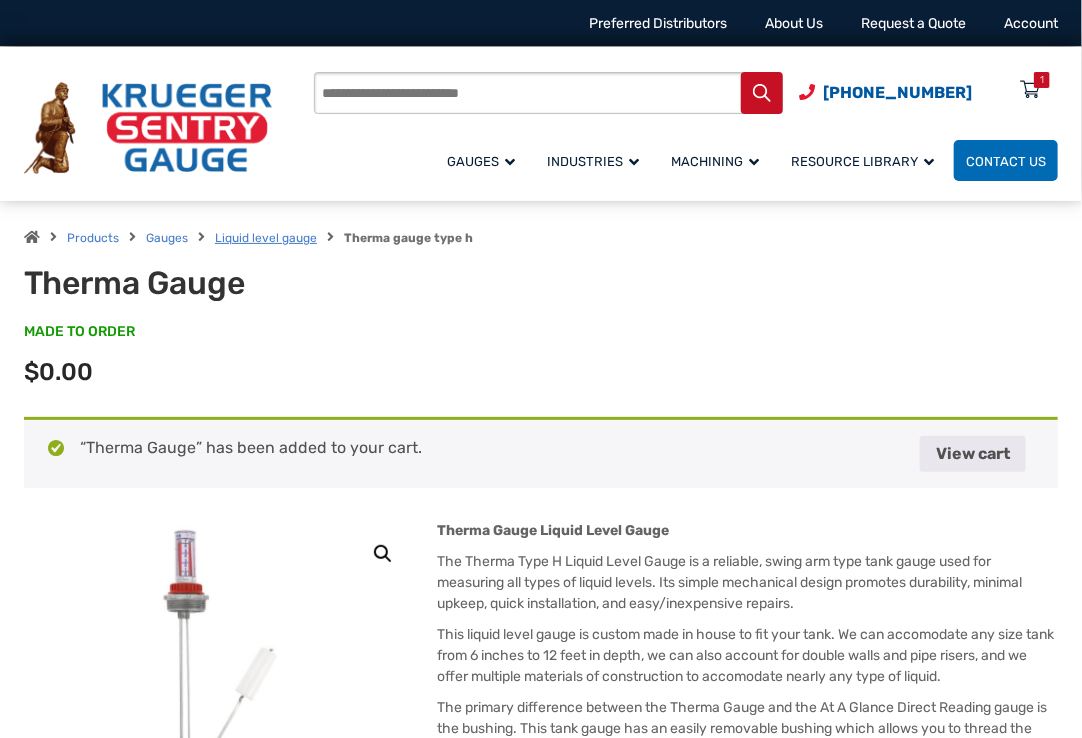 drag, startPoint x: 250, startPoint y: 225, endPoint x: 253, endPoint y: 235, distance: 10.440307 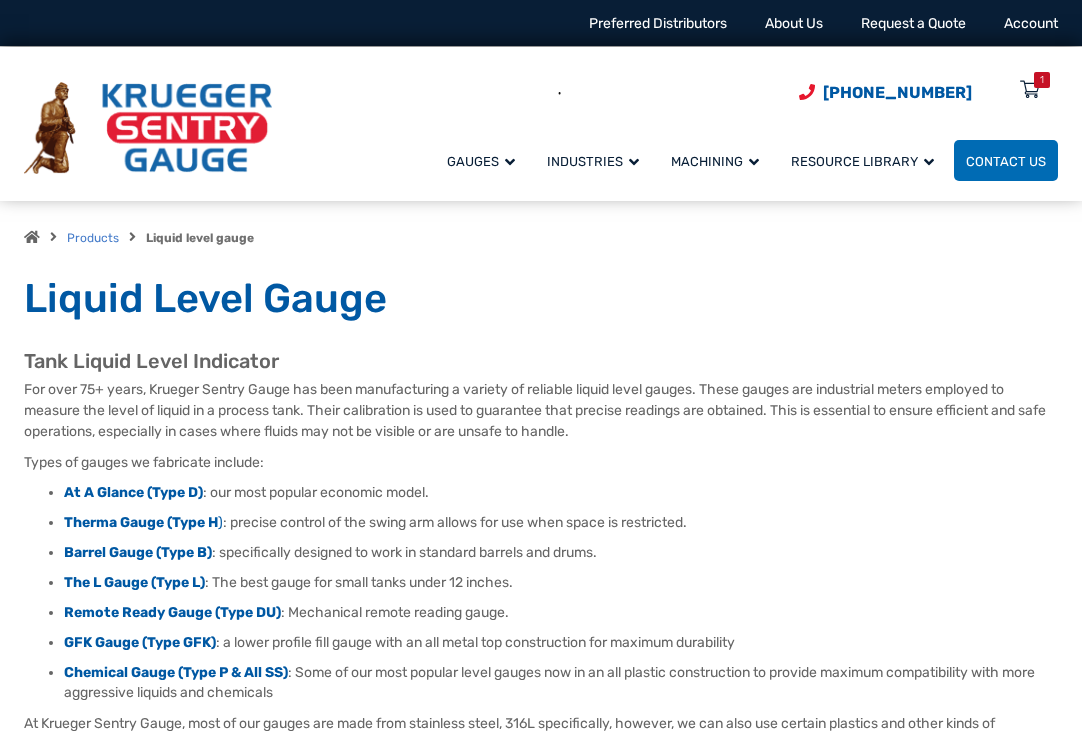 scroll, scrollTop: 500, scrollLeft: 0, axis: vertical 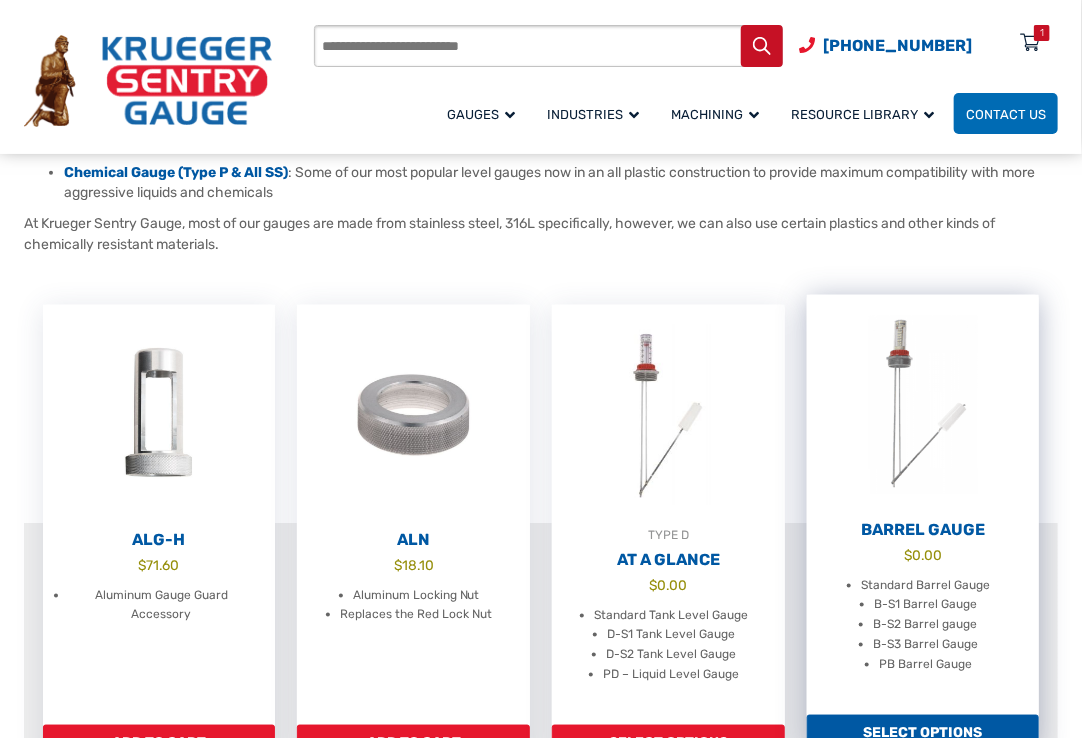 click at bounding box center (923, 405) 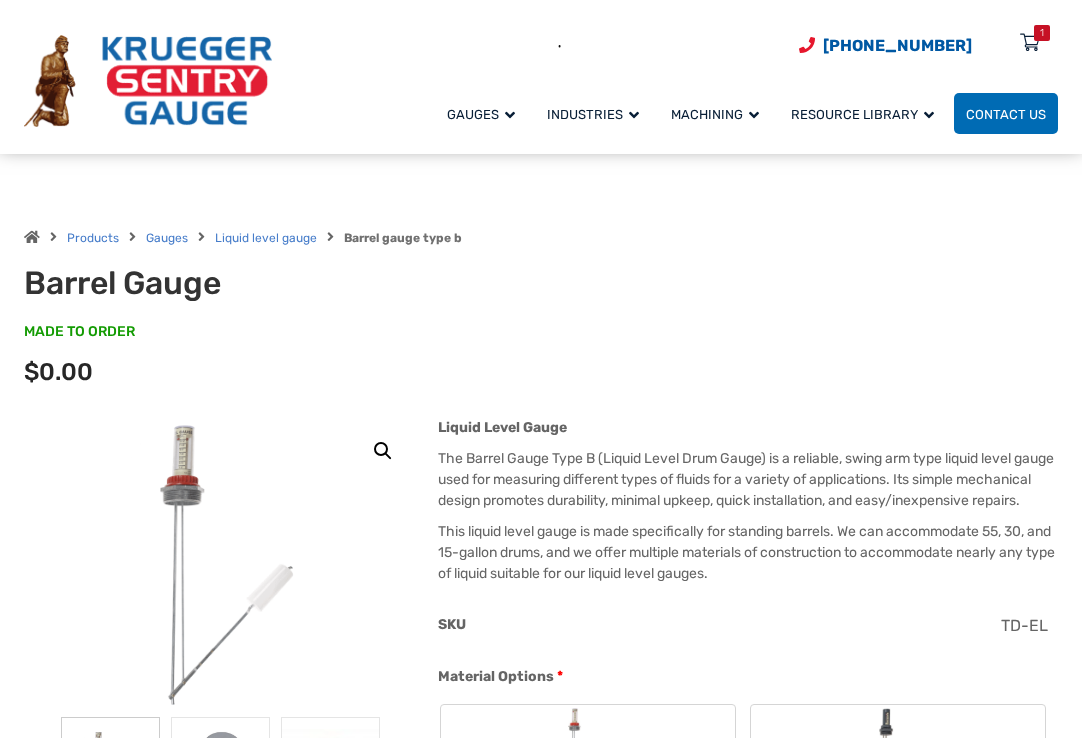 scroll, scrollTop: 600, scrollLeft: 0, axis: vertical 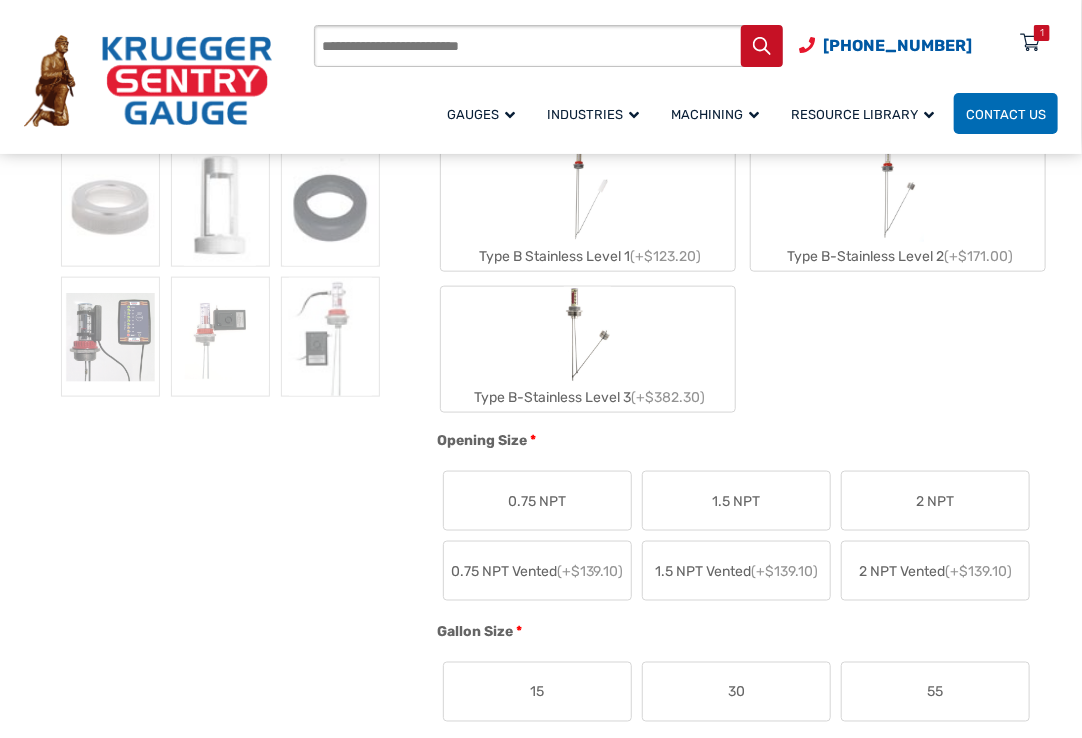 click on "2 NPT" 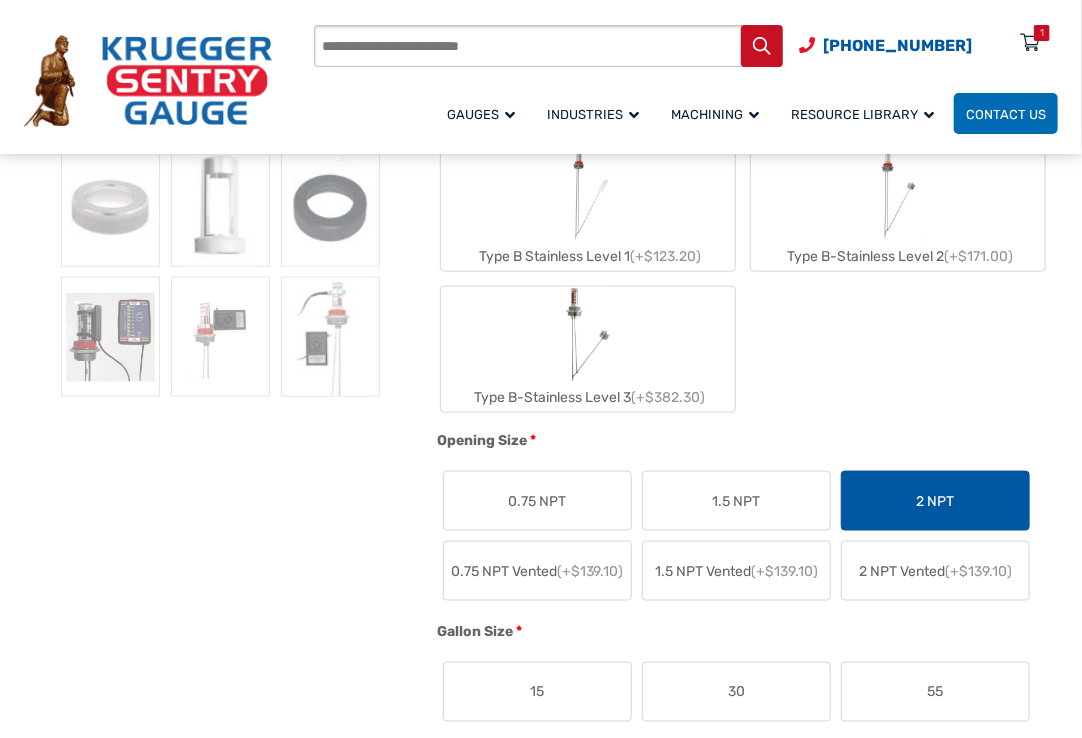 click on "2 NPT" 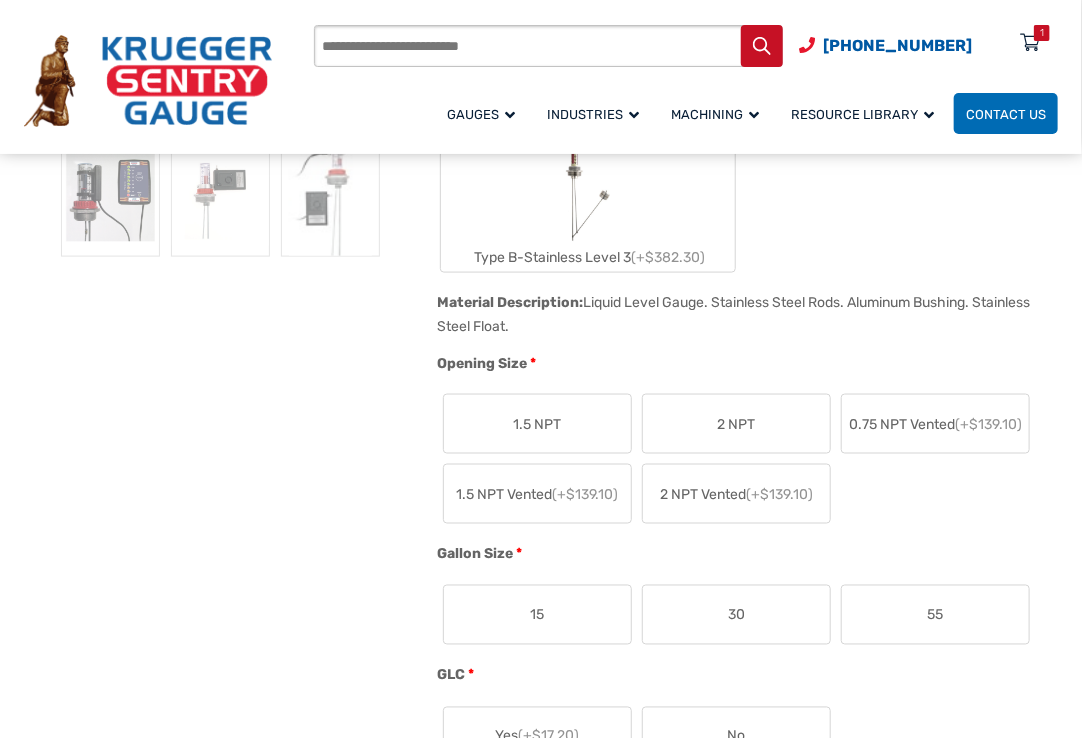 scroll, scrollTop: 1000, scrollLeft: 0, axis: vertical 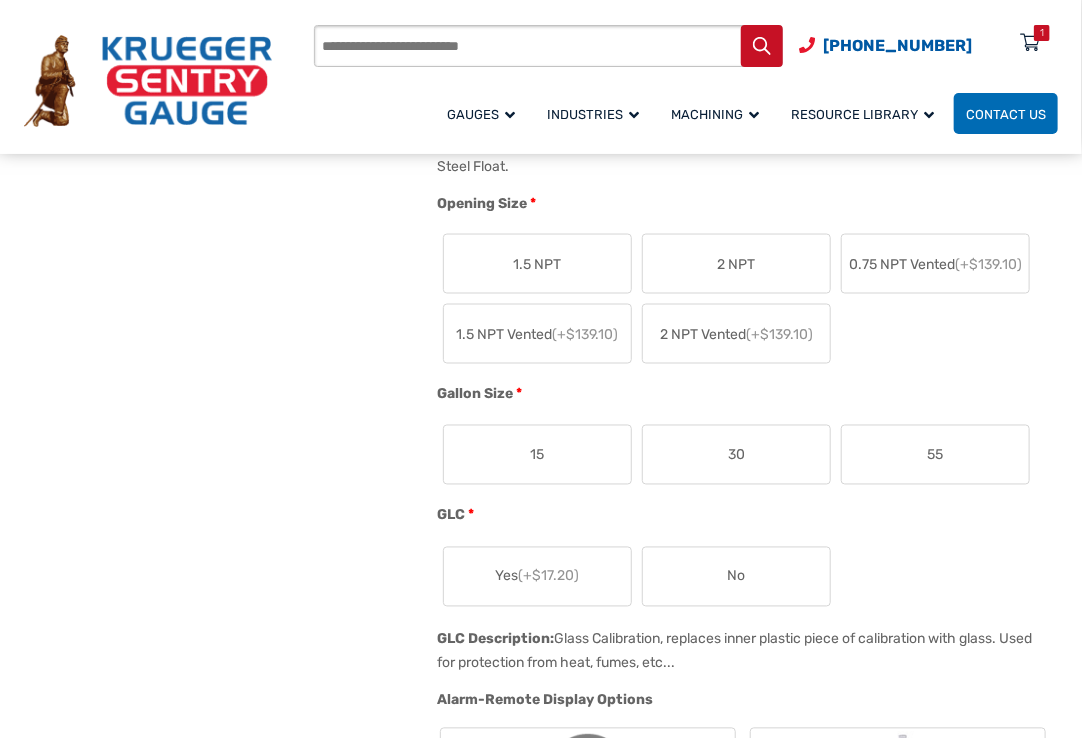 click on "2 NPT" 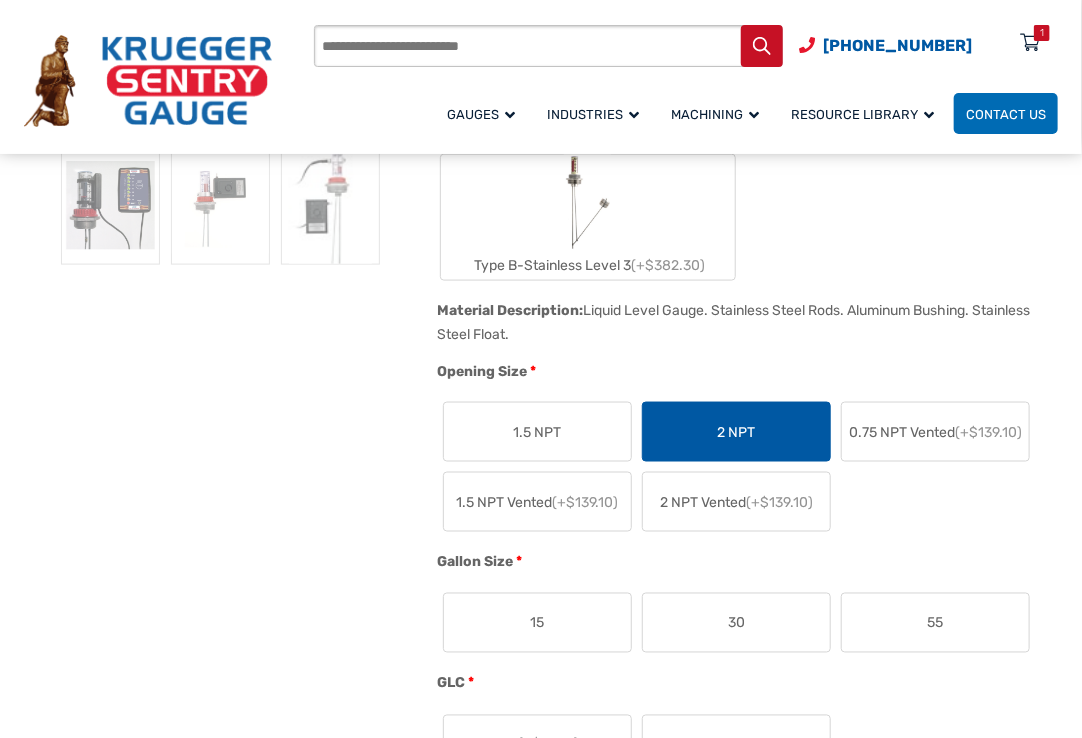 scroll, scrollTop: 1000, scrollLeft: 0, axis: vertical 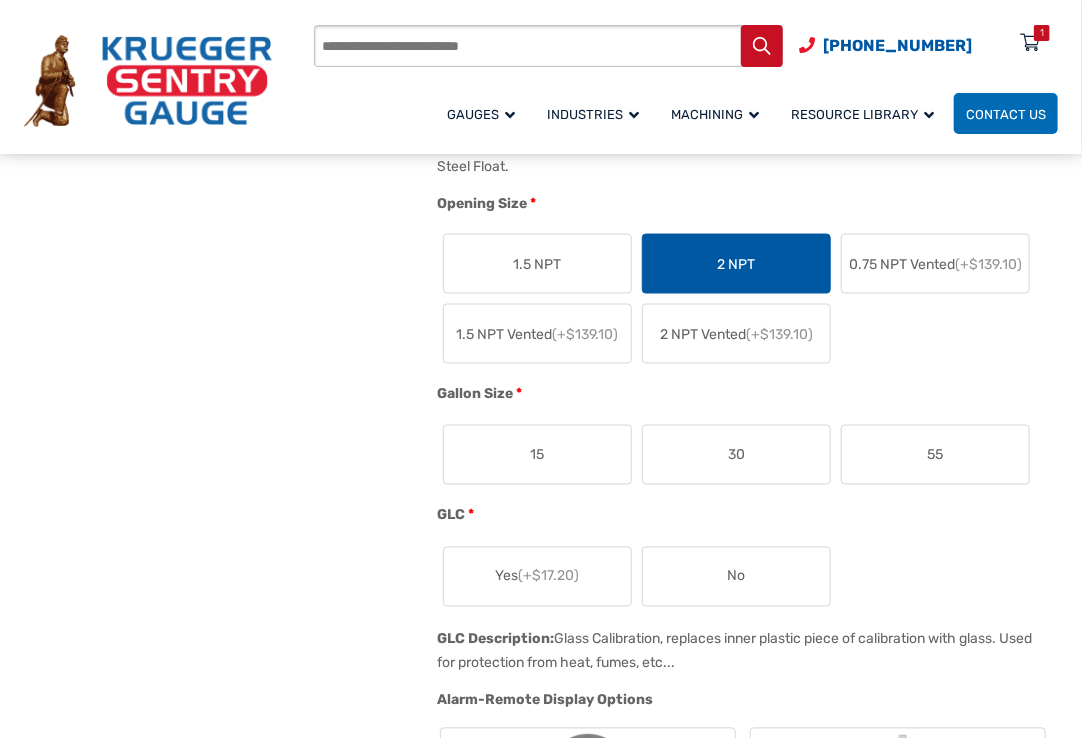 click on "GLC   *" 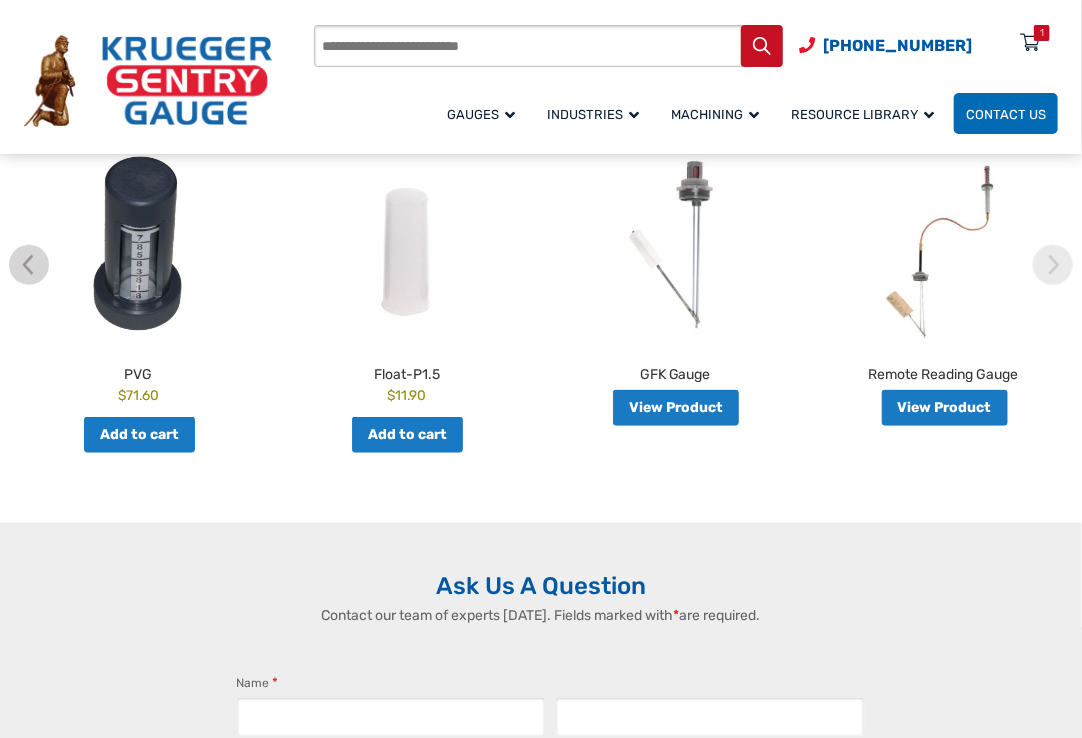 scroll, scrollTop: 3500, scrollLeft: 0, axis: vertical 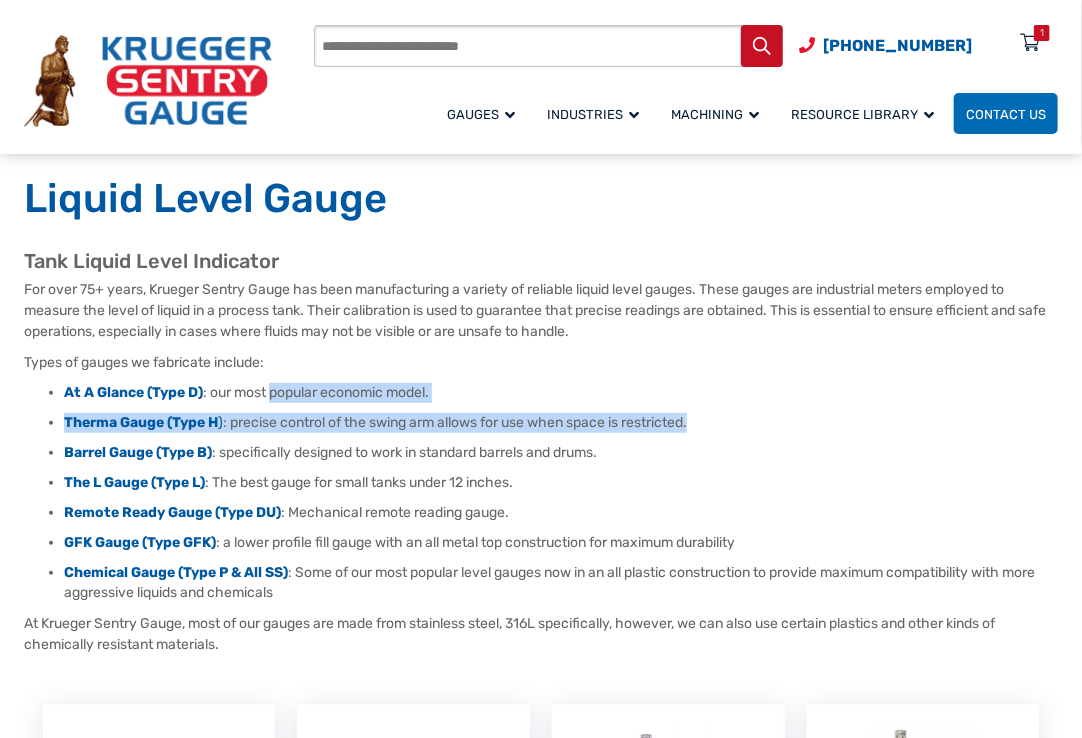 drag, startPoint x: 684, startPoint y: 418, endPoint x: 271, endPoint y: 391, distance: 413.88162 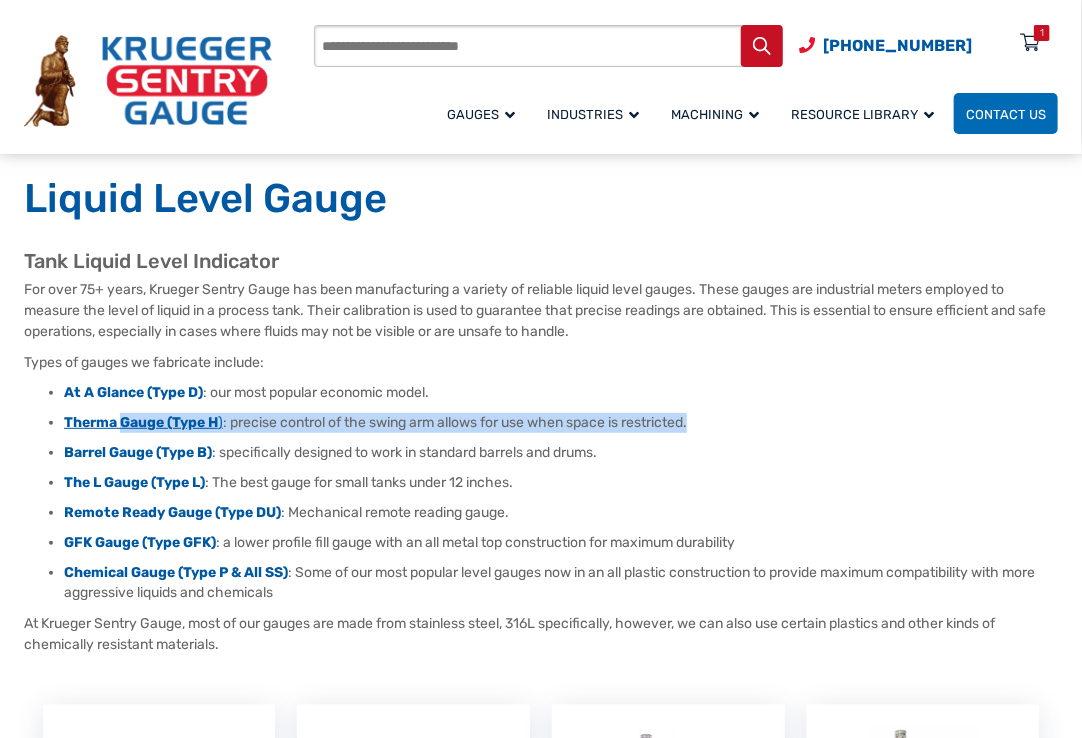drag, startPoint x: 759, startPoint y: 424, endPoint x: 124, endPoint y: 424, distance: 635 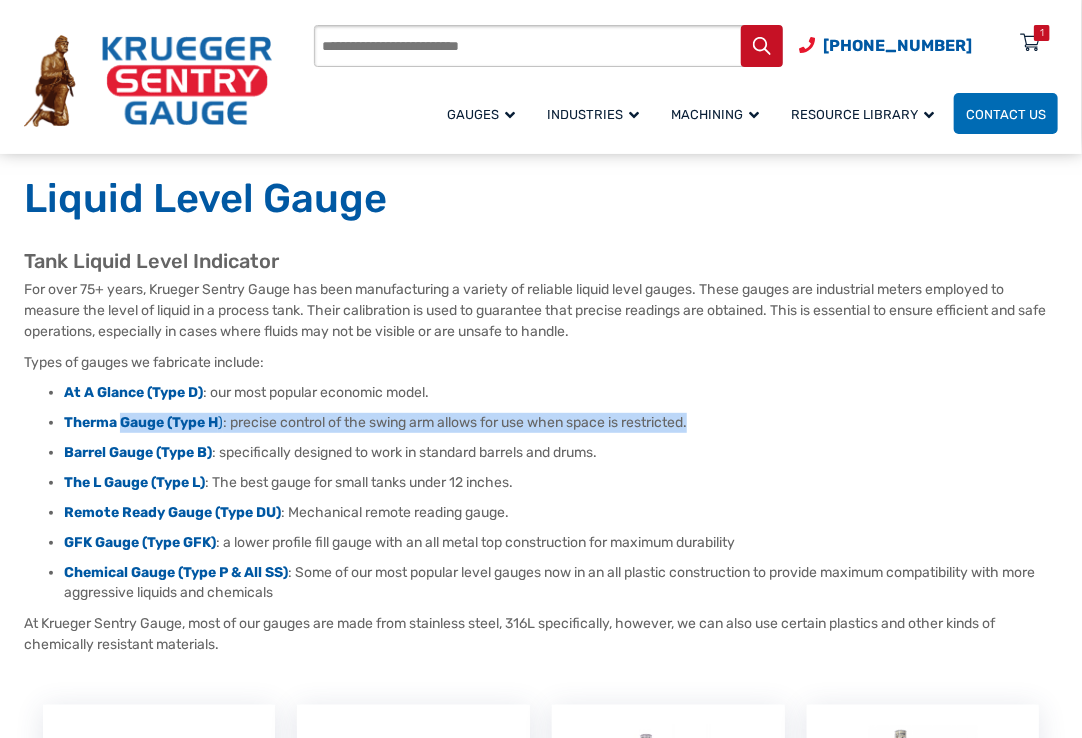 click on "At A Glance (Type D) : our most popular economic model.
Therma Gauge (Type H ) : precise control of the swing arm allows for use when space is restricted.
Barrel Gauge (Type B) : specifically designed to work in standard barrels and drums.
The L Gauge (Type L) : The best gauge for small tanks under 12 inches.
Remote Ready Gauge (Type DU) : Mechanical remote reading gauge.
GFK Gauge (Type GFK) : a lower profile fill gauge with an all metal top construction for maximum durability
Chemical Gauge (Type P & All SS) : Some of our most popular level gauges now in an all plastic construction to provide maximum compatibility with more aggressive liquids and chemicals" at bounding box center (541, 493) 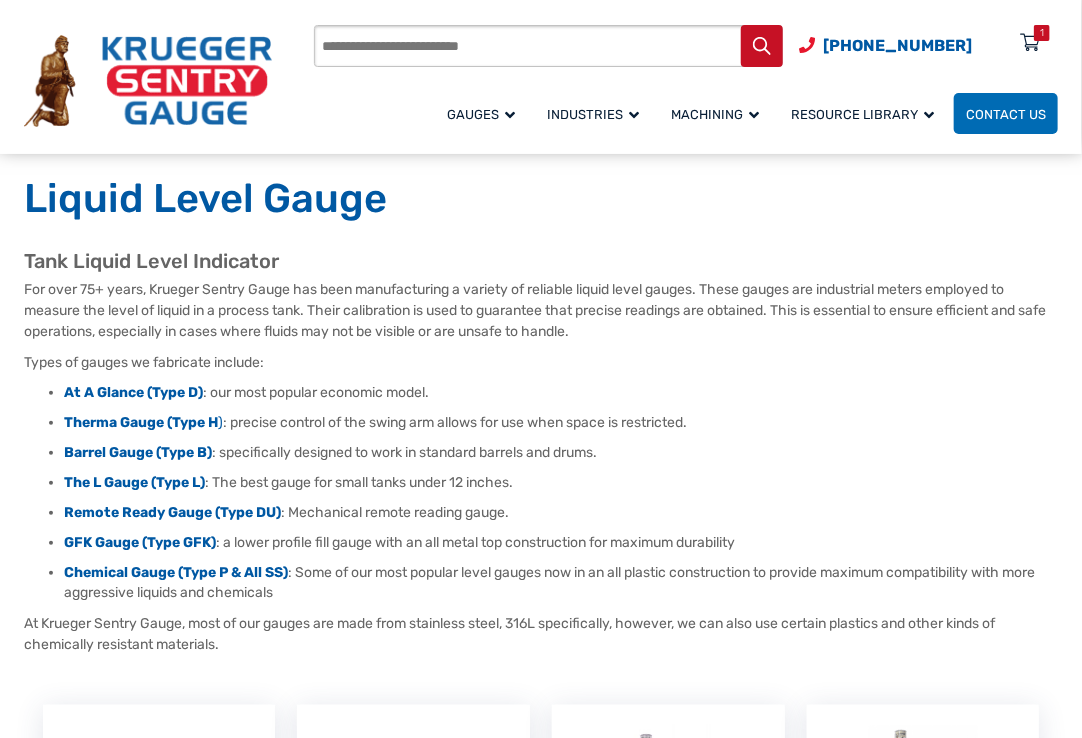 click on "Therma Gauge (Type H ) : precise control of the swing arm allows for use when space is restricted." at bounding box center (561, 423) 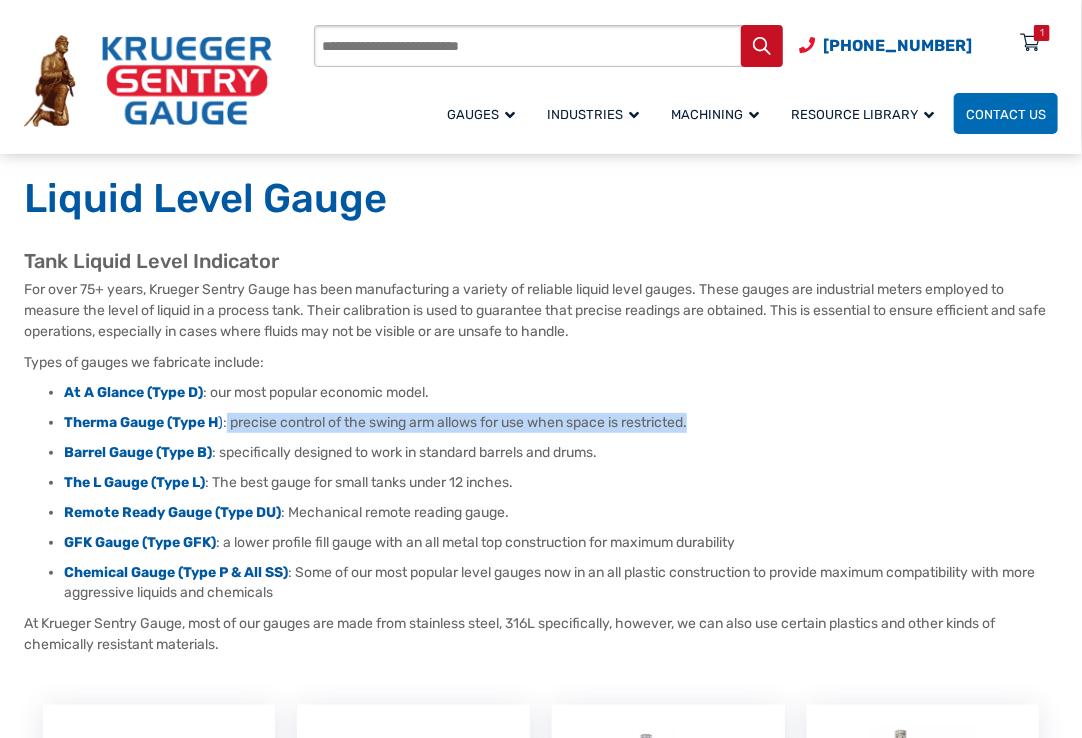 drag, startPoint x: 231, startPoint y: 424, endPoint x: 713, endPoint y: 415, distance: 482.084 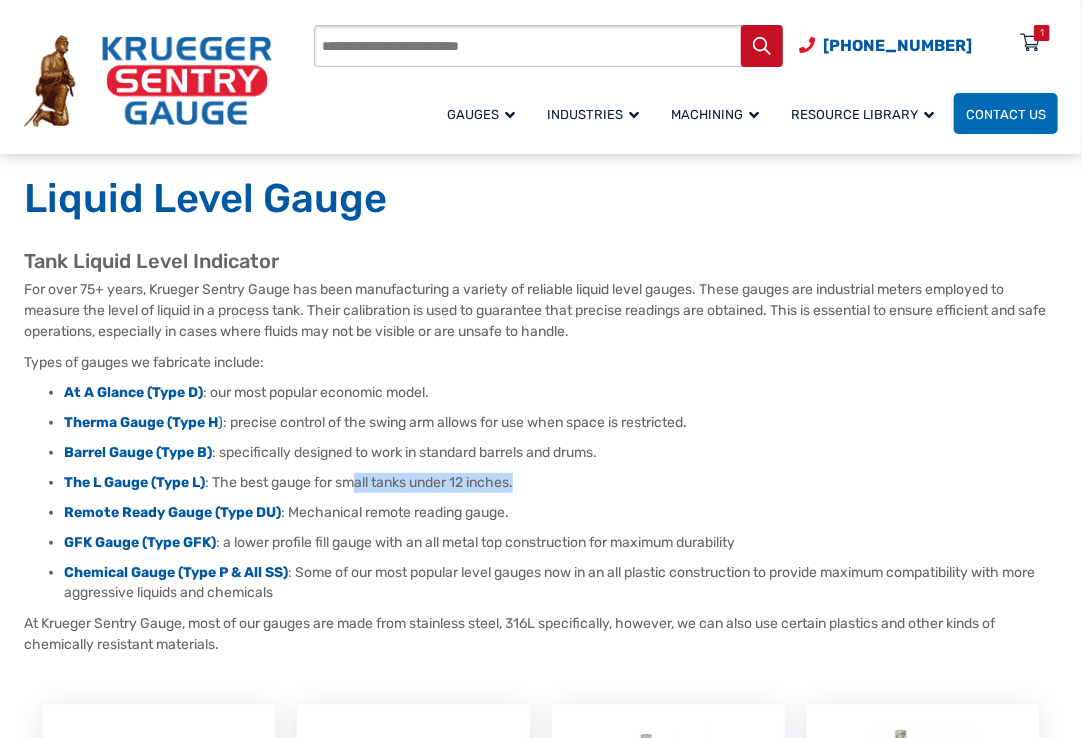 drag, startPoint x: 361, startPoint y: 478, endPoint x: 550, endPoint y: 474, distance: 189.04233 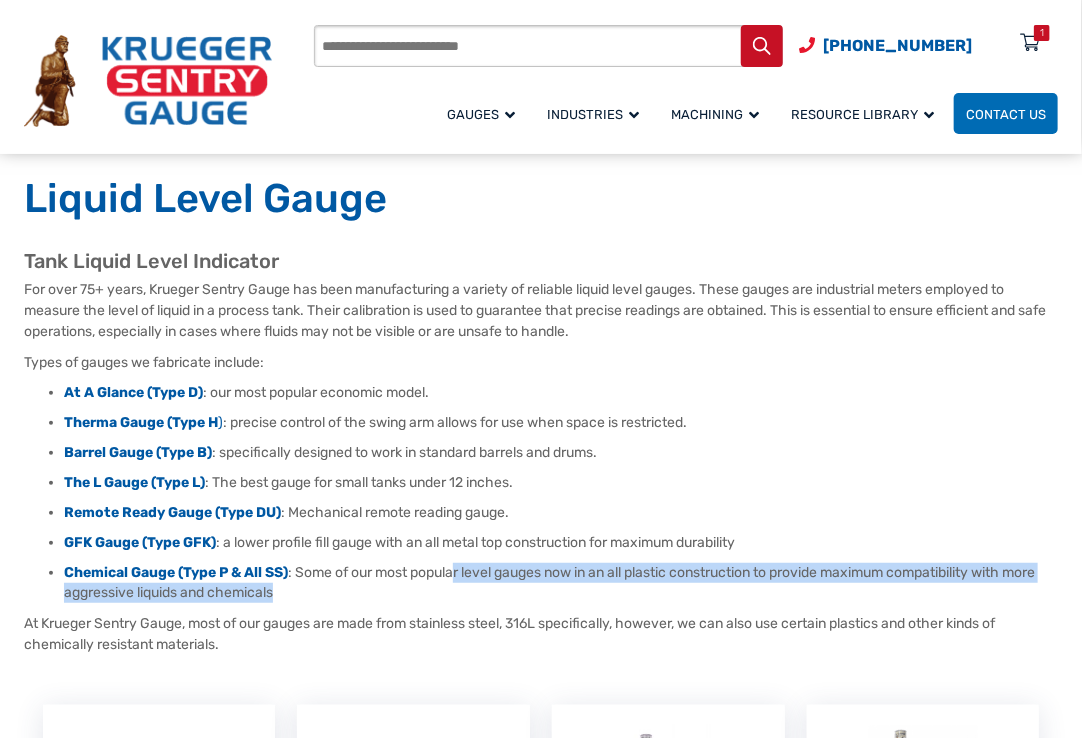 drag, startPoint x: 461, startPoint y: 574, endPoint x: 728, endPoint y: 598, distance: 268.07648 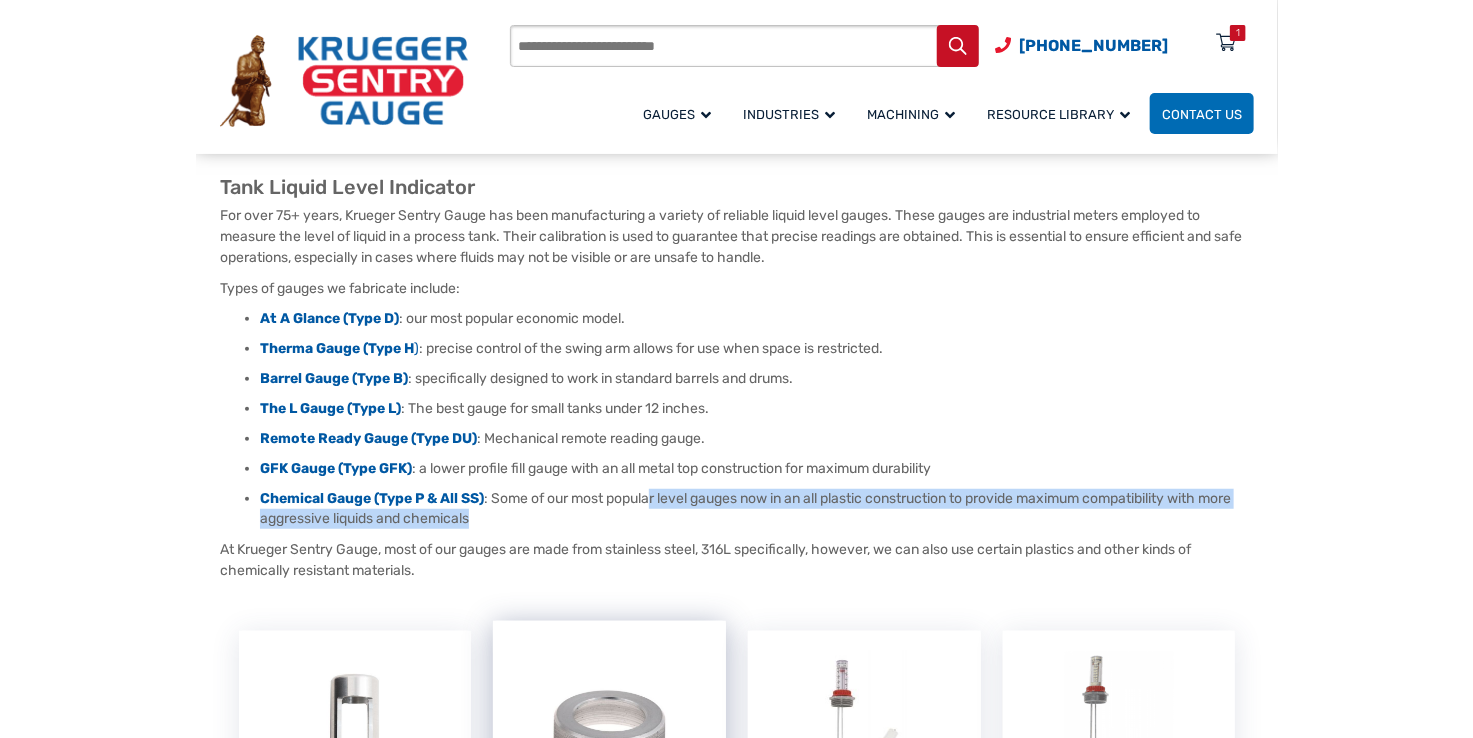 scroll, scrollTop: 400, scrollLeft: 0, axis: vertical 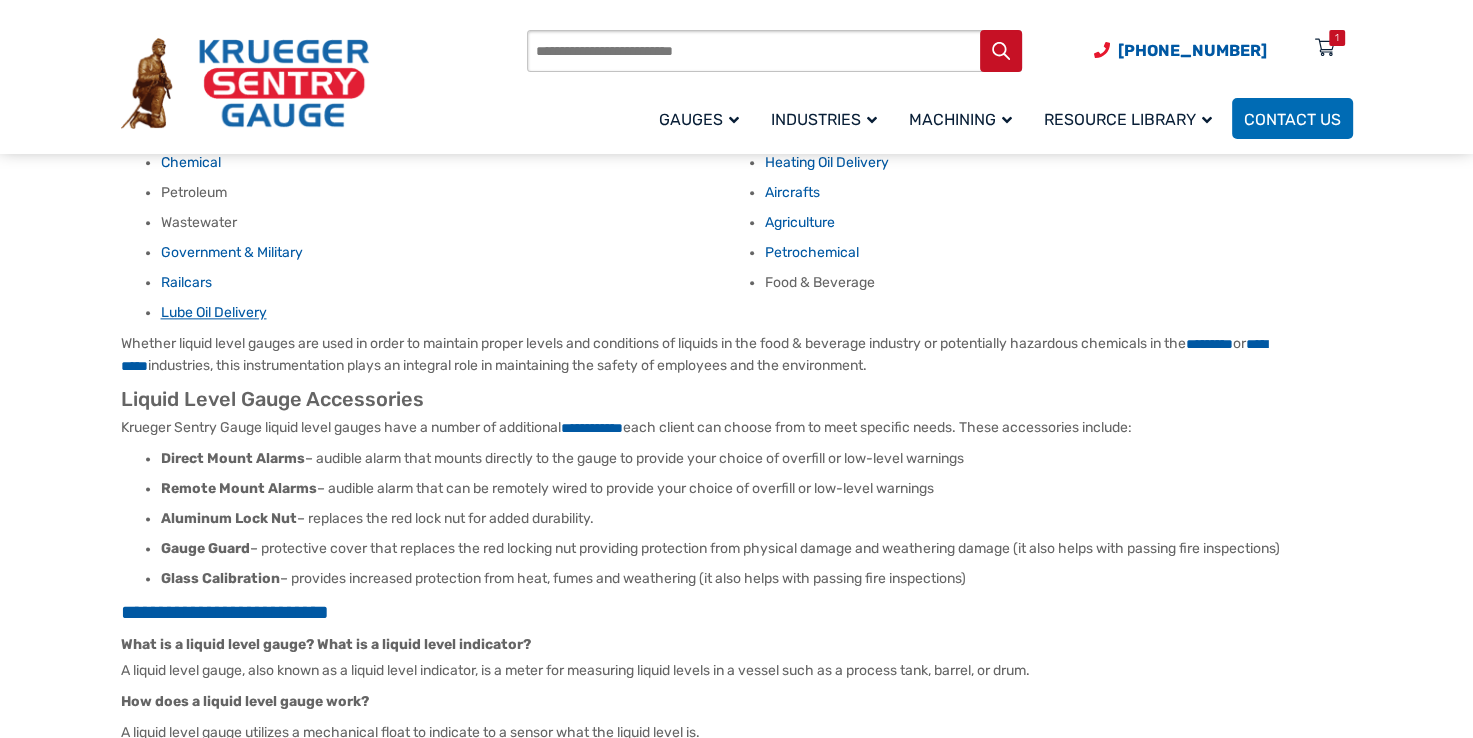 click on "Lube Oil Delivery" at bounding box center (214, 312) 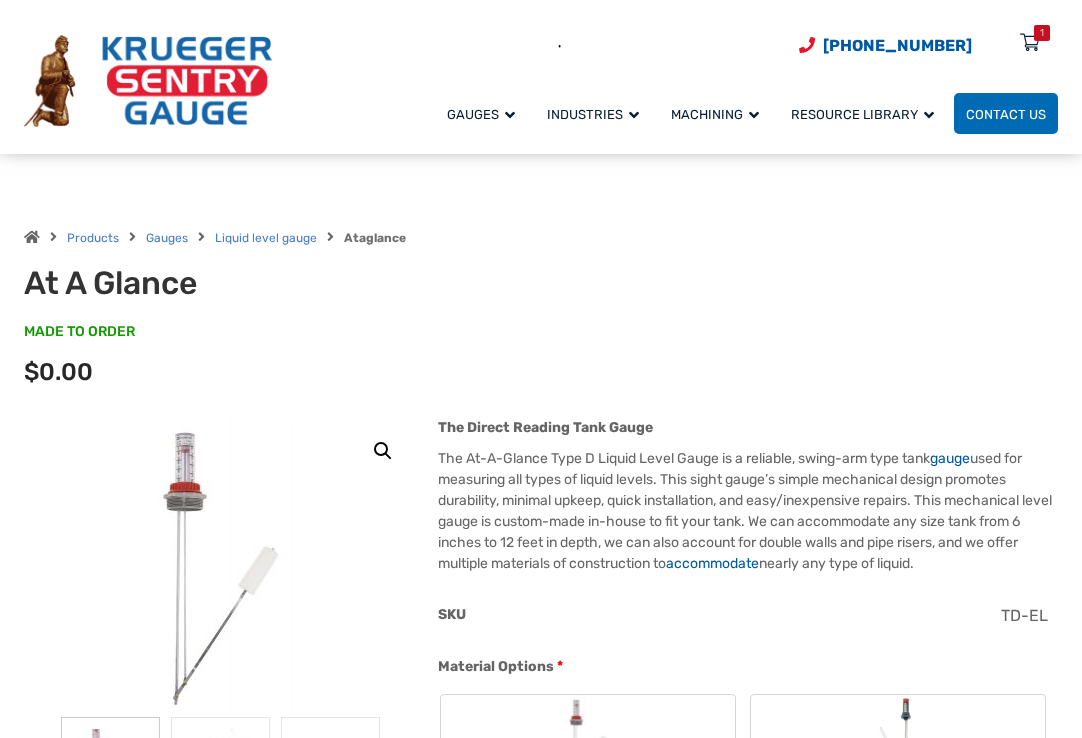 scroll, scrollTop: 400, scrollLeft: 0, axis: vertical 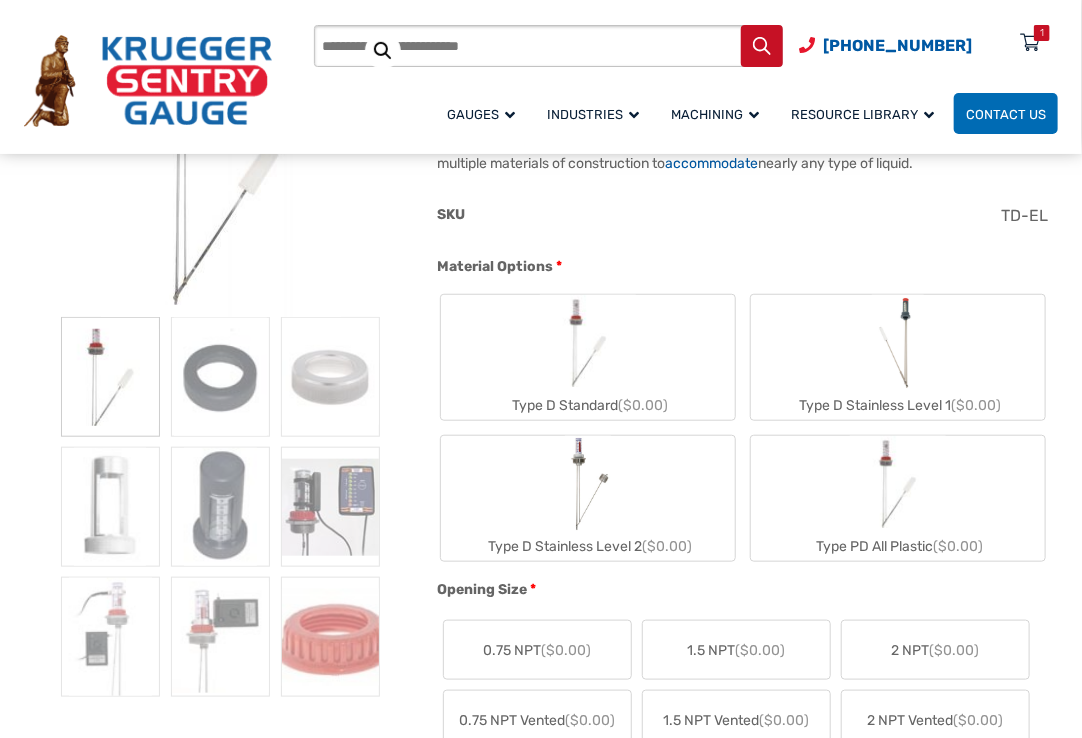 click on "Type D Stainless Level 2  ($0.00)" at bounding box center [588, 498] 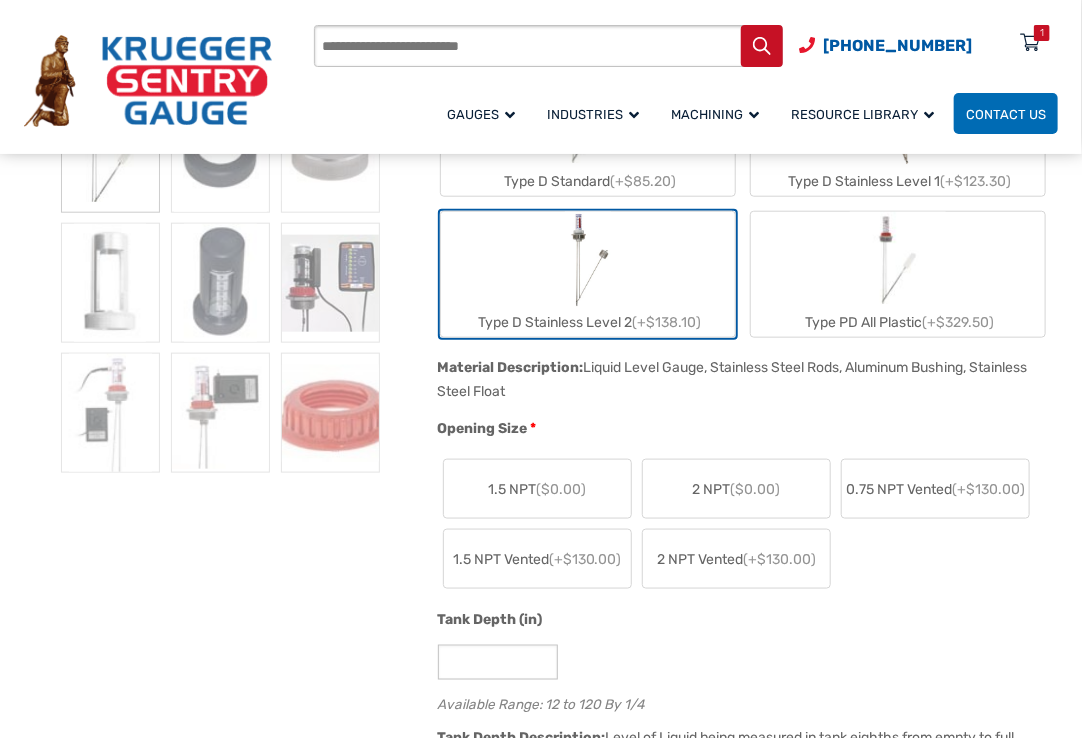 scroll, scrollTop: 800, scrollLeft: 0, axis: vertical 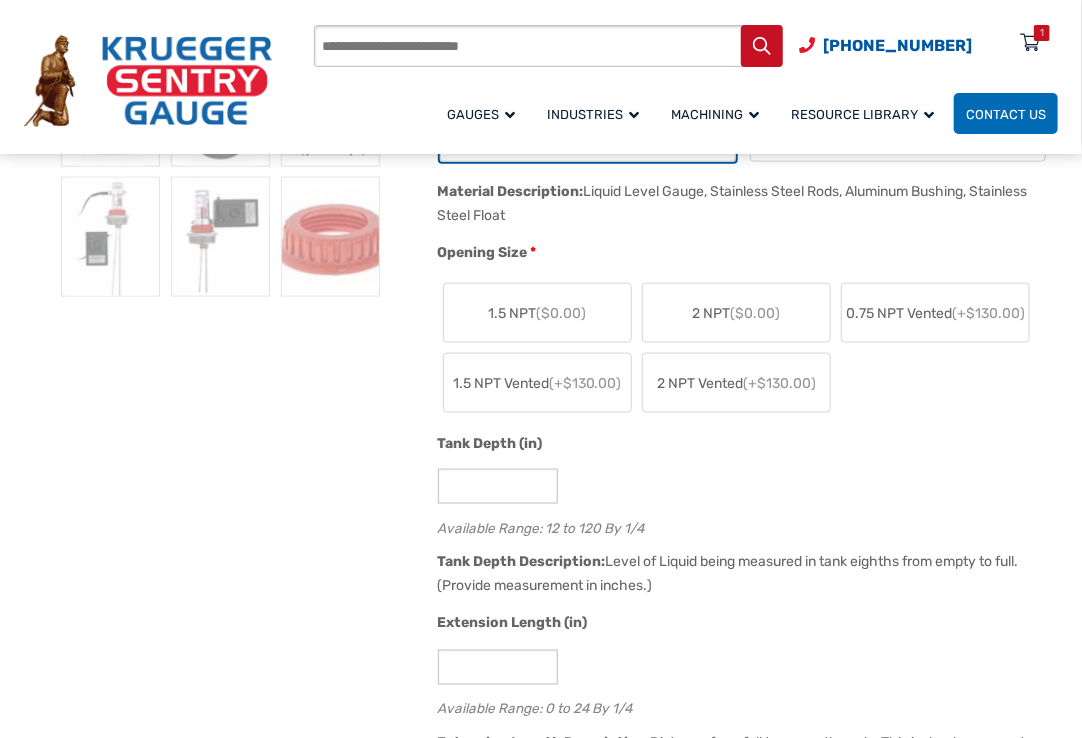 click on "($0.00)" at bounding box center [755, 313] 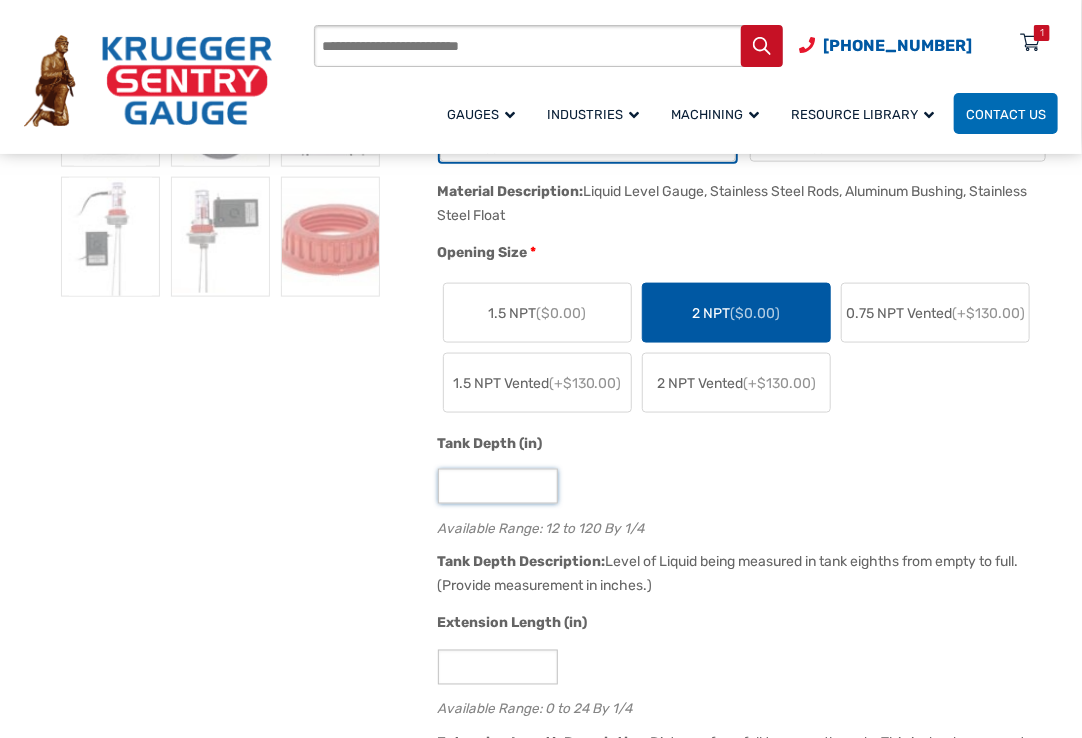 click on "**" at bounding box center [498, 486] 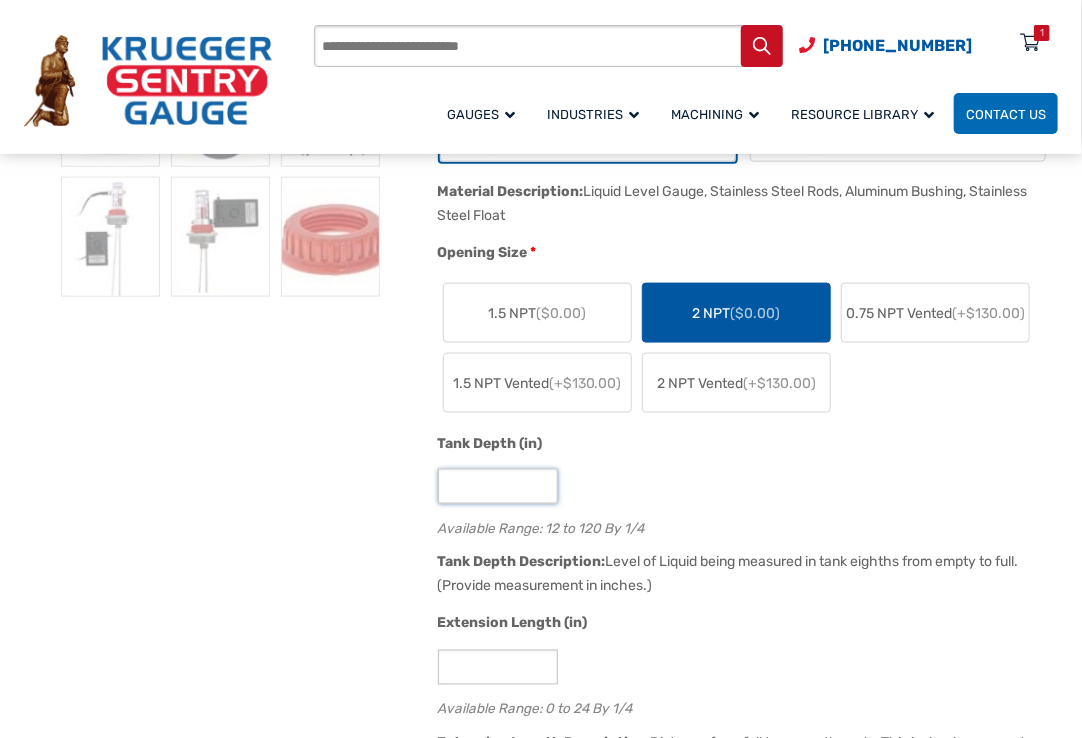 scroll, scrollTop: 1000, scrollLeft: 0, axis: vertical 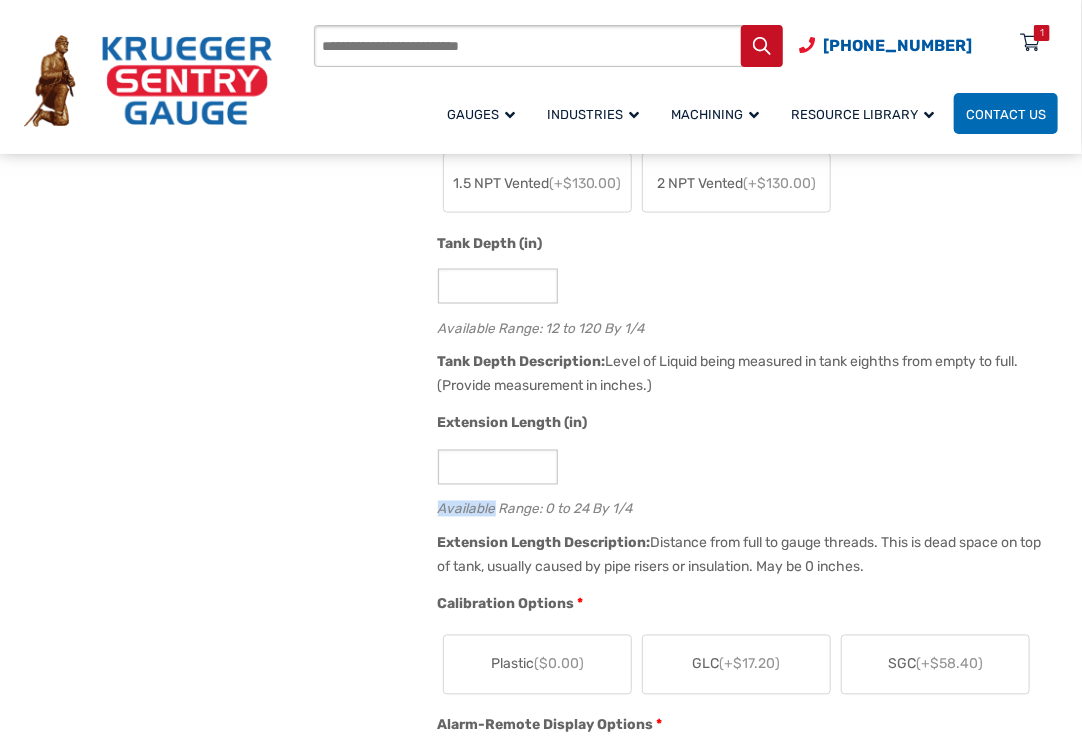click on "Extension Length (in)
*
Available Range: 0 to 24 By 1/4" at bounding box center [743, 471] 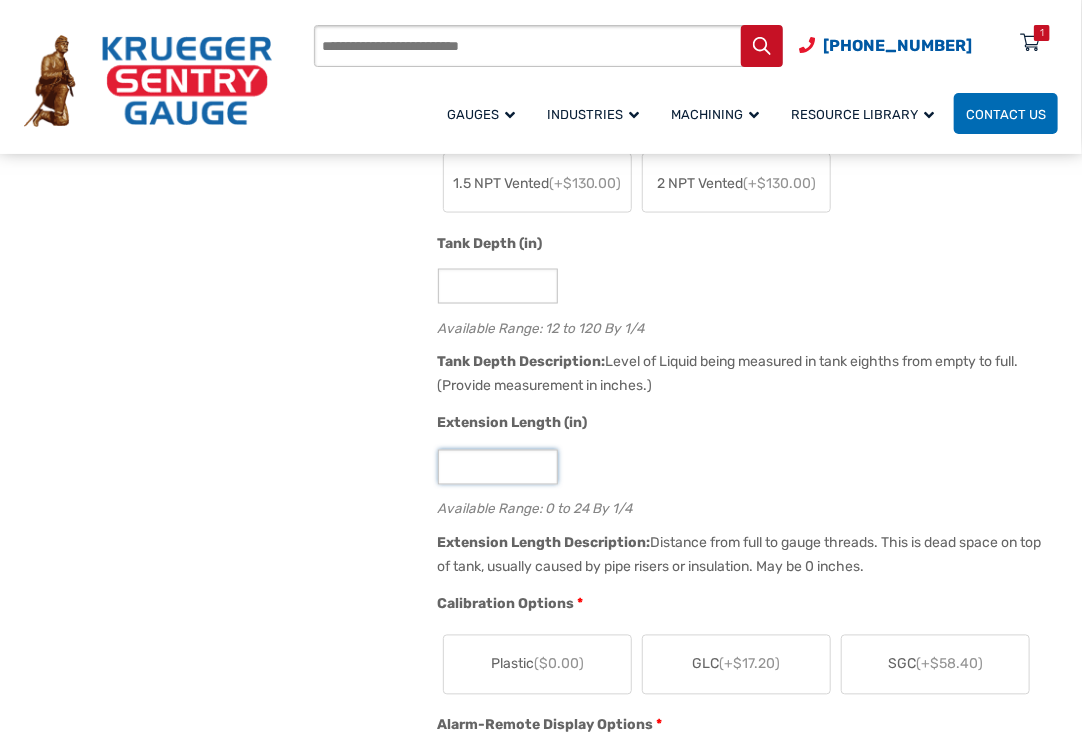 click on "*" at bounding box center [498, 467] 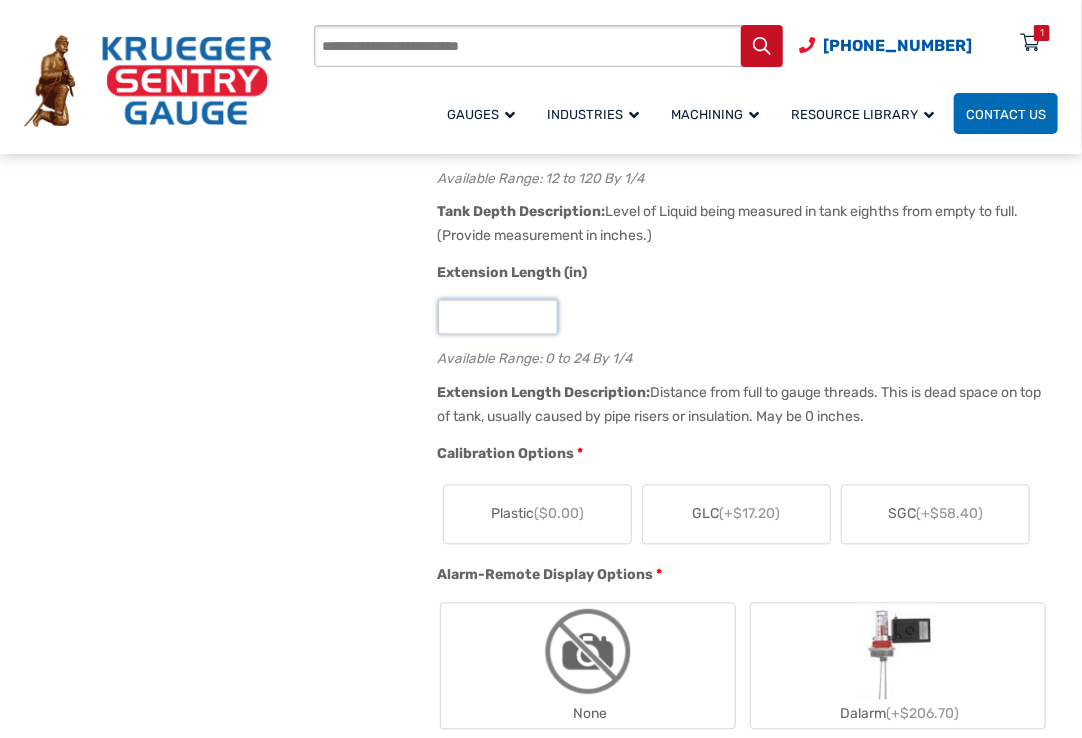 scroll, scrollTop: 1300, scrollLeft: 0, axis: vertical 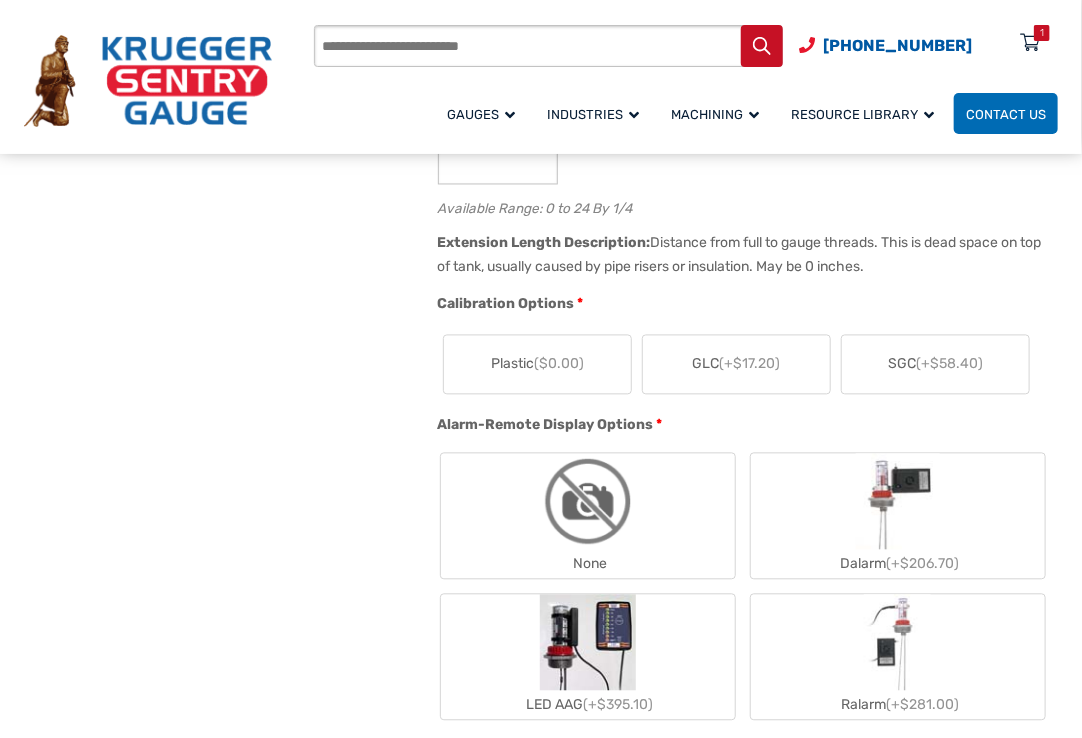click on "Plastic  ($0.00)" at bounding box center (537, 364) 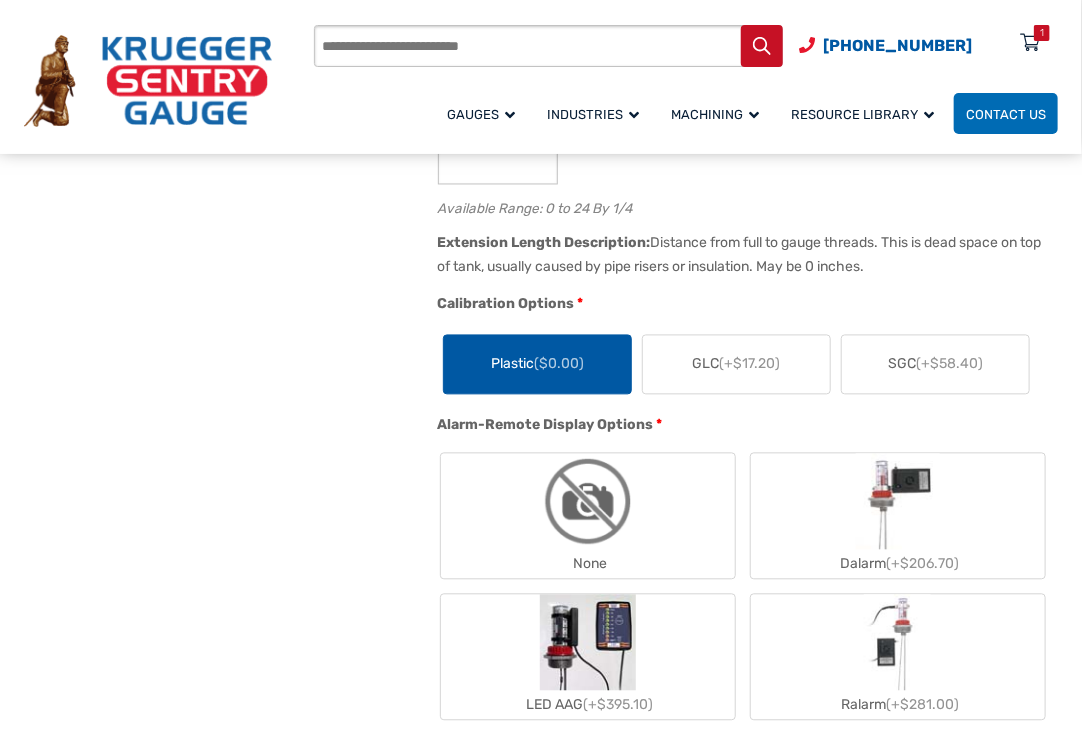 click on "🔍
At A Glance $ 0.00
The Direct Reading Tank Gauge
The At-A-Glance Type D Liquid Level Gauge is a reliable, swing-arm type tank  gauge  used for measuring all types of liquid levels. This sight gauge’s simple mechanical design promotes durability, minimal upkeep, quick installation, and easy/inexpensive repairs. This mechanical level gauge is custom-made in-house to fit your tank. We can accommodate any size tank from 6 inches to 12 feet in depth, we can also account for double walls and pipe risers, and we offer multiple materials of construction to  accommodate  nearly any type of liquid.
Hidden
65.00
SKU
DS2-2-65-0
Material Options   * Type D Standard  (+$94.60) Type D Stainless Level 1  (+$137.30) Type D Stainless Level 2  (+$213.10) Type PD All Plastic  (+$372.60) Material Description:
Liquid Level Gauge, Galvanized Steel Rods, Aluminum Bushing, HDPE Plastic Float. Material Description: Material Description:" at bounding box center [541, 958] 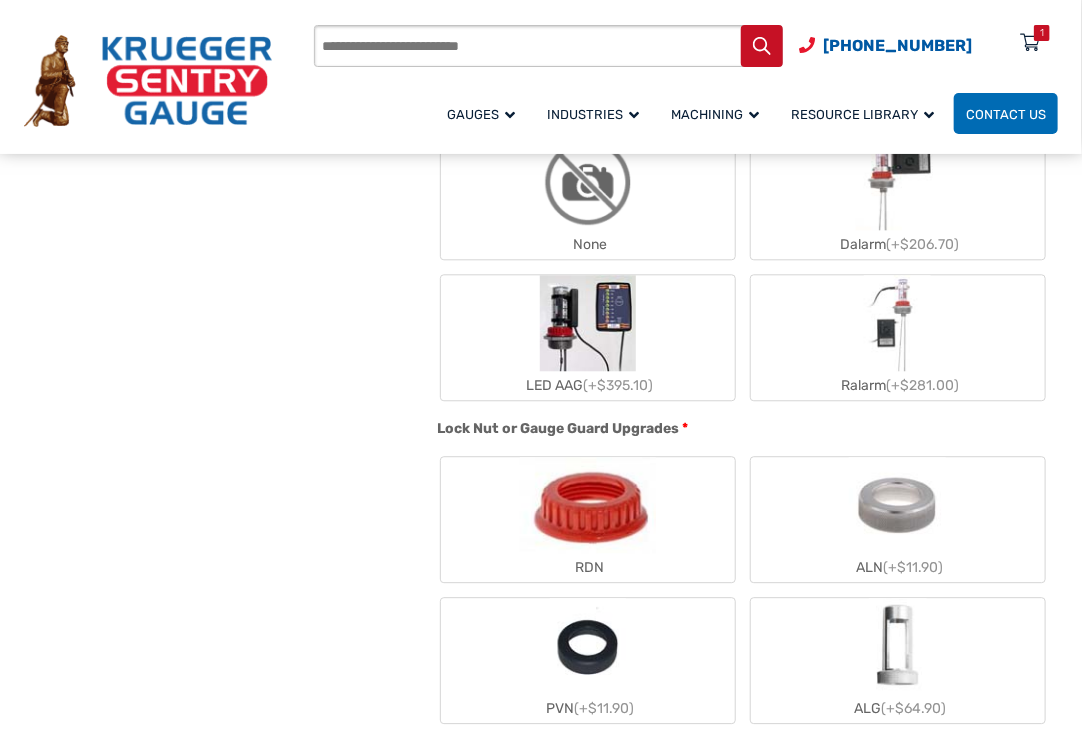 scroll, scrollTop: 1500, scrollLeft: 0, axis: vertical 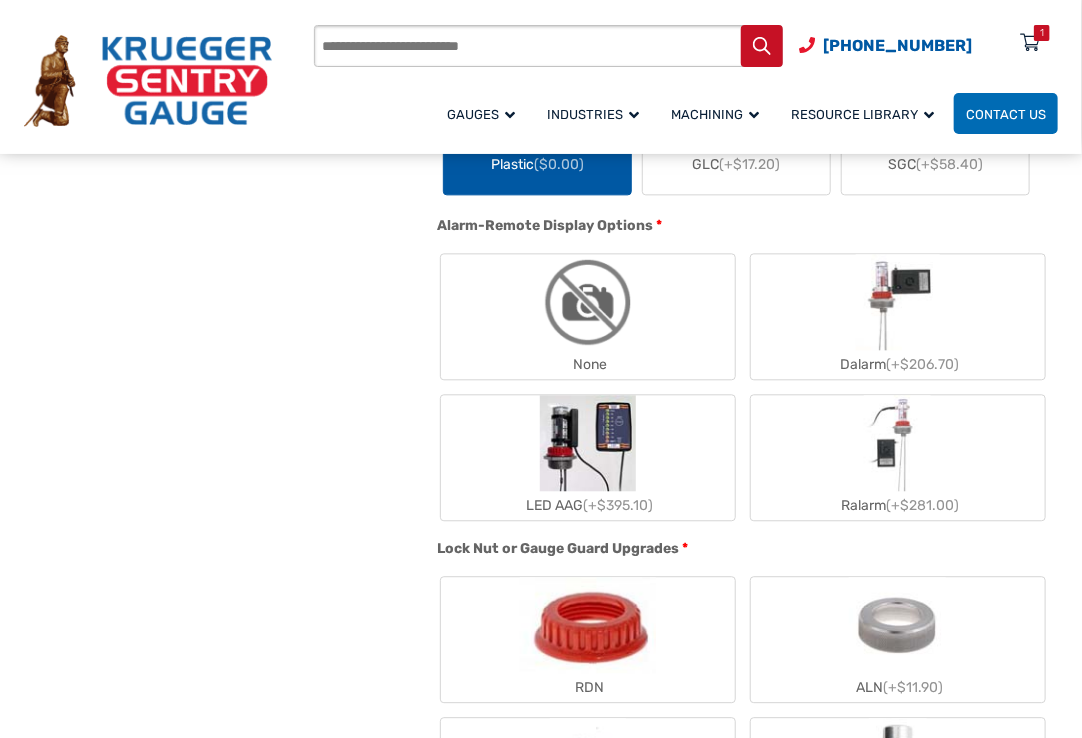click at bounding box center [588, 302] 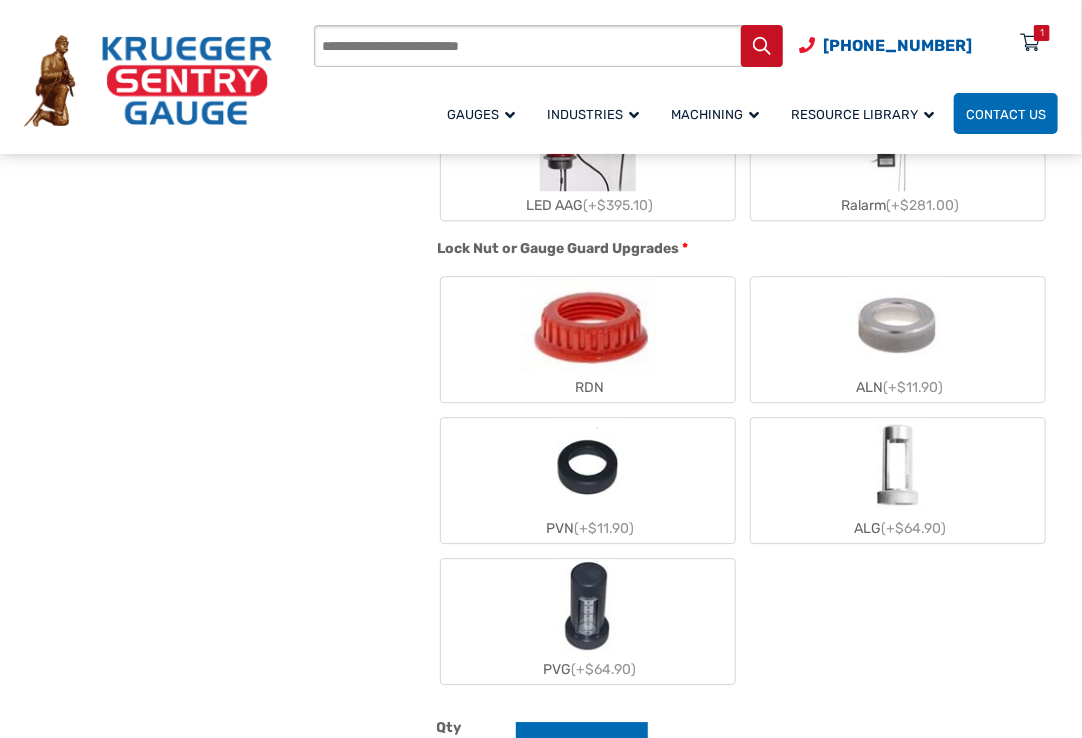 click on "ALG  (+$64.90)" at bounding box center [898, 480] 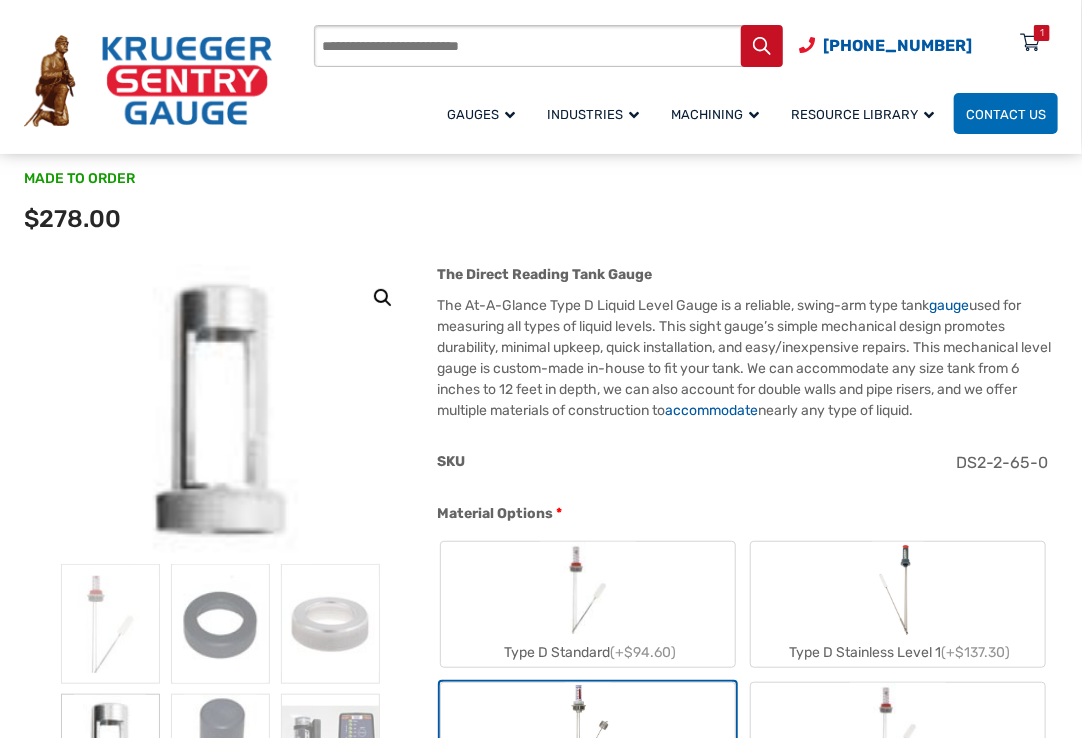 scroll, scrollTop: 0, scrollLeft: 0, axis: both 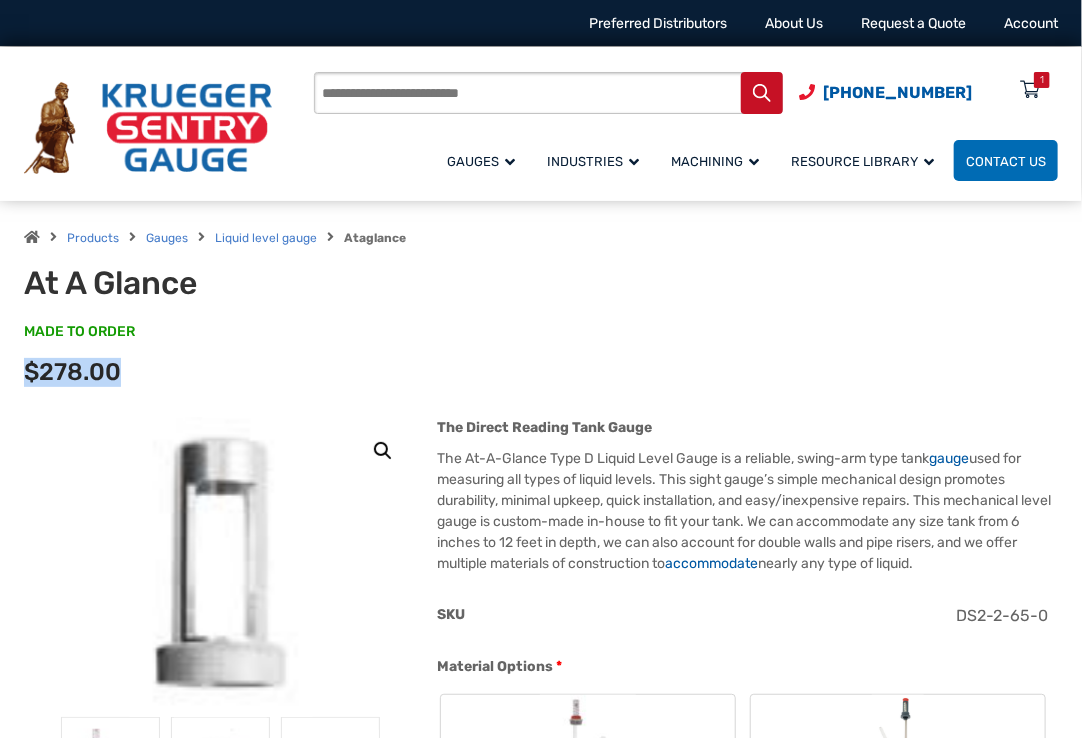 drag, startPoint x: 200, startPoint y: 375, endPoint x: -4, endPoint y: 367, distance: 204.1568 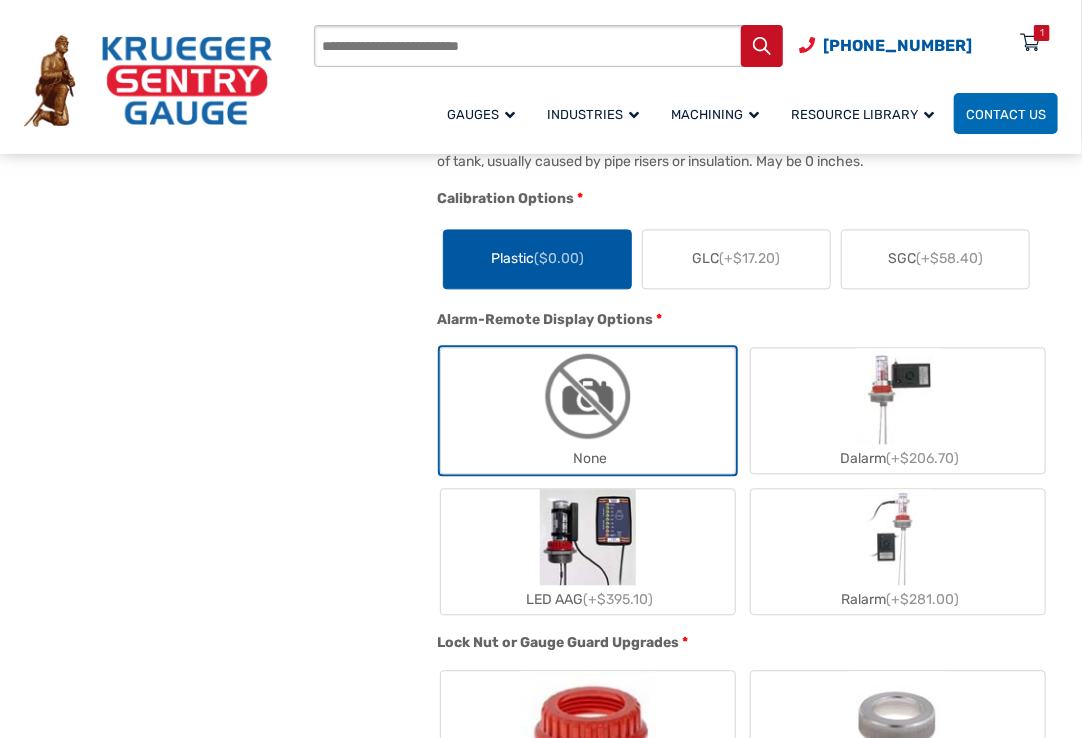 scroll, scrollTop: 1900, scrollLeft: 0, axis: vertical 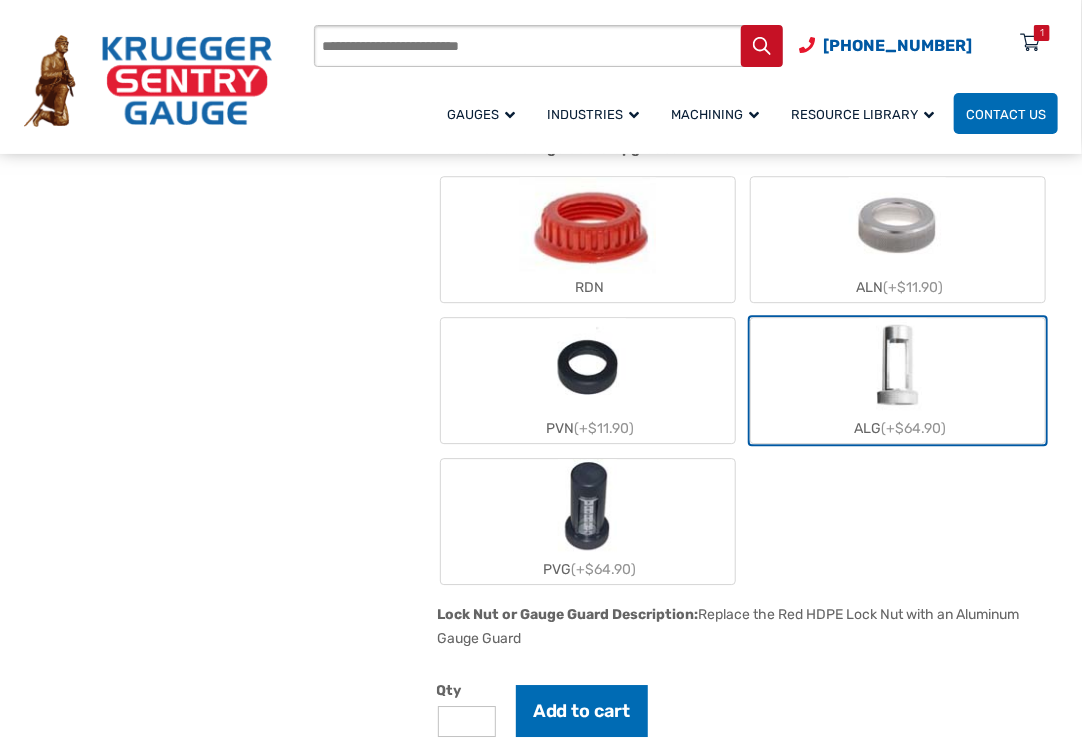 click at bounding box center [898, 366] 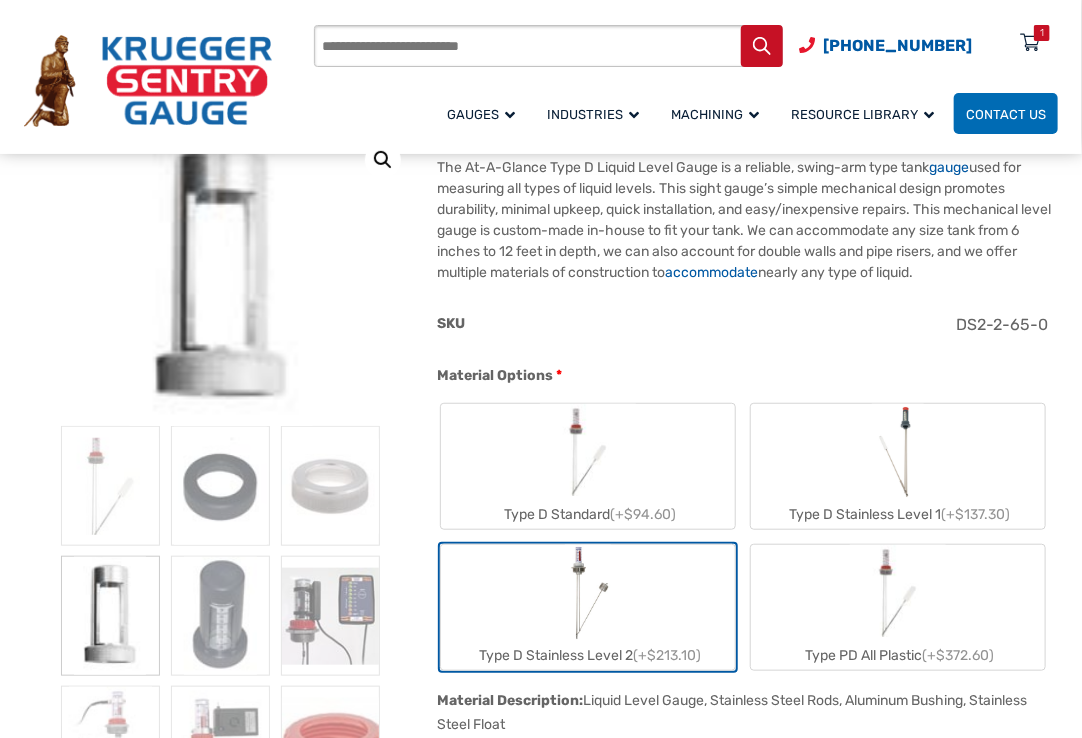 scroll, scrollTop: 200, scrollLeft: 0, axis: vertical 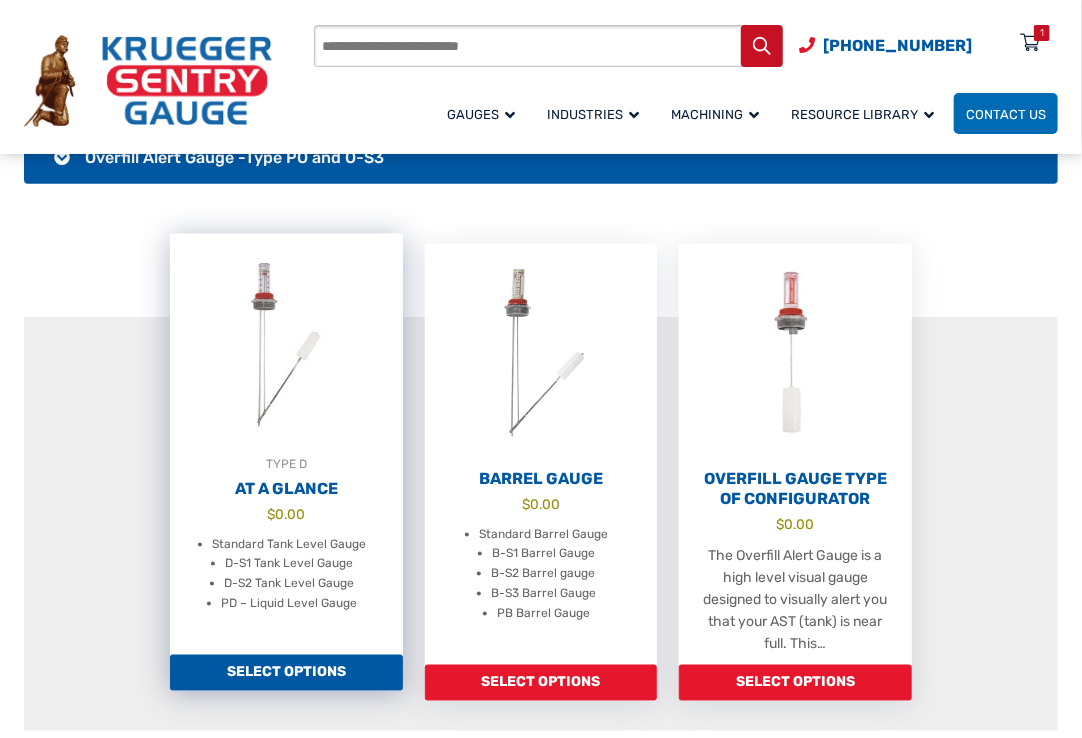 click on "At A Glance" at bounding box center [286, 489] 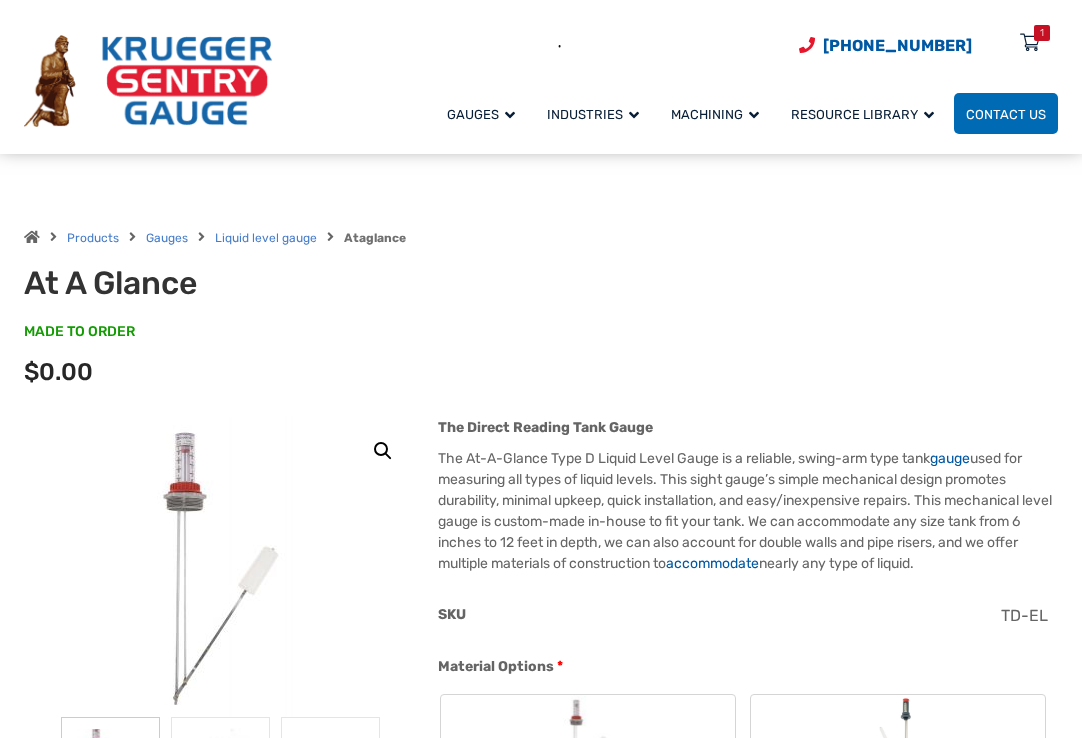 scroll, scrollTop: 500, scrollLeft: 0, axis: vertical 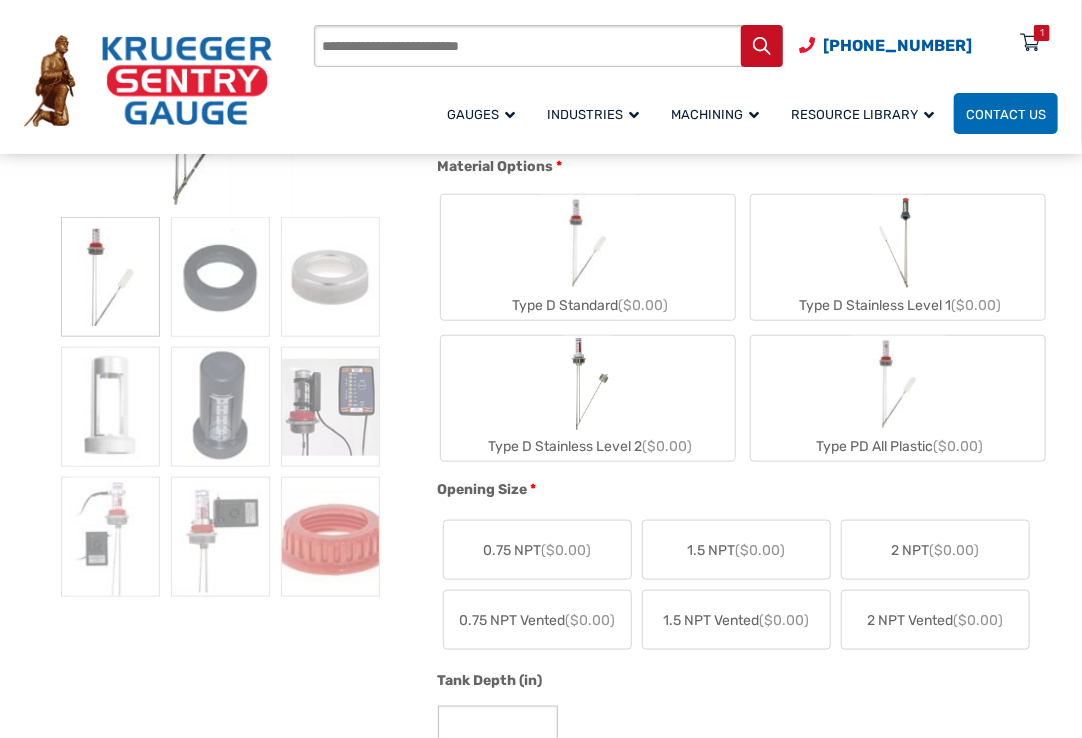 click at bounding box center (588, 384) 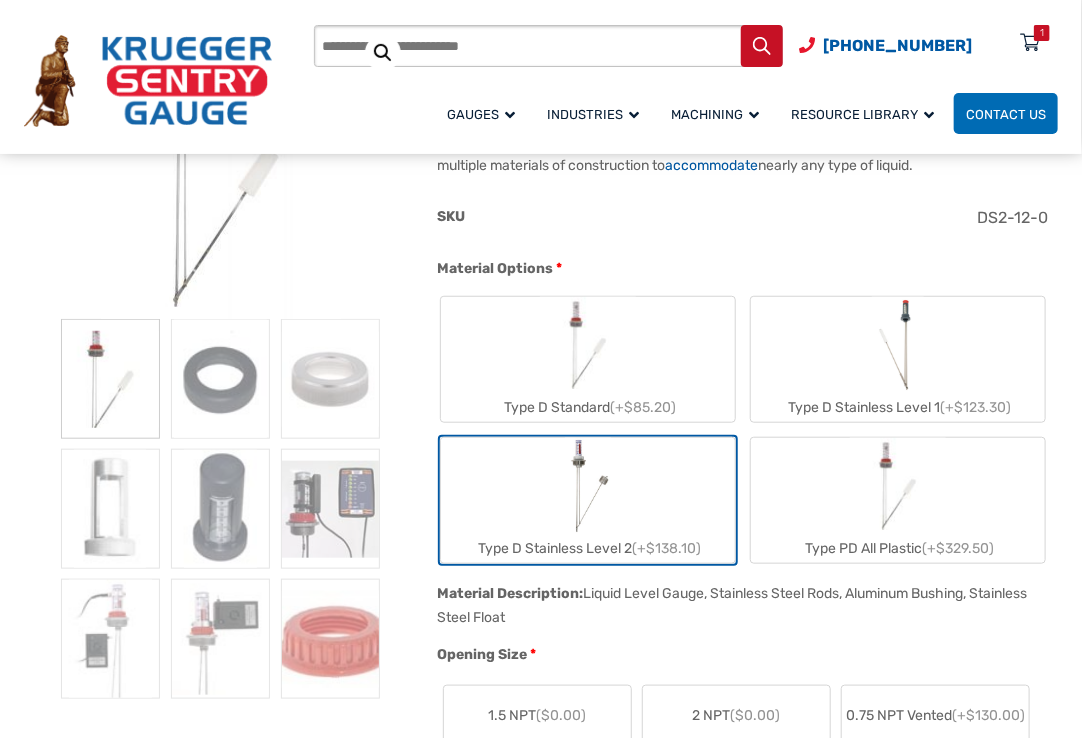 scroll, scrollTop: 500, scrollLeft: 0, axis: vertical 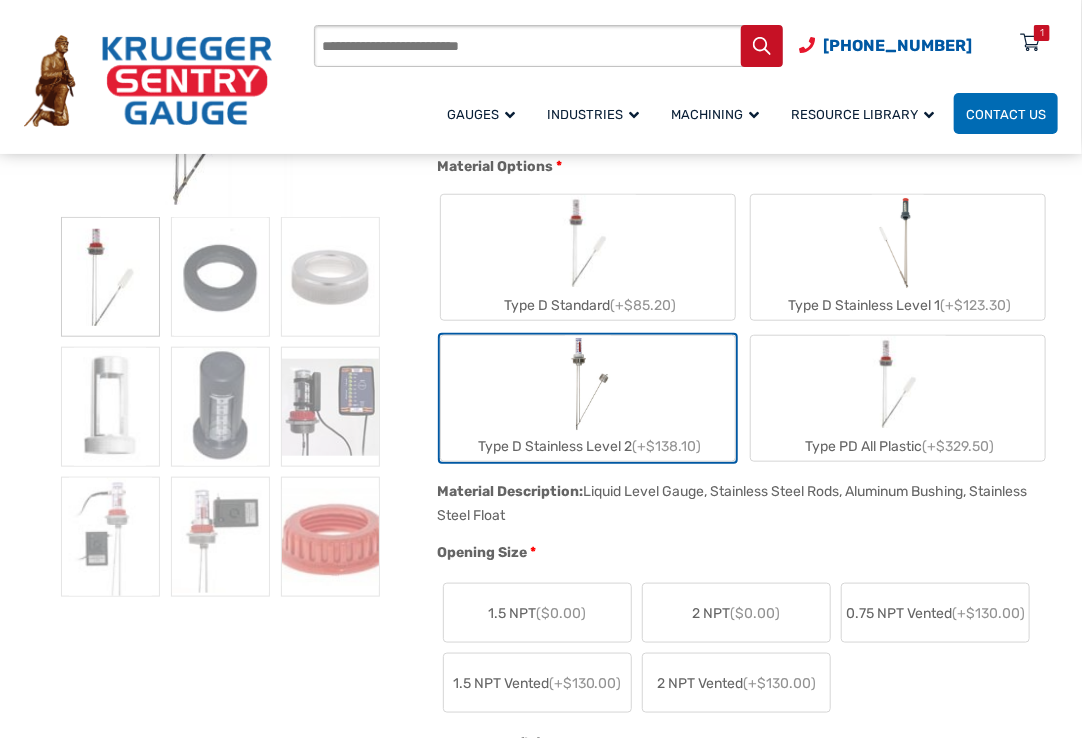 click on "($0.00)" at bounding box center (755, 613) 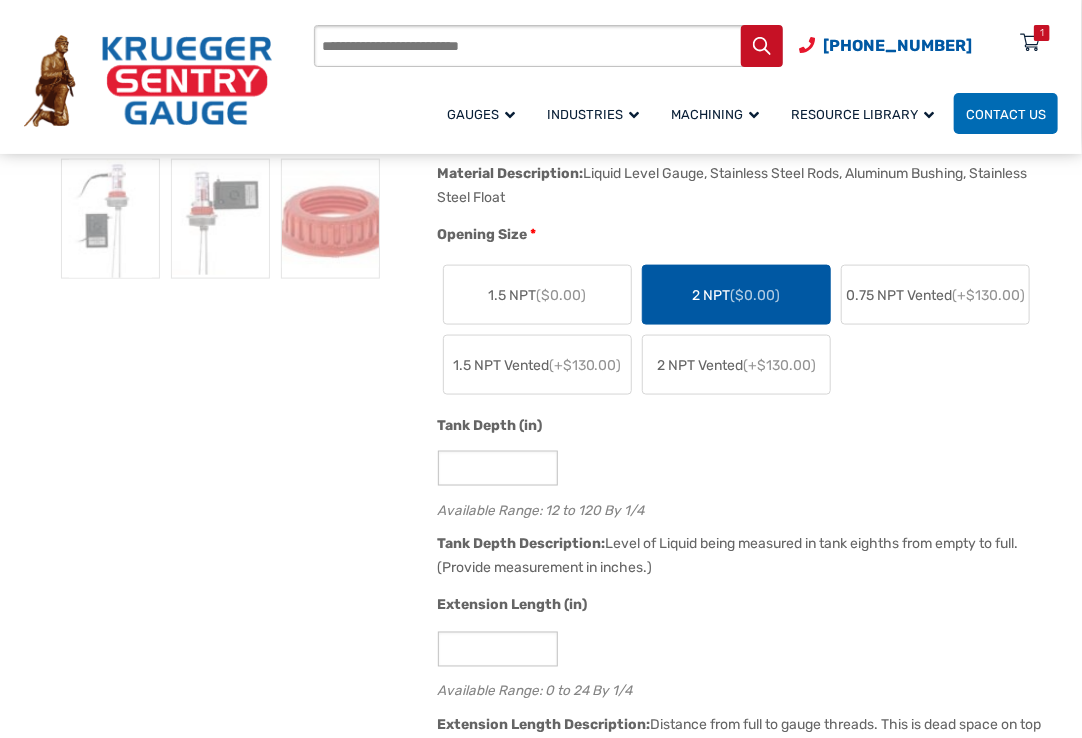 scroll, scrollTop: 1100, scrollLeft: 0, axis: vertical 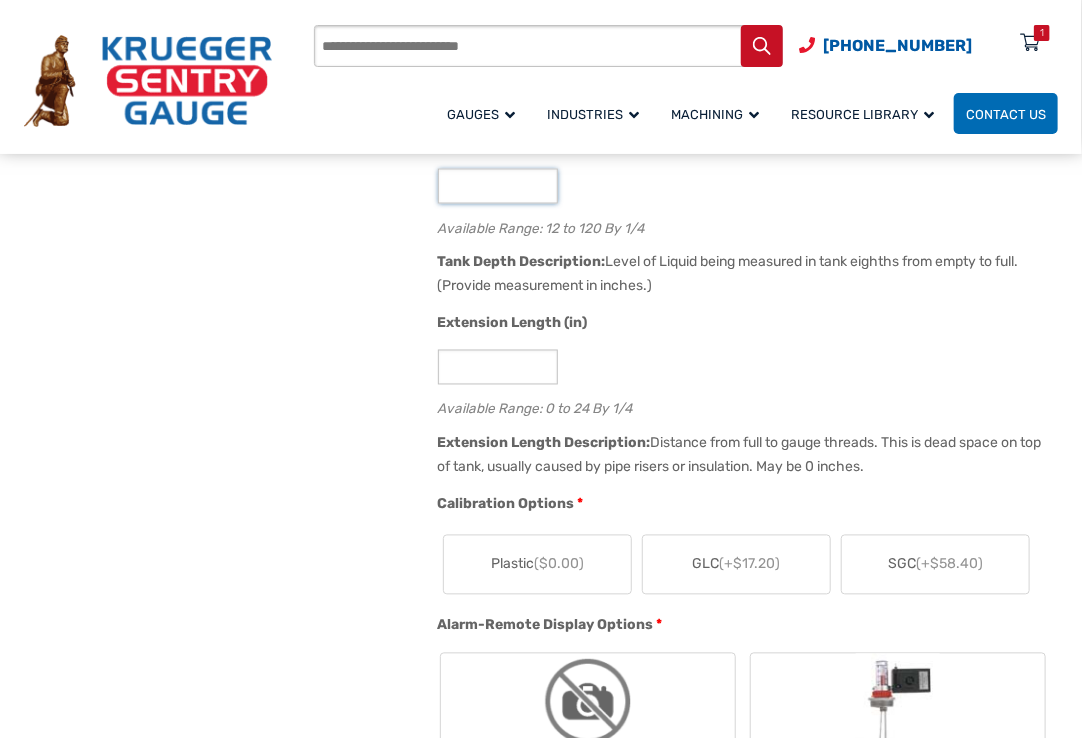 click on "**" at bounding box center [498, 186] 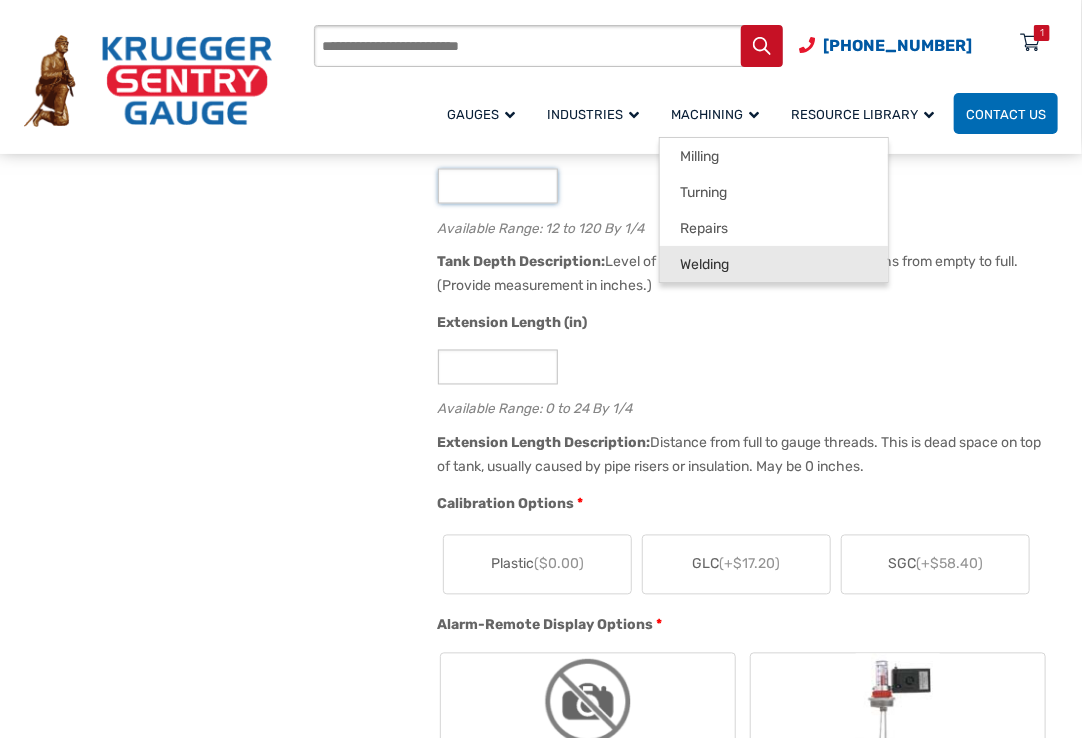 type on "**" 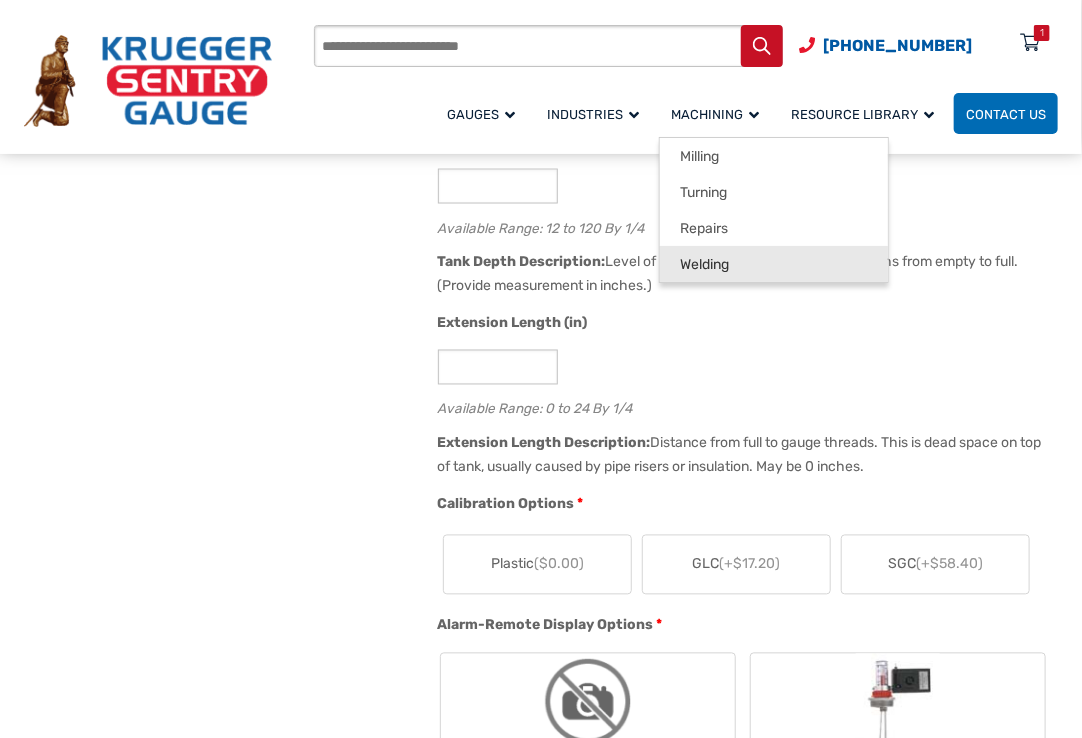 click on "Welding" at bounding box center (774, 264) 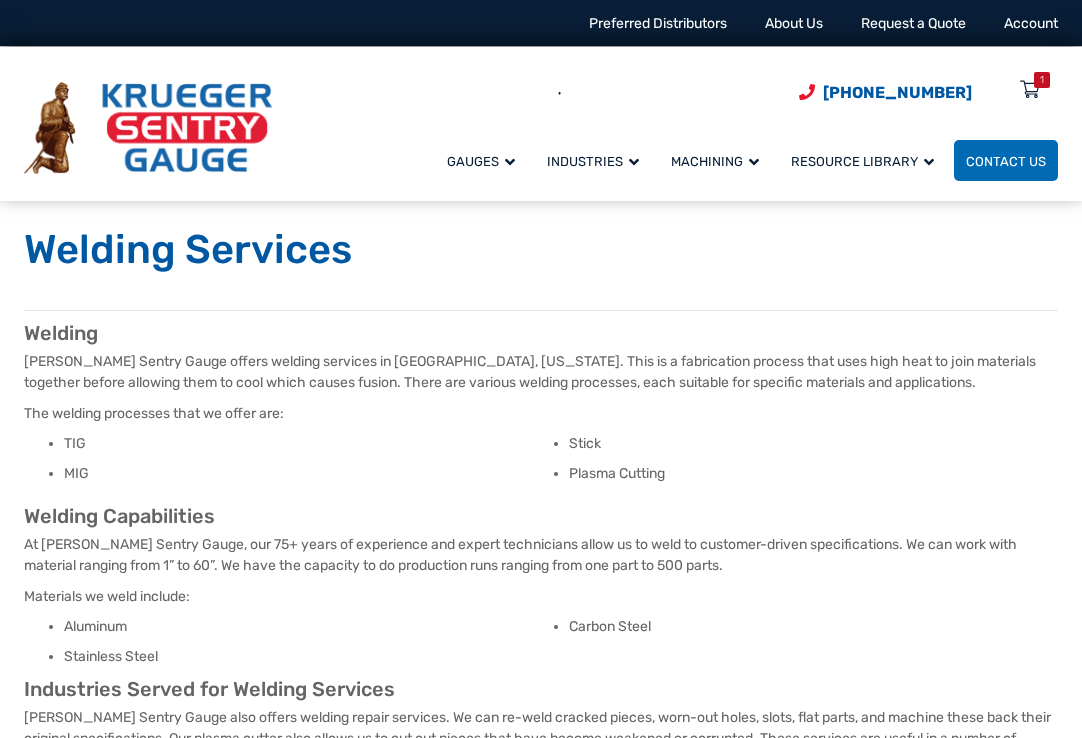 scroll, scrollTop: 0, scrollLeft: 0, axis: both 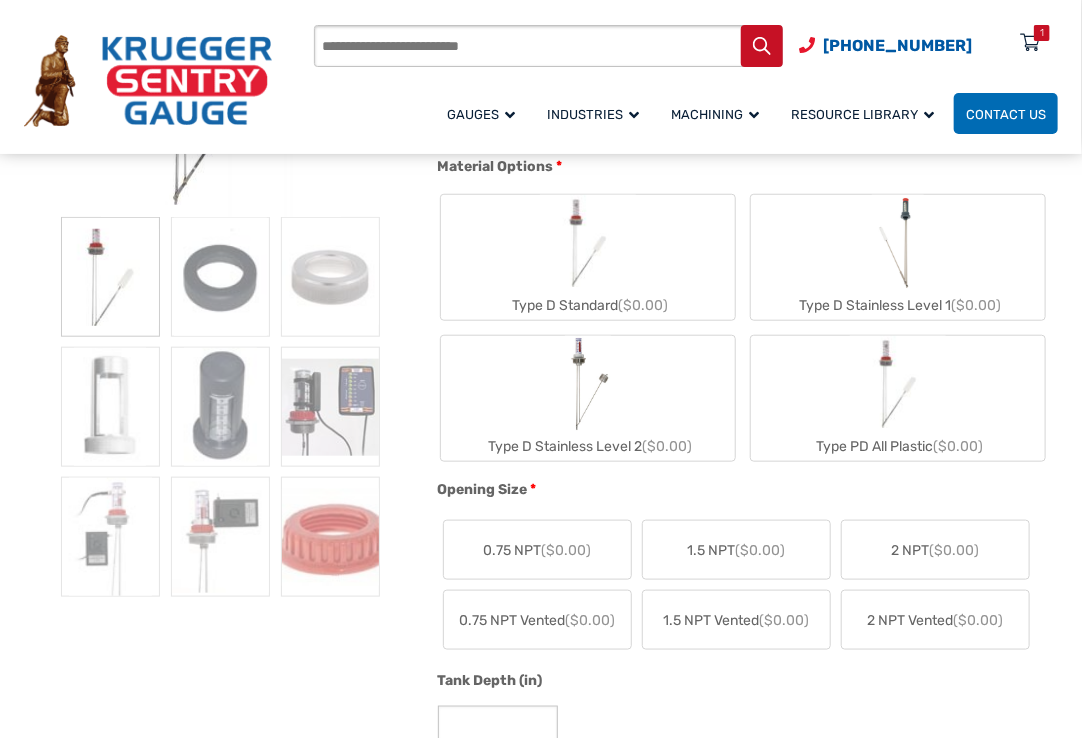 click at bounding box center [588, 384] 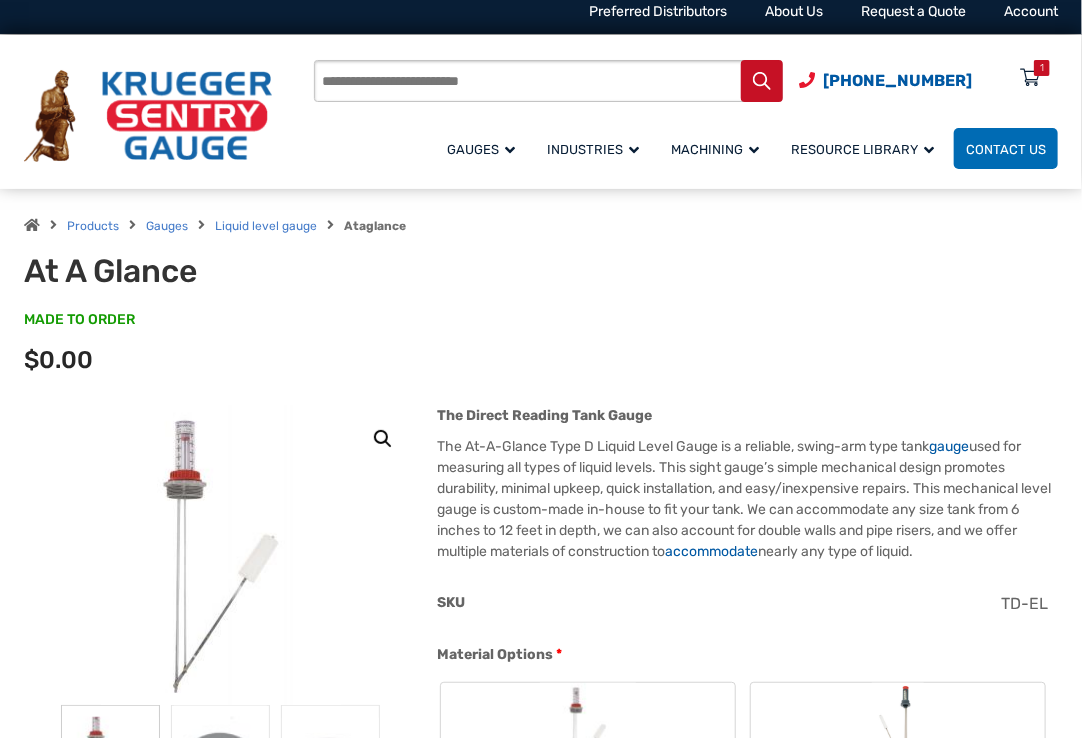 scroll, scrollTop: 0, scrollLeft: 0, axis: both 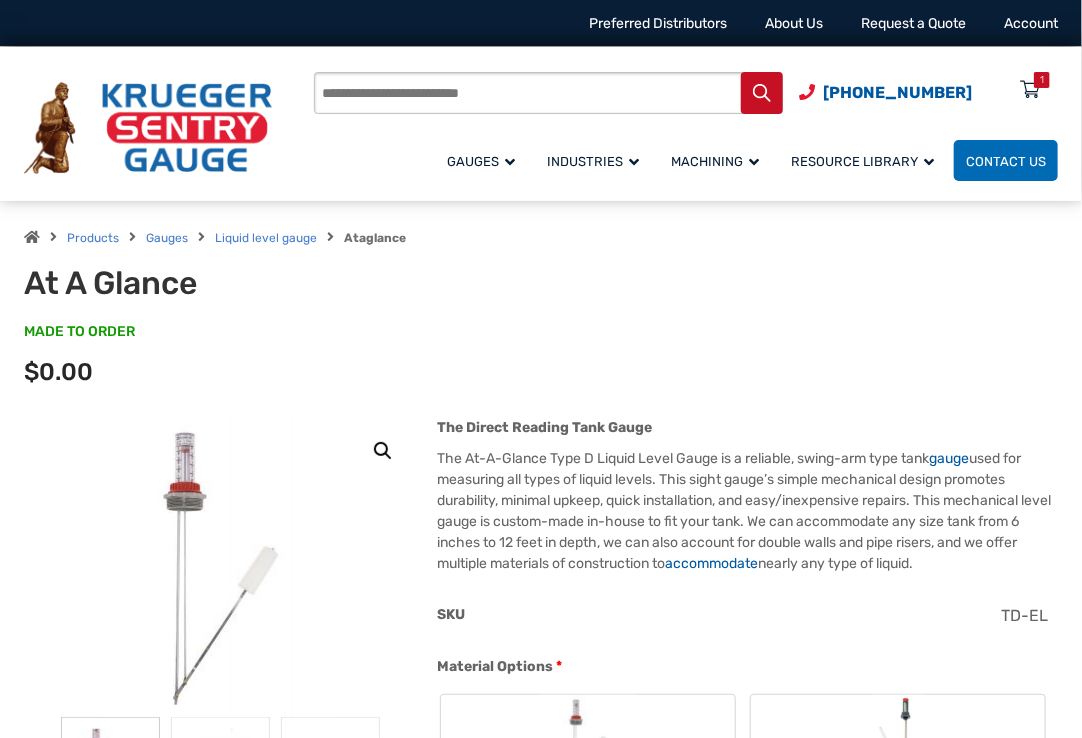 drag, startPoint x: 696, startPoint y: 423, endPoint x: 590, endPoint y: 358, distance: 124.34227 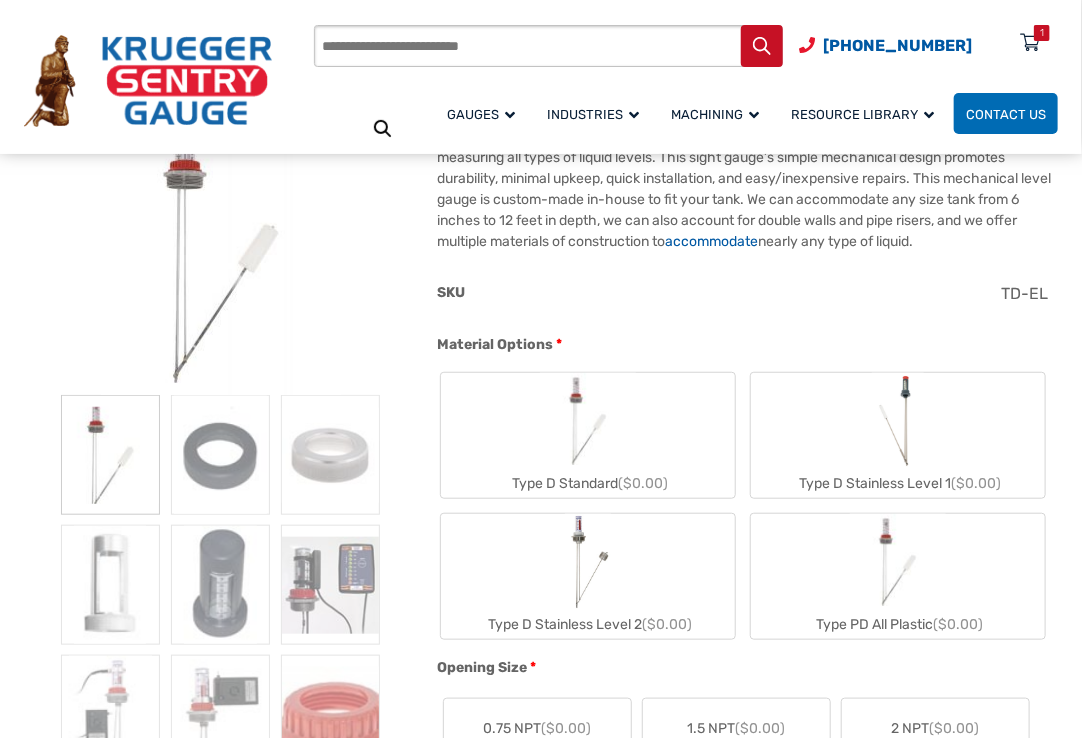 scroll, scrollTop: 500, scrollLeft: 0, axis: vertical 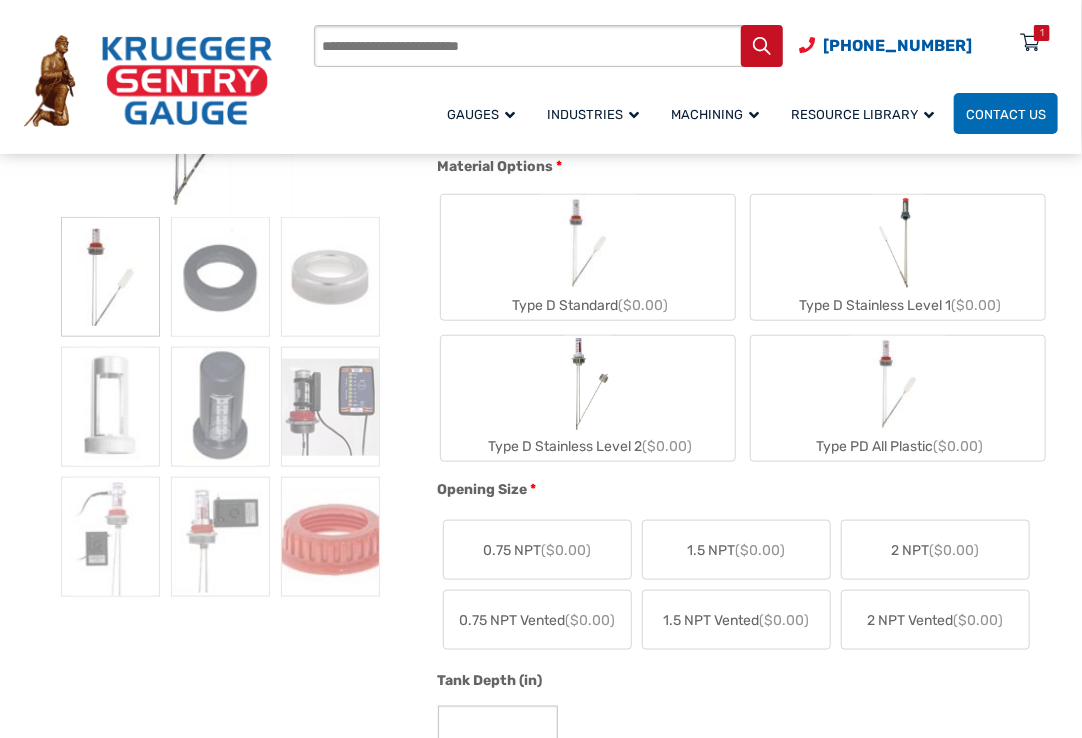 click on "Type D Standard  ($0.00)" at bounding box center [588, 305] 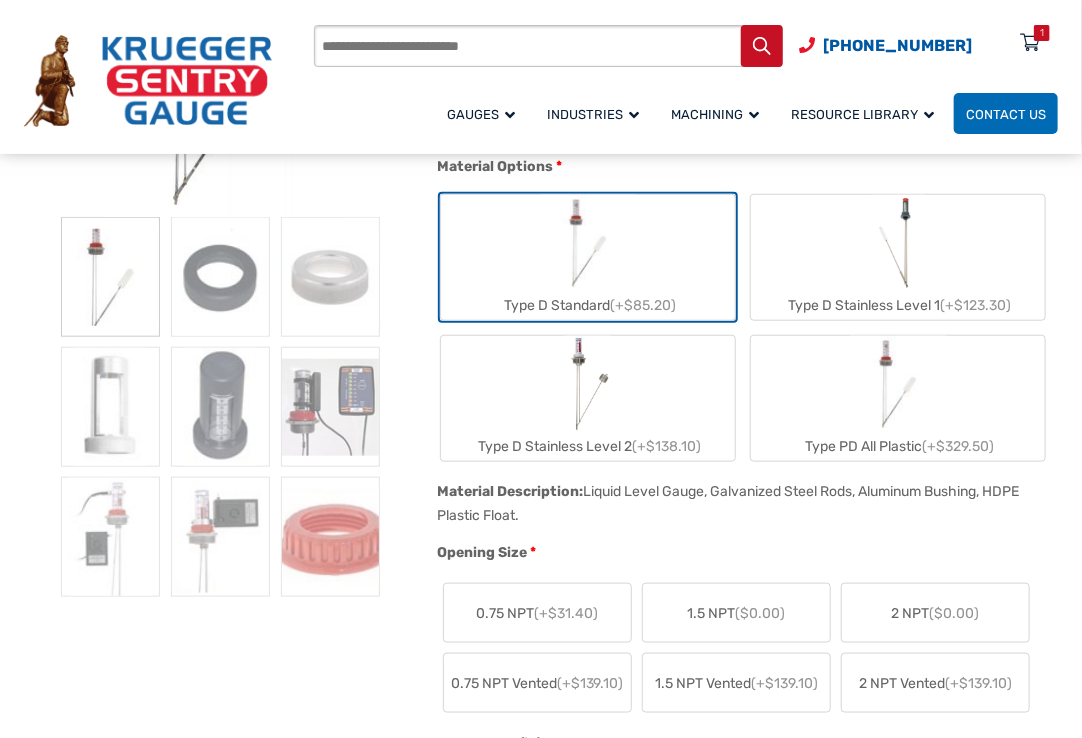 click at bounding box center (588, 384) 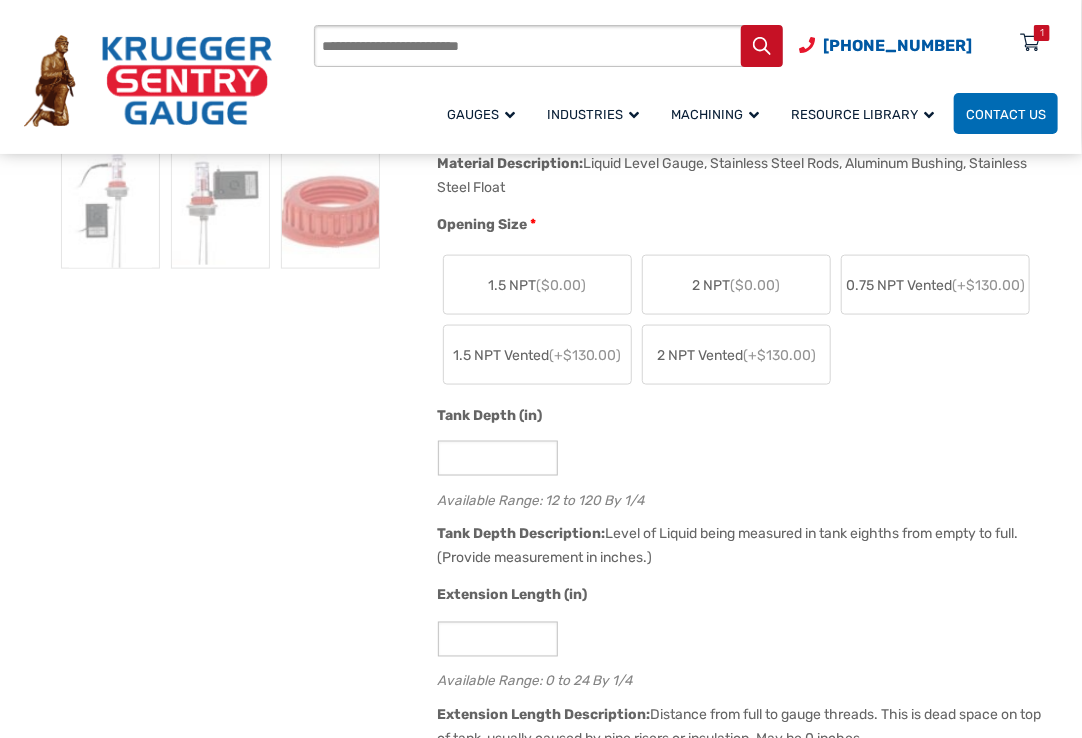 scroll, scrollTop: 900, scrollLeft: 0, axis: vertical 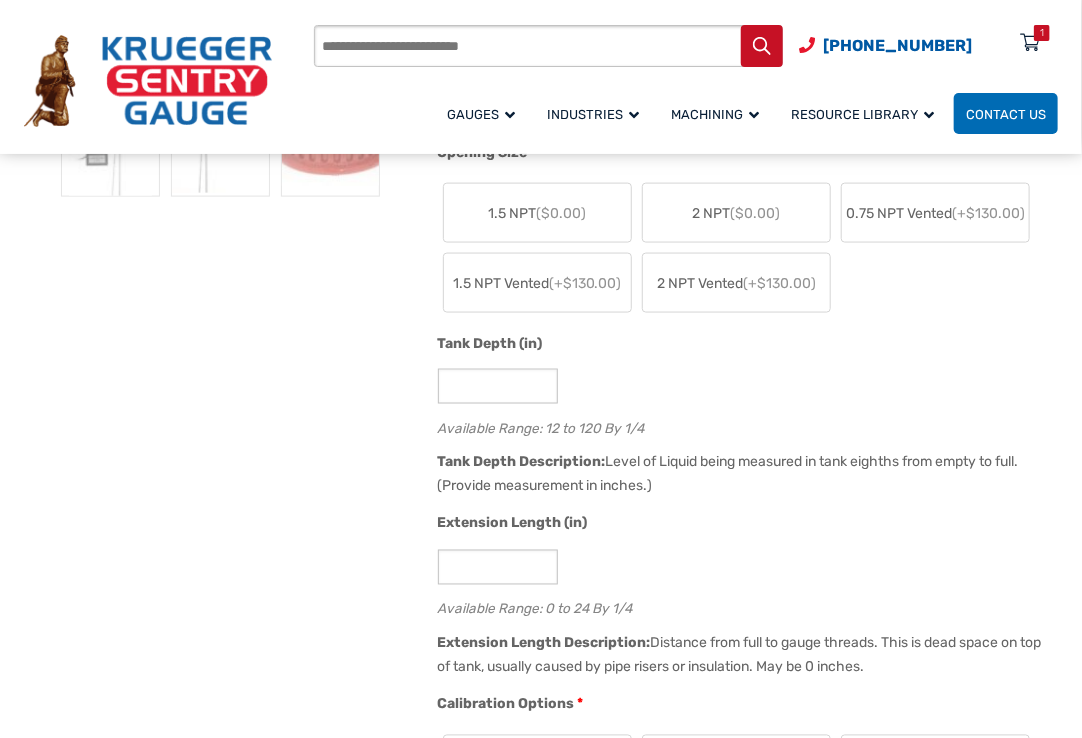 click on "2 NPT  ($0.00)" at bounding box center (736, 213) 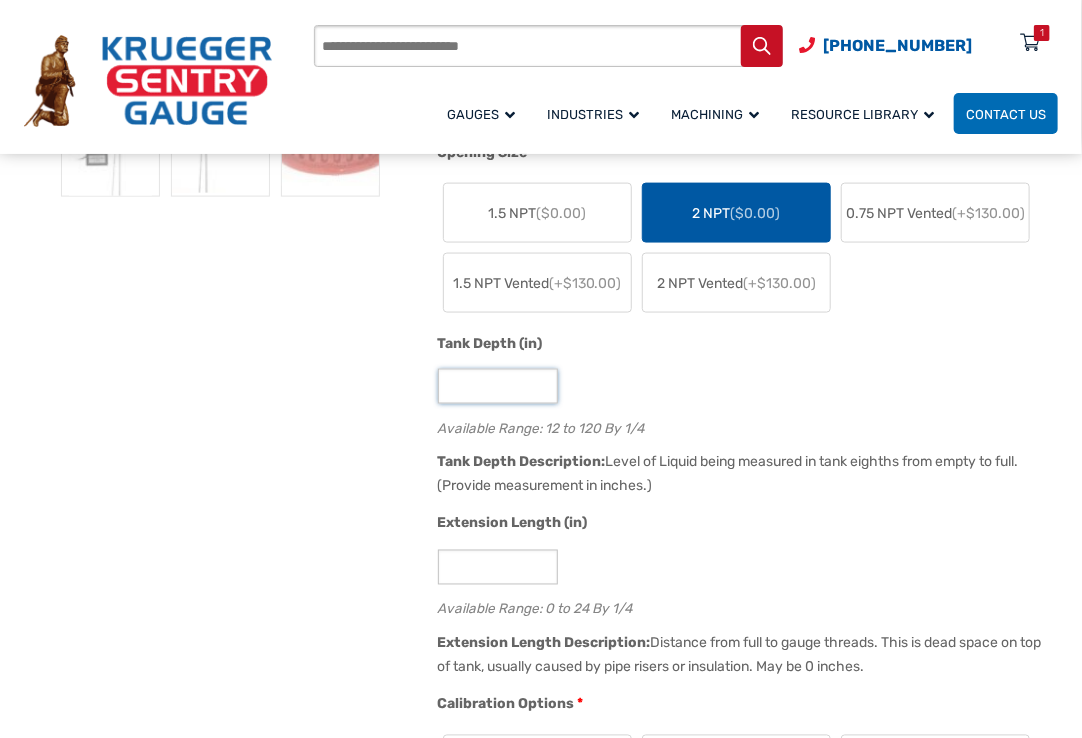 drag, startPoint x: 493, startPoint y: 386, endPoint x: 508, endPoint y: 370, distance: 21.931713 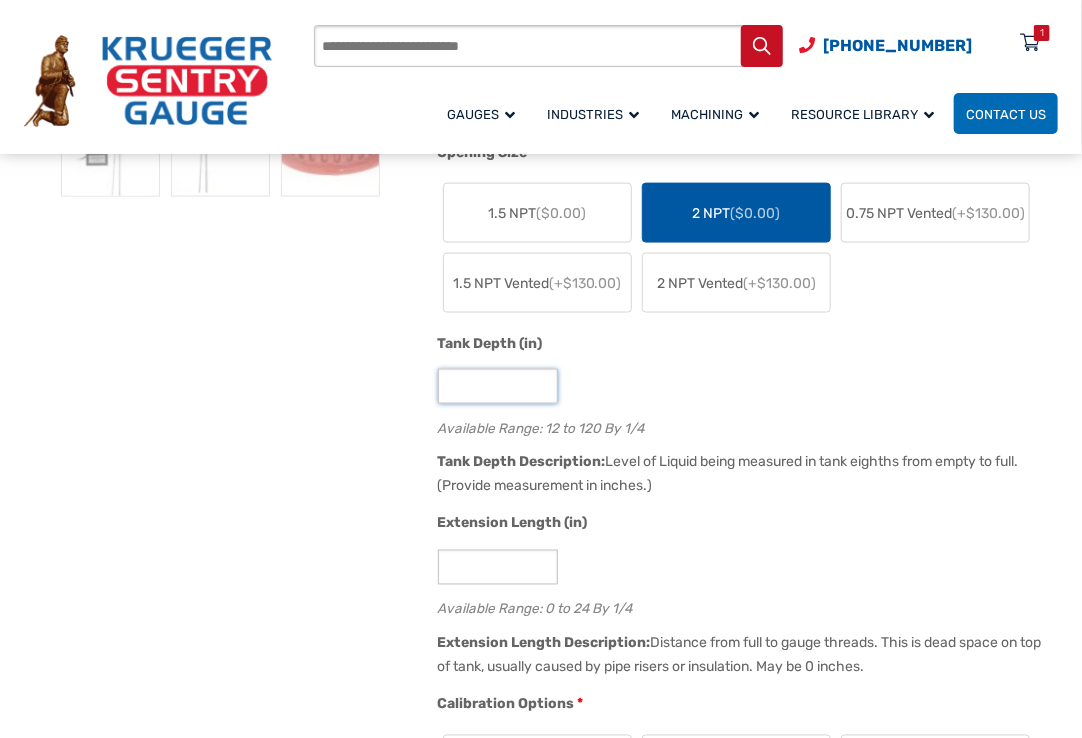 type on "*" 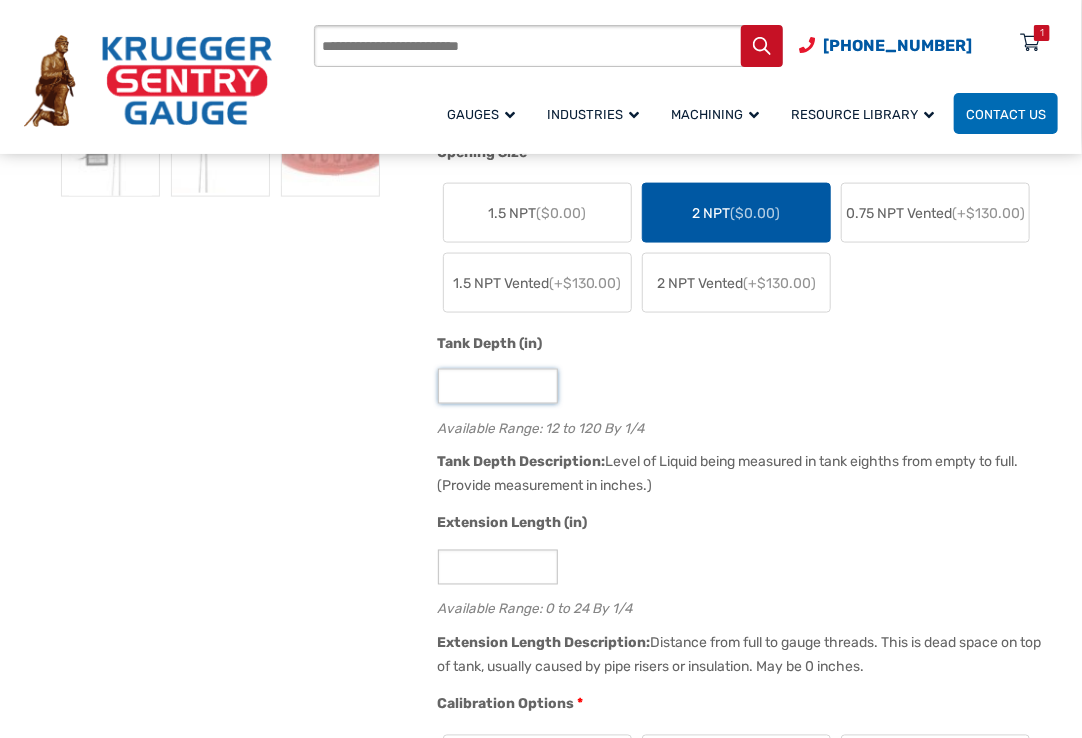 click on "**" at bounding box center (743, 386) 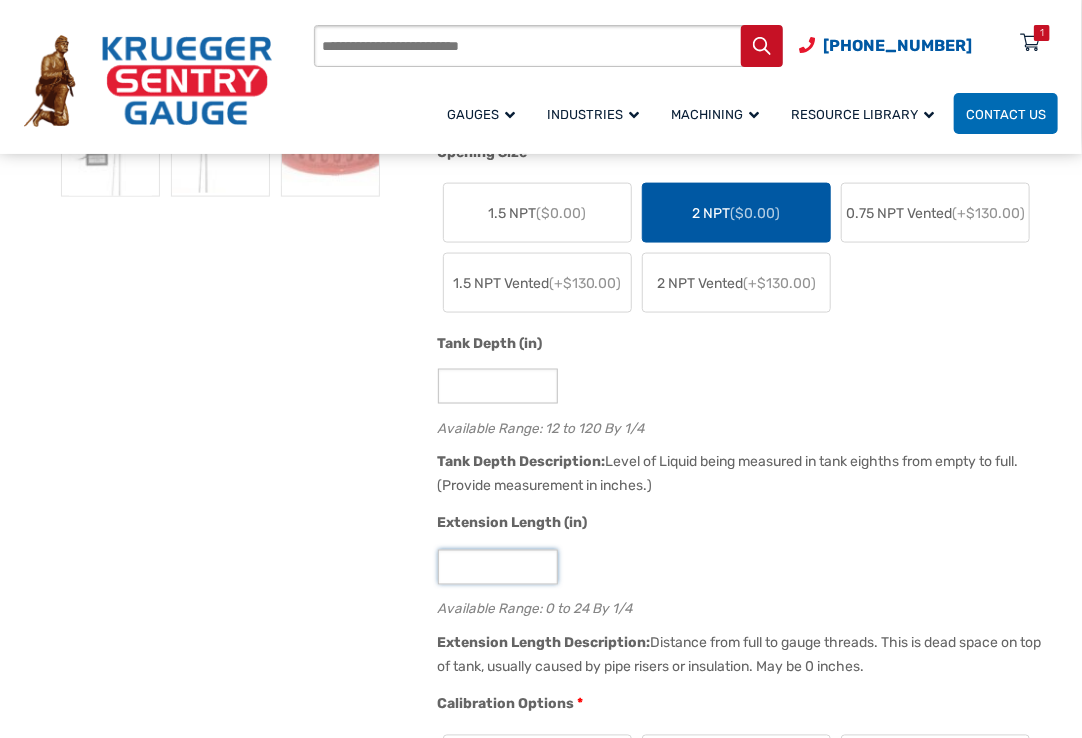 click on "*" at bounding box center [498, 567] 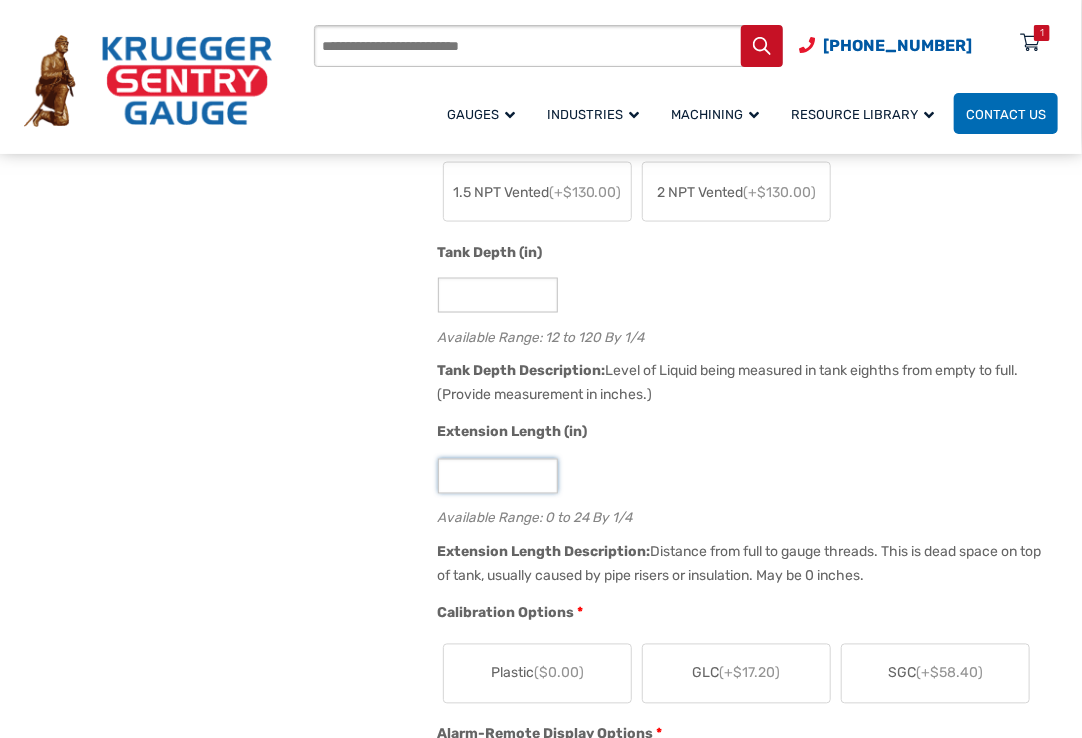 scroll, scrollTop: 1100, scrollLeft: 0, axis: vertical 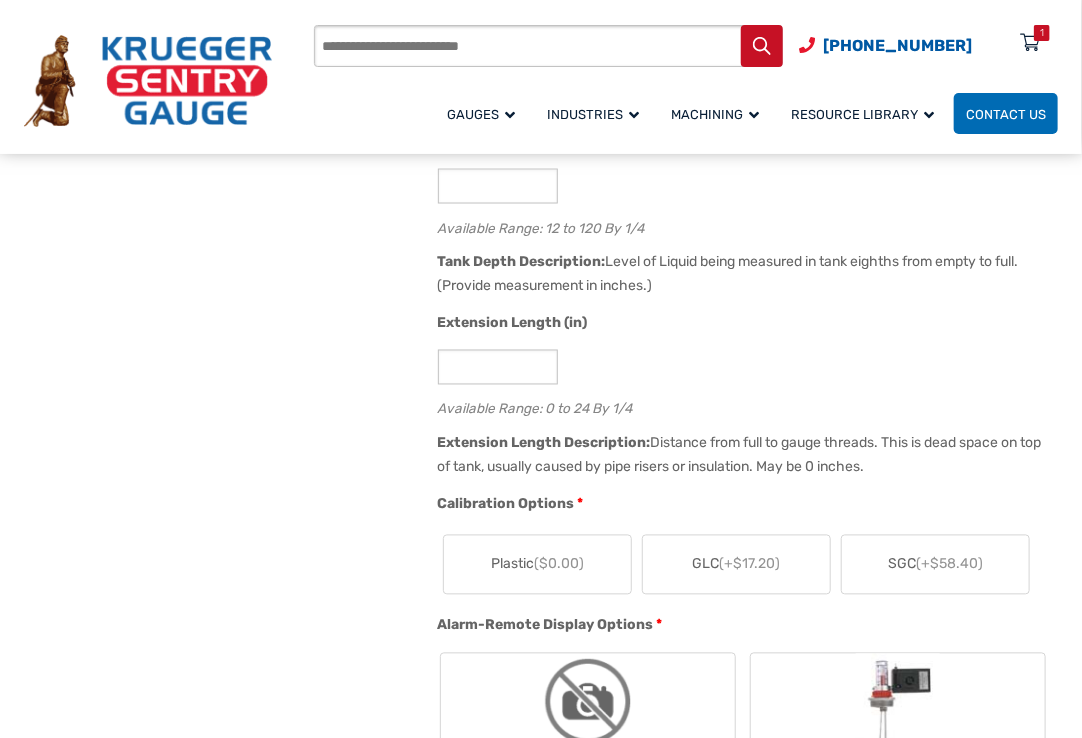 drag, startPoint x: 756, startPoint y: 570, endPoint x: 346, endPoint y: 590, distance: 410.48752 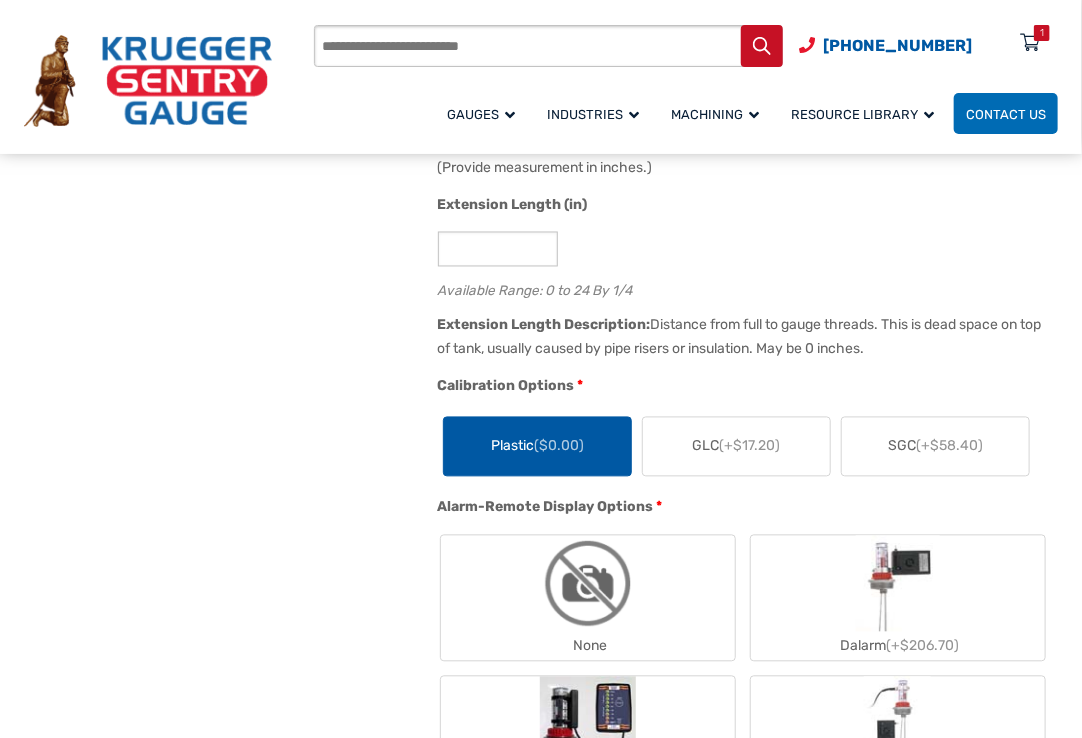 scroll, scrollTop: 1300, scrollLeft: 0, axis: vertical 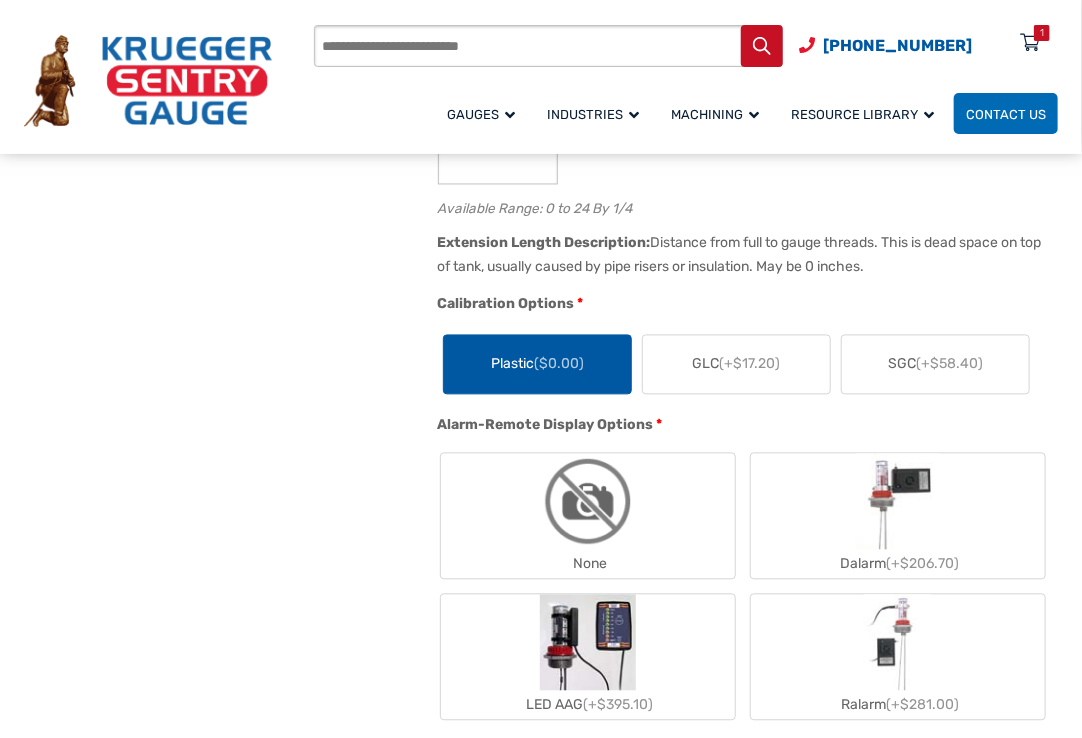 click on "None" at bounding box center [588, 516] 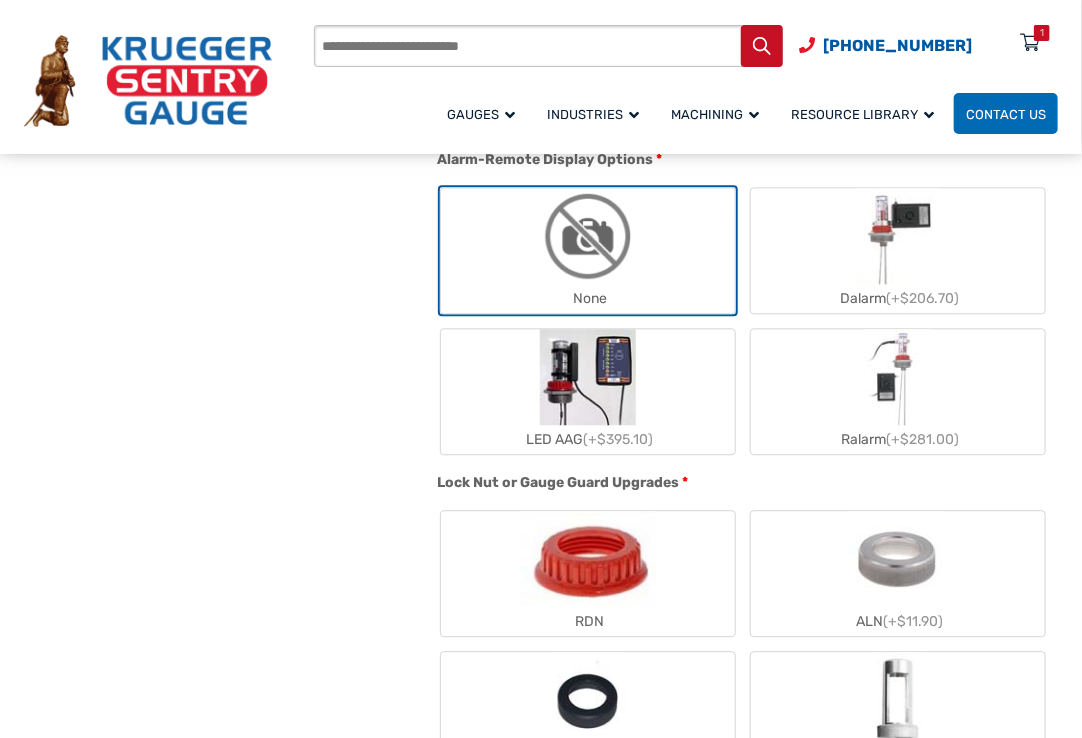 scroll, scrollTop: 1800, scrollLeft: 0, axis: vertical 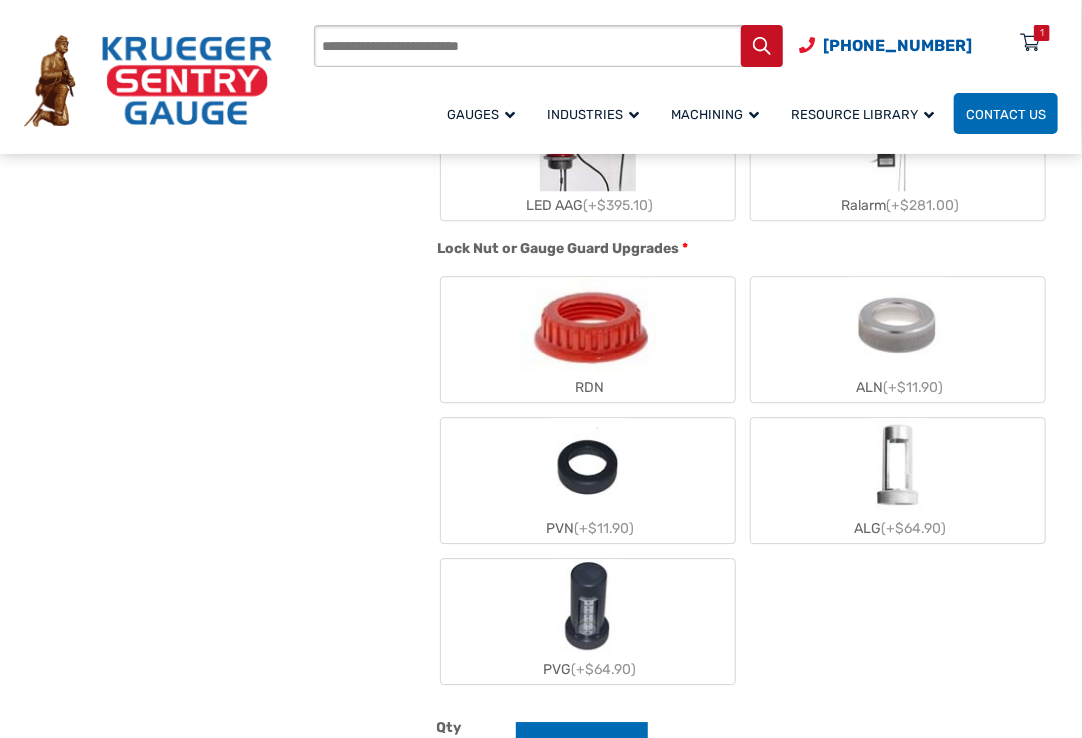 click on "ALG  (+$64.90)" at bounding box center [898, 480] 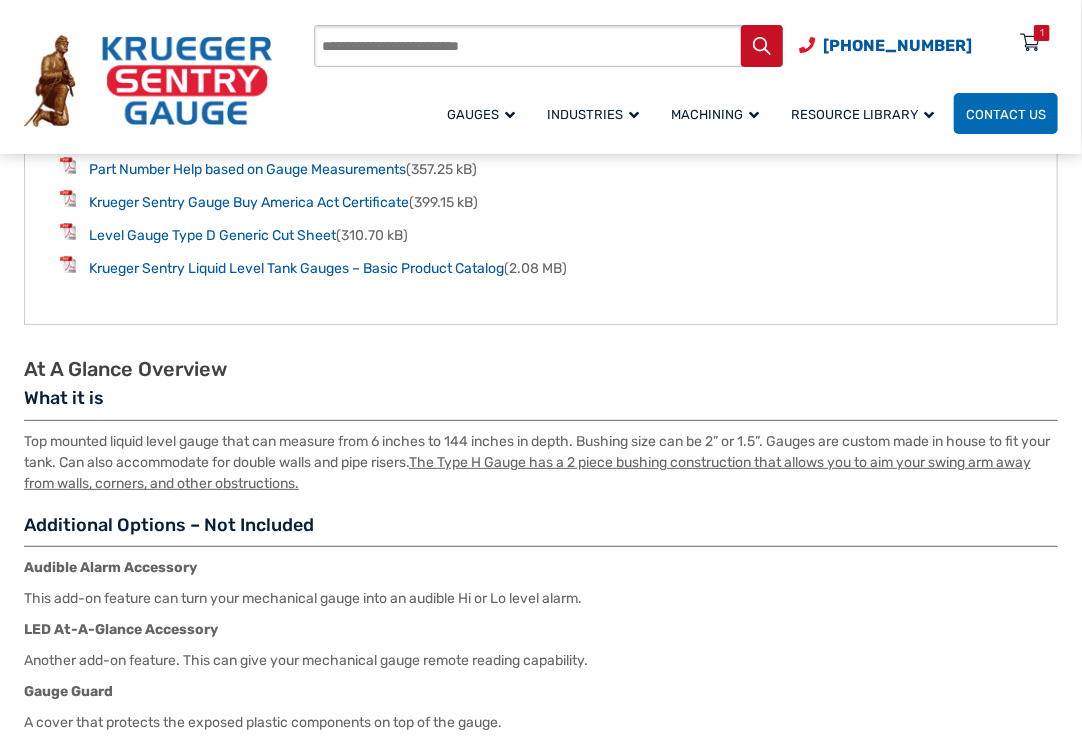 scroll, scrollTop: 2500, scrollLeft: 0, axis: vertical 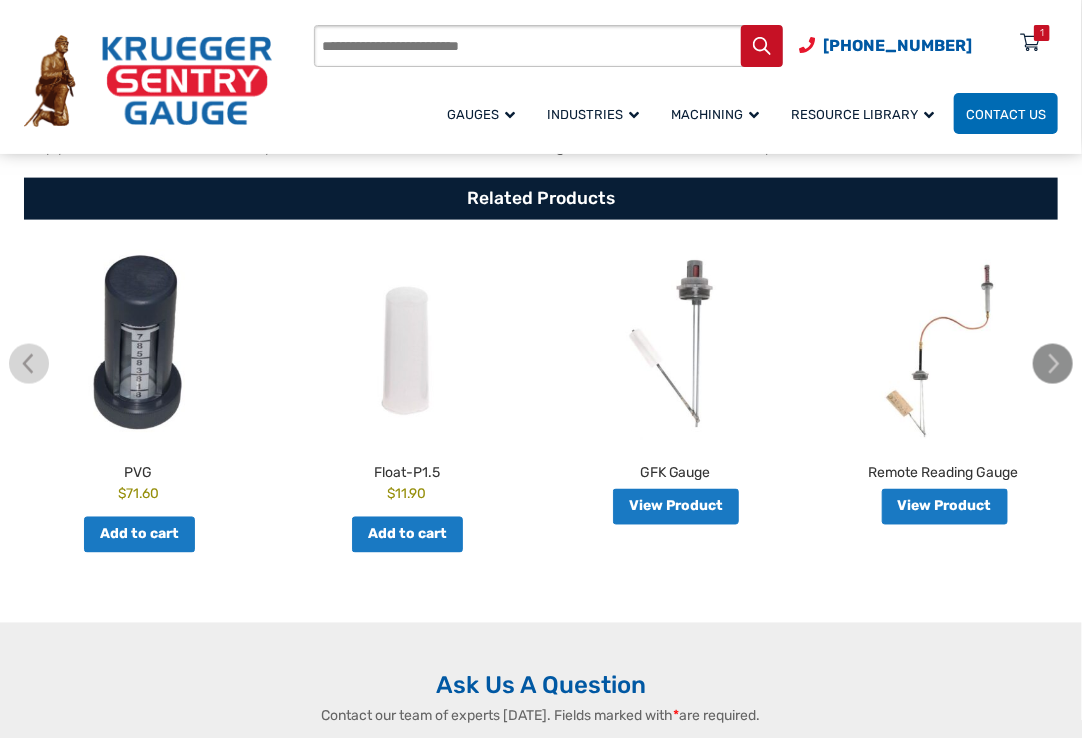 click at bounding box center (1053, 364) 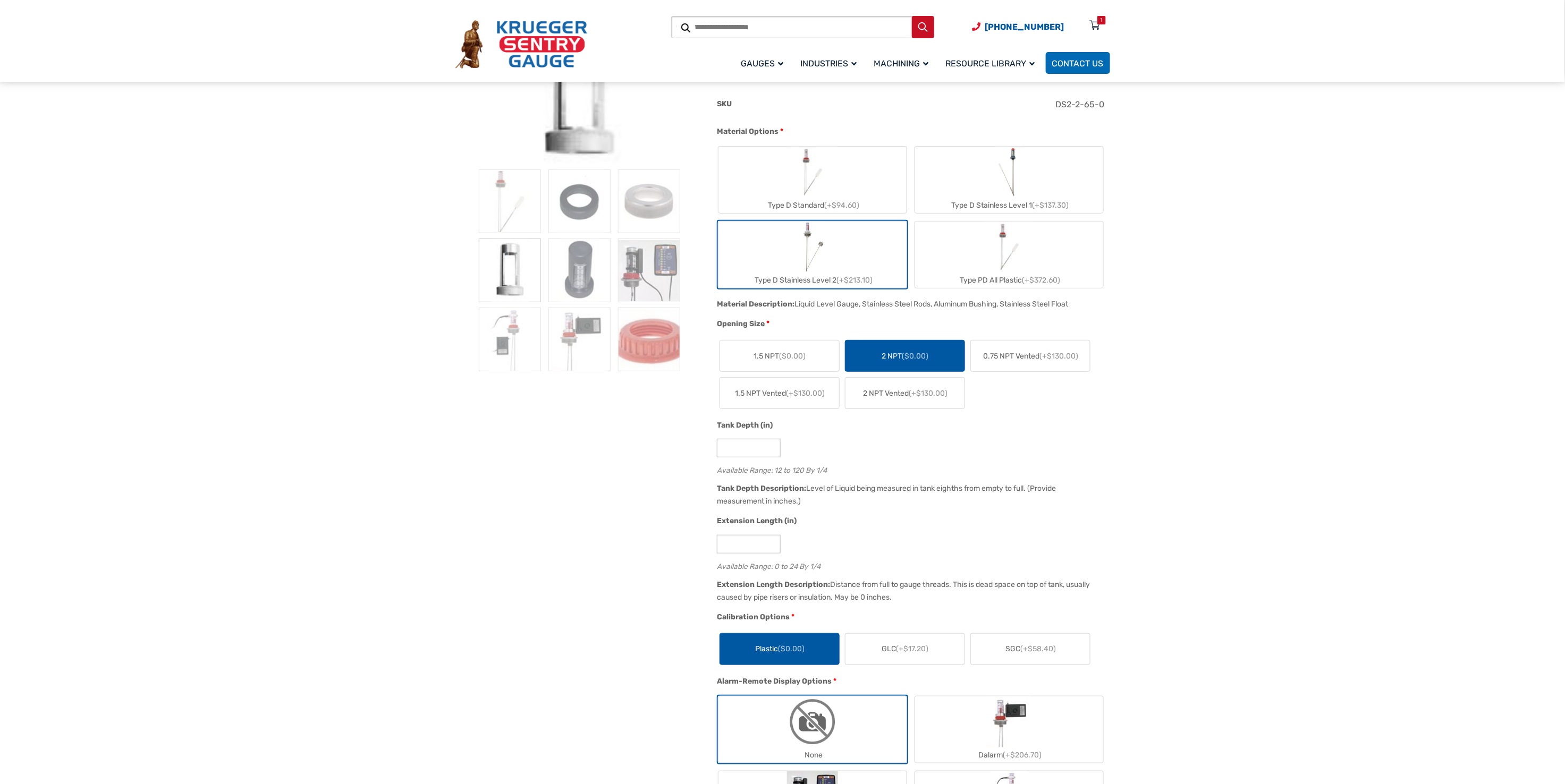 scroll, scrollTop: 106, scrollLeft: 0, axis: vertical 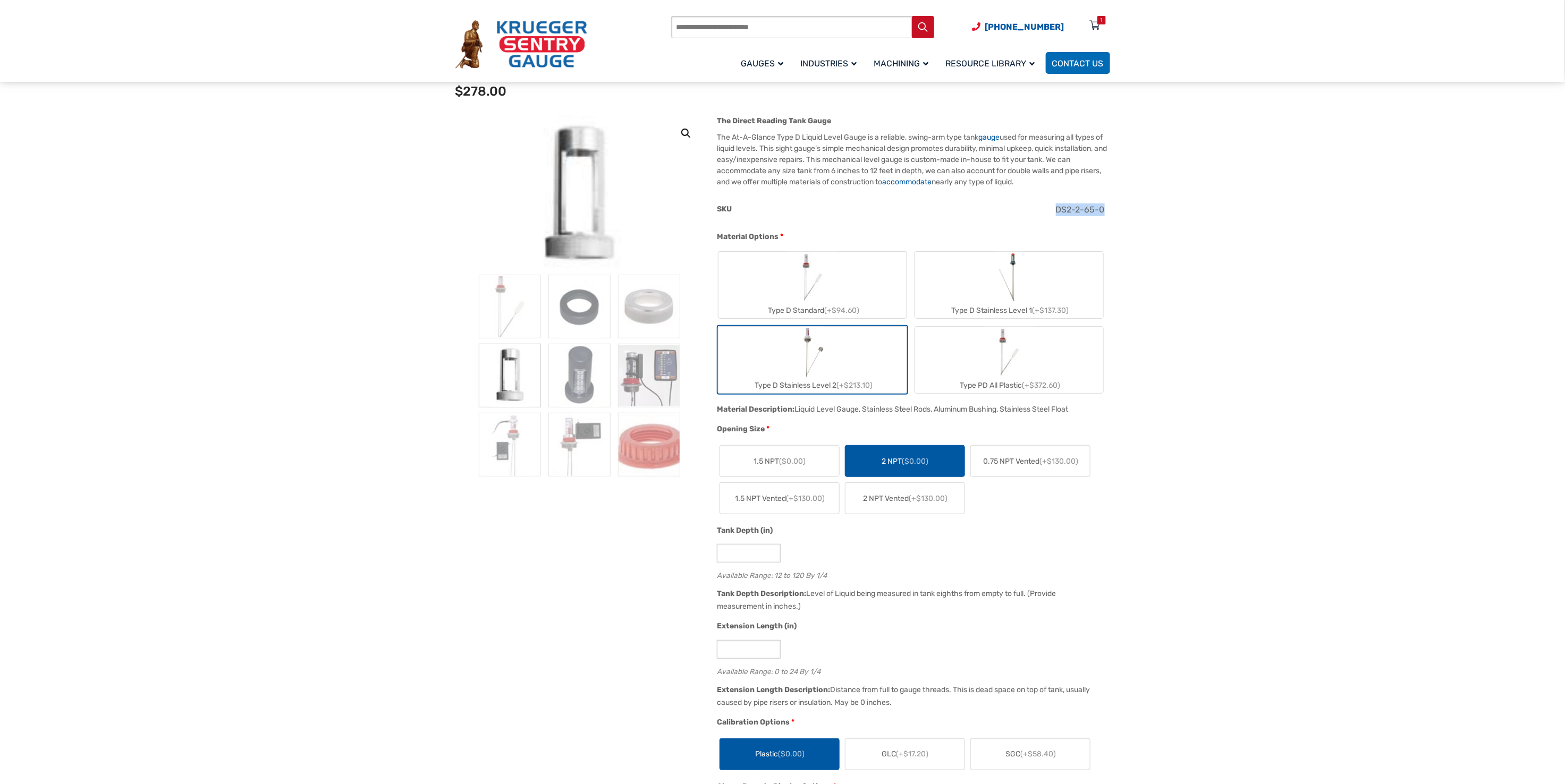 drag, startPoint x: 1080, startPoint y: 204, endPoint x: 1105, endPoint y: 216, distance: 27.7308 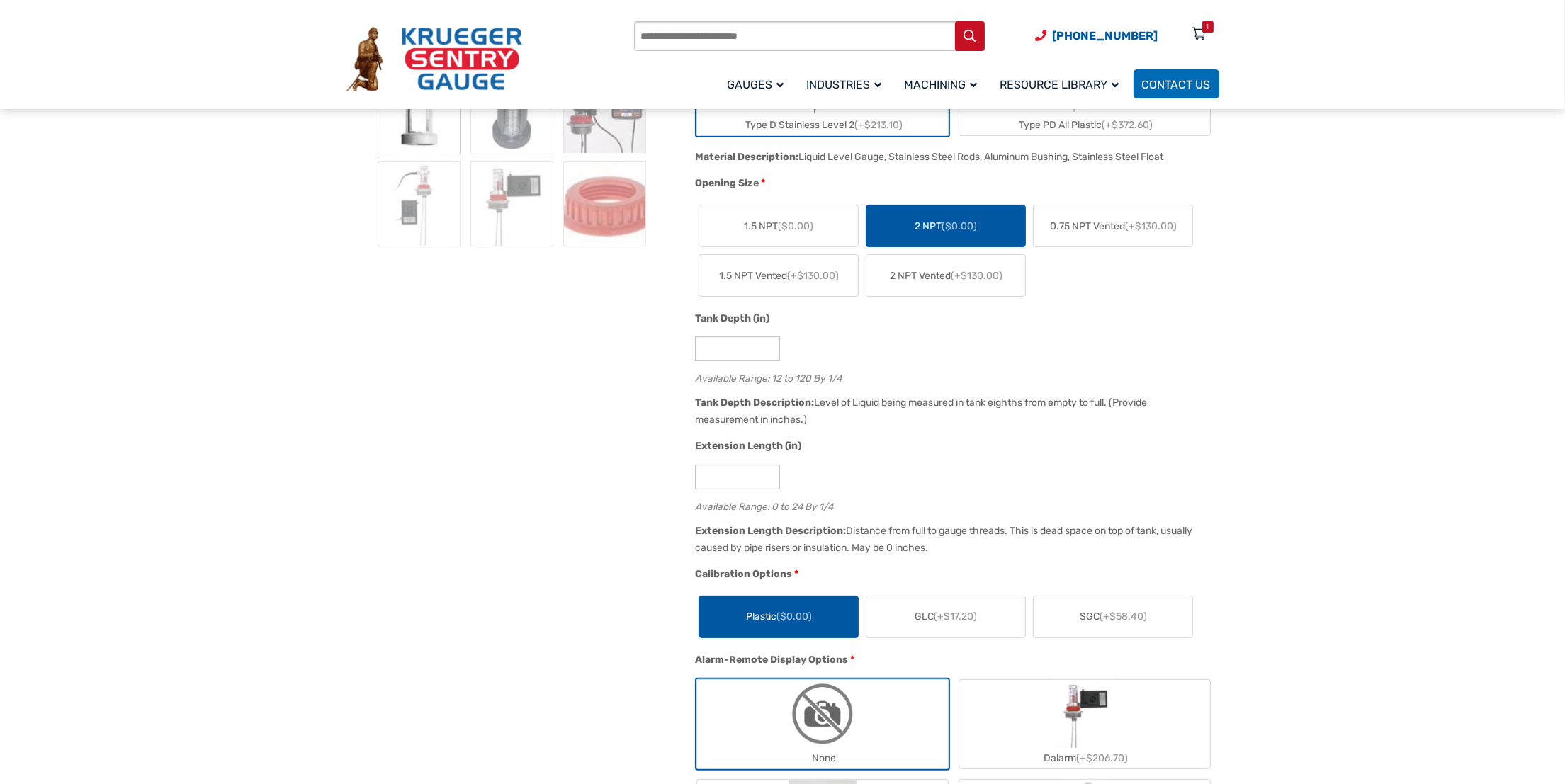 scroll, scrollTop: 106, scrollLeft: 0, axis: vertical 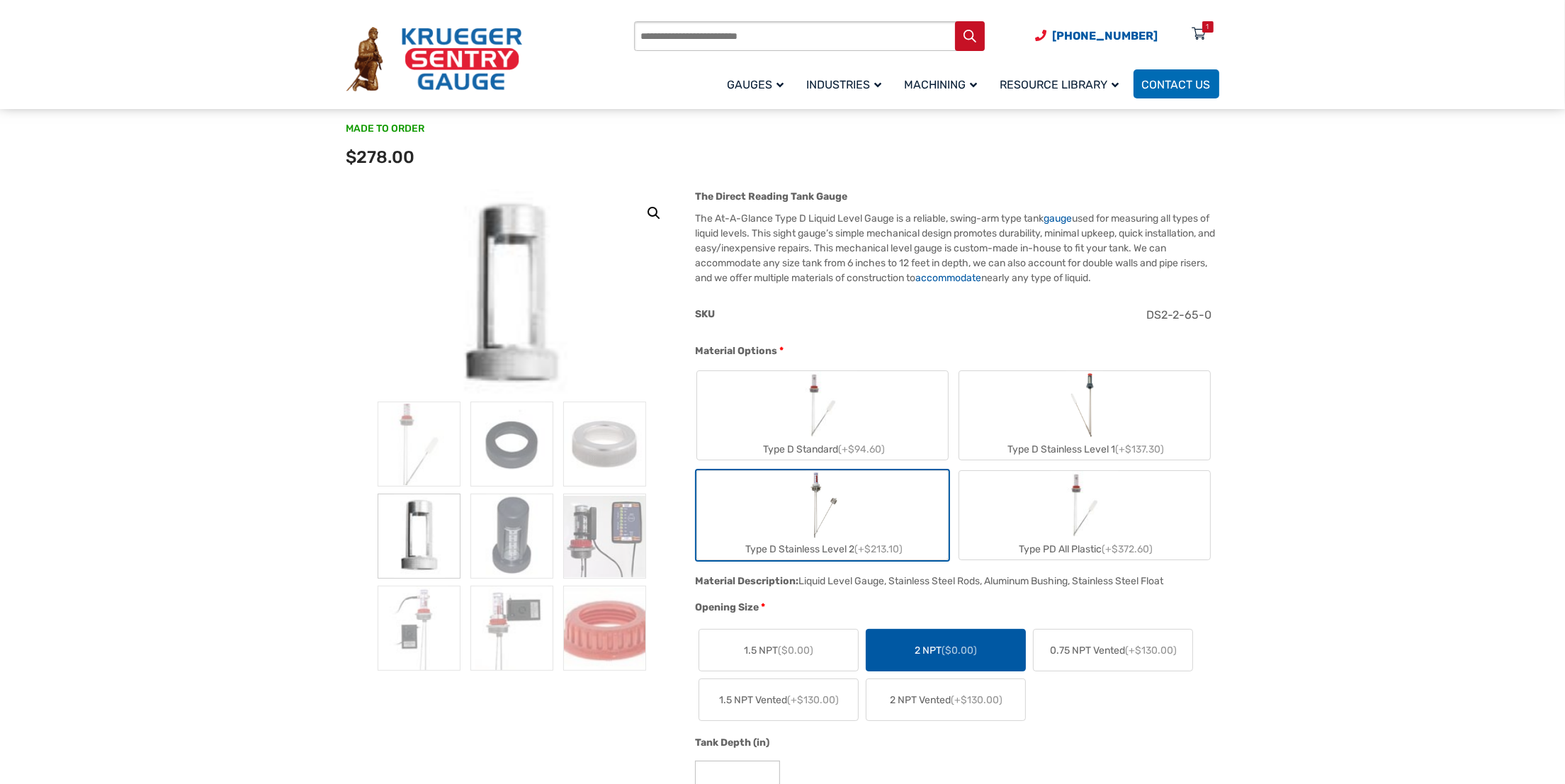 click on "Type D Stainless Level 2  (+$213.10)" at bounding box center [823, 515] 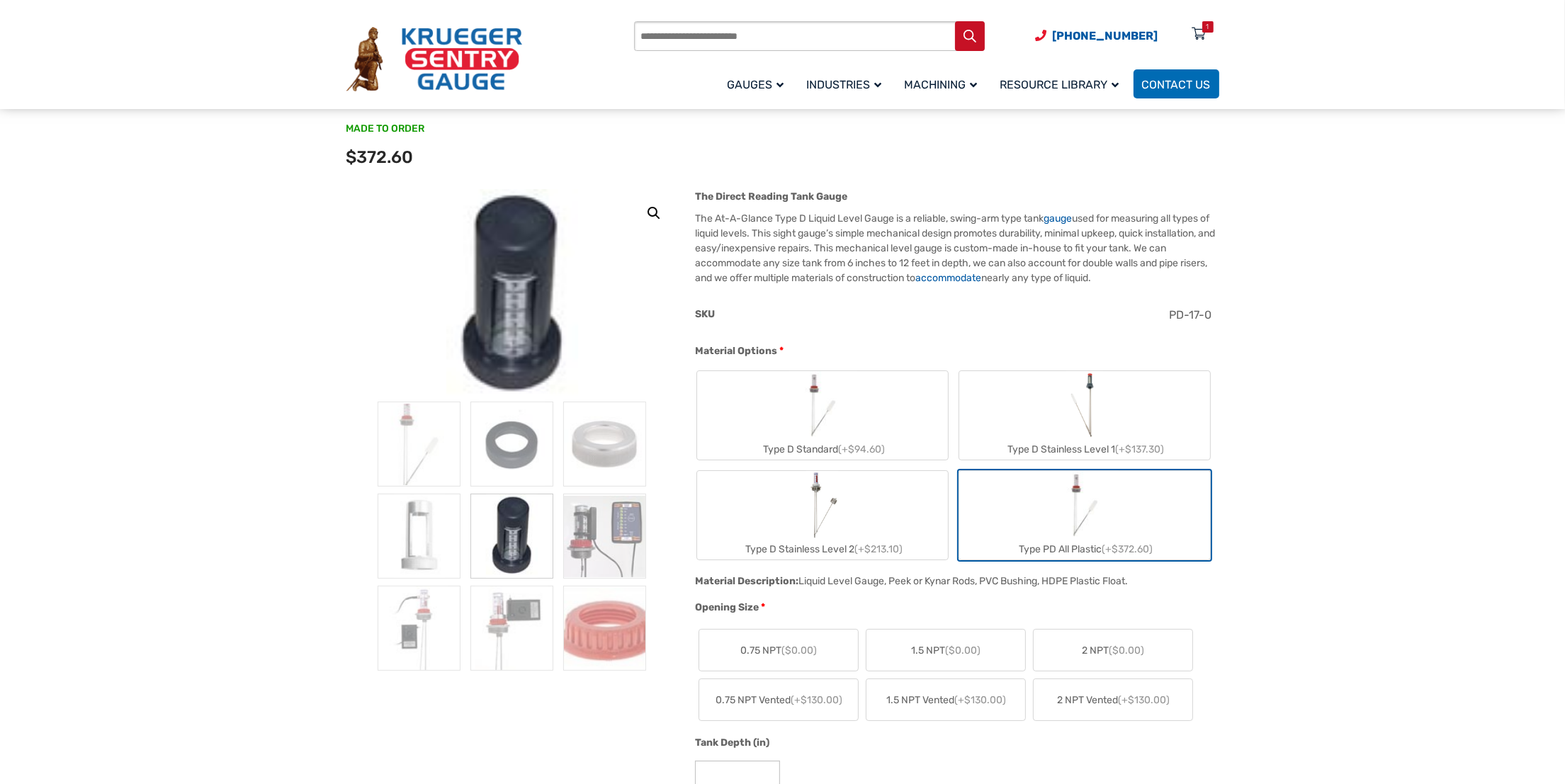 click on "Type D Stainless Level 2  (+$213.10)" at bounding box center (823, 515) 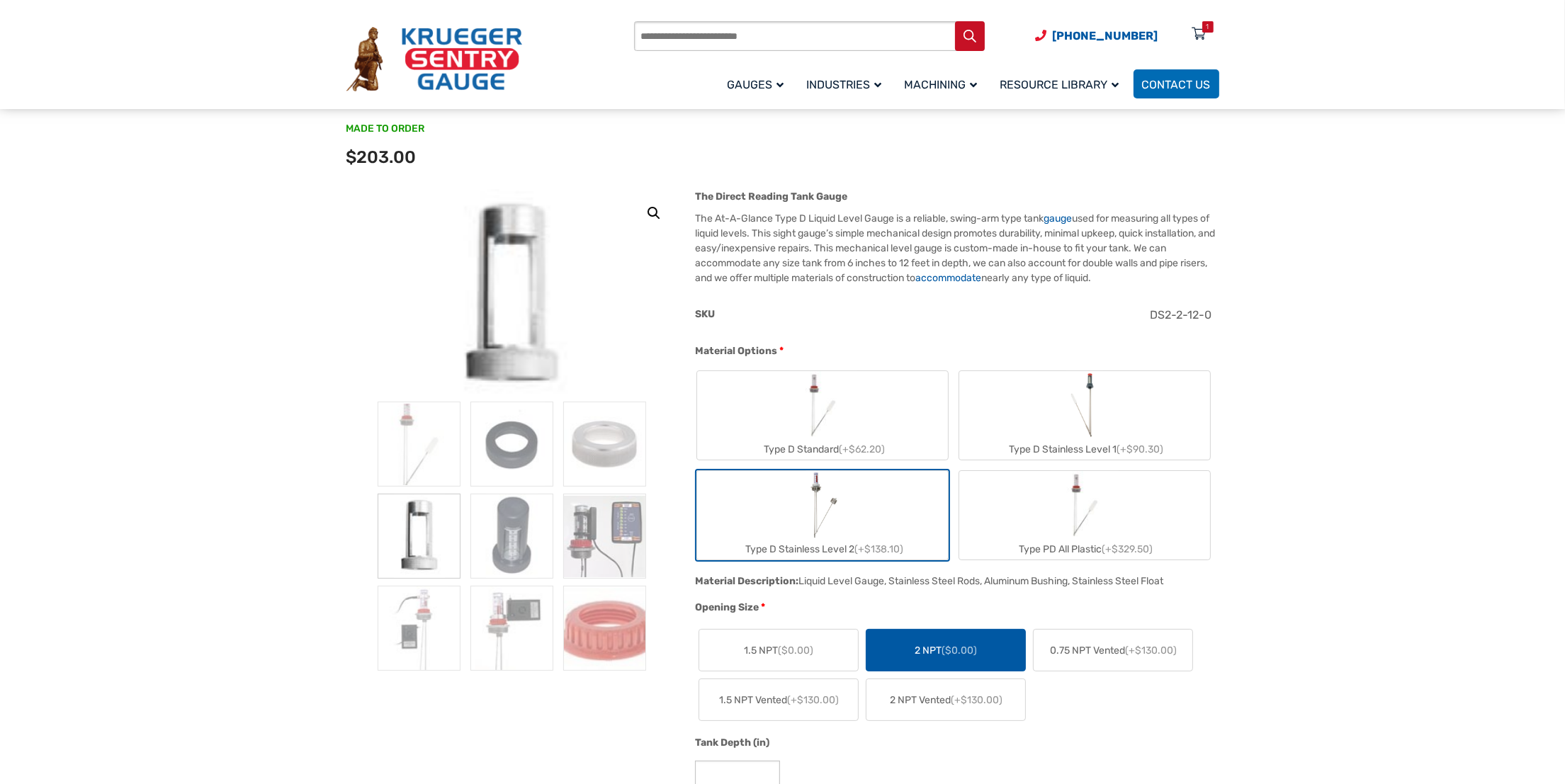 click on "Type D Stainless Level 2  (+$138.10)" at bounding box center [823, 515] 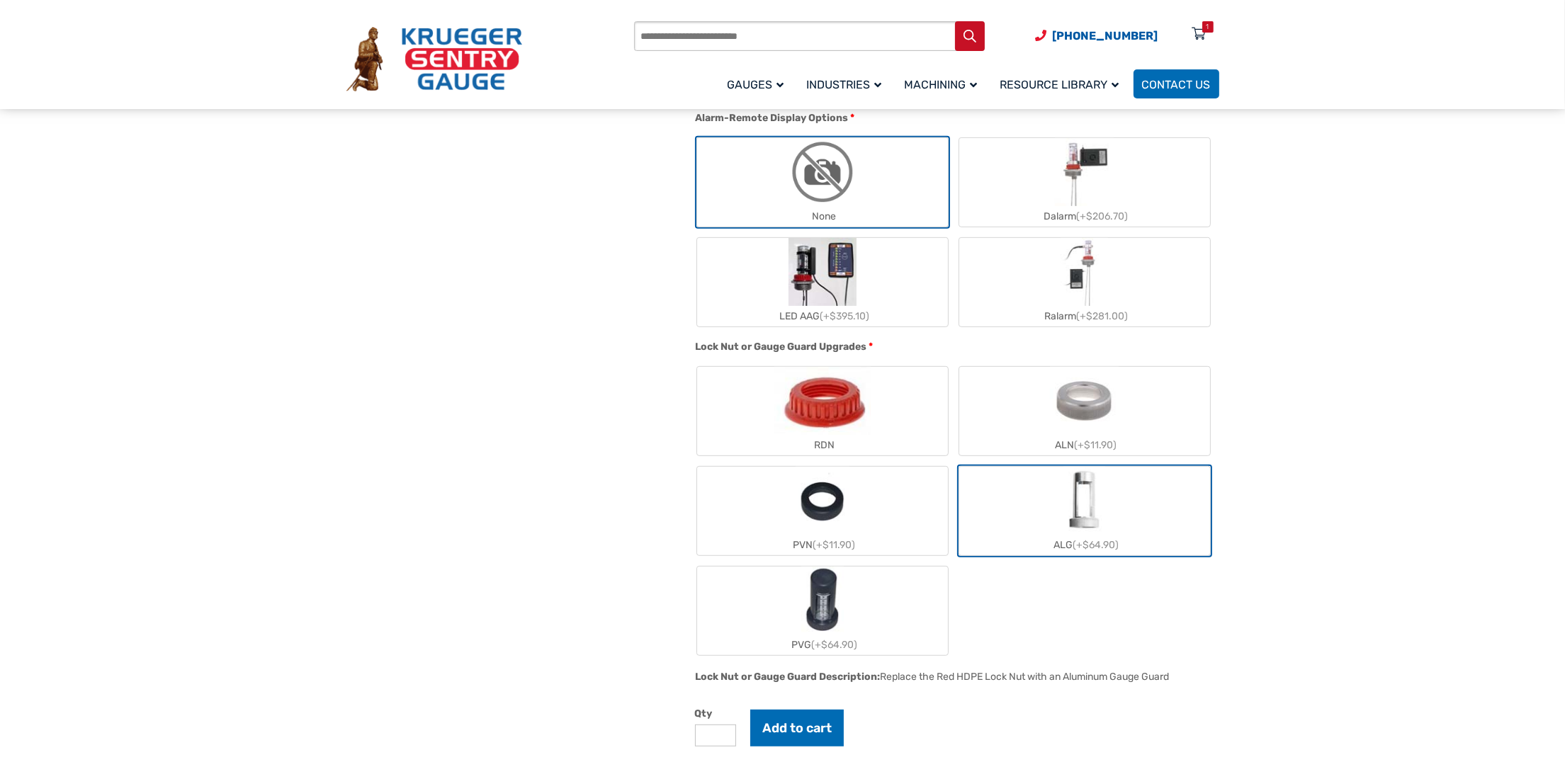 scroll, scrollTop: 955, scrollLeft: 0, axis: vertical 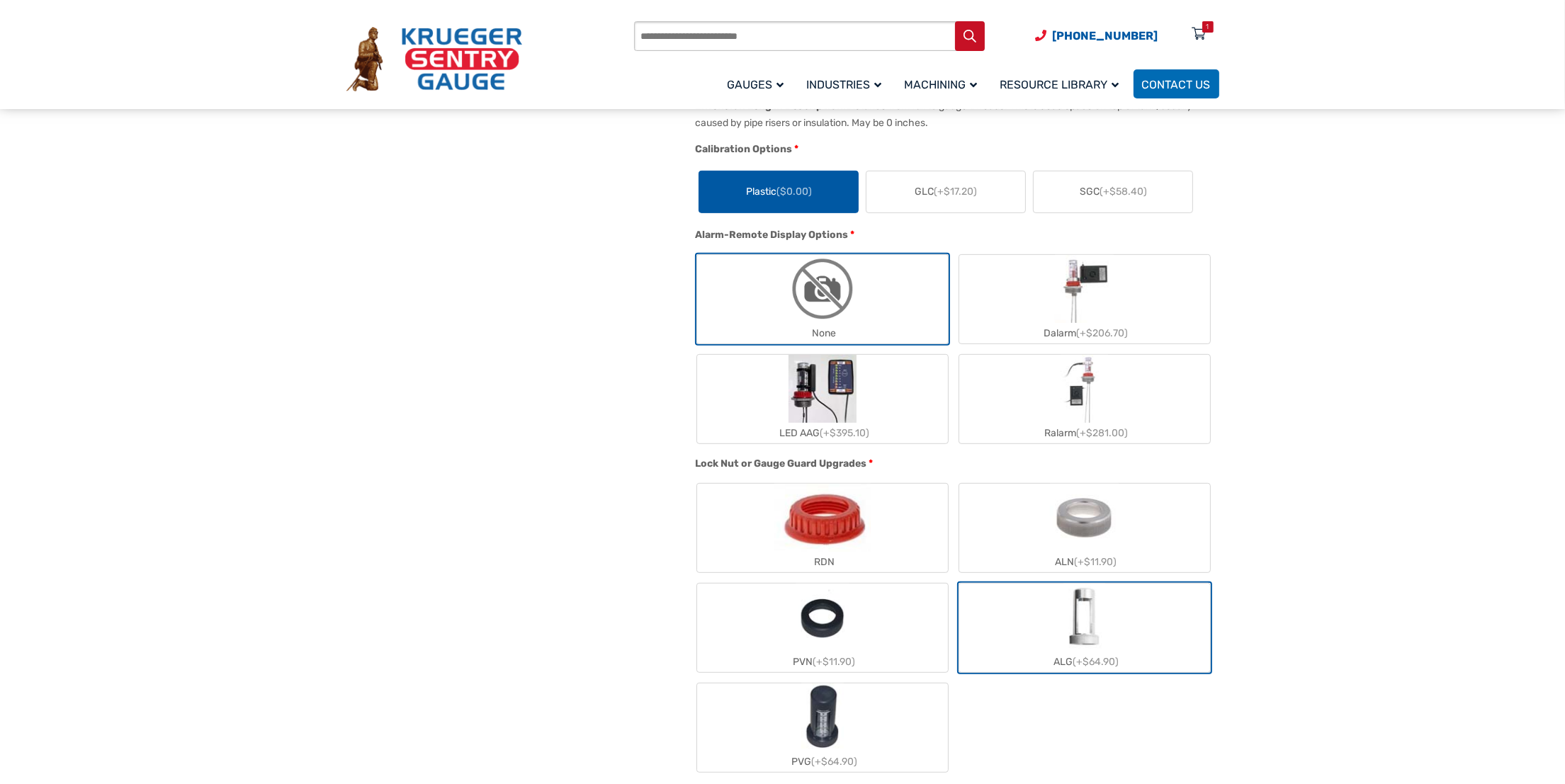click at bounding box center [1084, 618] 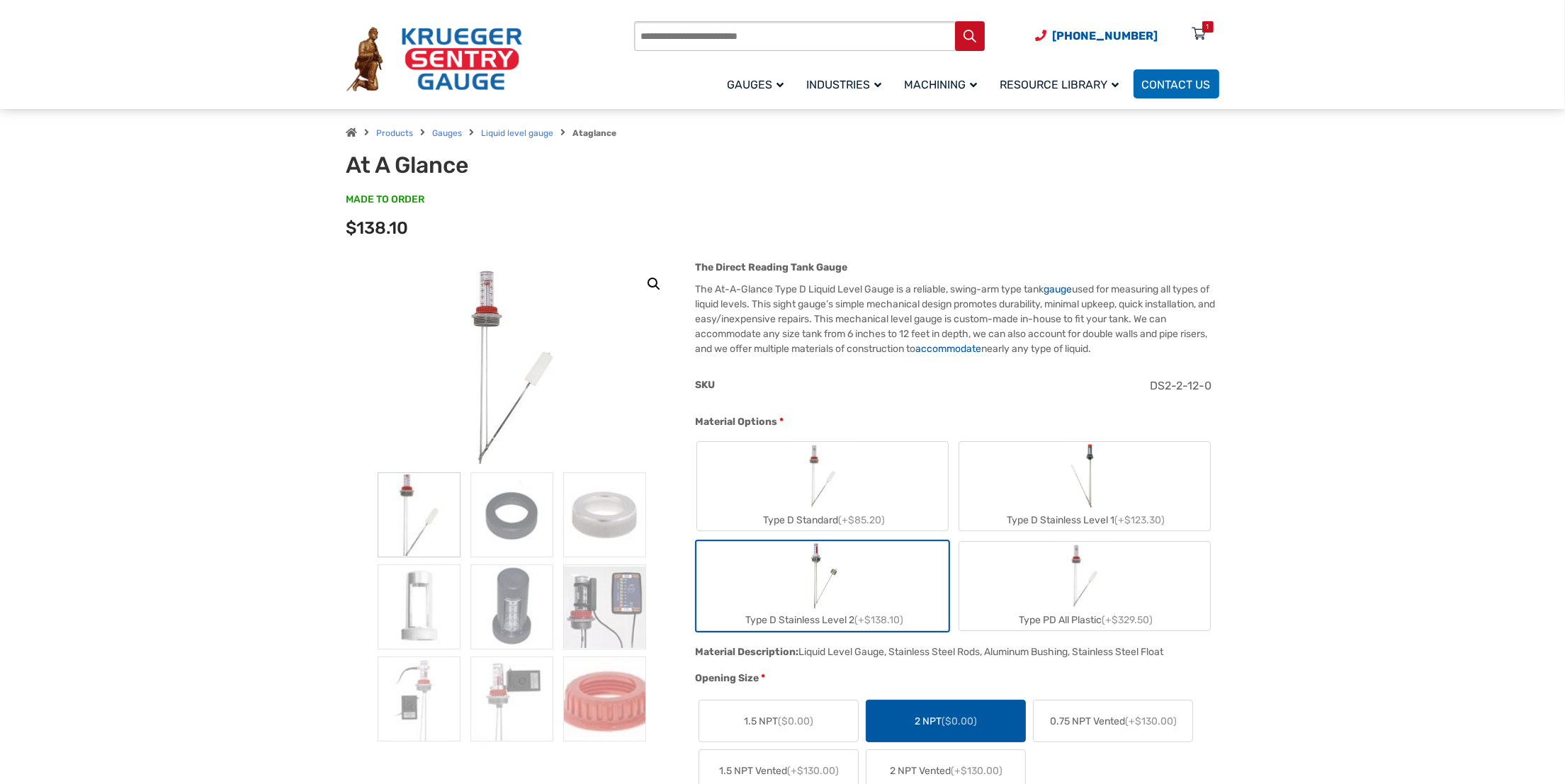 scroll, scrollTop: 0, scrollLeft: 0, axis: both 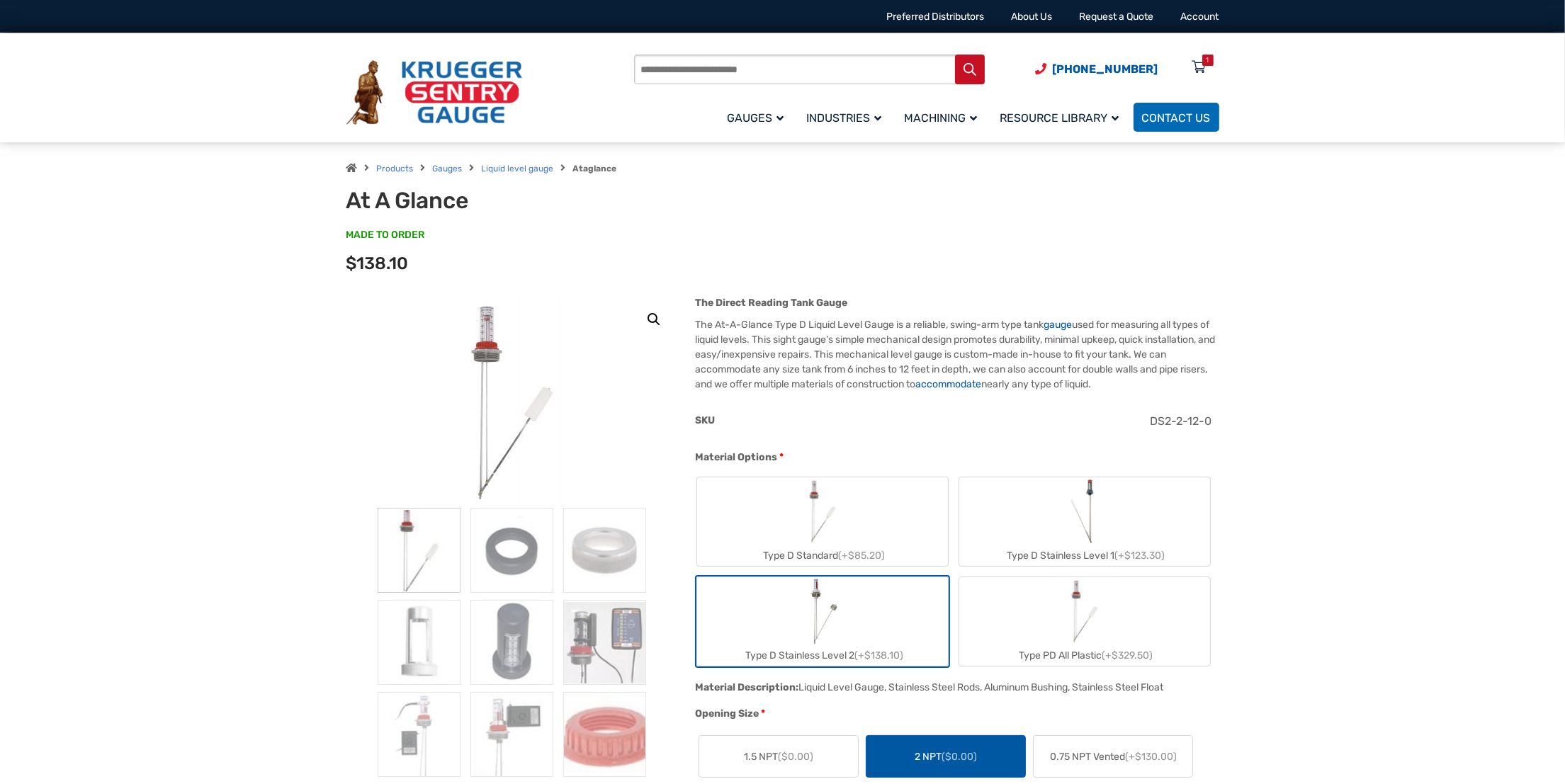 click at bounding box center [512, 402] 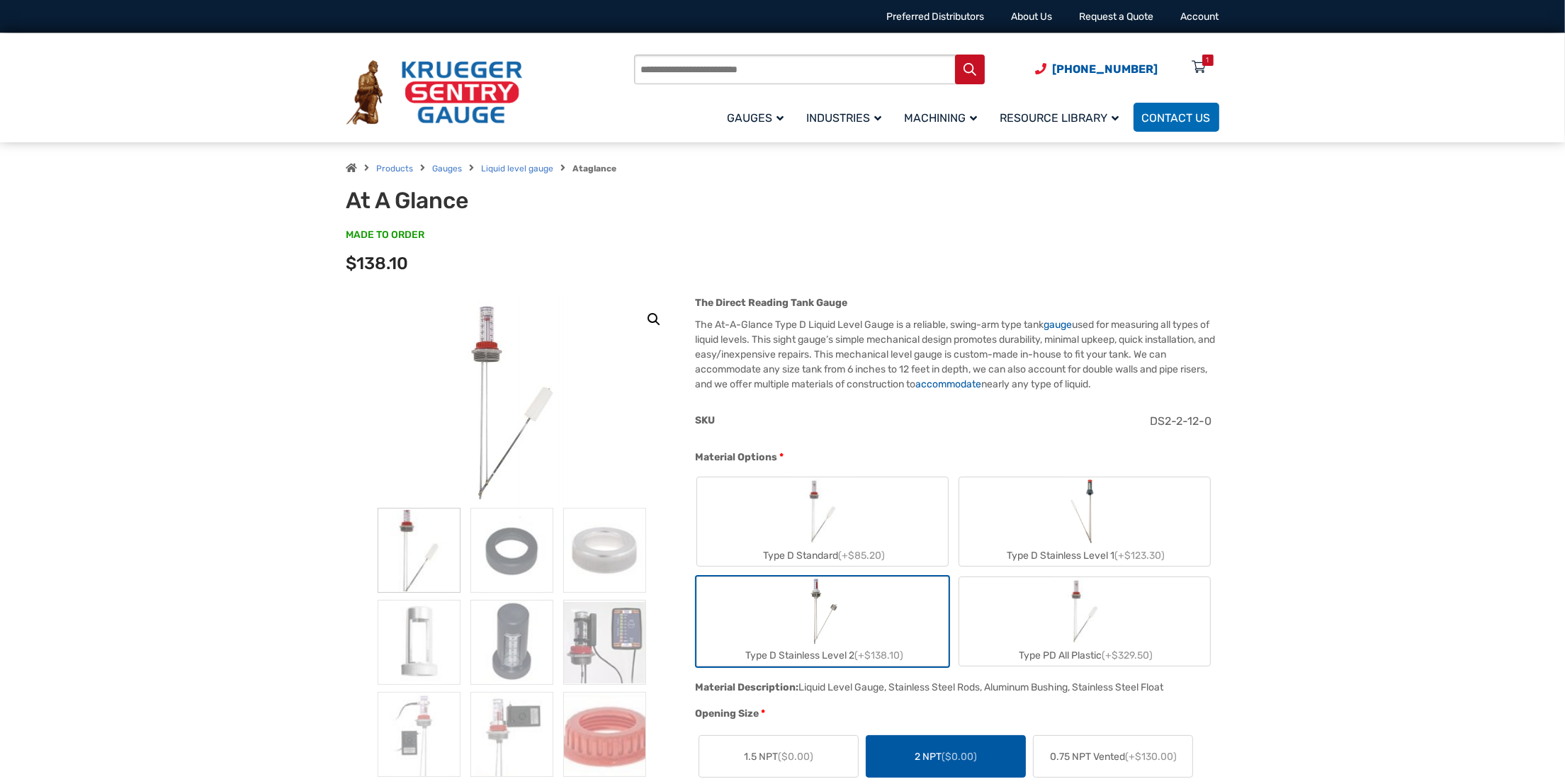 click on "Type D Stainless Level 2  (+$138.10)" at bounding box center [823, 621] 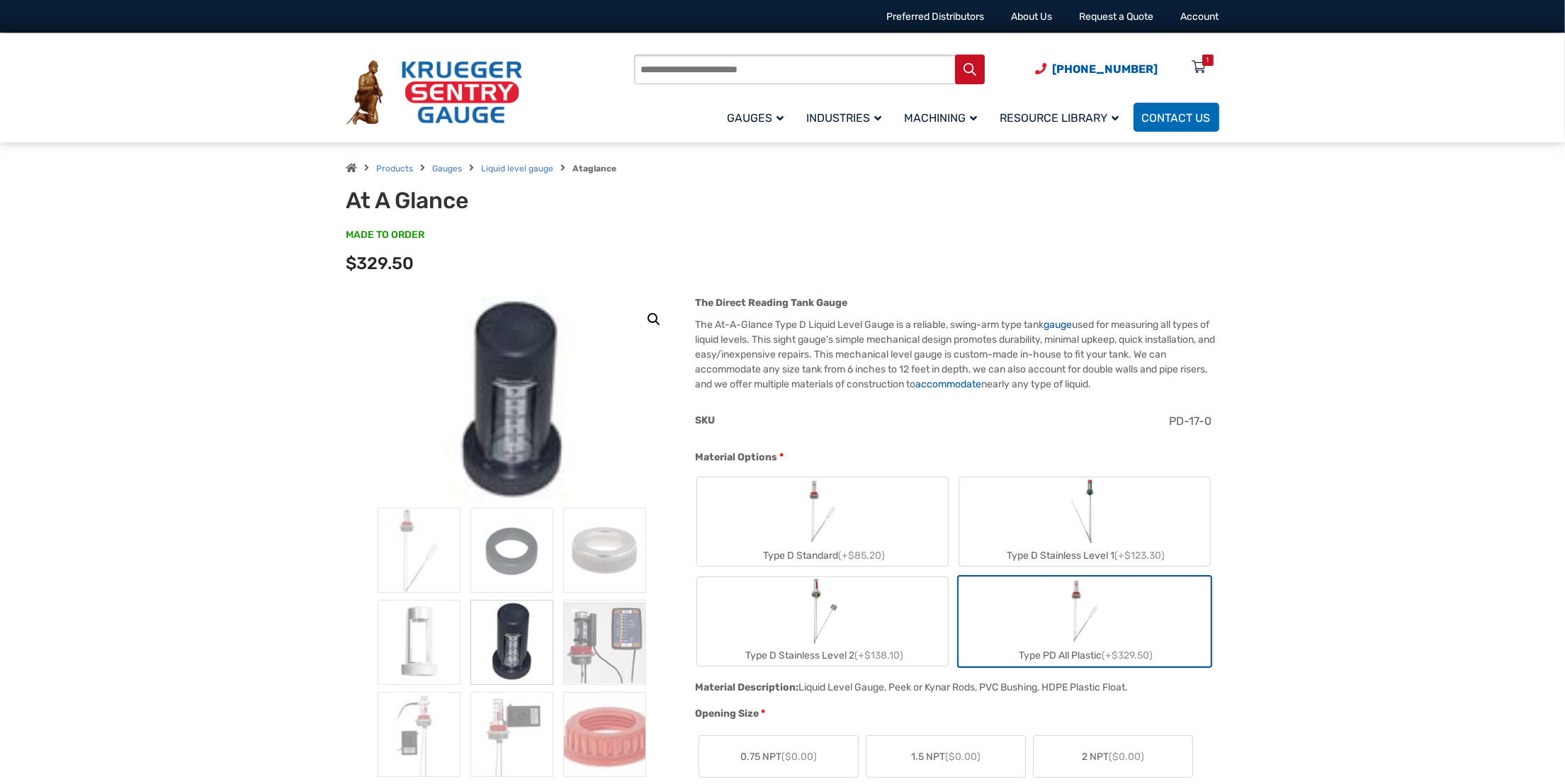 click on "Type D Stainless Level 2  (+$138.10)" at bounding box center [823, 621] 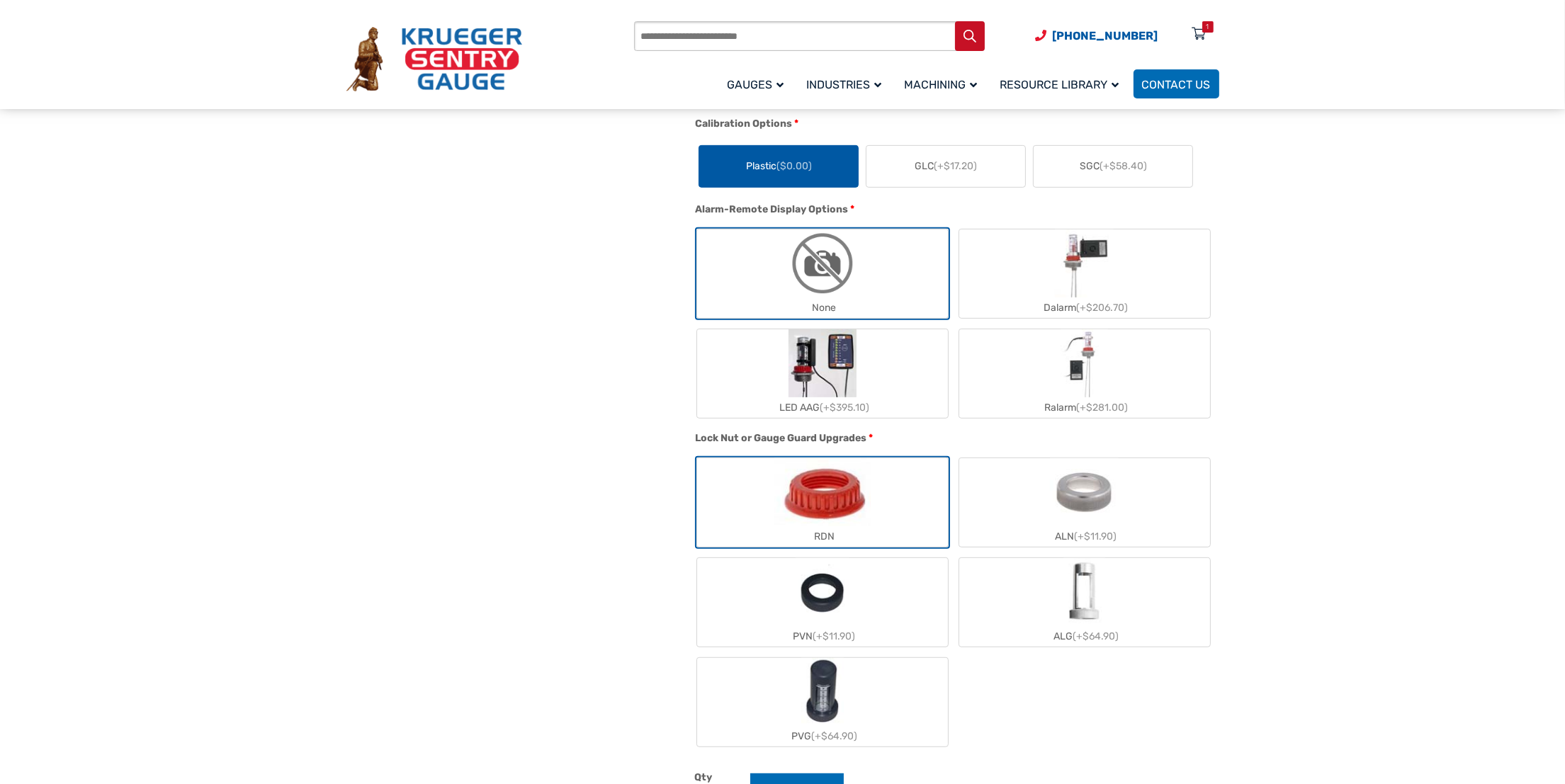 scroll, scrollTop: 1168, scrollLeft: 0, axis: vertical 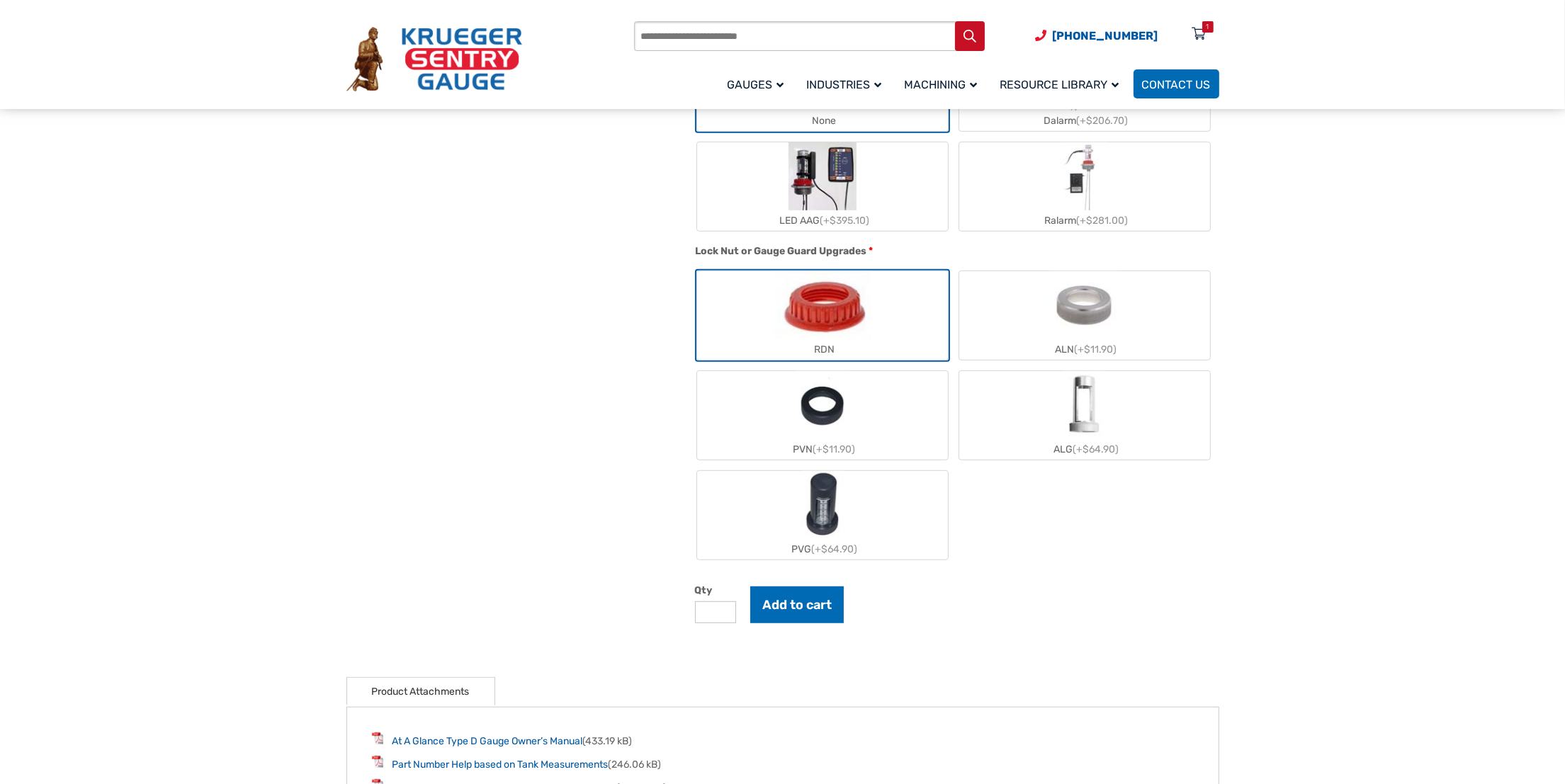 click at bounding box center (1084, 405) 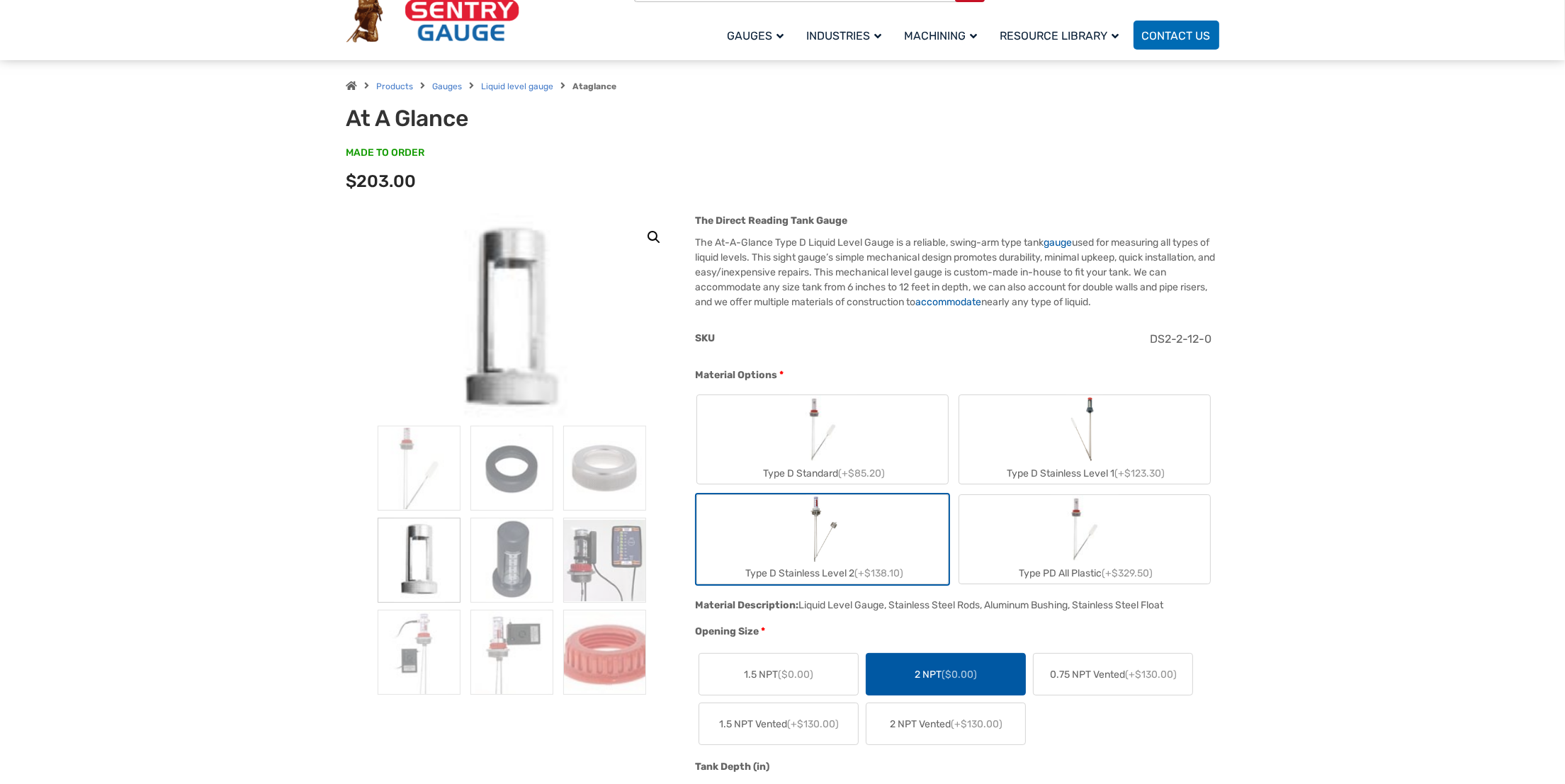 scroll, scrollTop: 0, scrollLeft: 0, axis: both 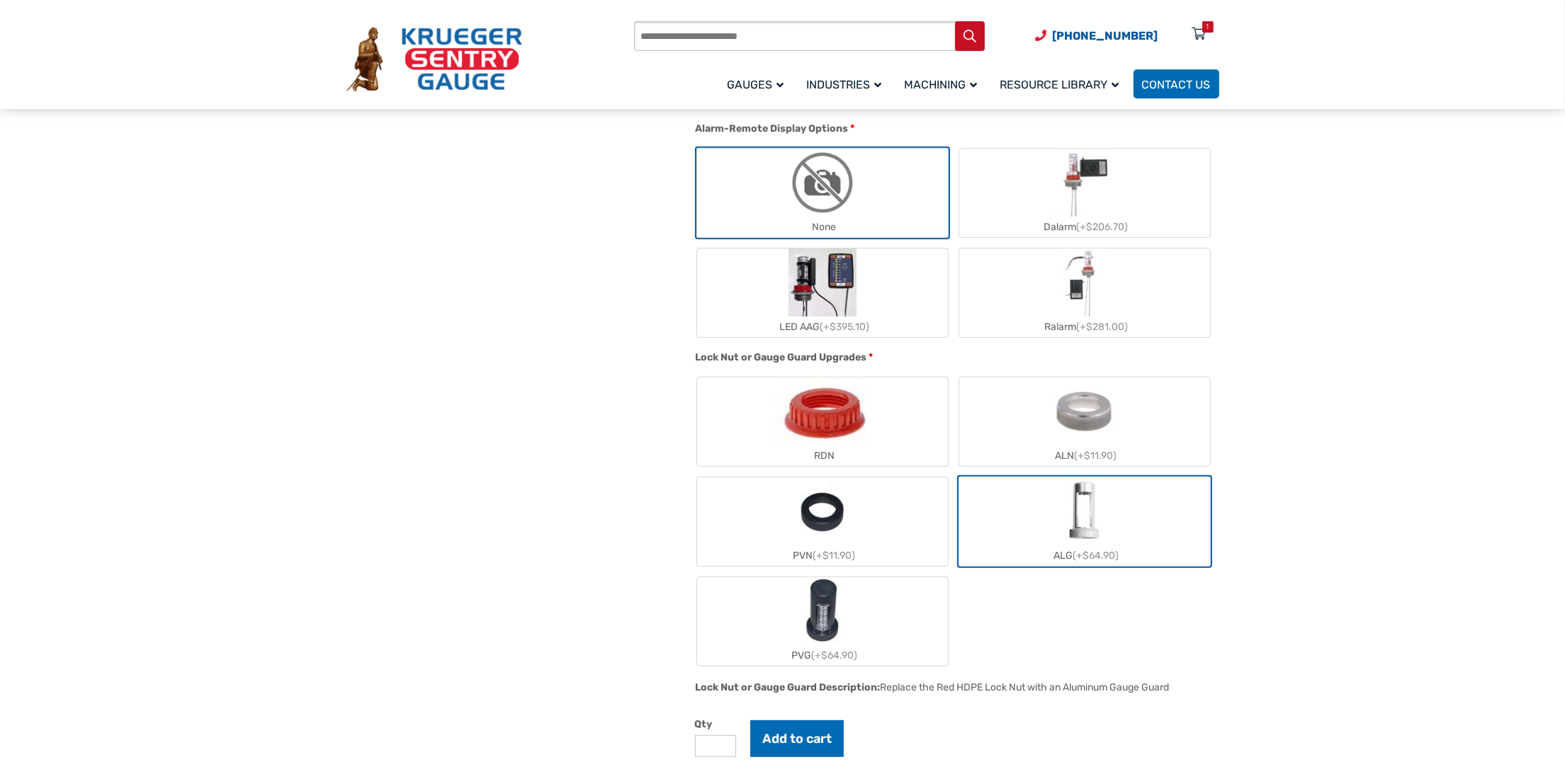 click on "ALG  (+$64.90)" at bounding box center (1085, 521) 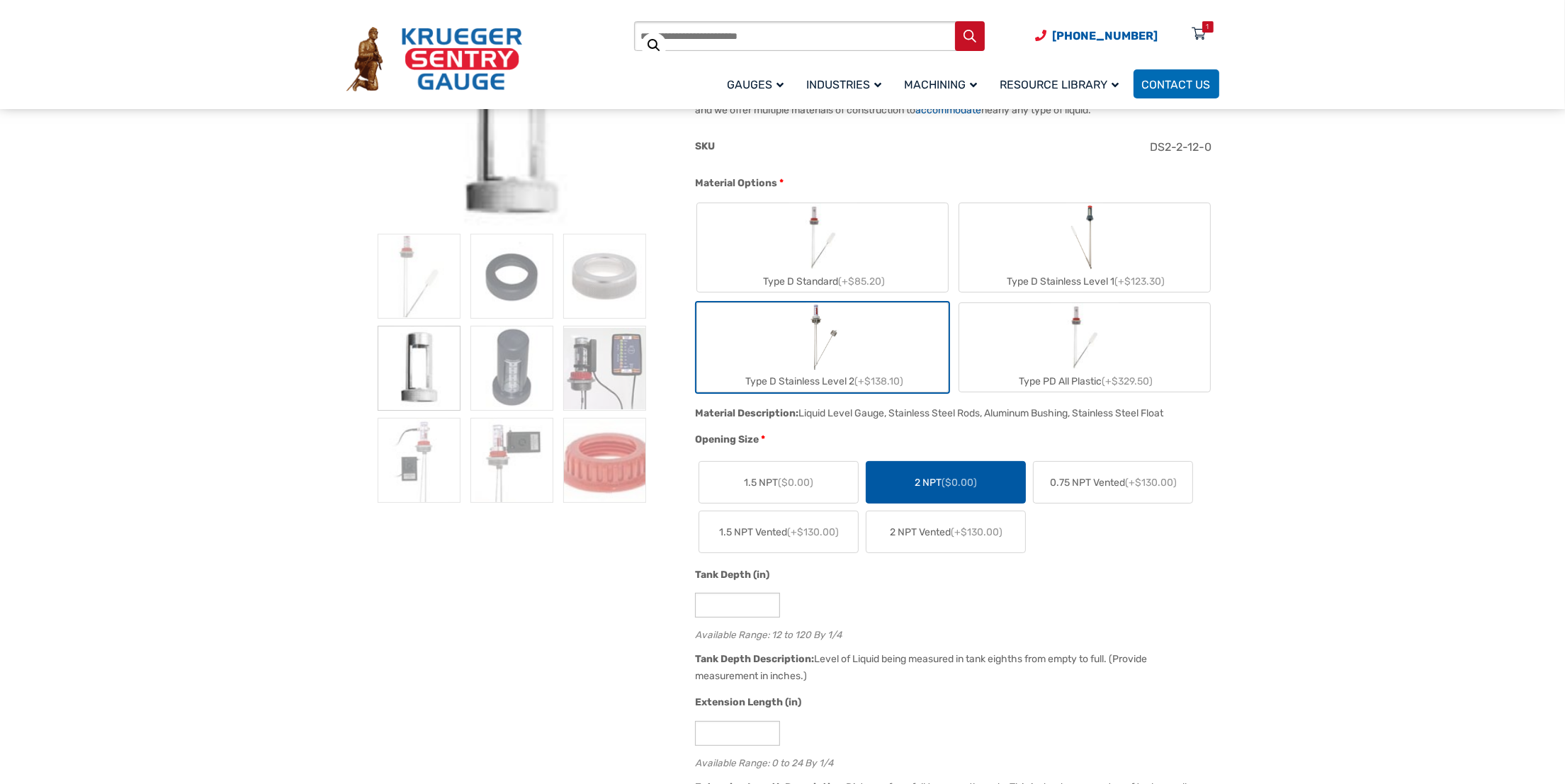 scroll, scrollTop: 106, scrollLeft: 0, axis: vertical 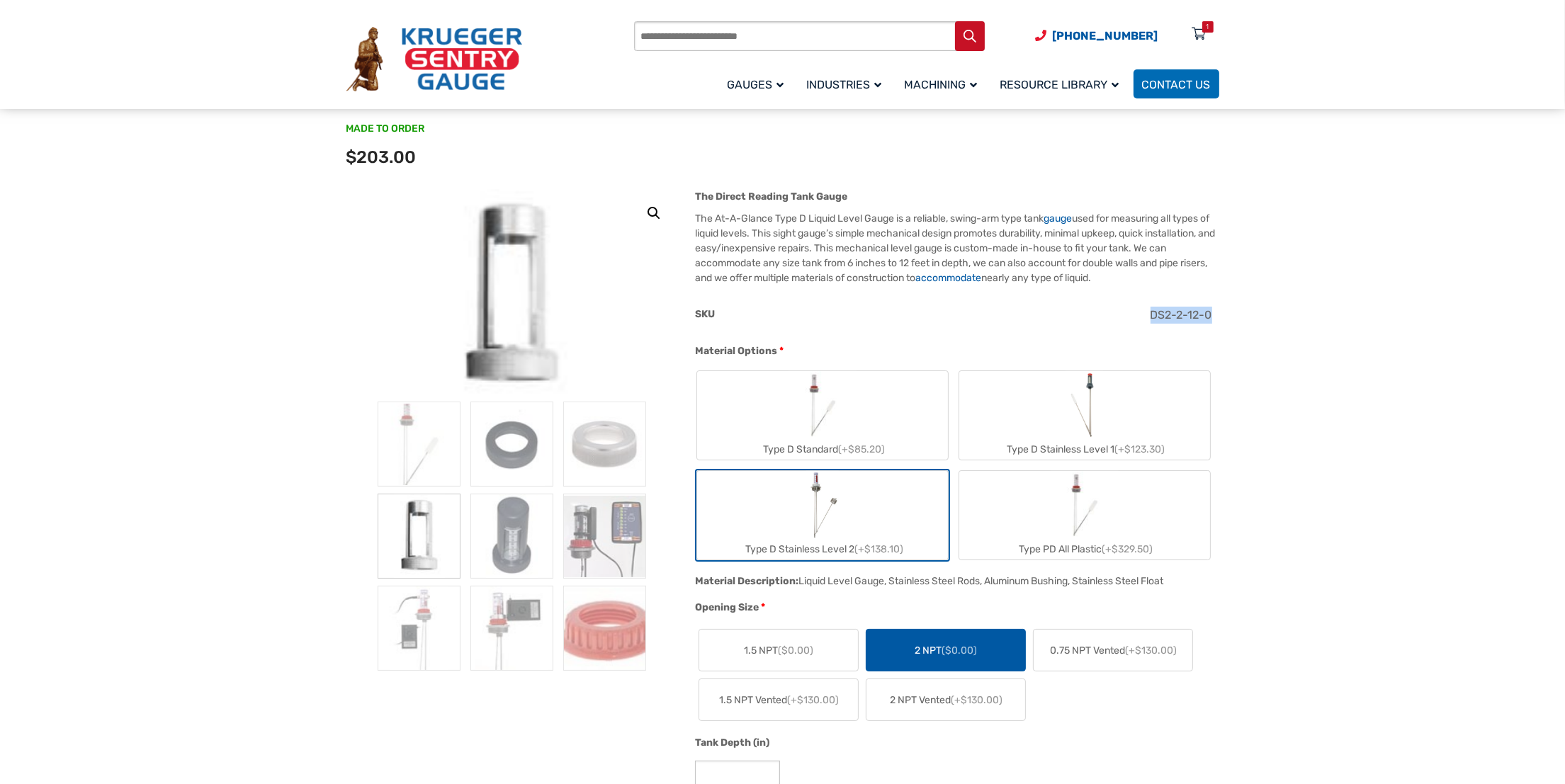 drag, startPoint x: 1218, startPoint y: 318, endPoint x: 1126, endPoint y: 314, distance: 92.08692 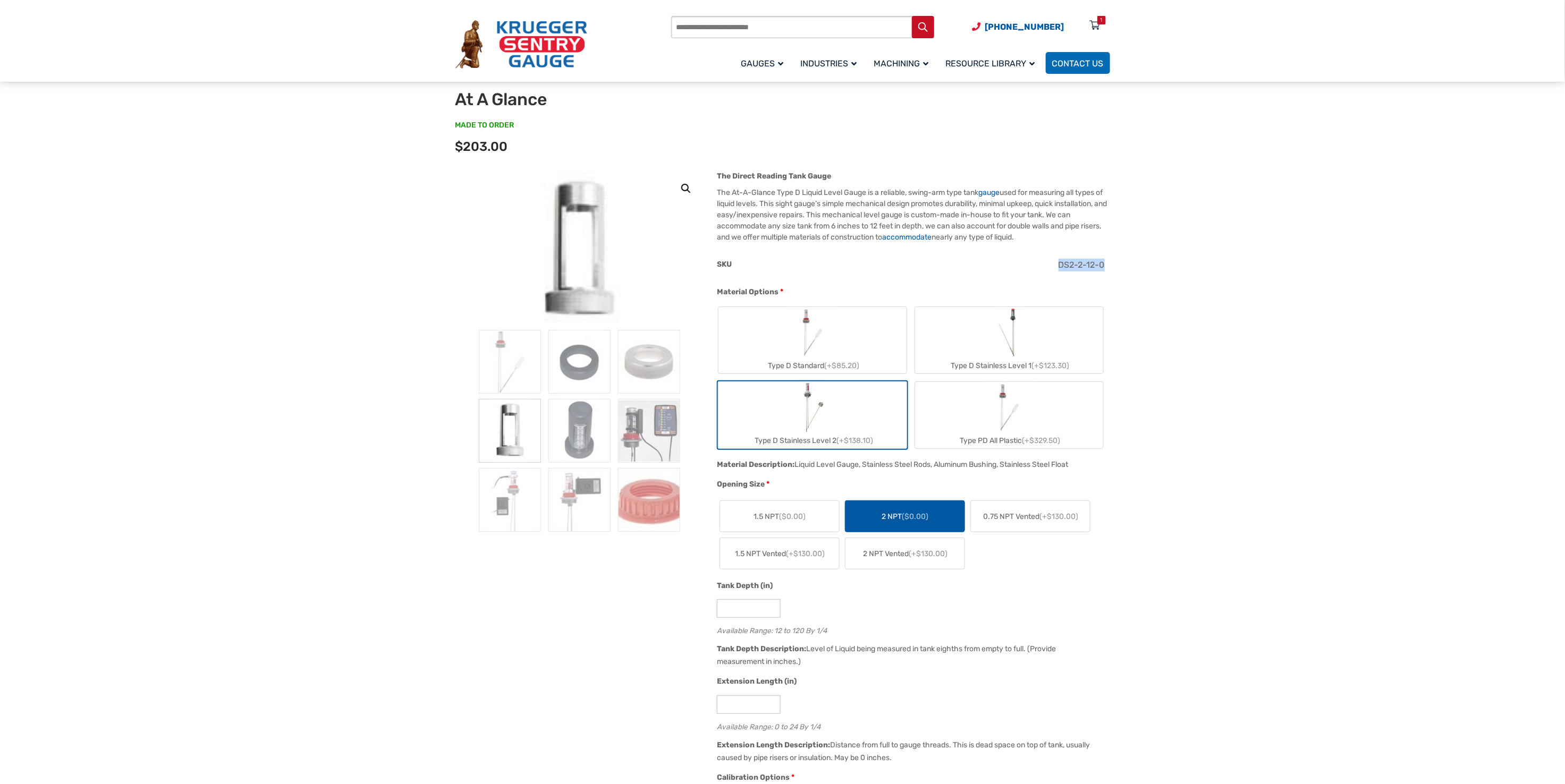 scroll, scrollTop: 0, scrollLeft: 0, axis: both 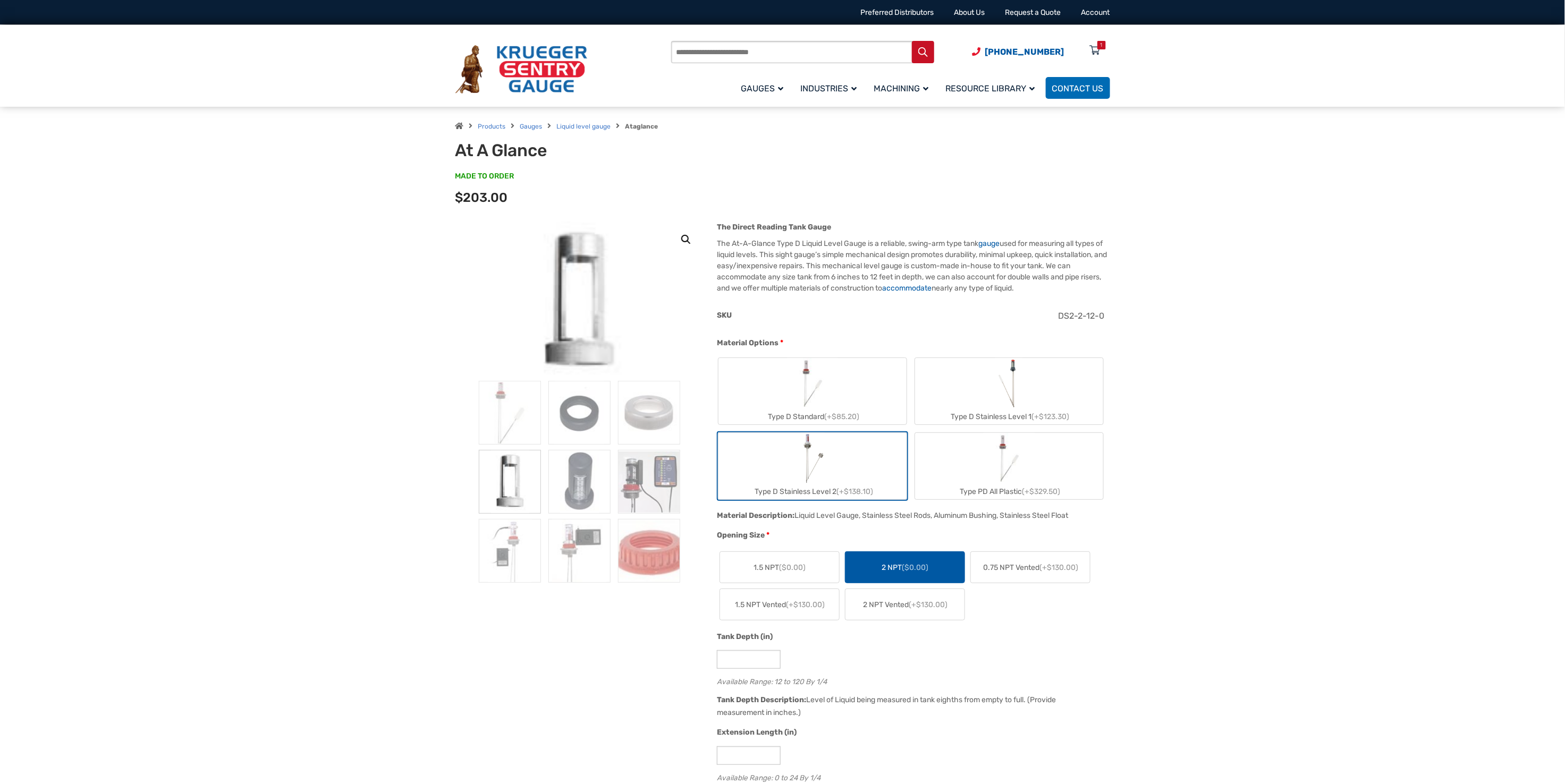 click on "Type D Stainless Level 2  (+$138.10)" at bounding box center [813, 466] 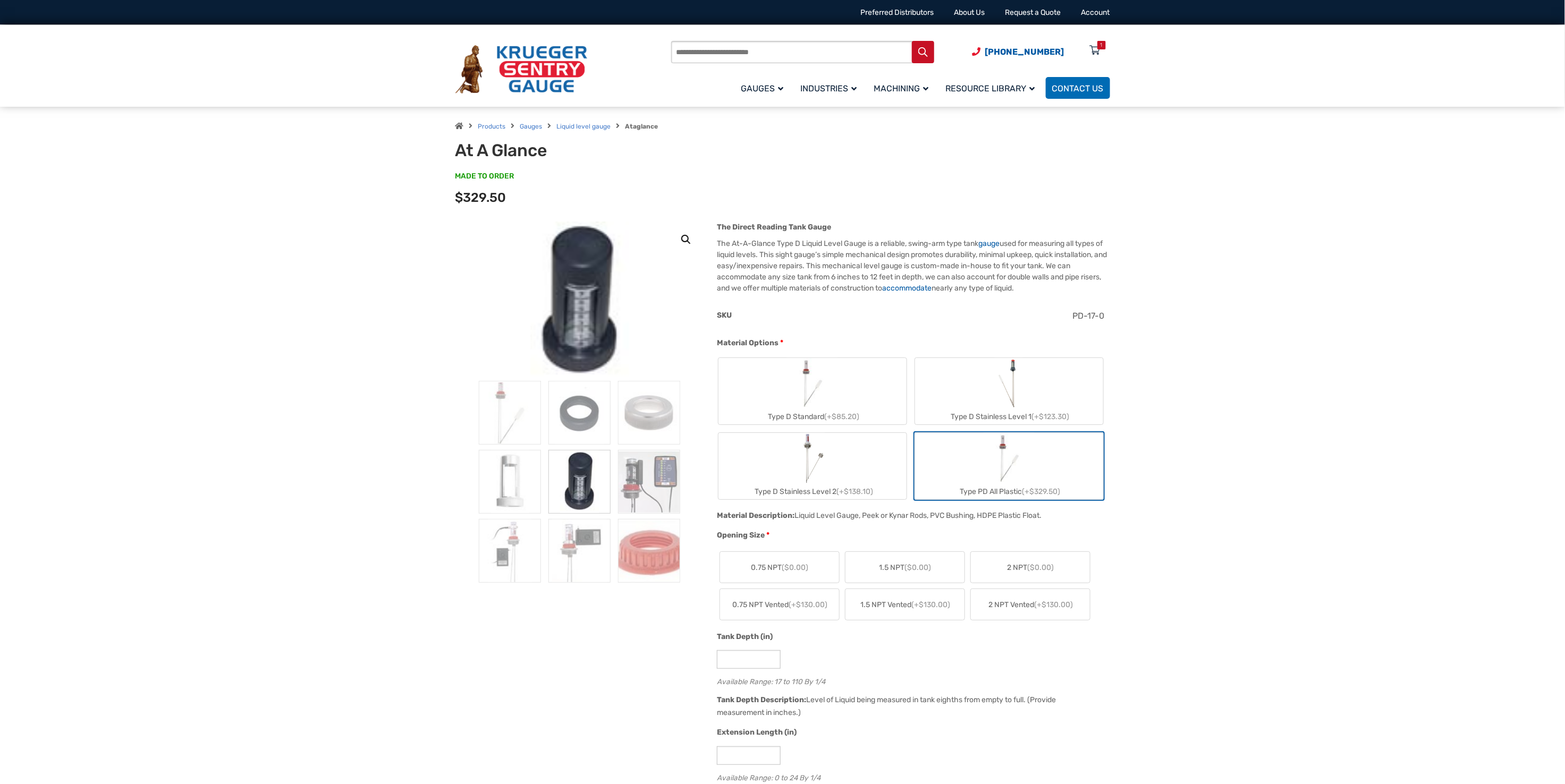 click at bounding box center [813, 458] 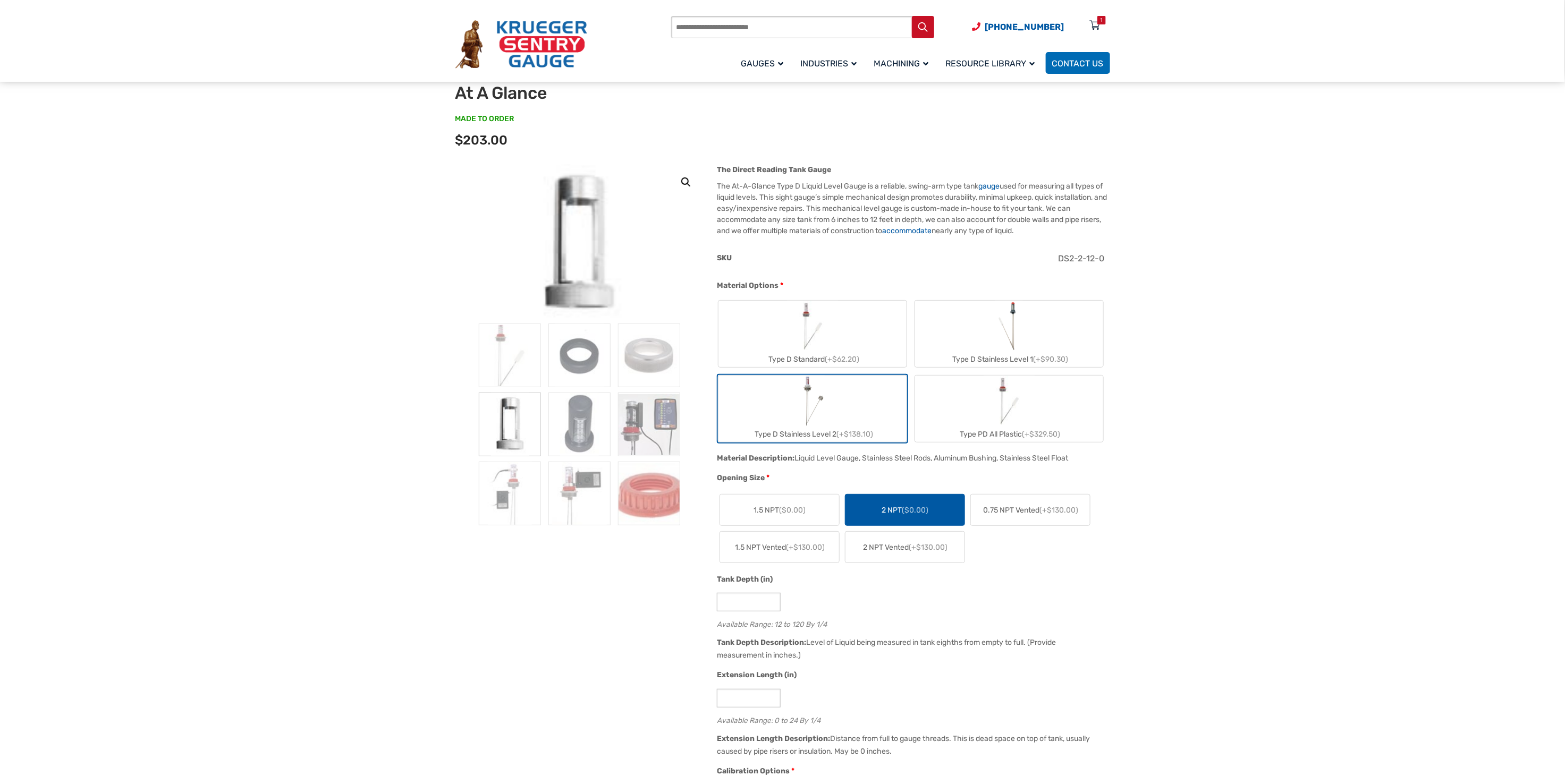 scroll, scrollTop: 106, scrollLeft: 0, axis: vertical 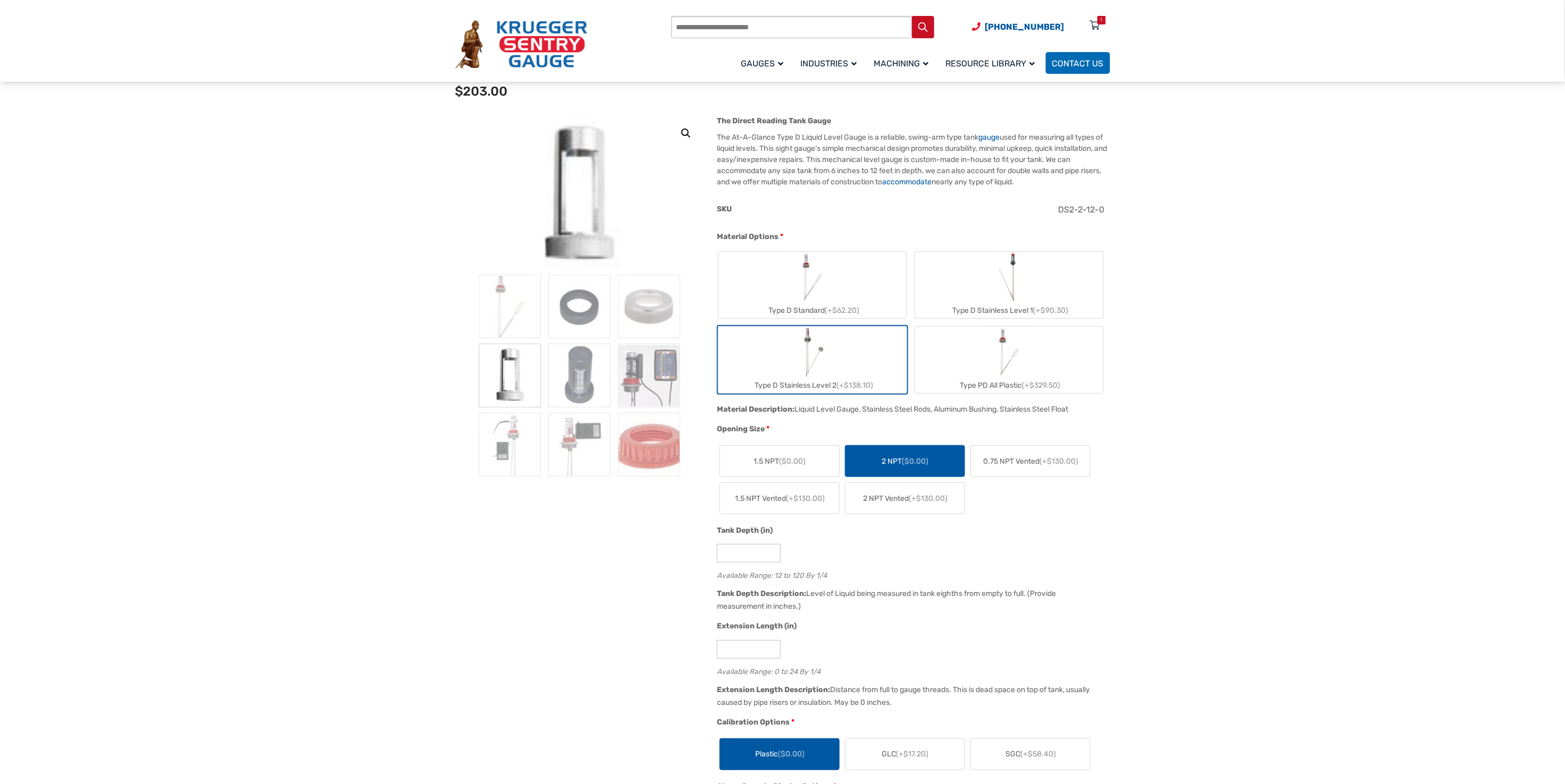 click on "($0.00)" at bounding box center (915, 461) 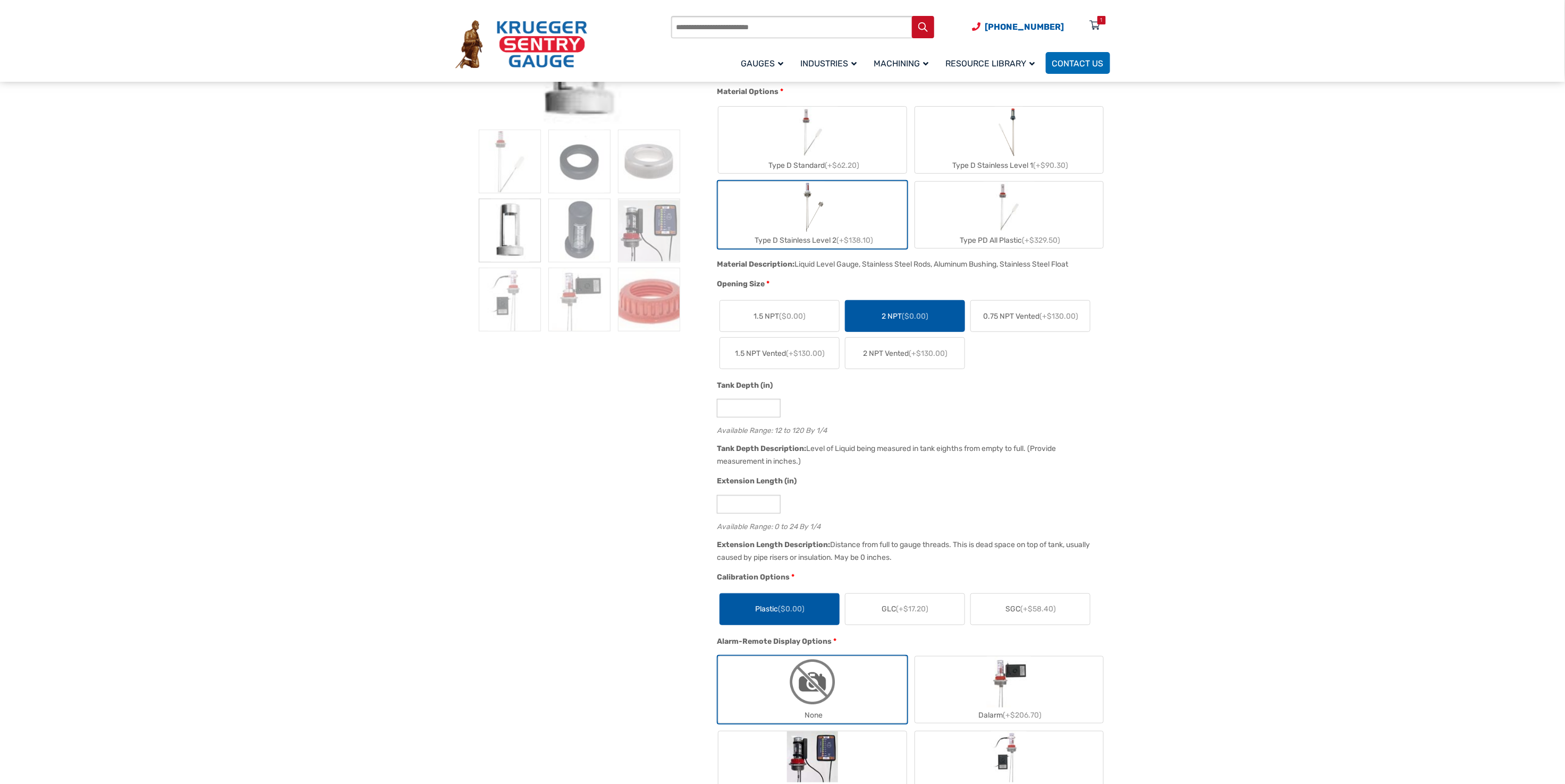 scroll, scrollTop: 425, scrollLeft: 0, axis: vertical 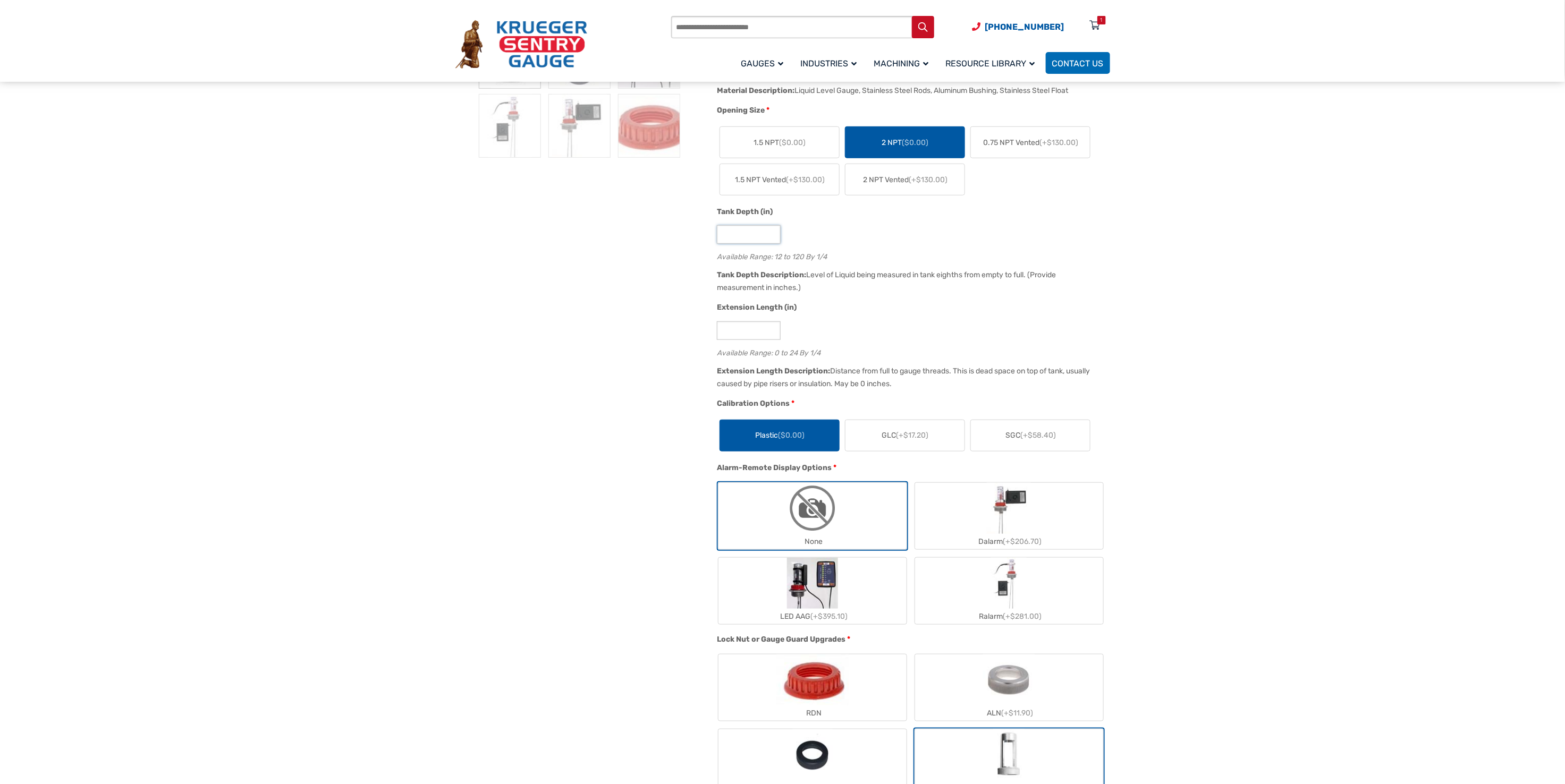click on "**" at bounding box center [749, 234] 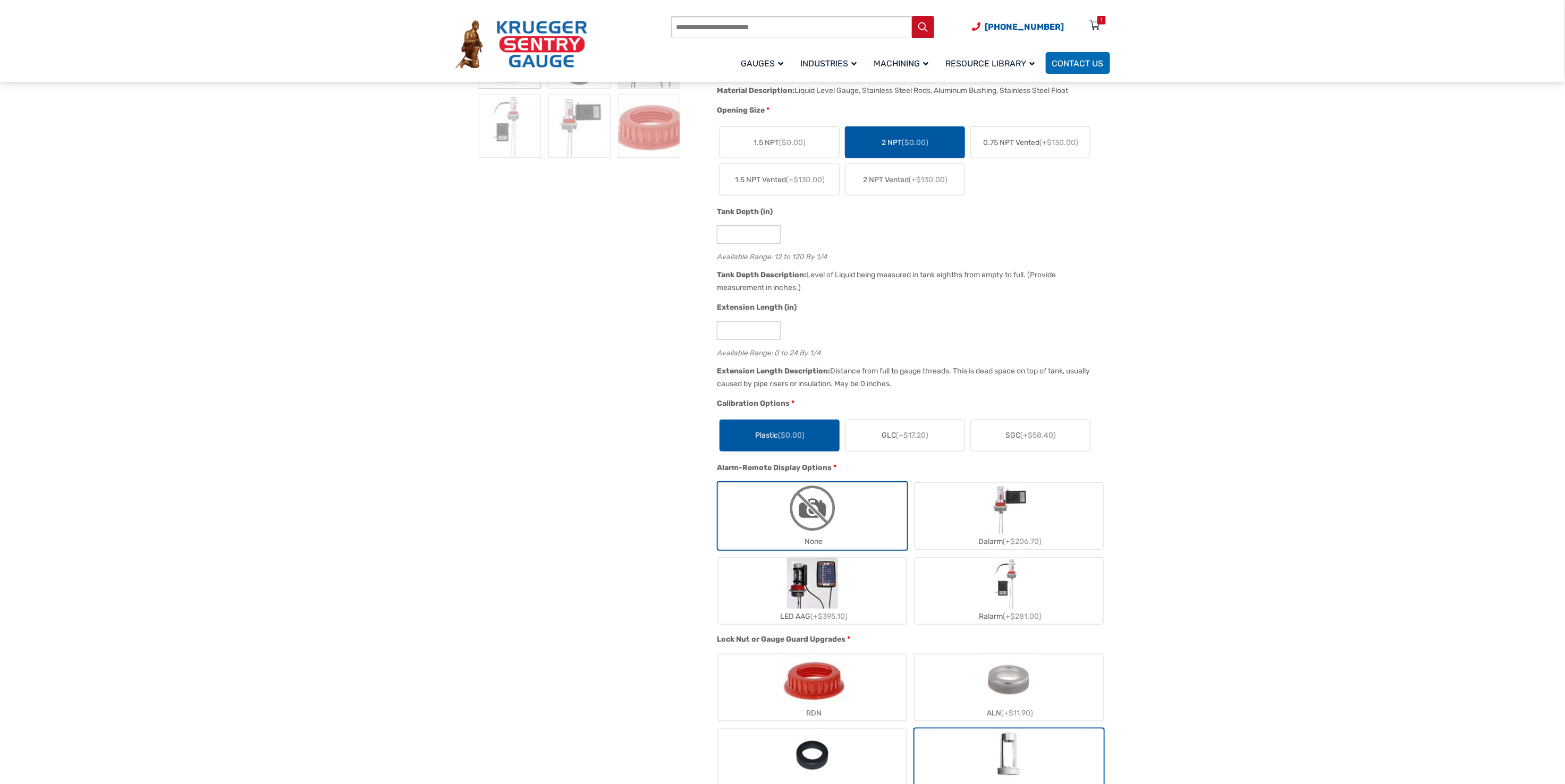 click on "🔍
At A Glance $ 0.00
The Direct Reading Tank Gauge
The At-A-Glance Type D Liquid Level Gauge is a reliable, swing-arm type tank  gauge  used for measuring all types of liquid levels. This sight gauge’s simple mechanical design promotes durability, minimal upkeep, quick installation, and easy/inexpensive repairs. This mechanical level gauge is custom-made in-house to fit your tank. We can accommodate any size tank from 6 inches to 12 feet in depth, we can also account for double walls and pipe risers, and we offer multiple materials of construction to  accommodate  nearly any type of liquid.
Hidden
65.00
SKU
DS2-2-65-0
Material Options   * Type D Standard  (+$94.60) Type D Stainless Level 1  (+$137.30) Type D Stainless Level 2  (+$213.10) Type PD All Plastic  (+$372.60) Material Description:
Liquid Level Gauge, Galvanized Steel Rods, Aluminum Bushing, HDPE Plastic Float.   *" at bounding box center (782, 778) 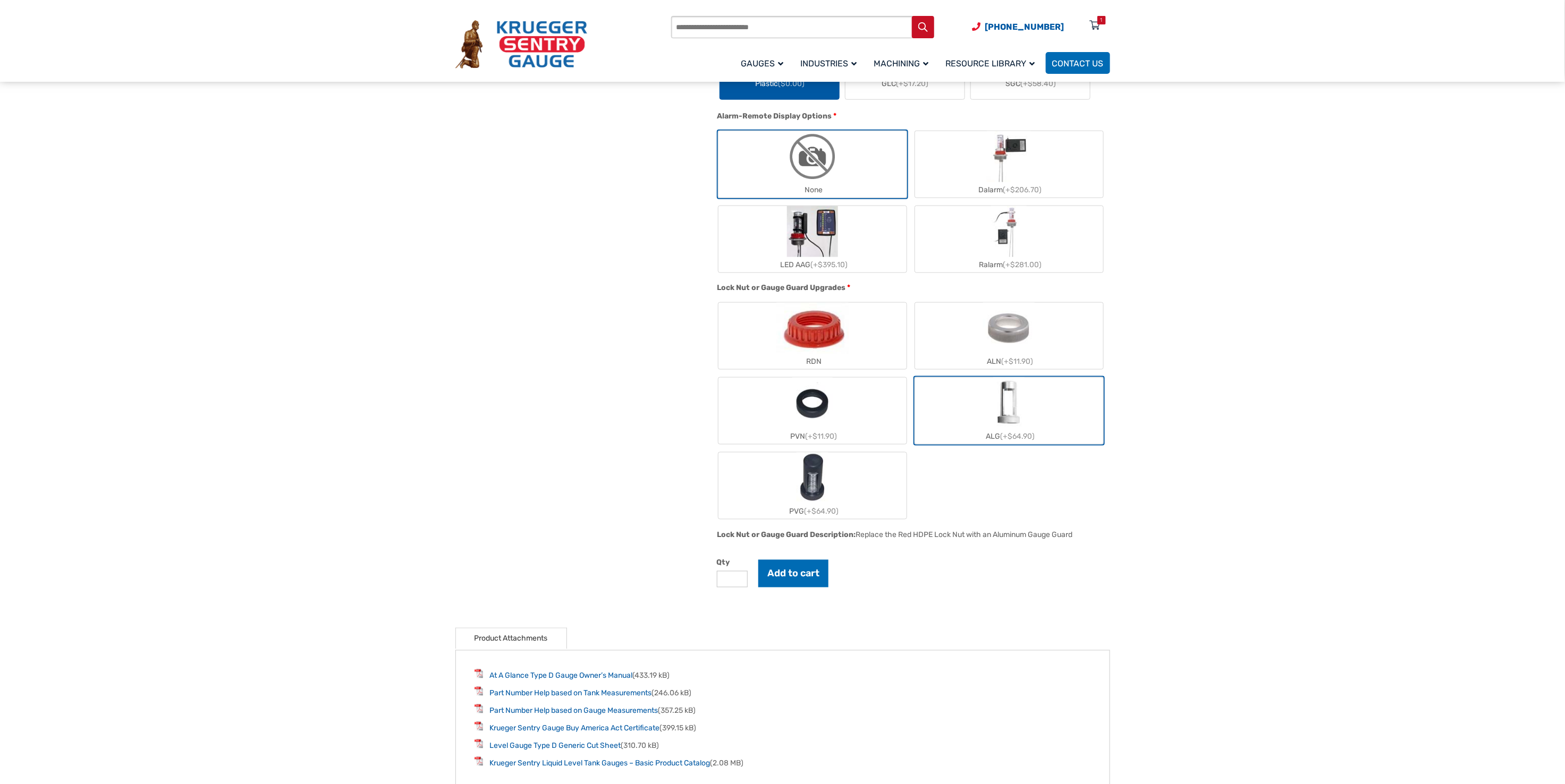 scroll, scrollTop: 531, scrollLeft: 0, axis: vertical 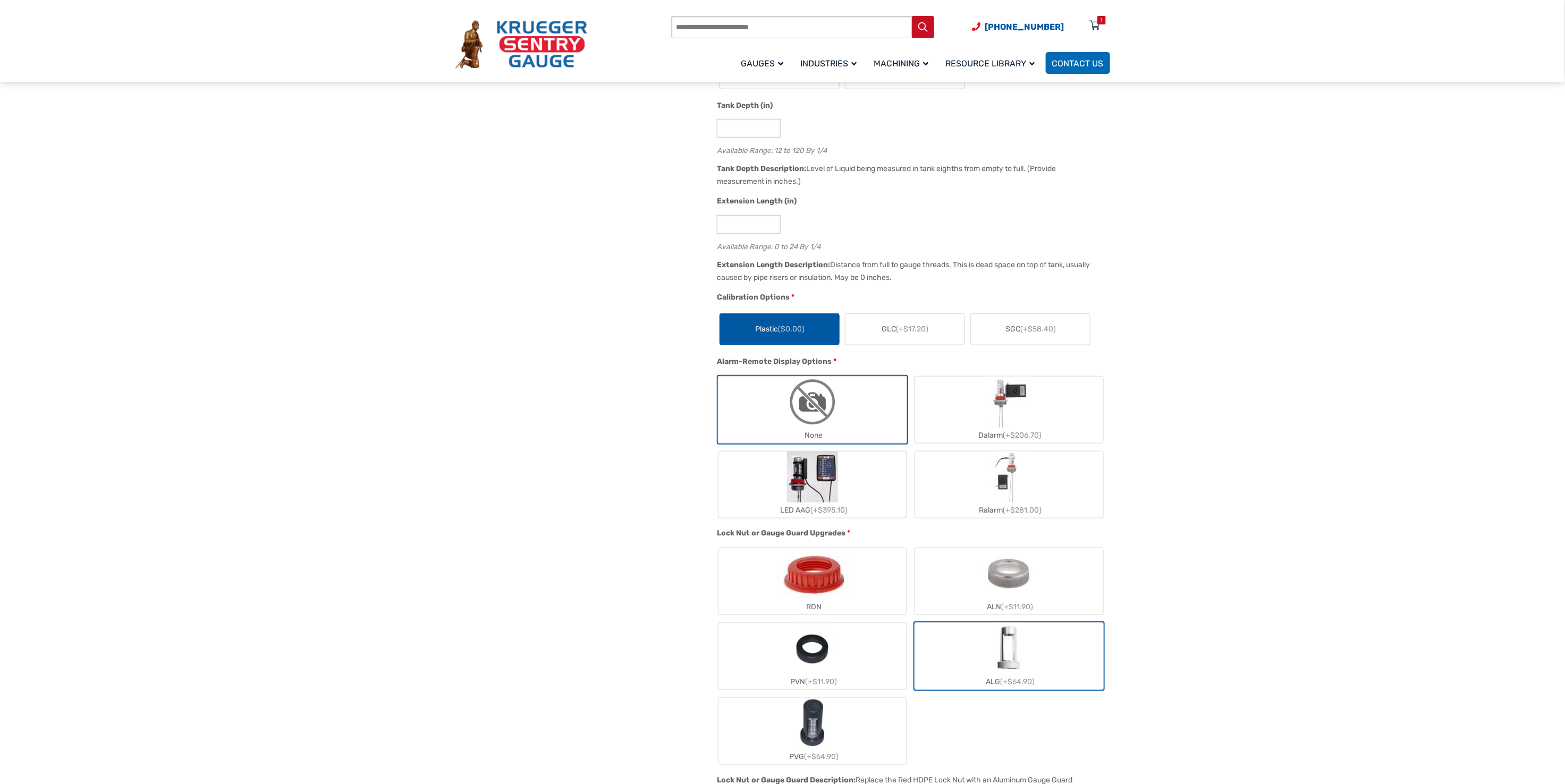 drag, startPoint x: 1314, startPoint y: 480, endPoint x: 1215, endPoint y: 536, distance: 113.74093 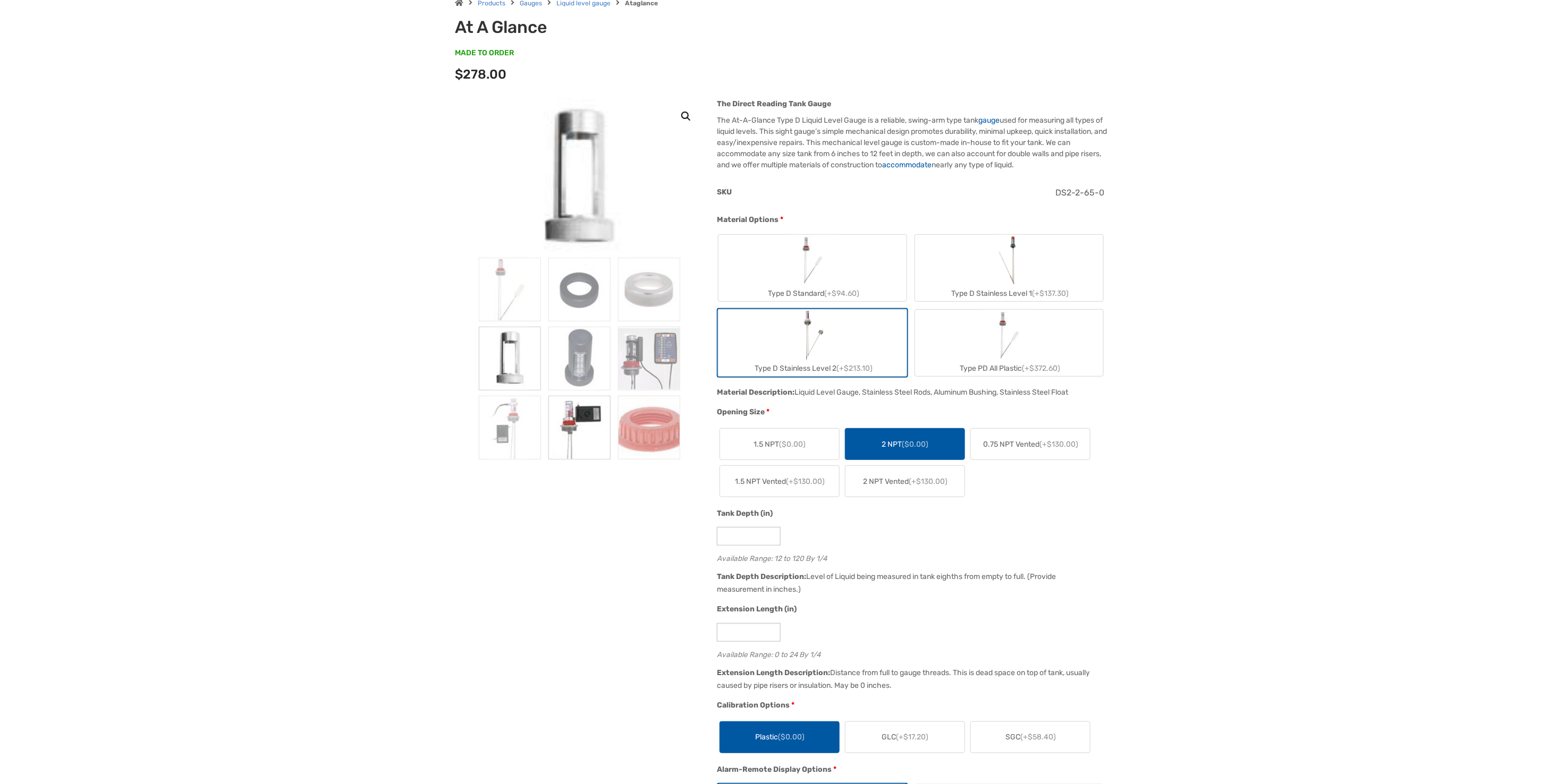 scroll, scrollTop: 0, scrollLeft: 0, axis: both 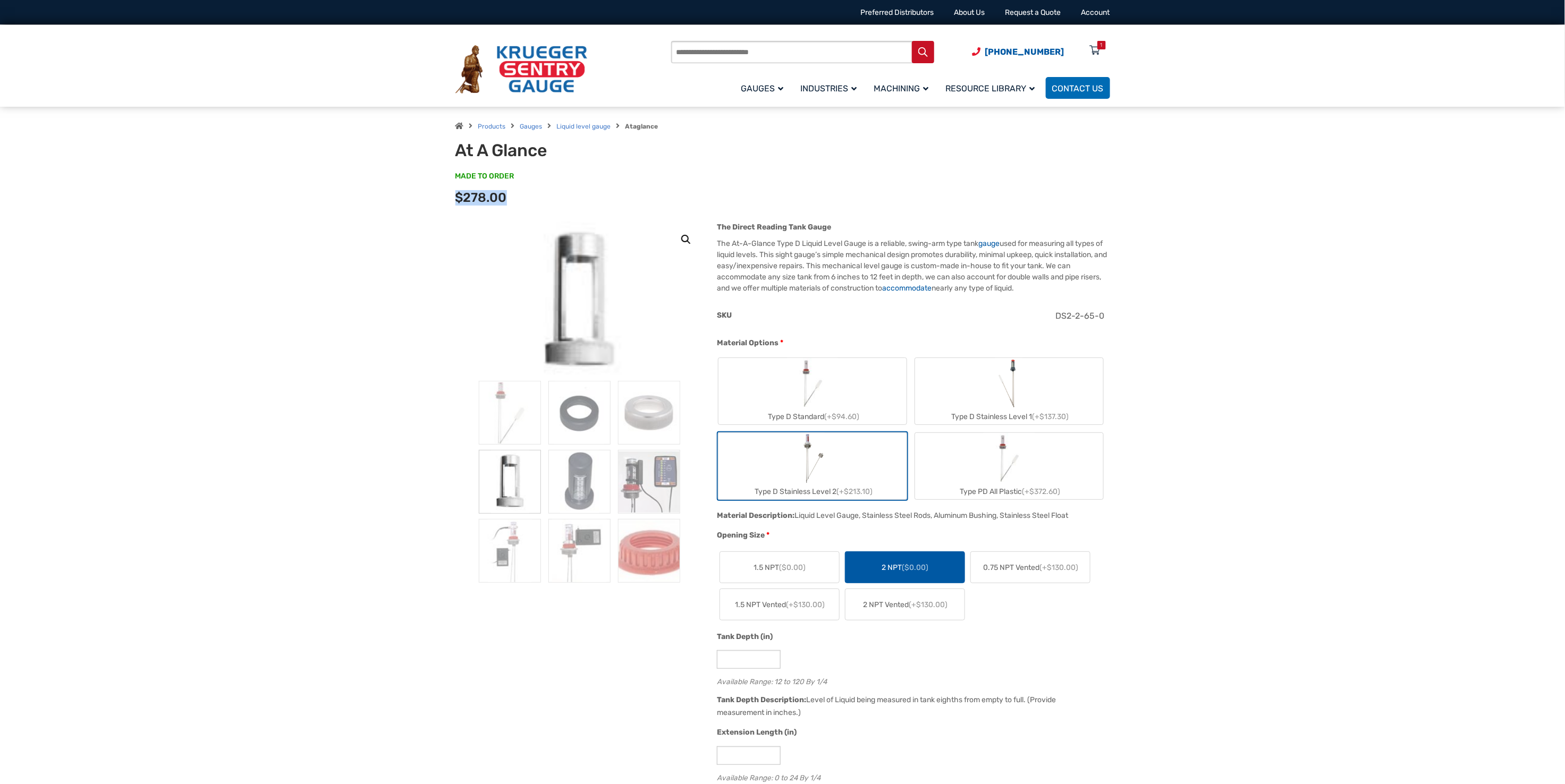 drag, startPoint x: 425, startPoint y: 198, endPoint x: 315, endPoint y: 194, distance: 110.0727 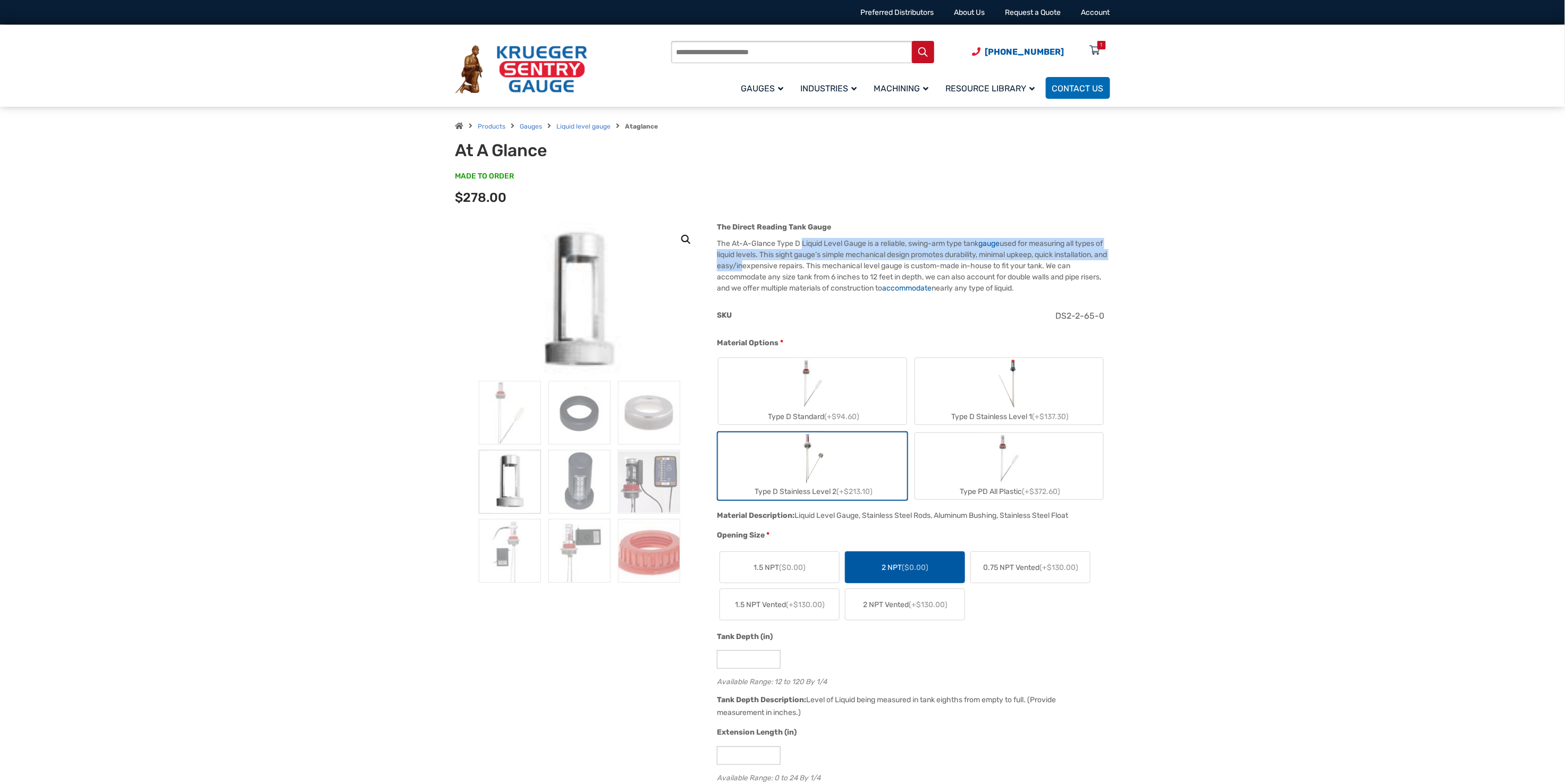 drag, startPoint x: 802, startPoint y: 239, endPoint x: 797, endPoint y: 265, distance: 26.4764 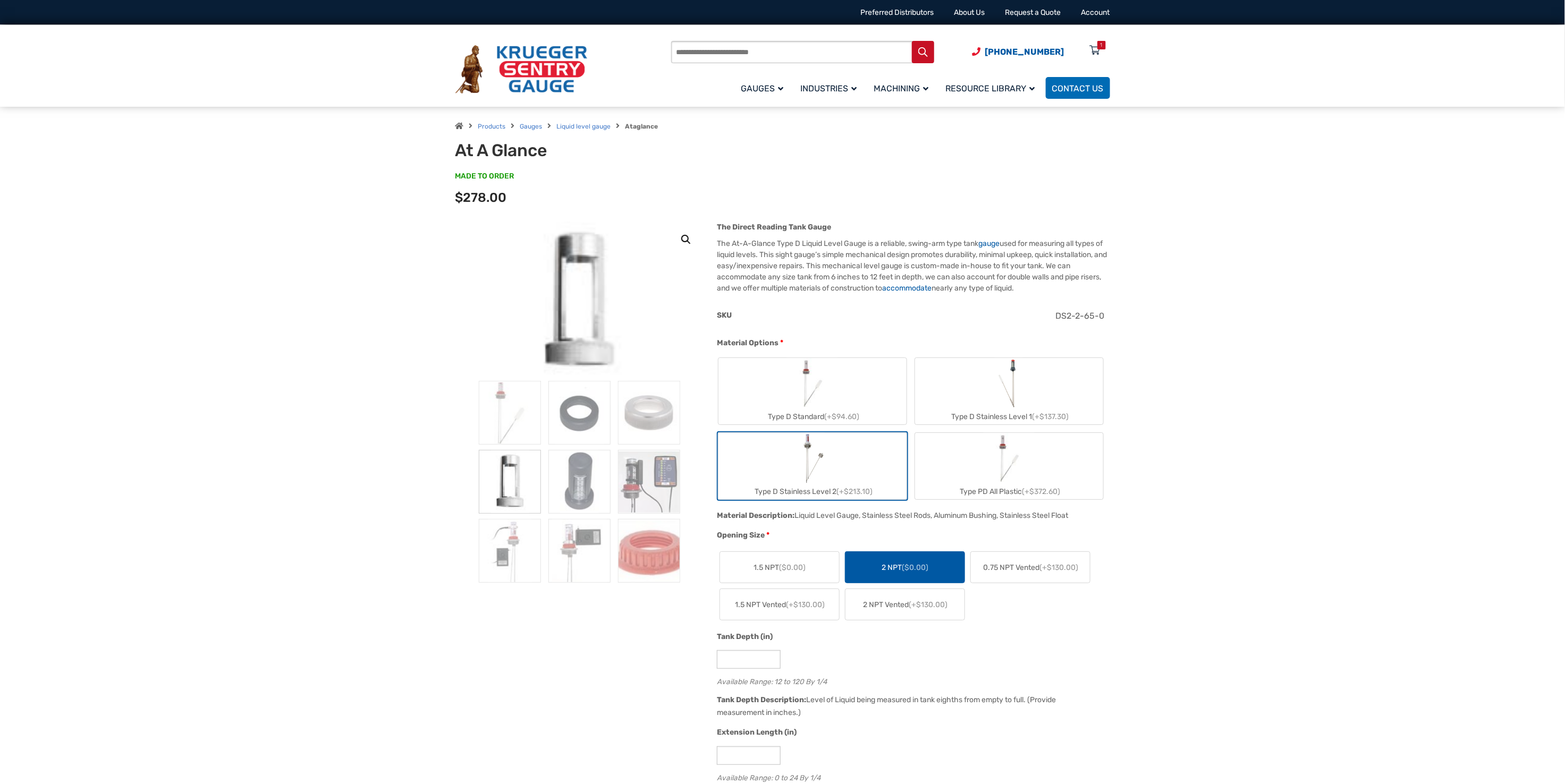 click on "The At-A-Glance Type D Liquid Level Gauge is a reliable, swing-arm type tank  gauge  used for measuring all types of liquid levels. This sight gauge’s simple mechanical design promotes durability, minimal upkeep, quick installation, and easy/inexpensive repairs. This mechanical level gauge is custom-made in-house to fit your tank. We can accommodate any size tank from 6 inches to 12 feet in depth, we can also account for double walls and pipe risers, and we offer multiple materials of construction to  accommodate  nearly any type of liquid." at bounding box center [913, 266] 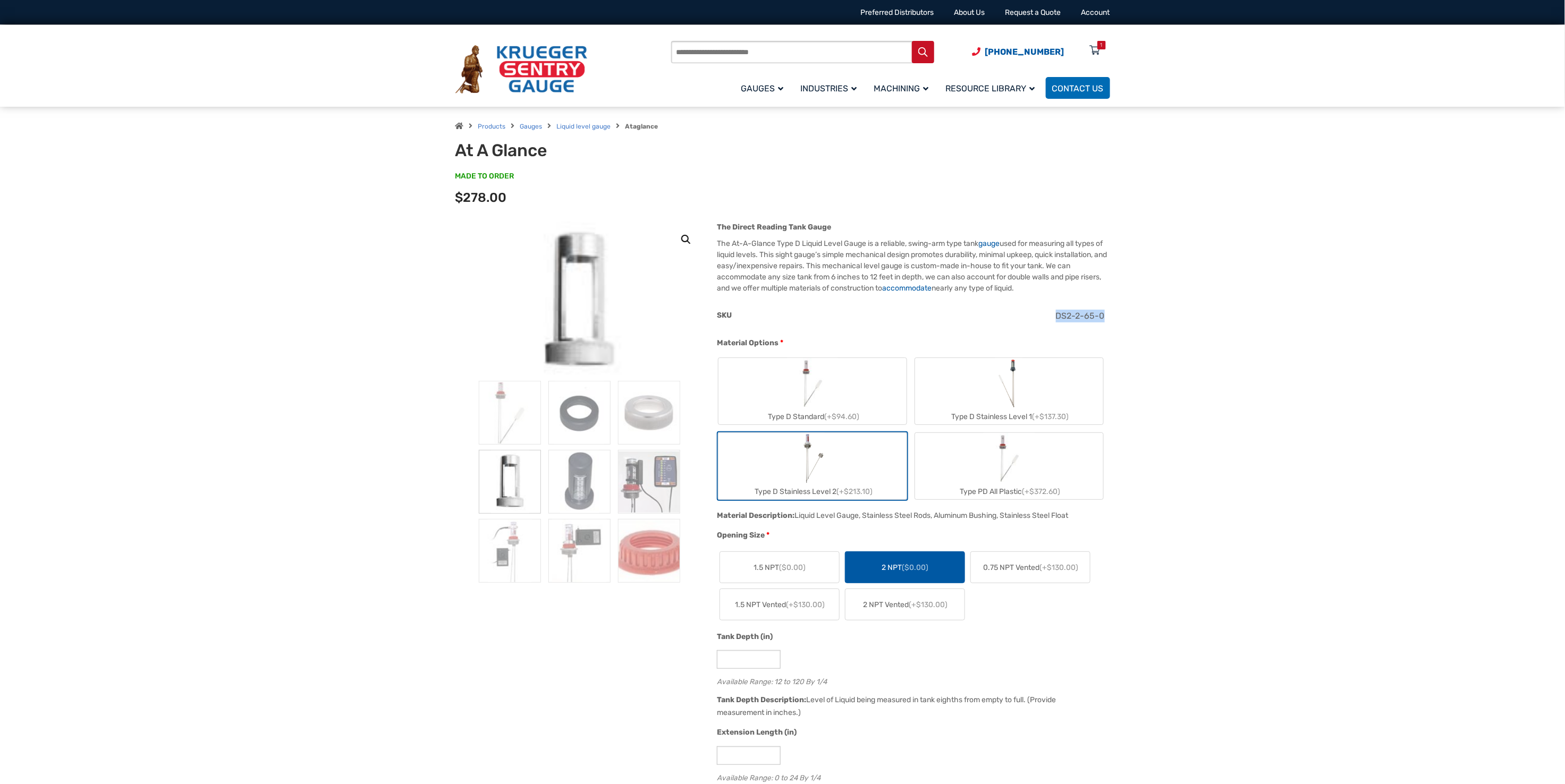 drag, startPoint x: 1033, startPoint y: 306, endPoint x: 1104, endPoint y: 317, distance: 71.84706 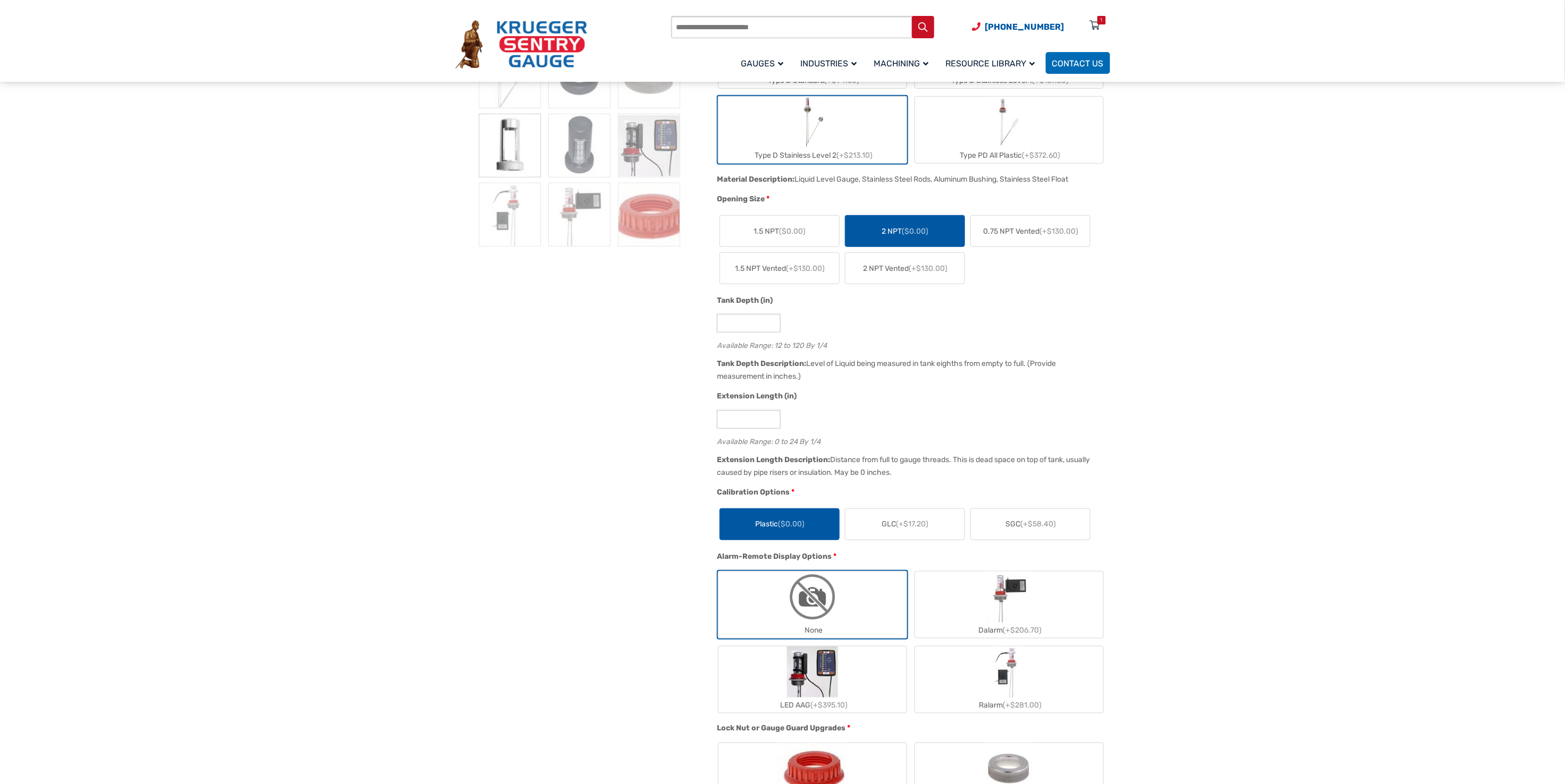 scroll, scrollTop: 212, scrollLeft: 0, axis: vertical 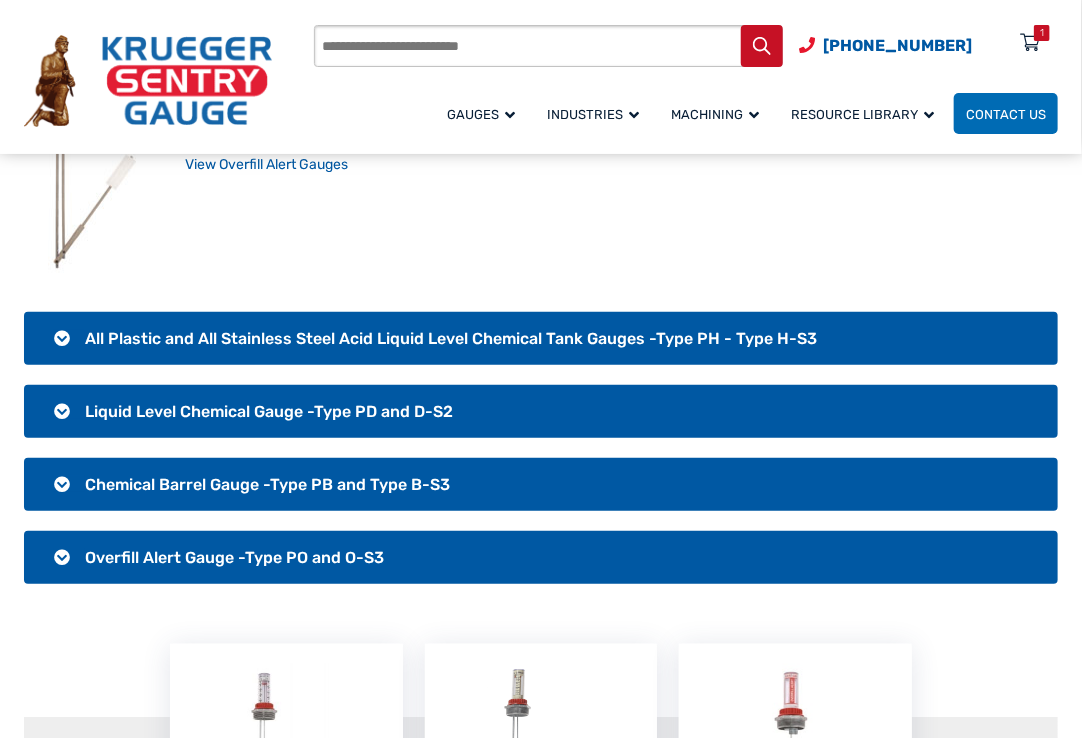 click on "All Plastic and All Stainless Steel Acid Liquid Level Chemical Tank Gauges -Type PH - Type H-S3" at bounding box center (541, 338) 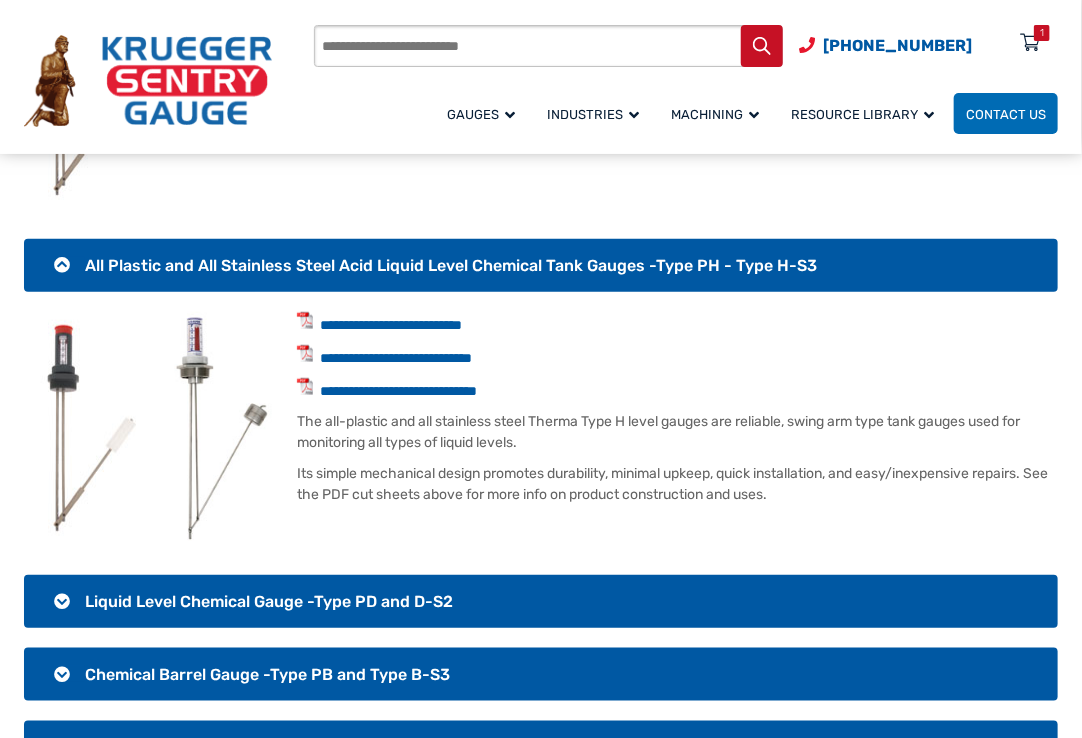 scroll, scrollTop: 500, scrollLeft: 0, axis: vertical 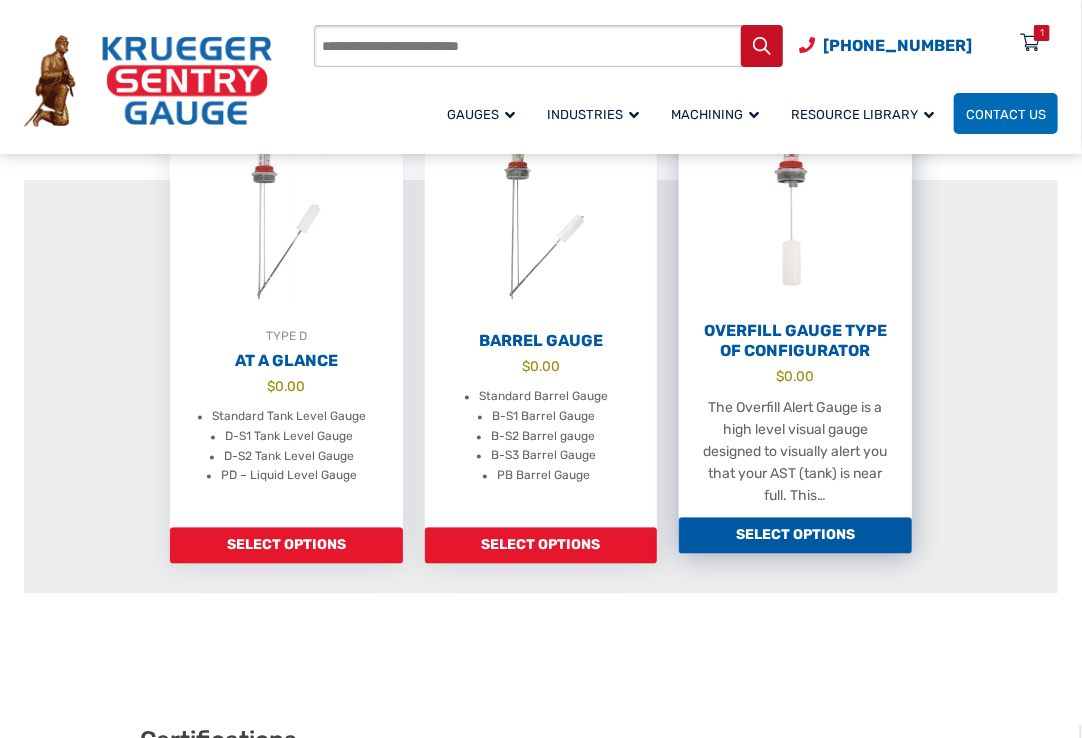 click on "Overfill Gauge Type OF Configurator
$ 0.00
The Overfill Alert Gauge is a high level visual gauge designed to visually alert you that your AST (tank) is near full. This…" at bounding box center (795, 307) 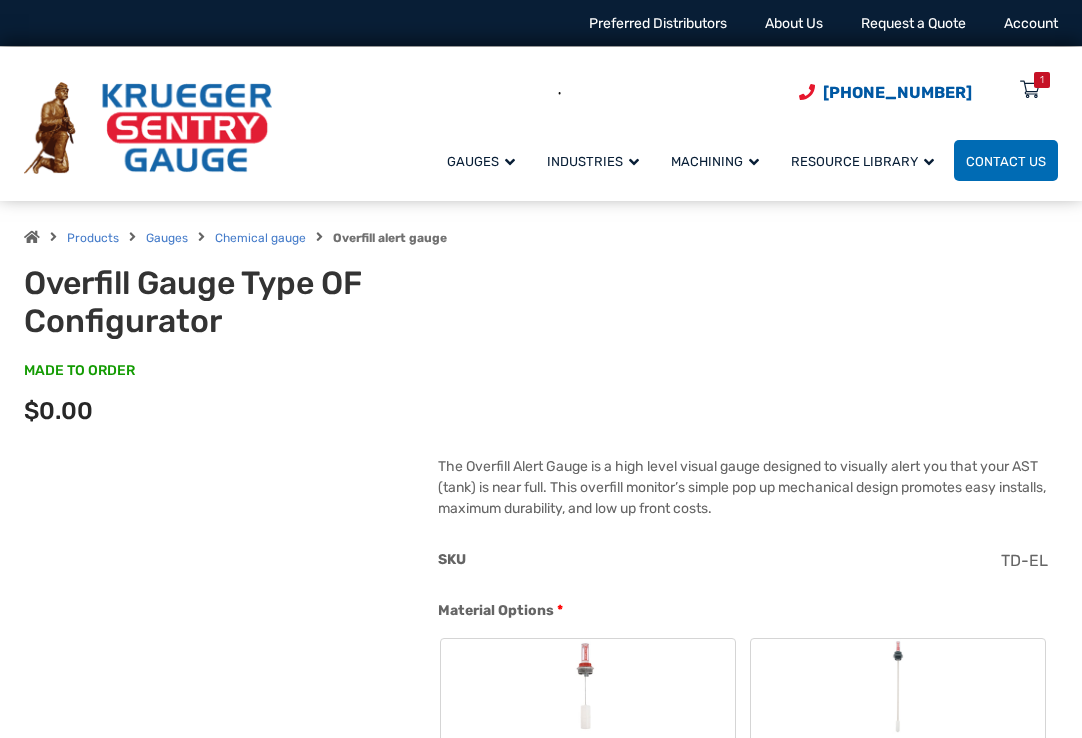 scroll, scrollTop: 0, scrollLeft: 0, axis: both 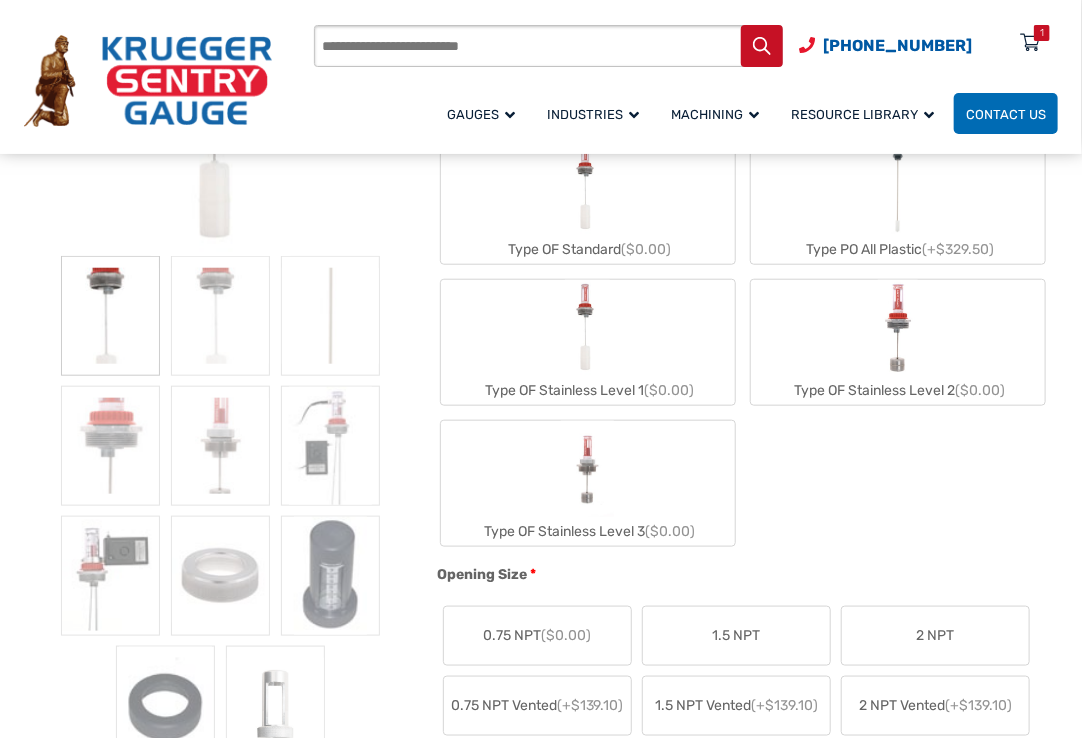 drag, startPoint x: 96, startPoint y: 291, endPoint x: 110, endPoint y: 311, distance: 24.41311 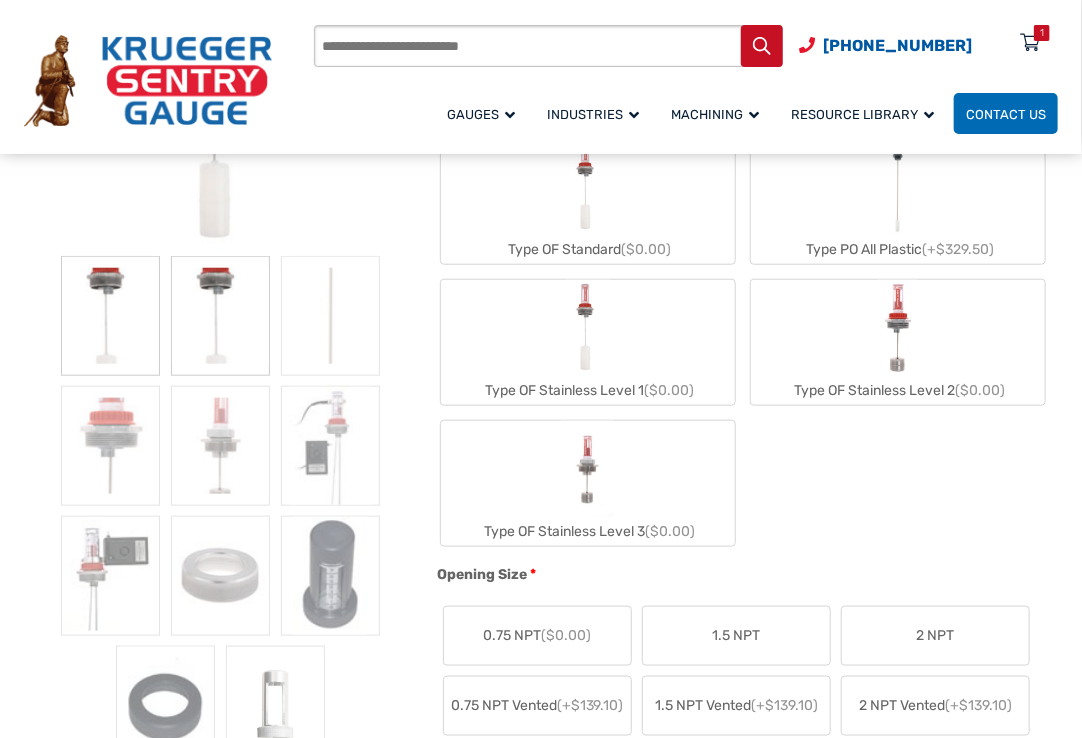 click at bounding box center [110, 316] 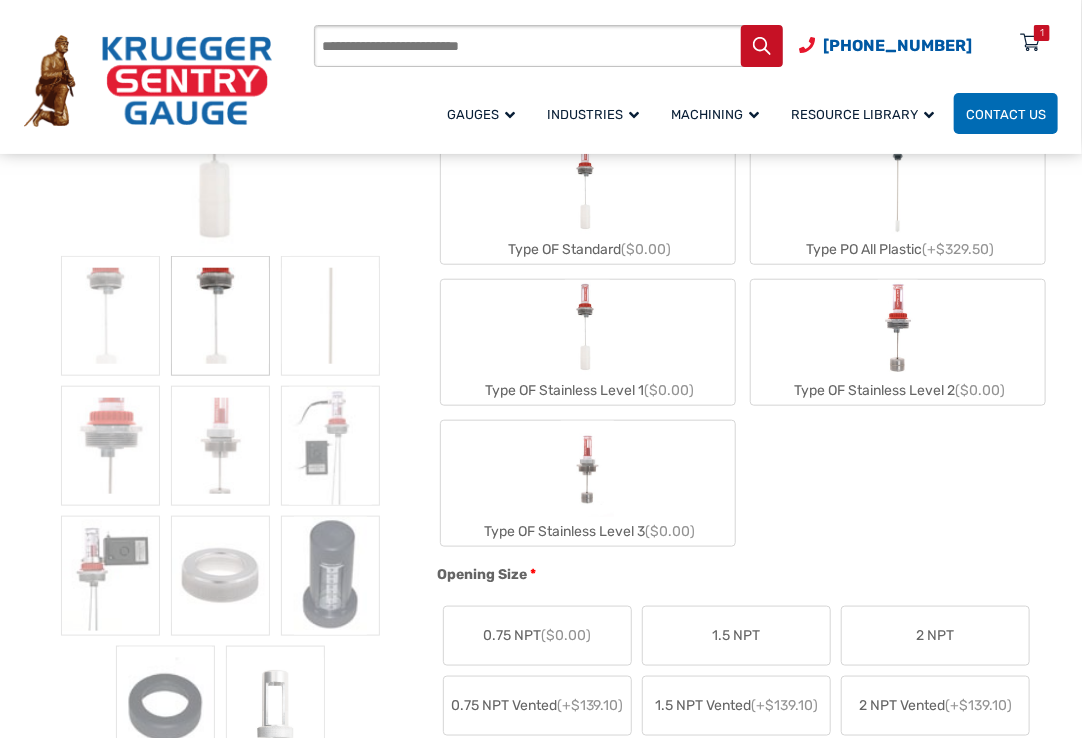 scroll, scrollTop: 300, scrollLeft: 0, axis: vertical 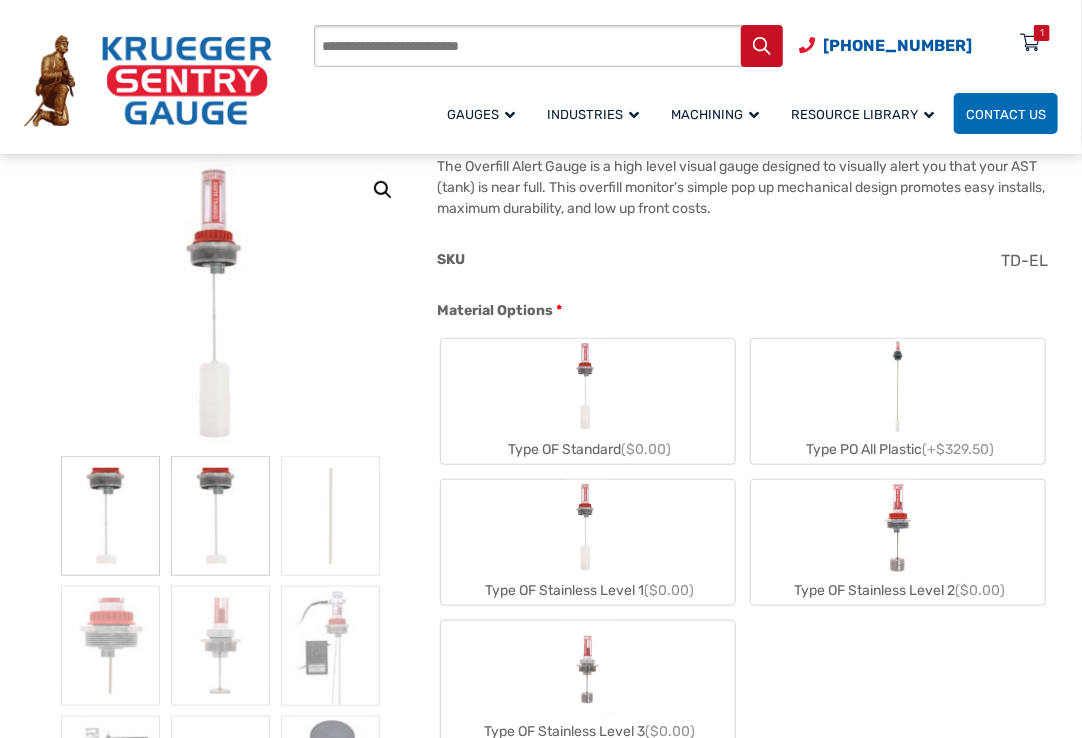 click at bounding box center (110, 516) 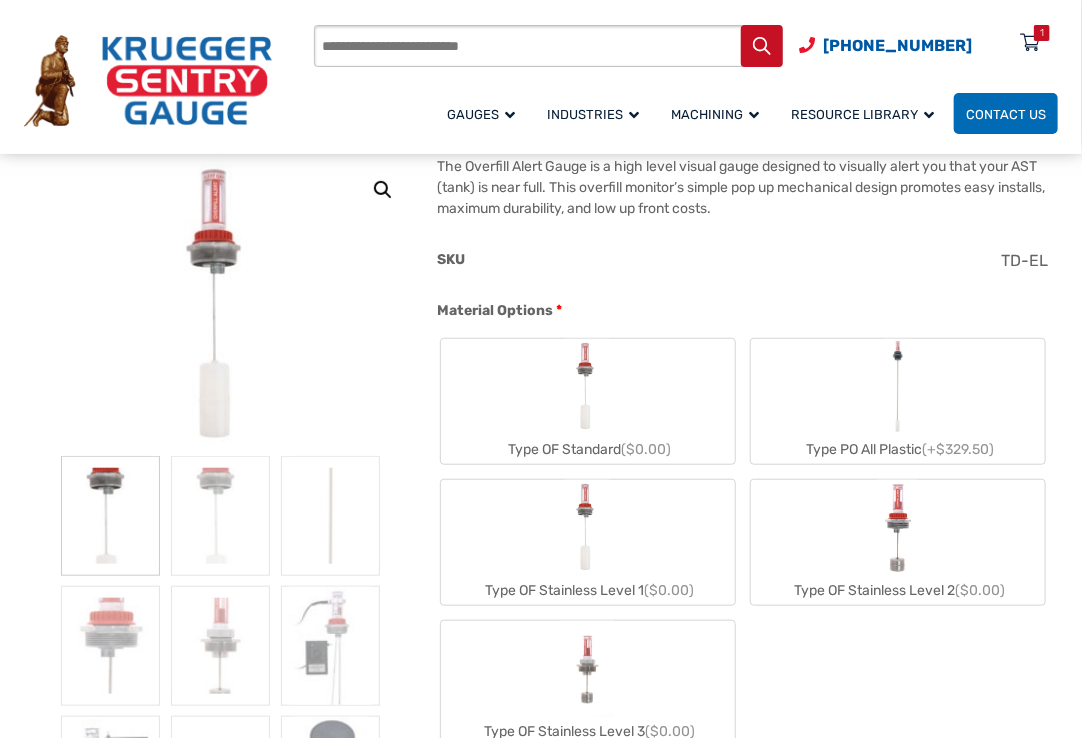 click on "Type PO All Plastic  (+$329.50)" at bounding box center [898, 401] 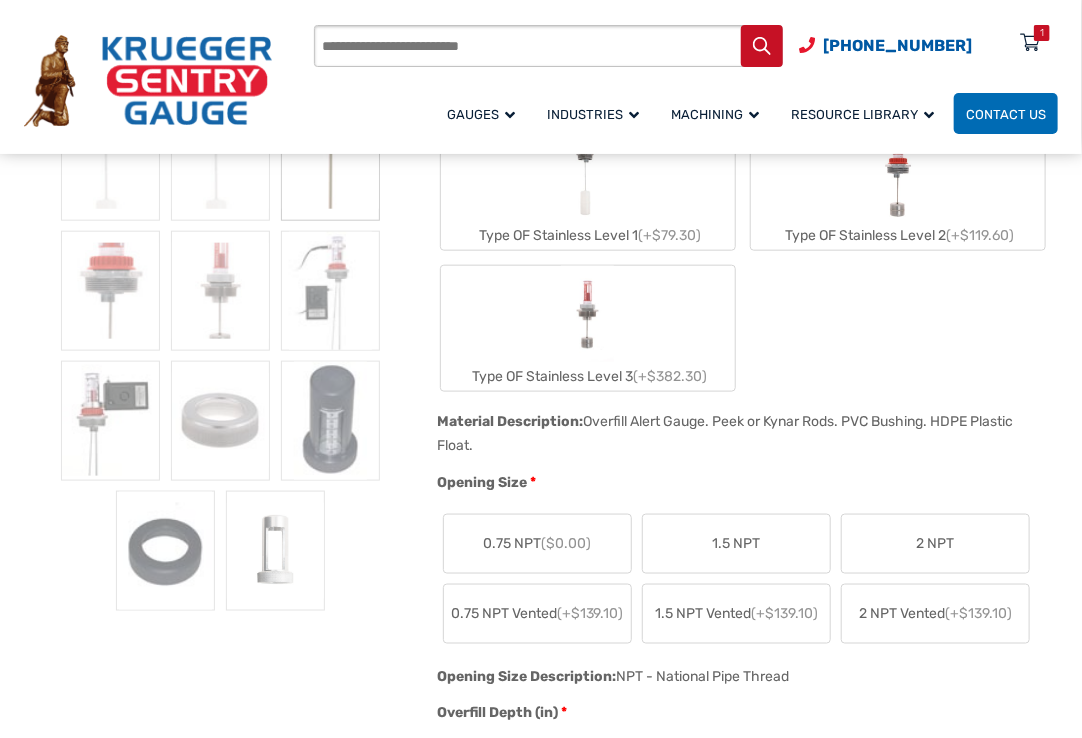 scroll, scrollTop: 700, scrollLeft: 0, axis: vertical 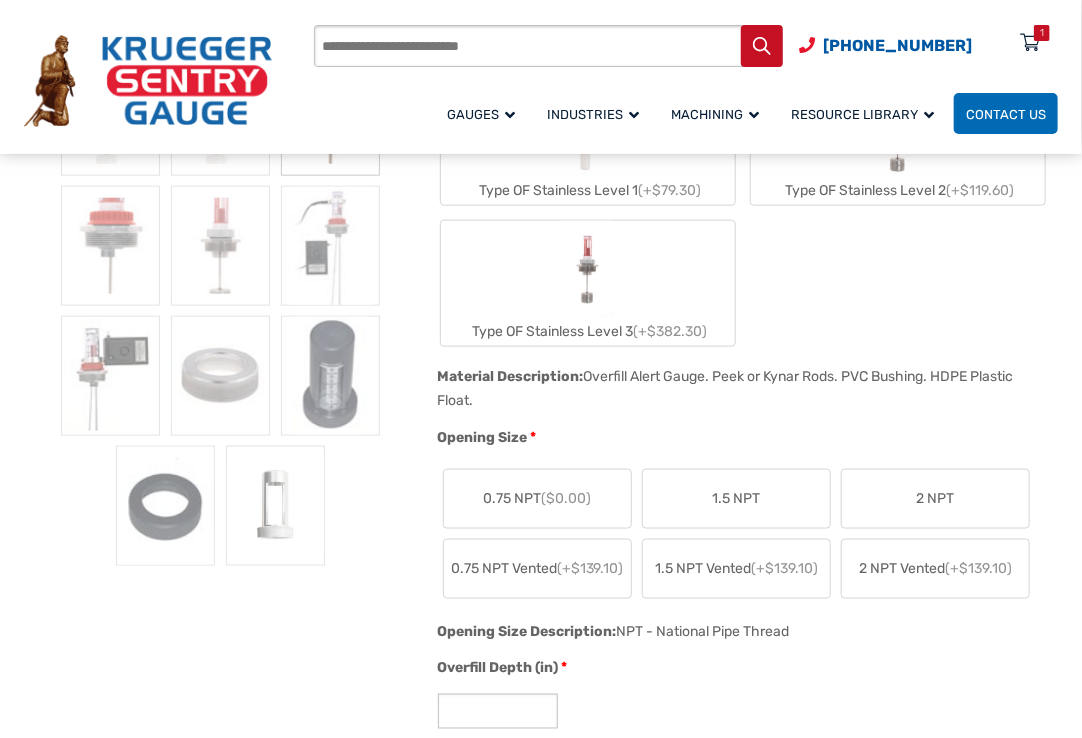 click on "2 NPT" at bounding box center [935, 499] 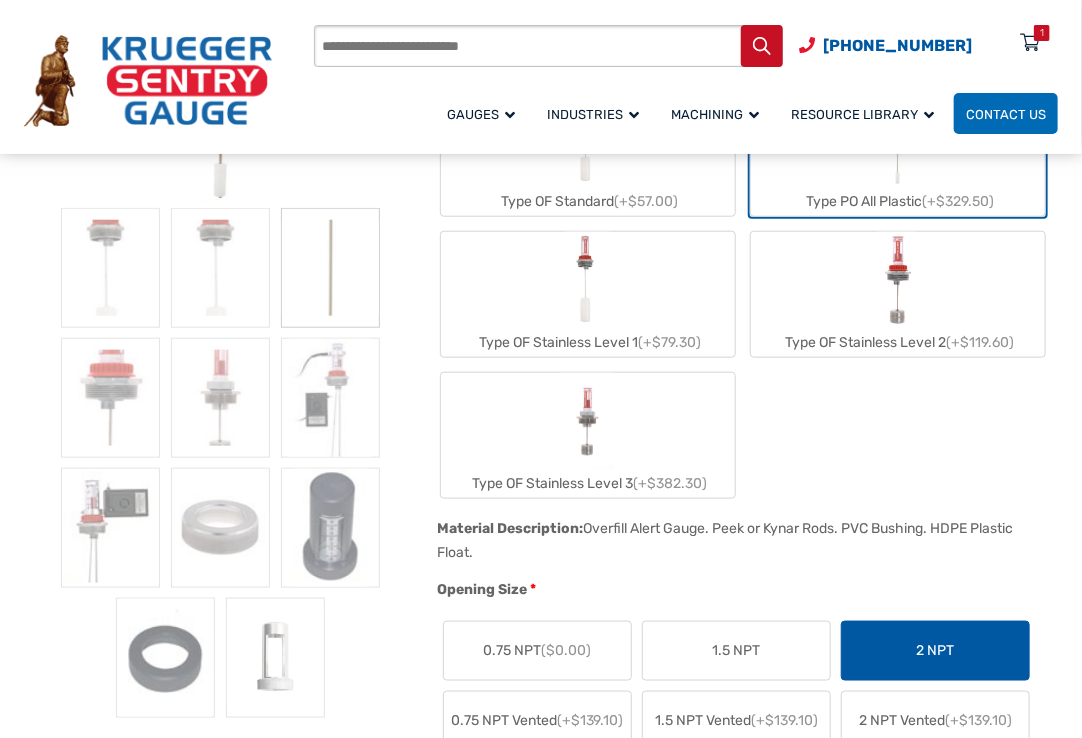 scroll, scrollTop: 400, scrollLeft: 0, axis: vertical 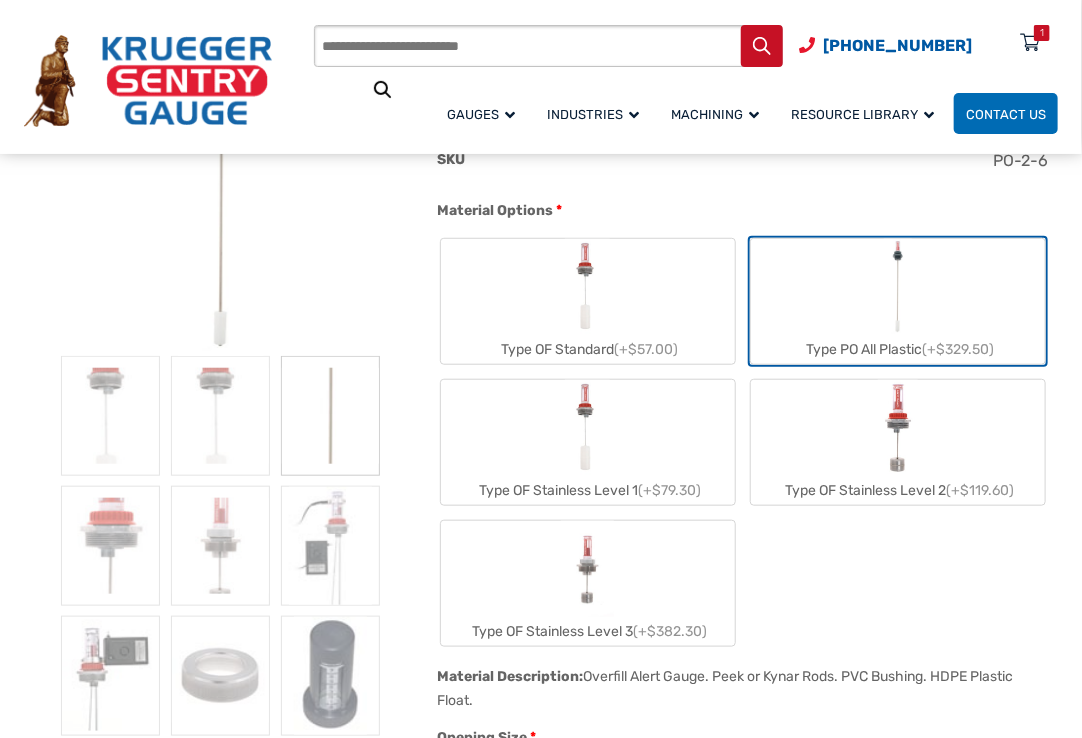 click at bounding box center [330, 416] 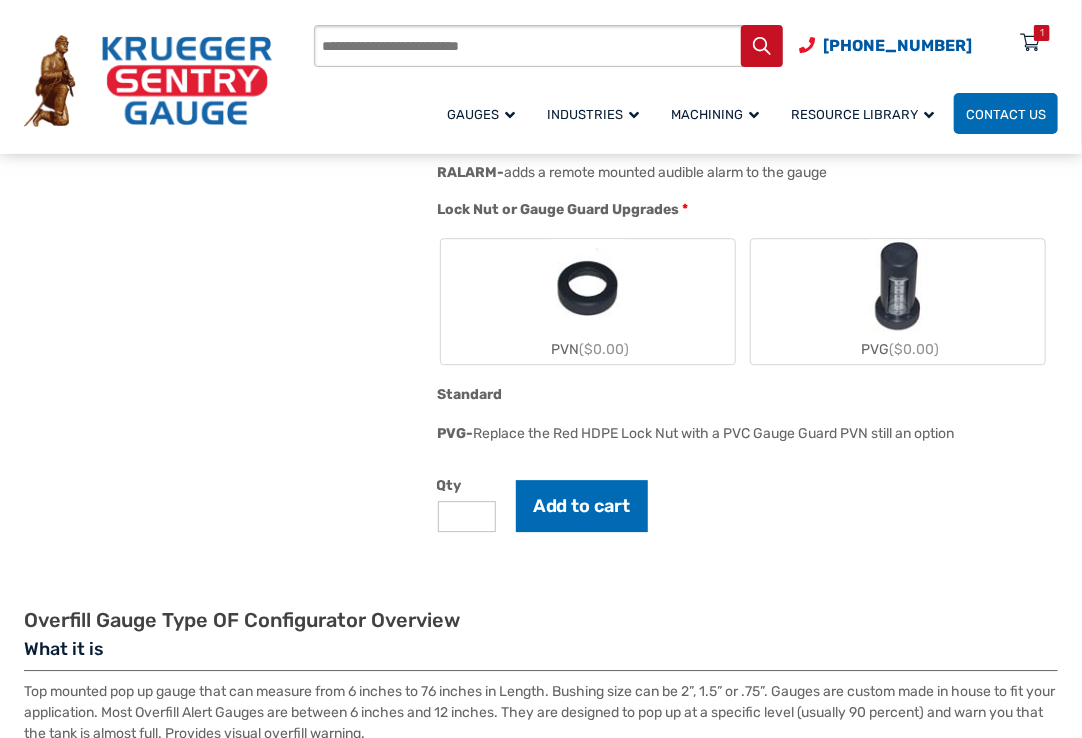 scroll, scrollTop: 1600, scrollLeft: 0, axis: vertical 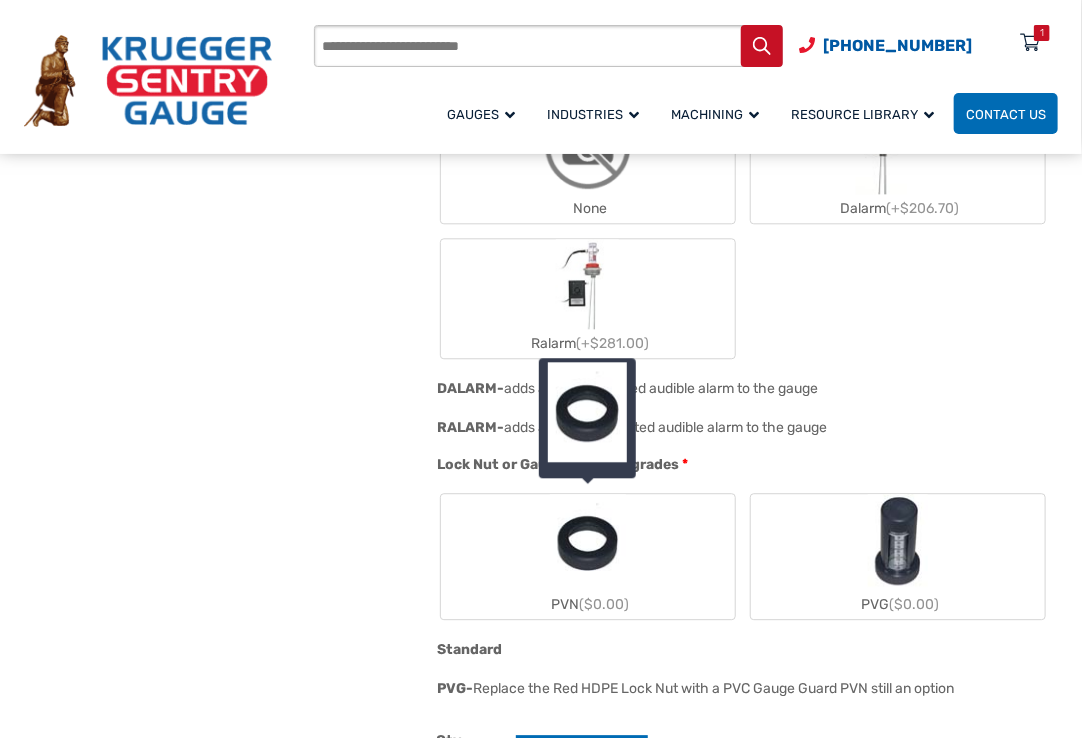 drag, startPoint x: 708, startPoint y: 552, endPoint x: 706, endPoint y: 530, distance: 22.090721 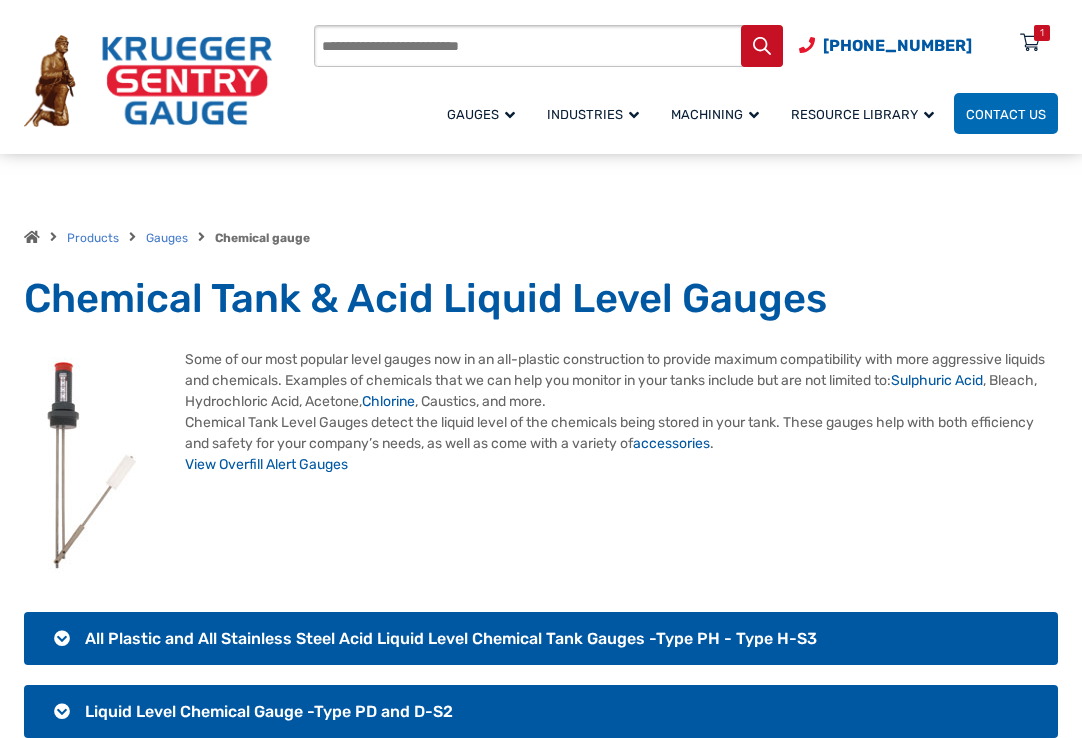 scroll, scrollTop: 1100, scrollLeft: 0, axis: vertical 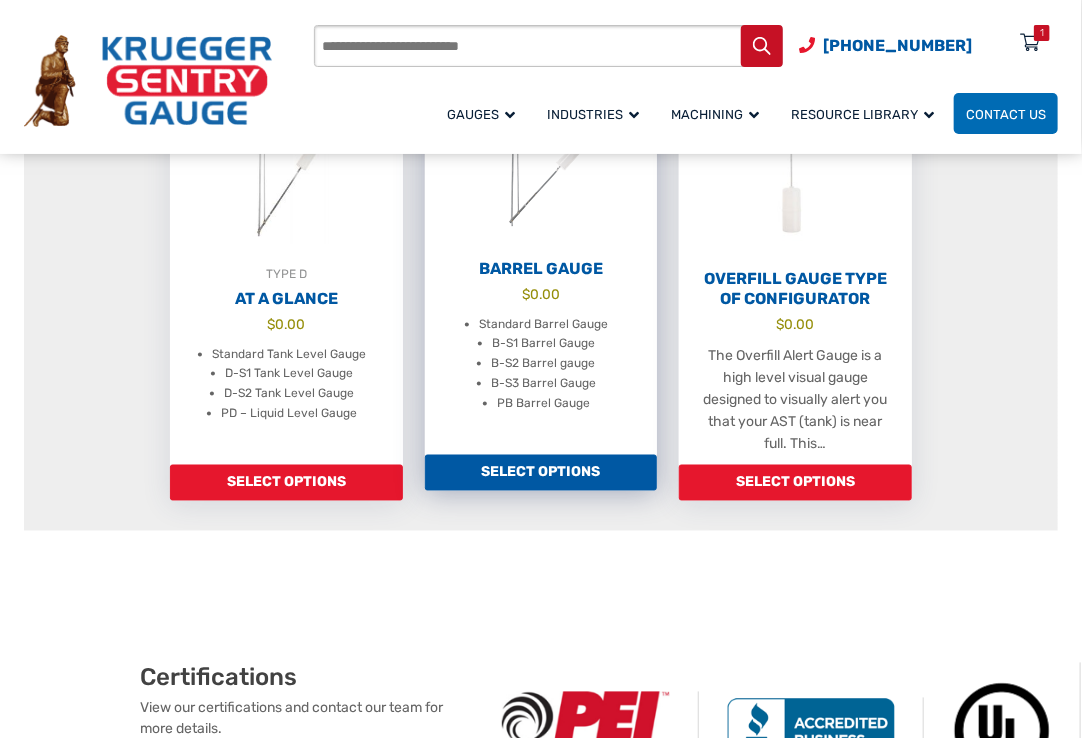 click on "Select options" at bounding box center (541, 473) 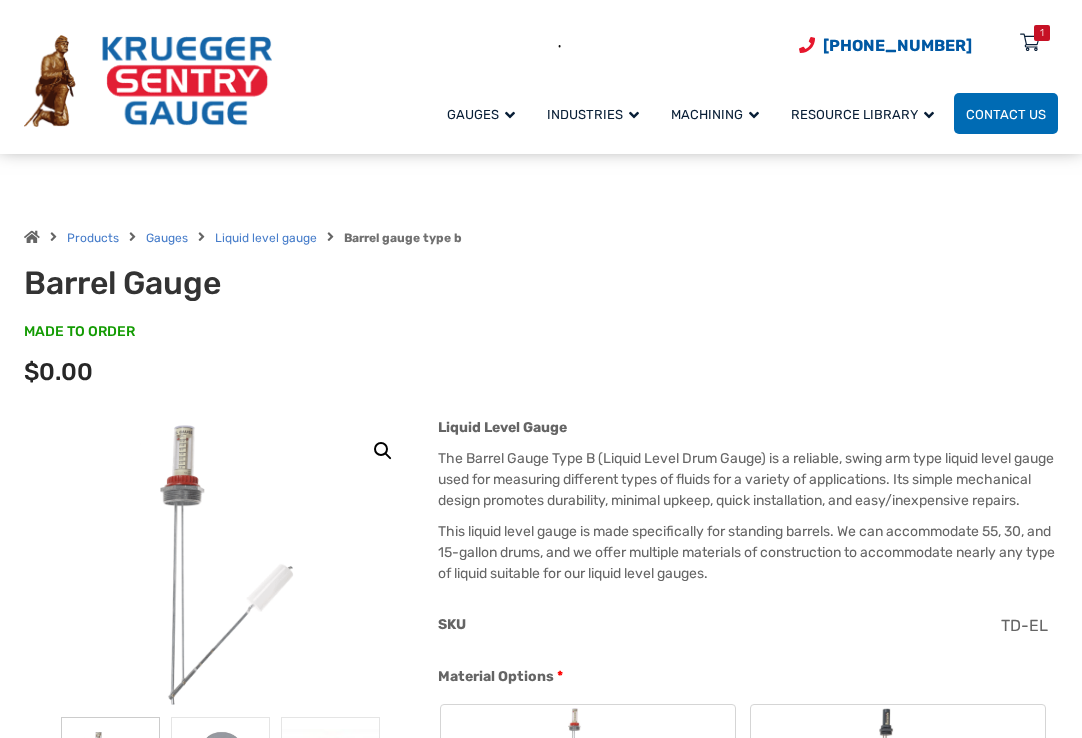 scroll, scrollTop: 600, scrollLeft: 0, axis: vertical 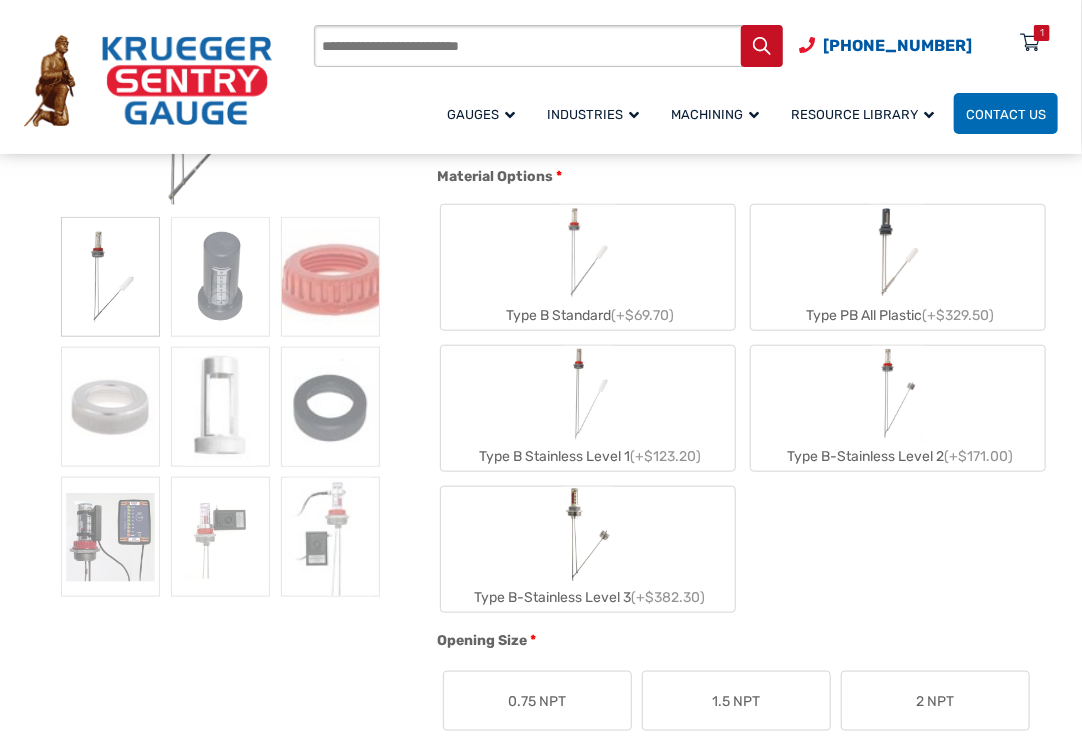 click 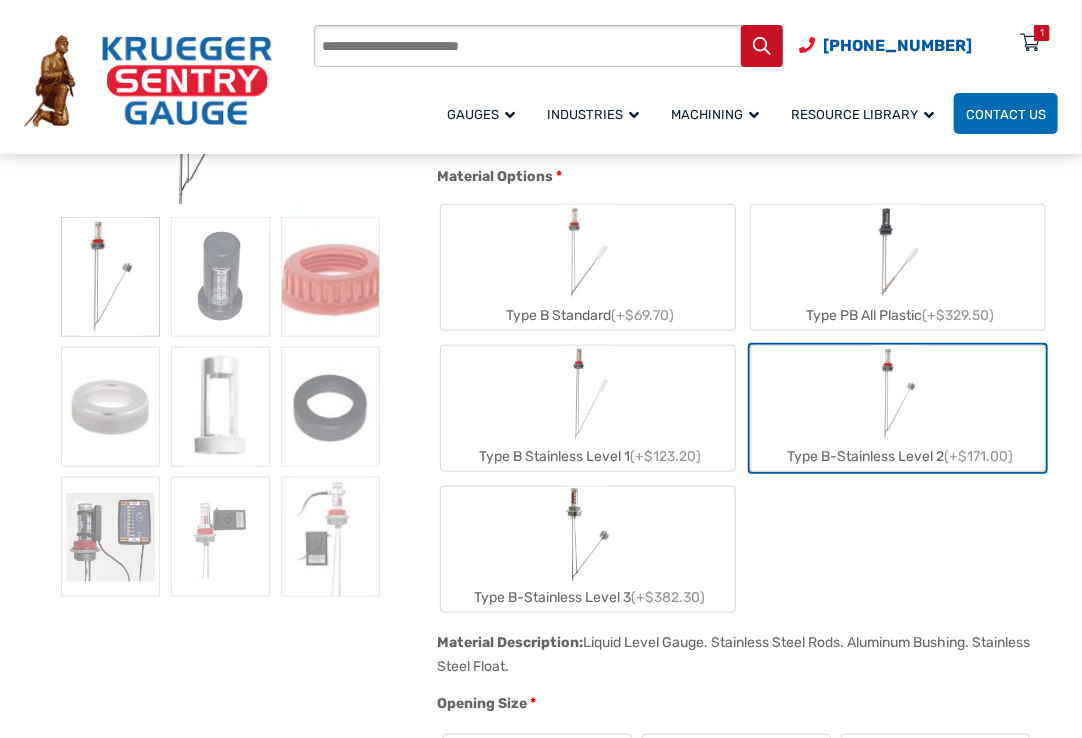 click 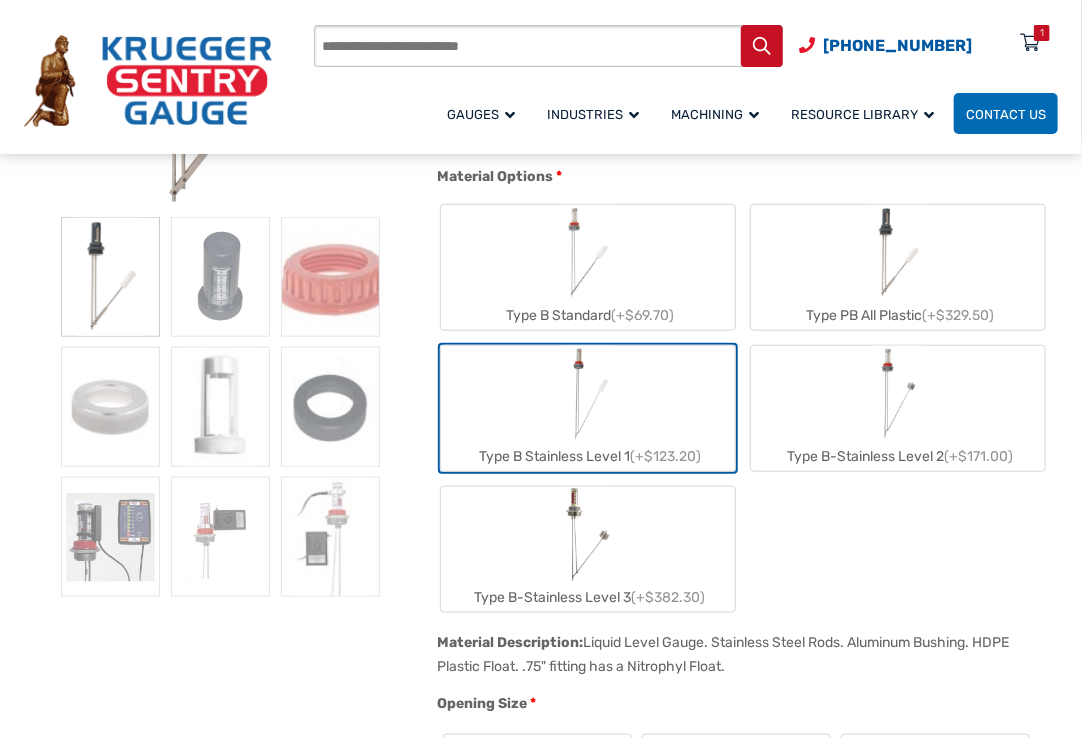 click on "Type B Stainless Level 1  (+$123.20)" 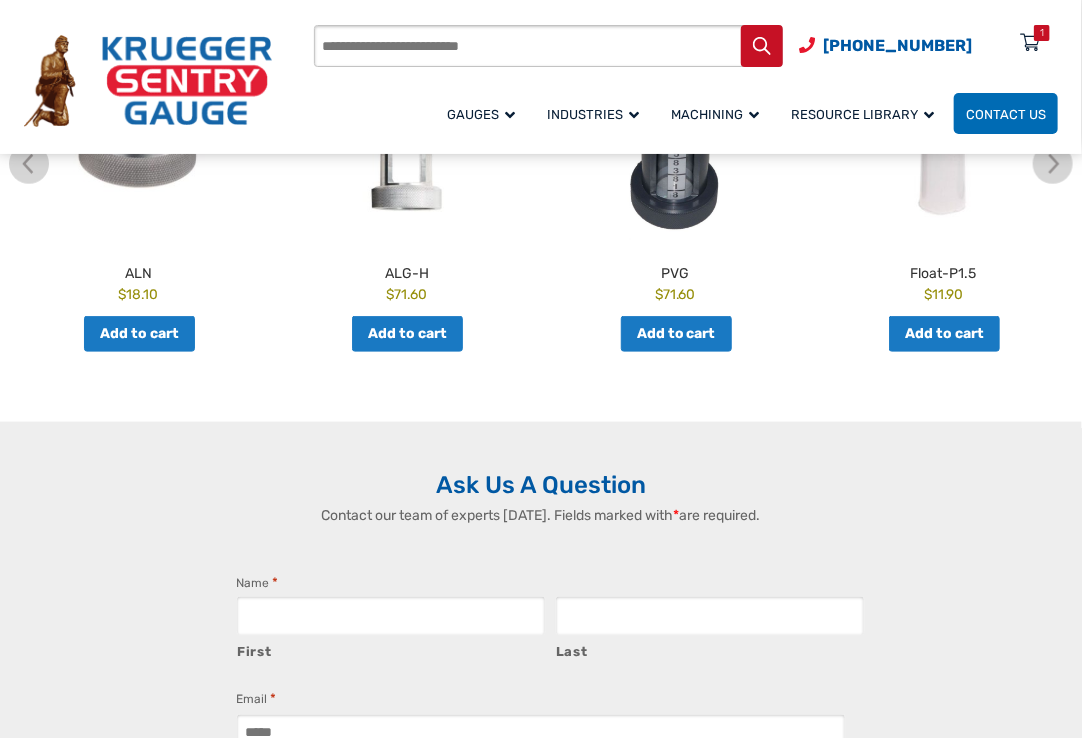 scroll, scrollTop: 3100, scrollLeft: 0, axis: vertical 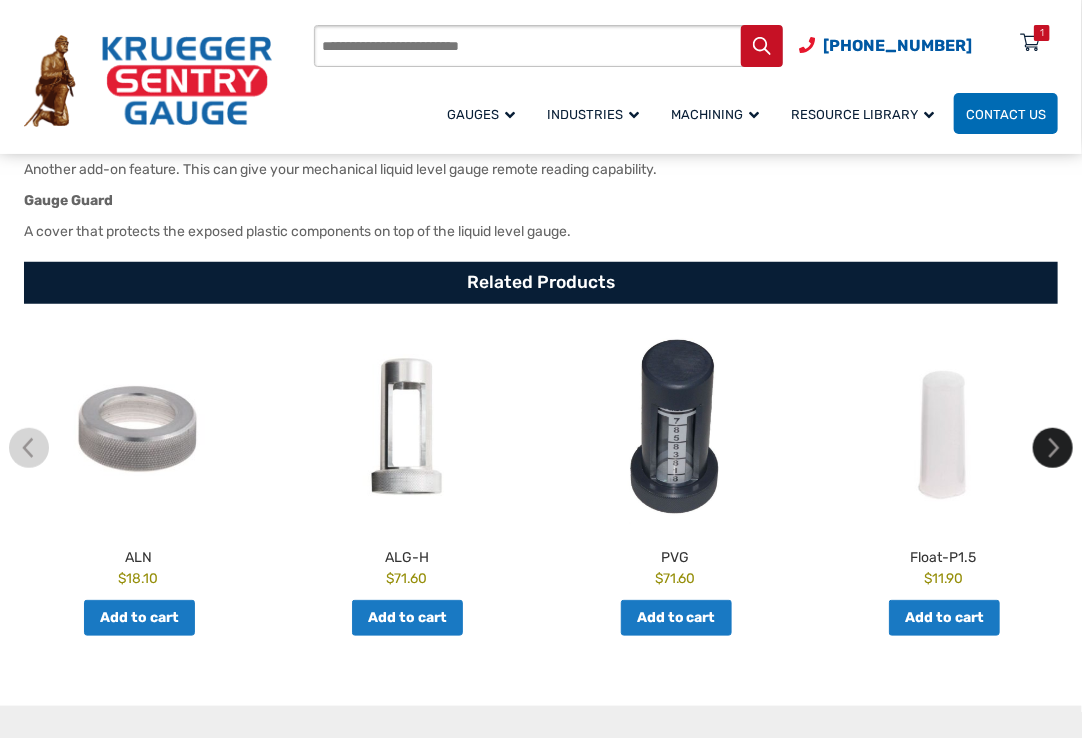 click at bounding box center [1053, 448] 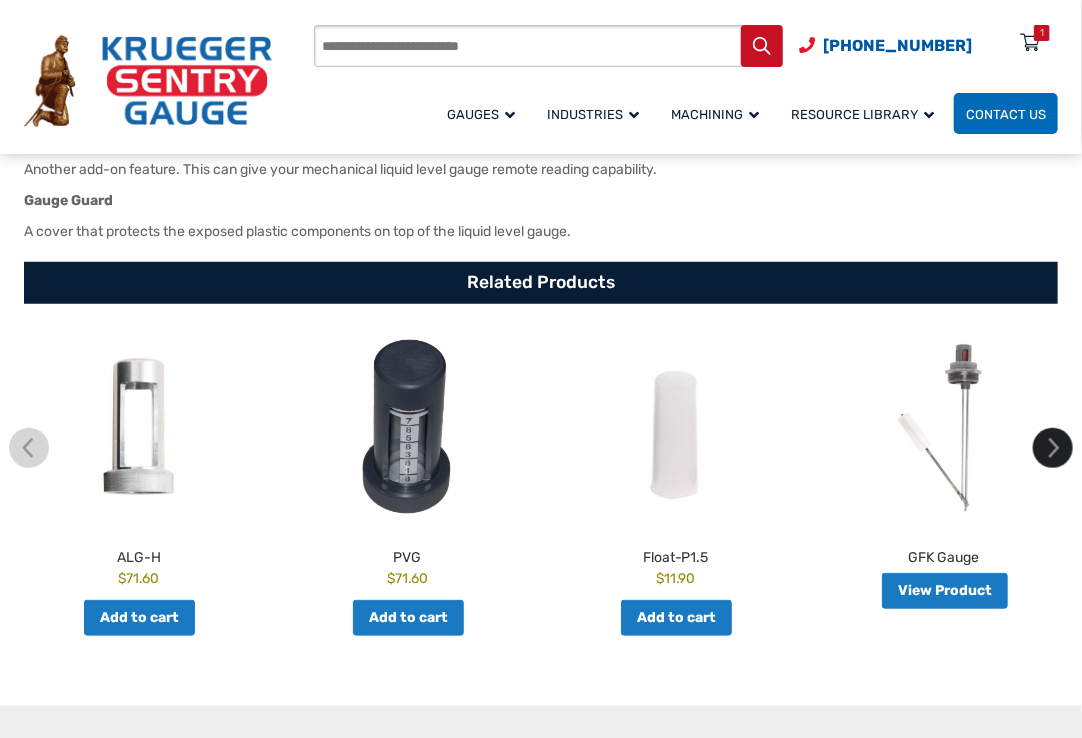 click at bounding box center (1053, 448) 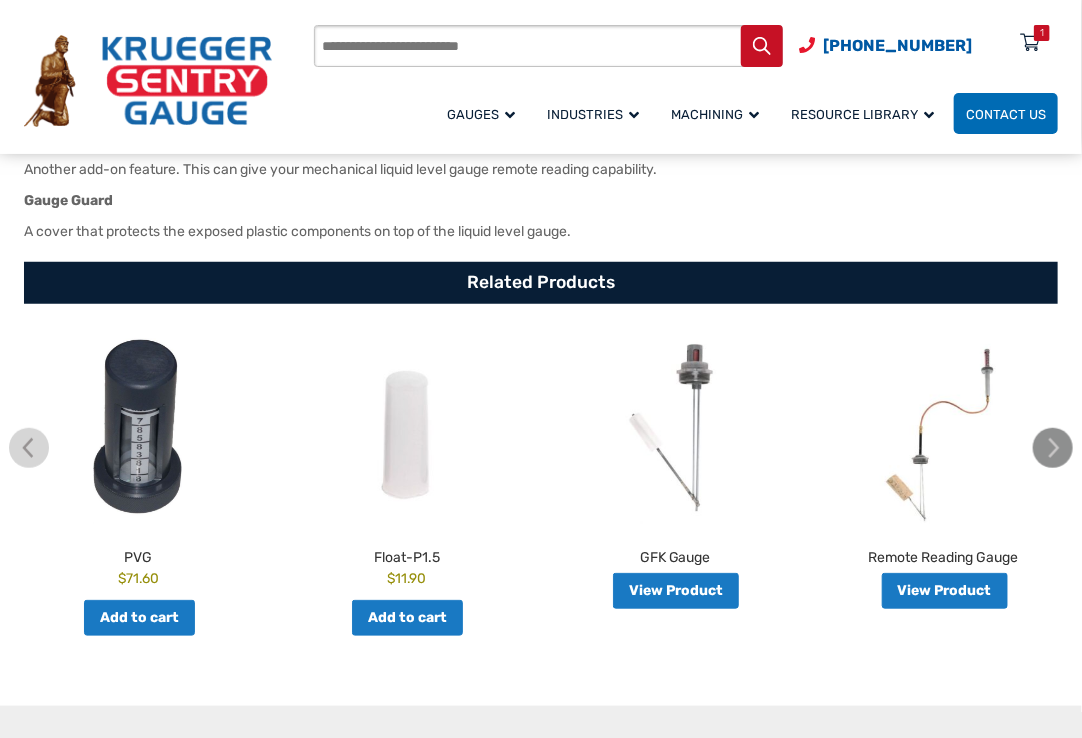 click at bounding box center (1053, 448) 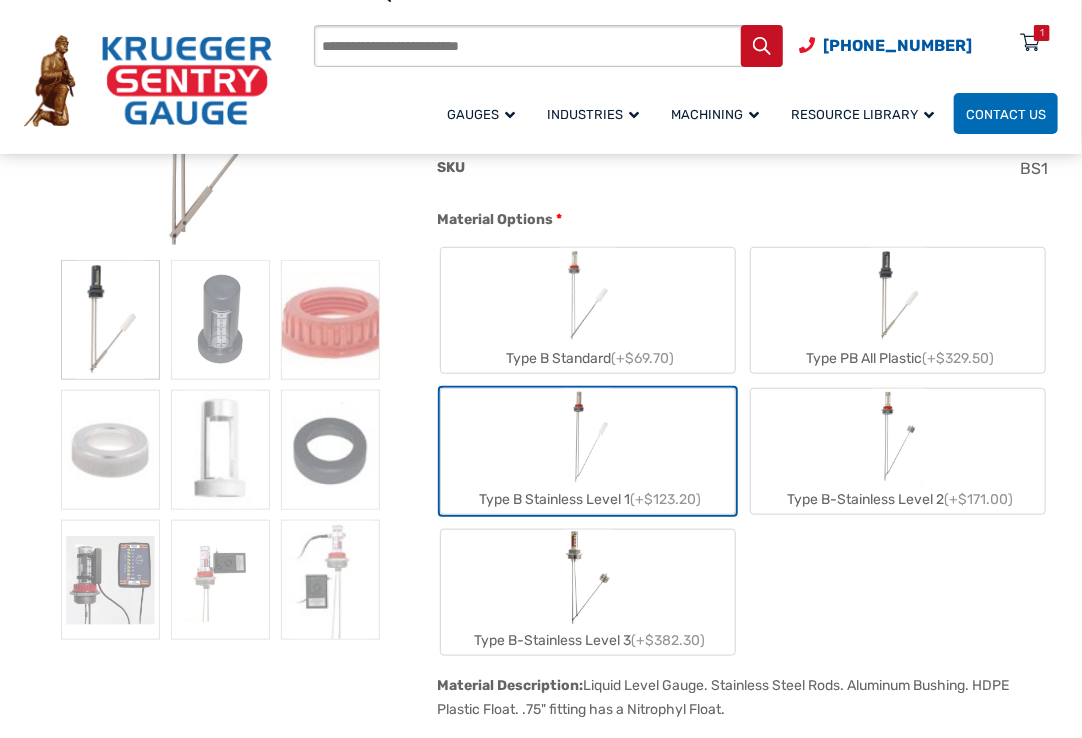 scroll, scrollTop: 500, scrollLeft: 0, axis: vertical 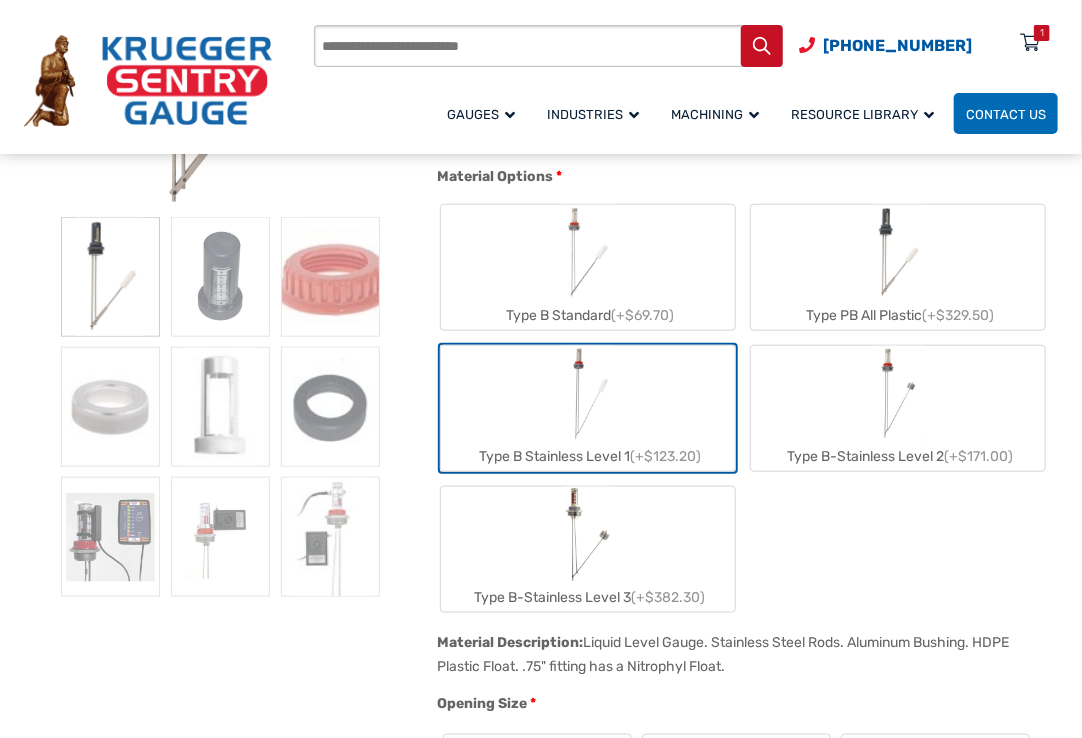 click 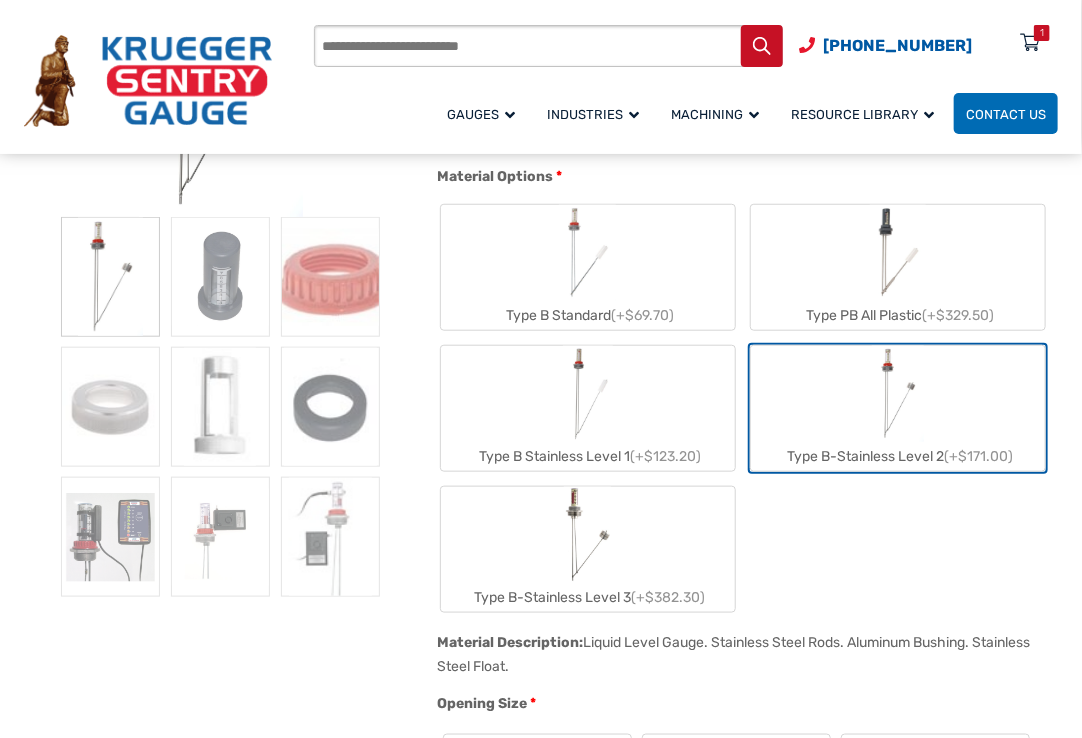 click on "Type B-Stainless Level 2  (+$171.00)" 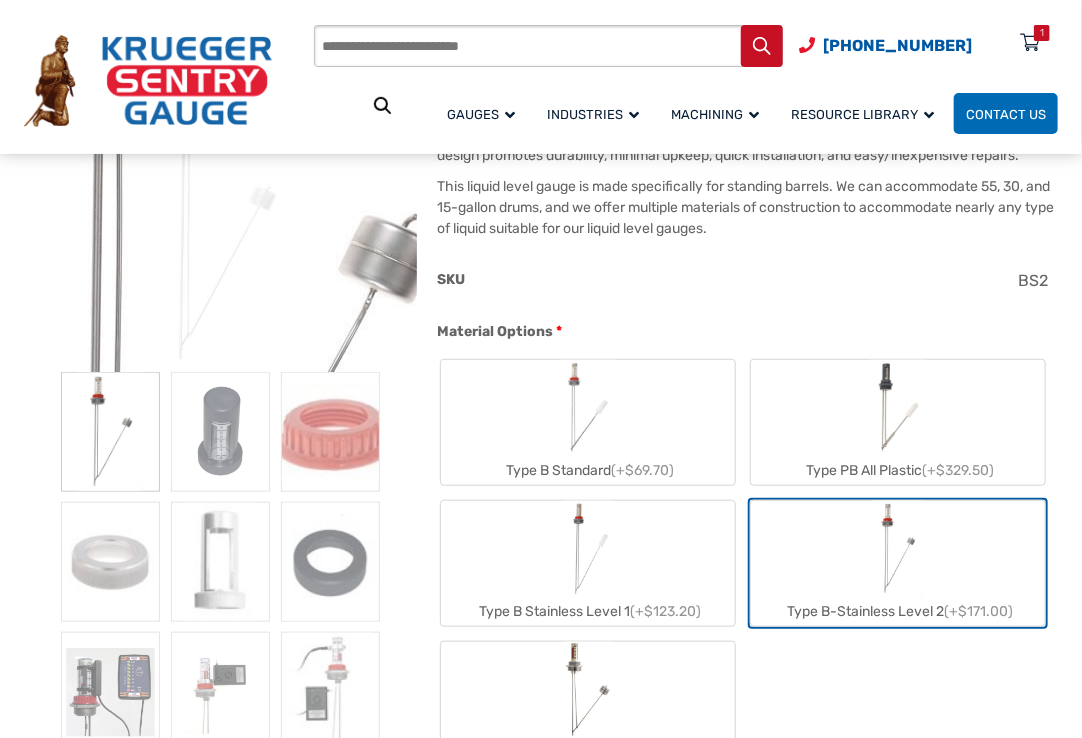 scroll, scrollTop: 200, scrollLeft: 0, axis: vertical 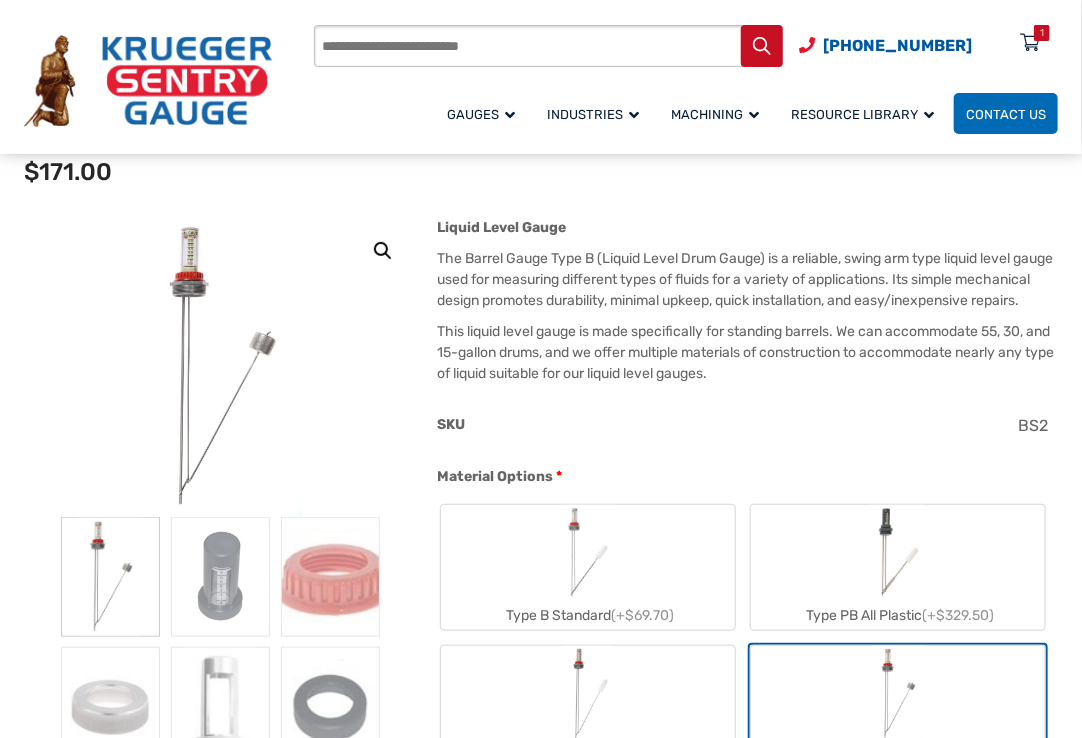 click on "Type B Stainless Level 1  (+$123.20)" 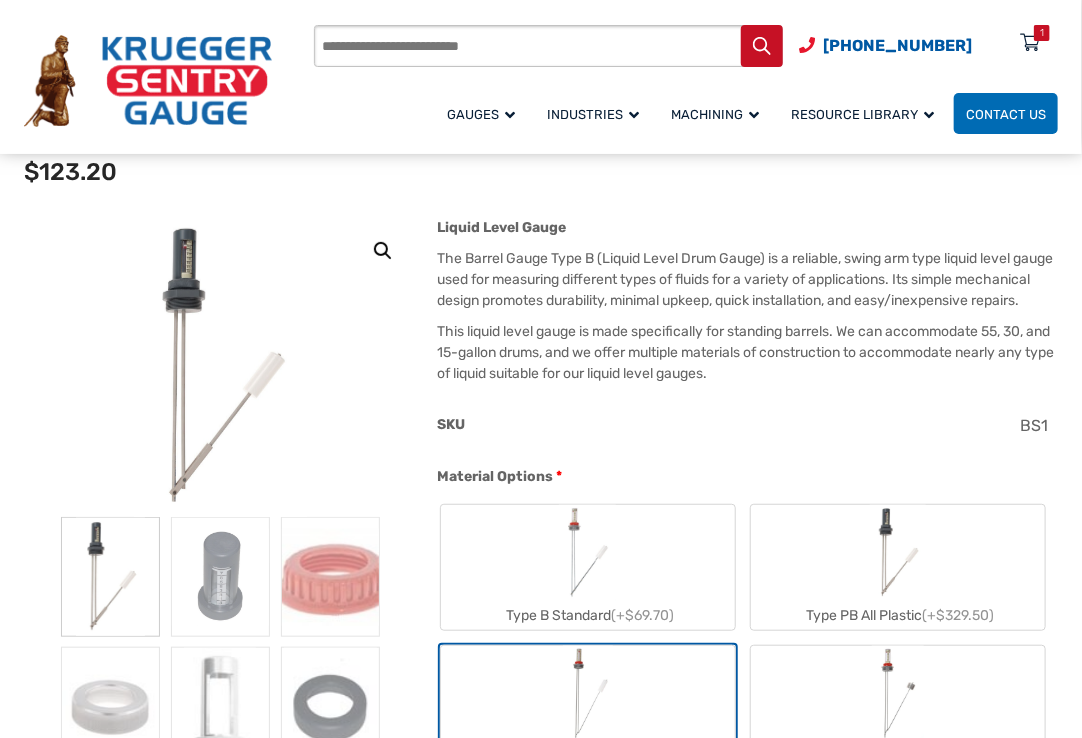 click 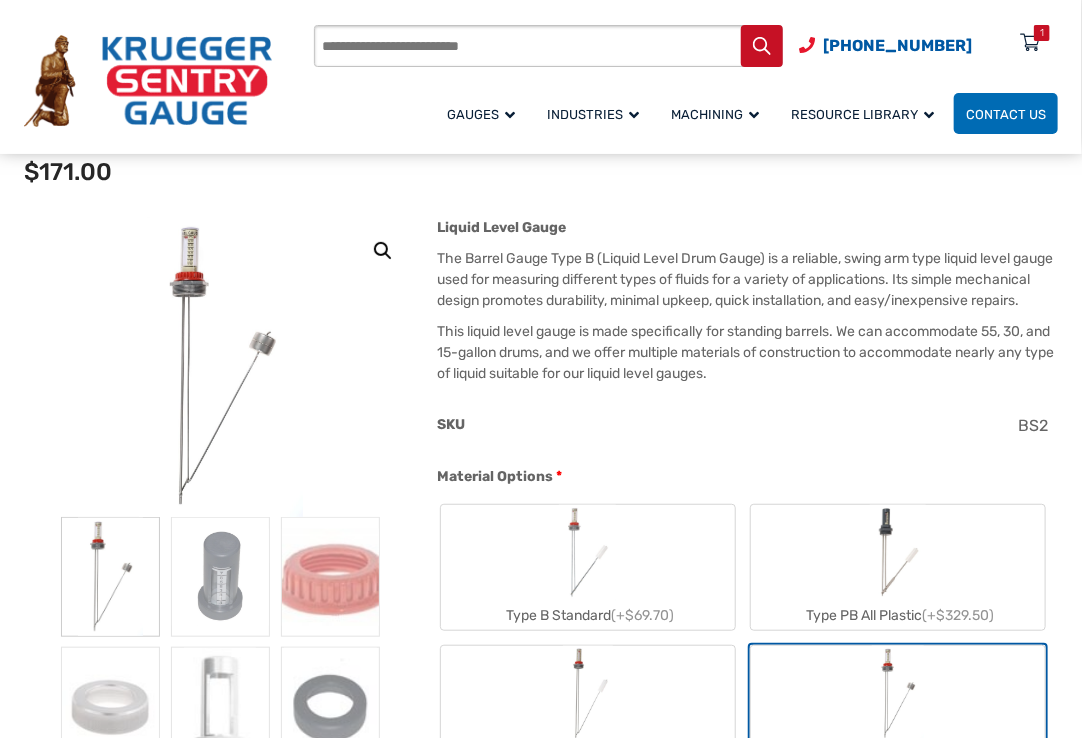 scroll, scrollTop: 300, scrollLeft: 0, axis: vertical 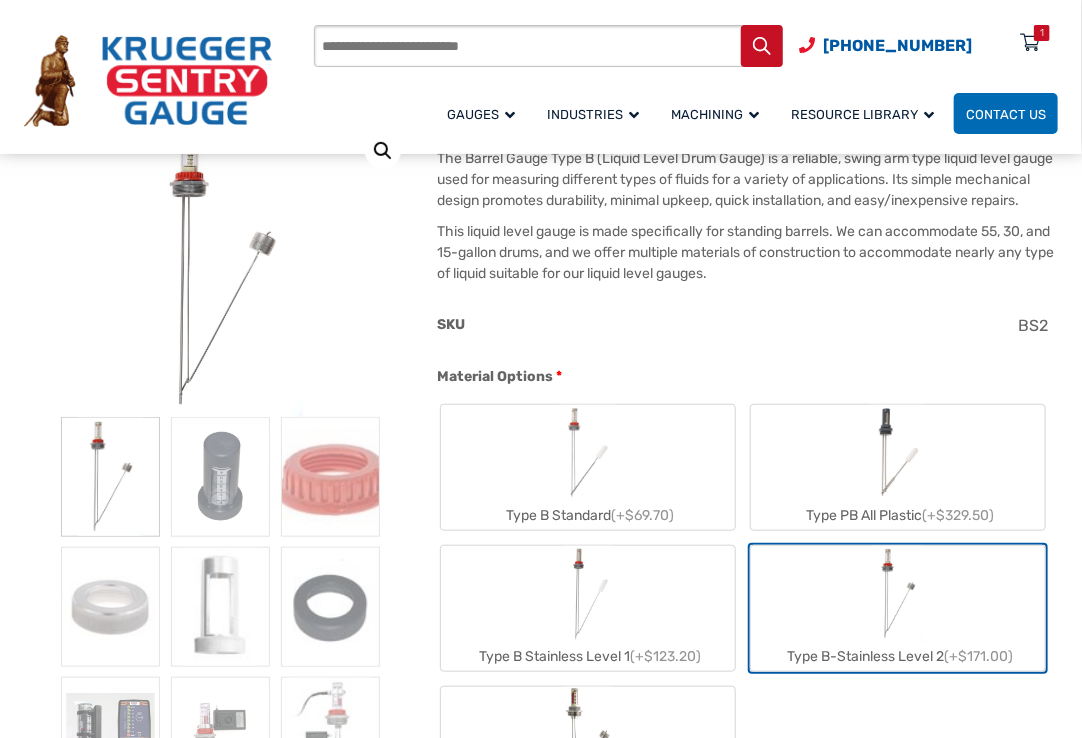 click 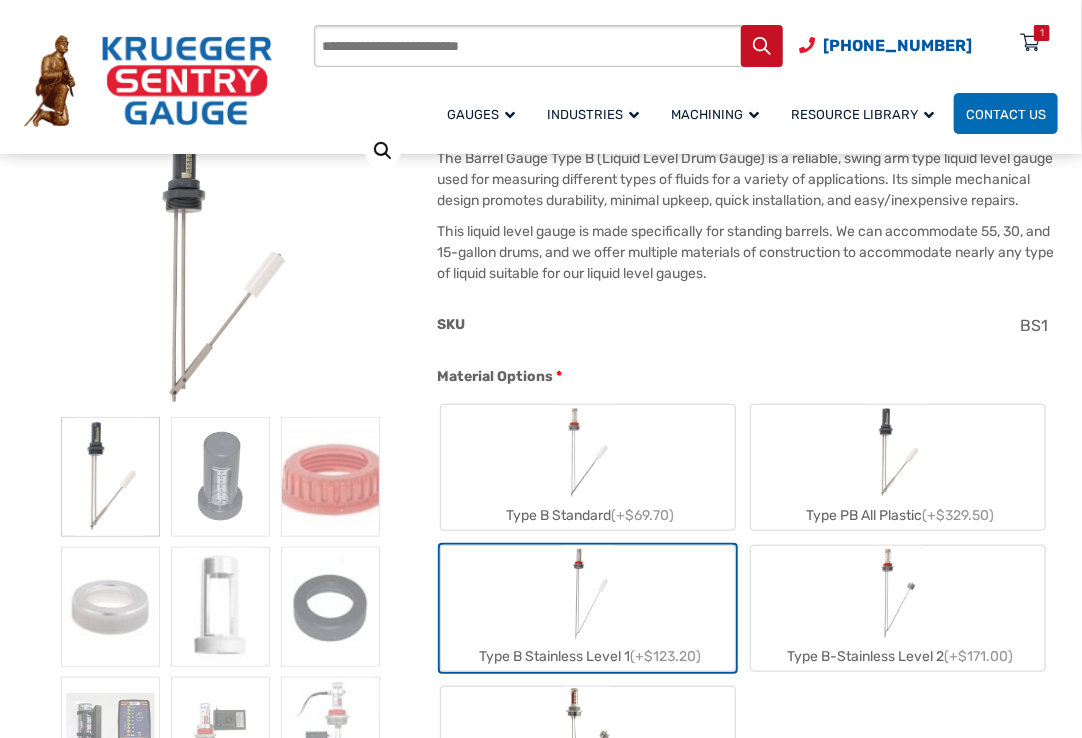 click 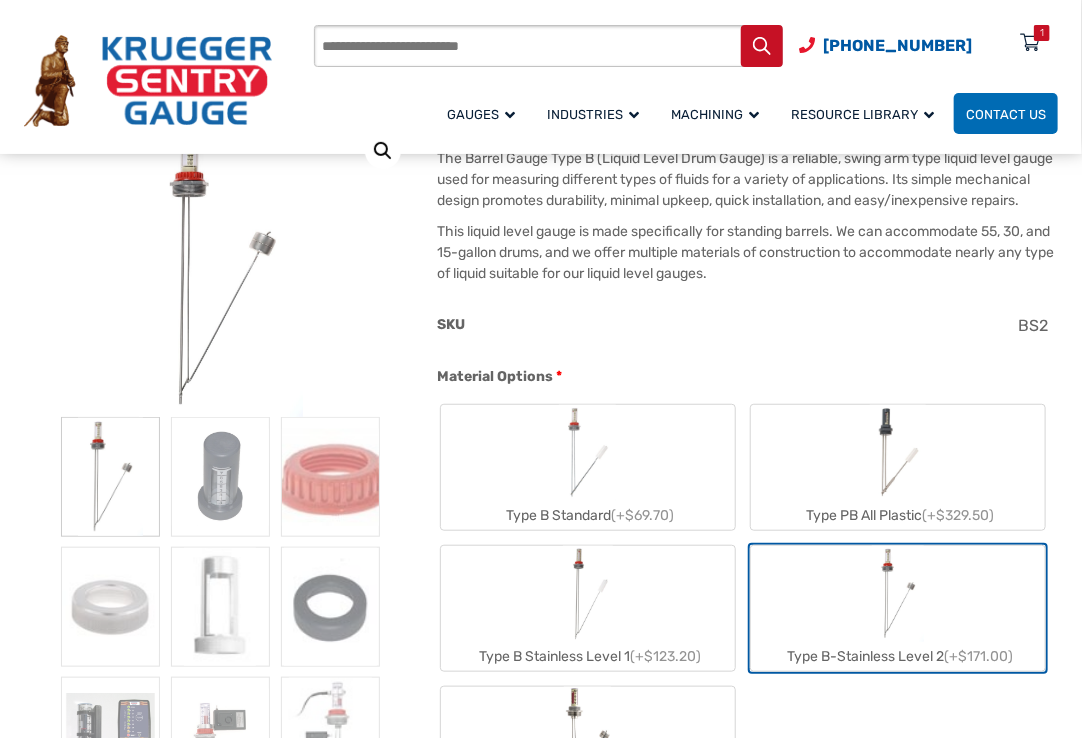 click on "Type B Stainless Level 1  (+$123.20)" 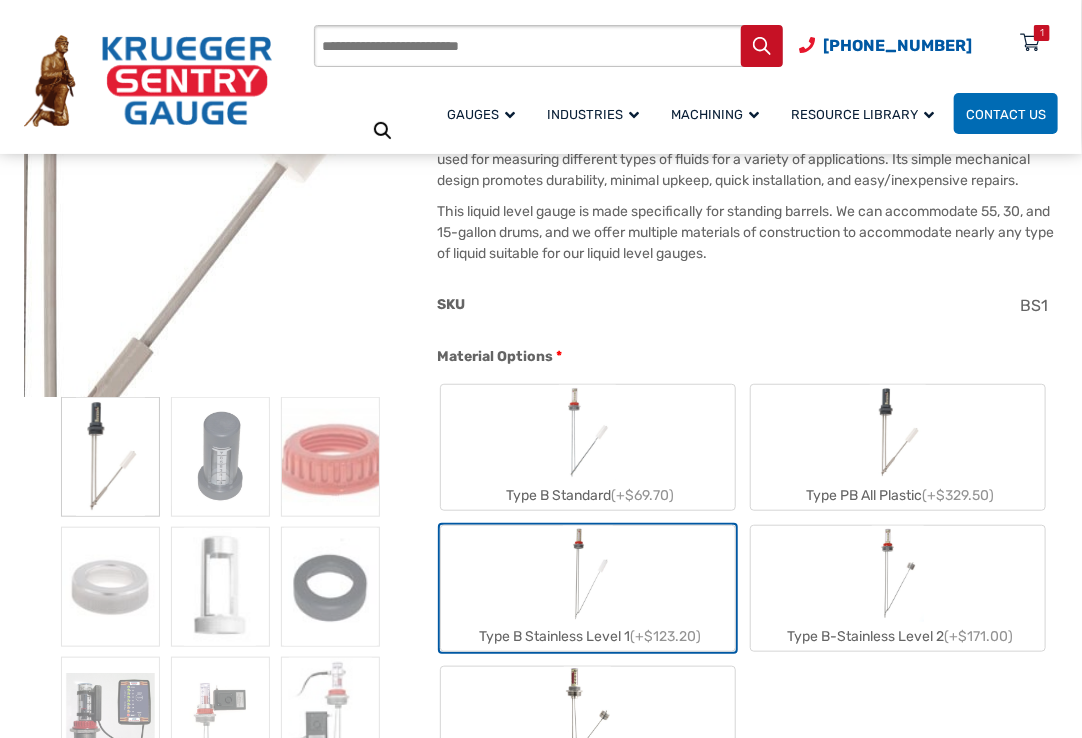 scroll, scrollTop: 400, scrollLeft: 0, axis: vertical 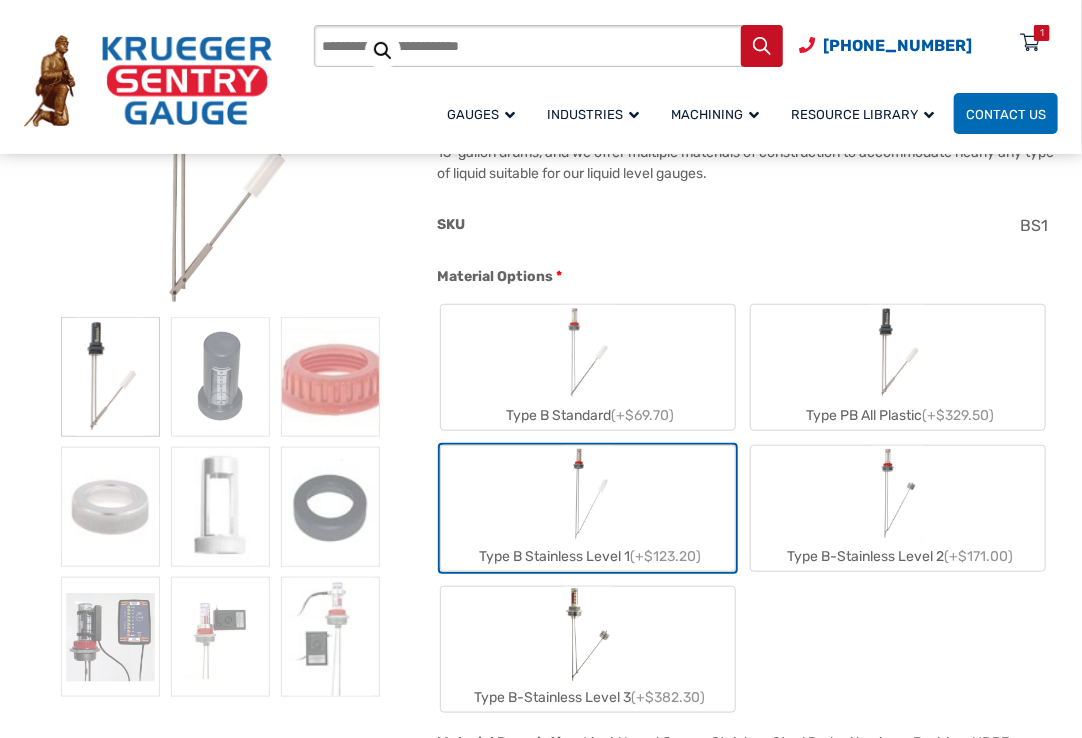 click on "Type B-Stainless Level 3  (+$382.30)" 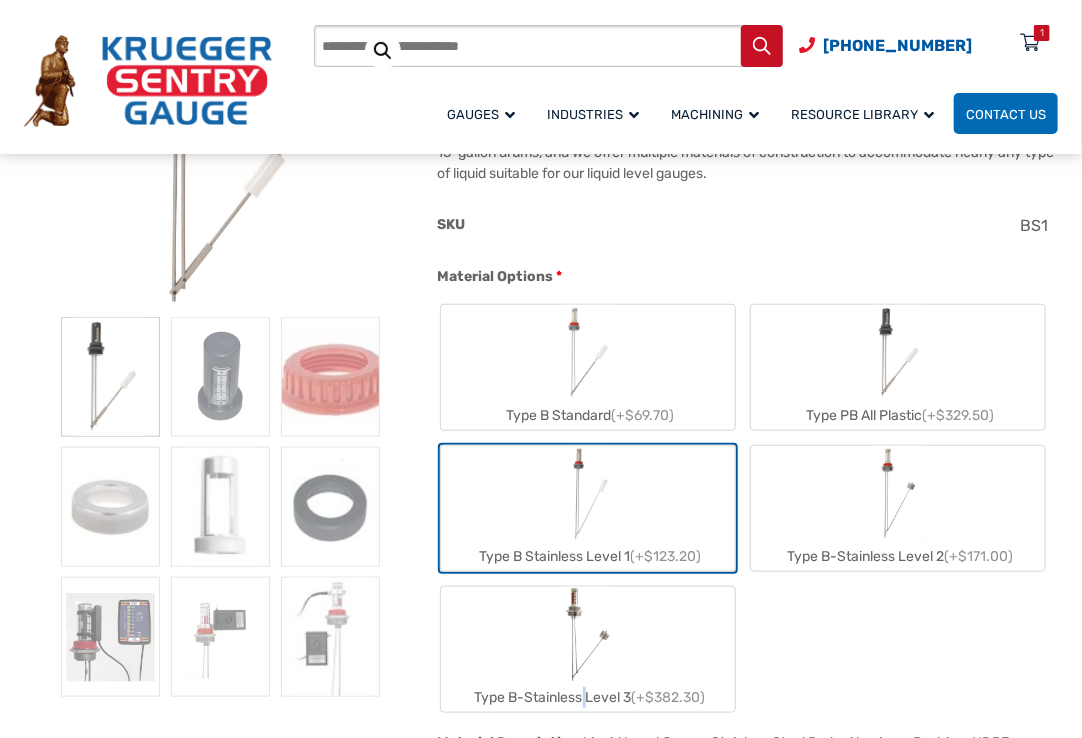 click 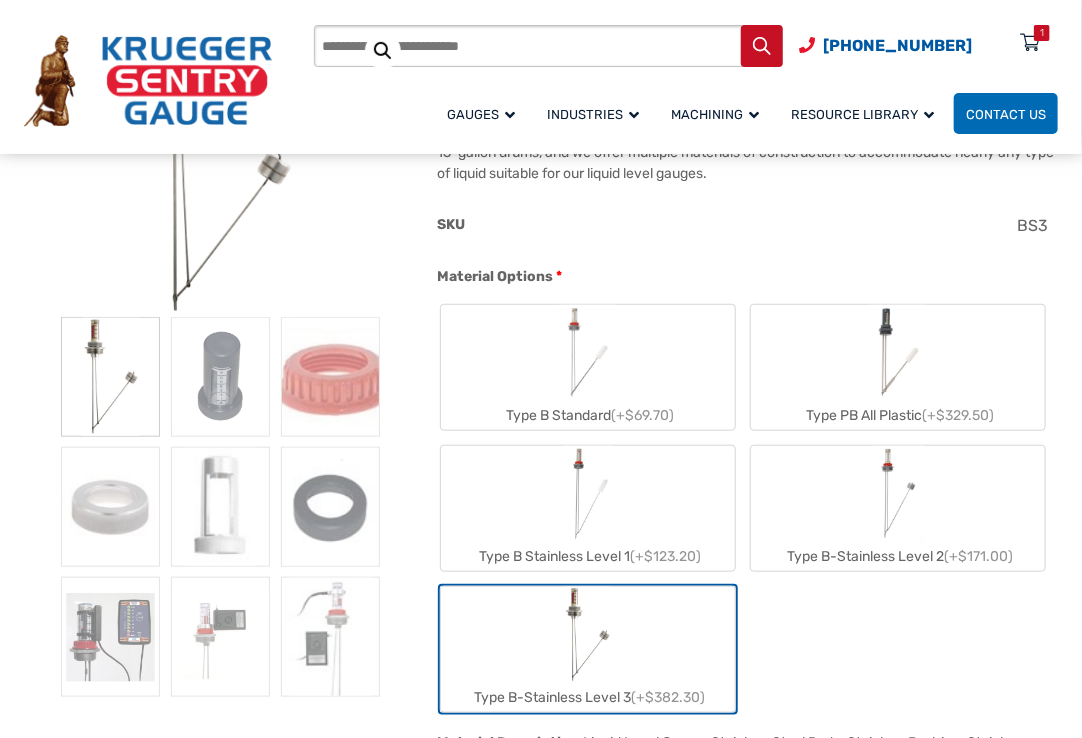 click on "Type B-Stainless Level 2  (+$171.00)" 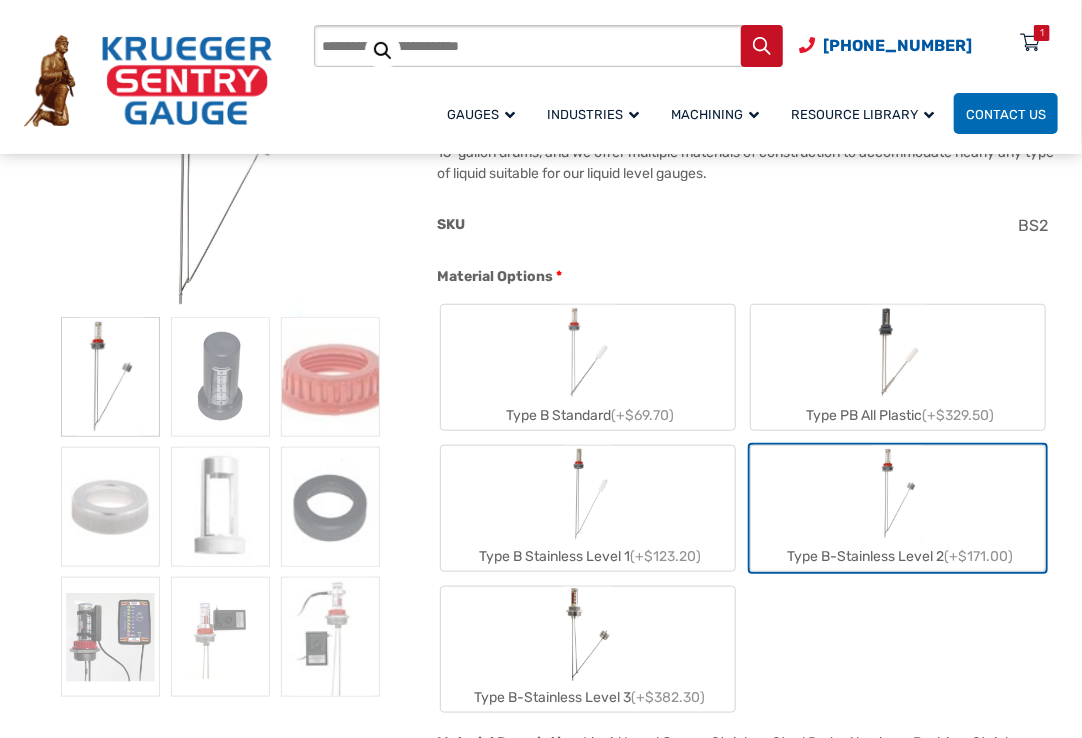 click 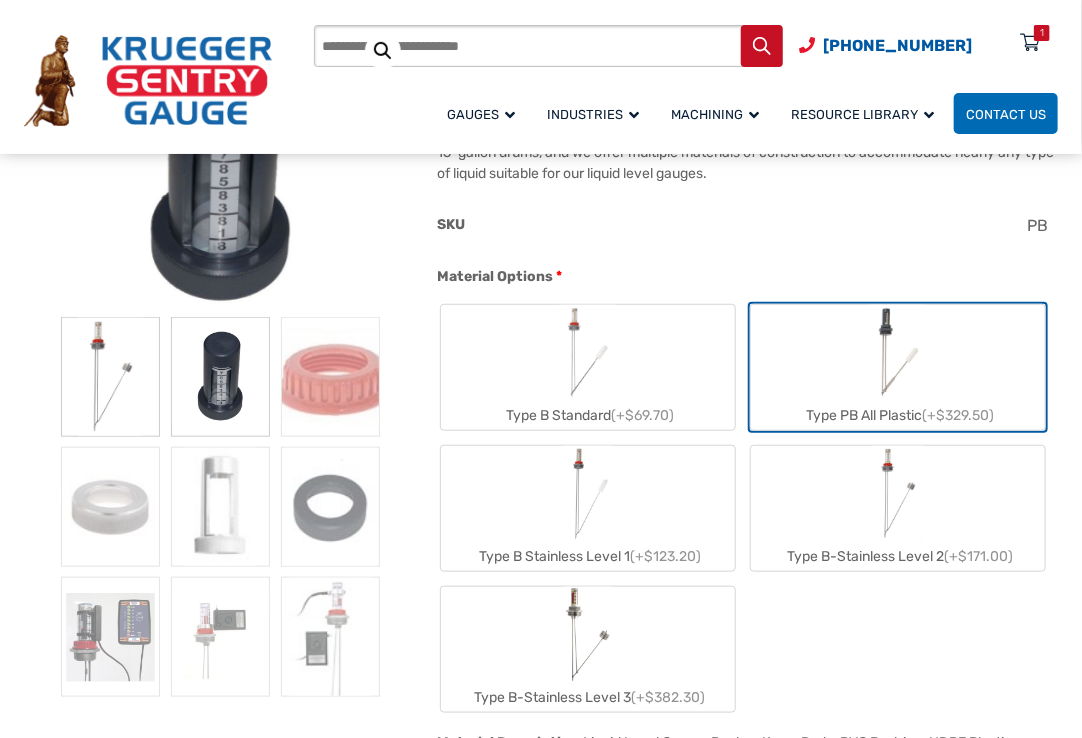 click at bounding box center [110, 377] 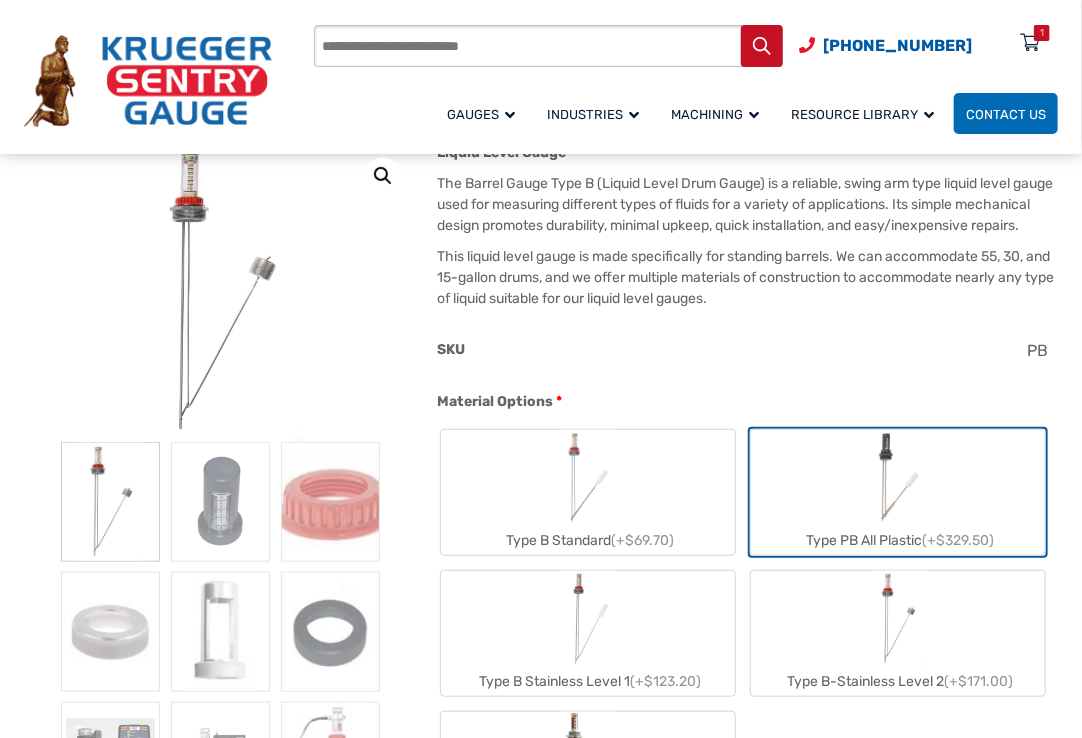scroll, scrollTop: 400, scrollLeft: 0, axis: vertical 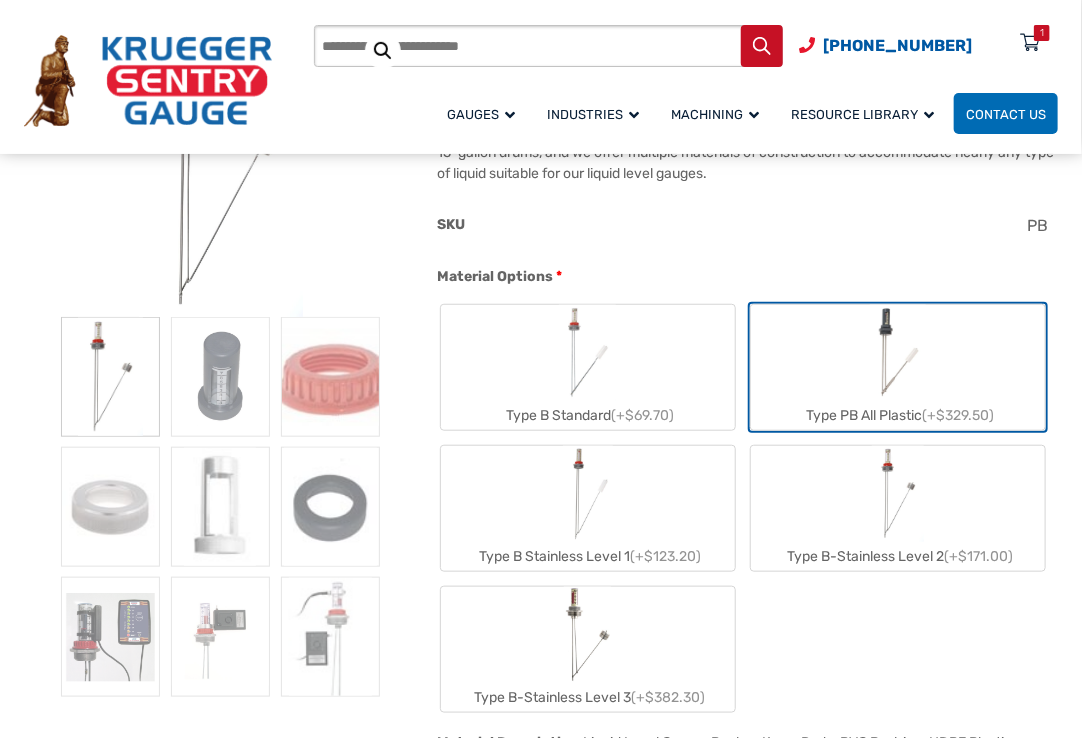 drag, startPoint x: 916, startPoint y: 518, endPoint x: 909, endPoint y: 510, distance: 10.630146 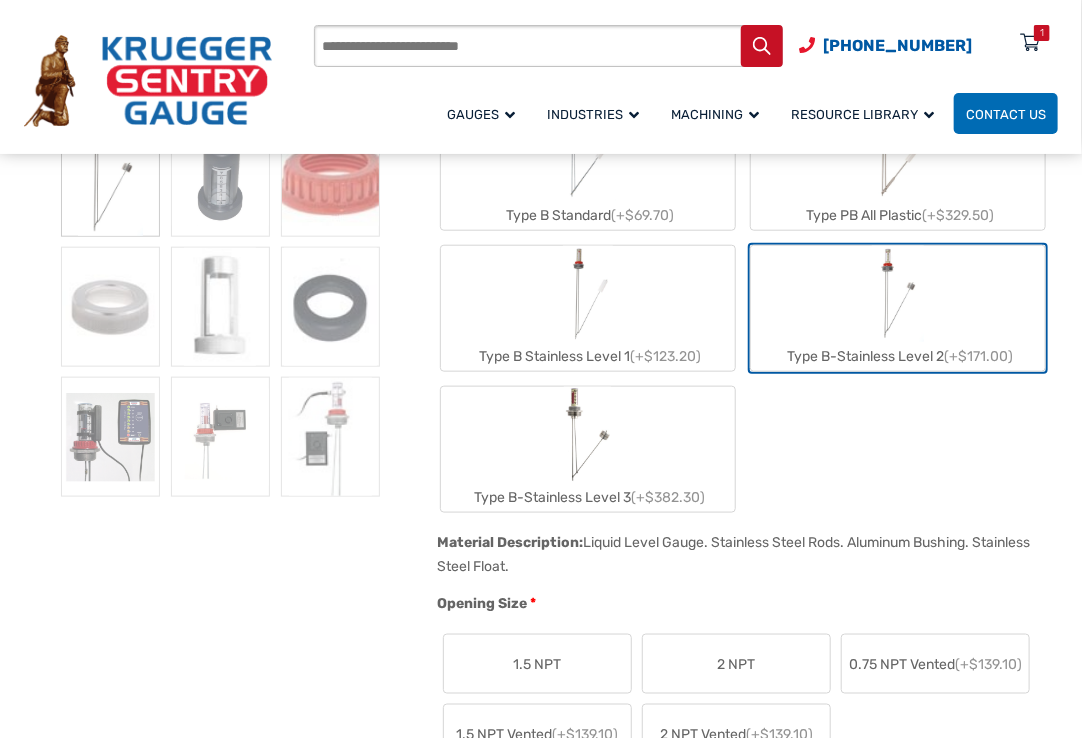 scroll, scrollTop: 700, scrollLeft: 0, axis: vertical 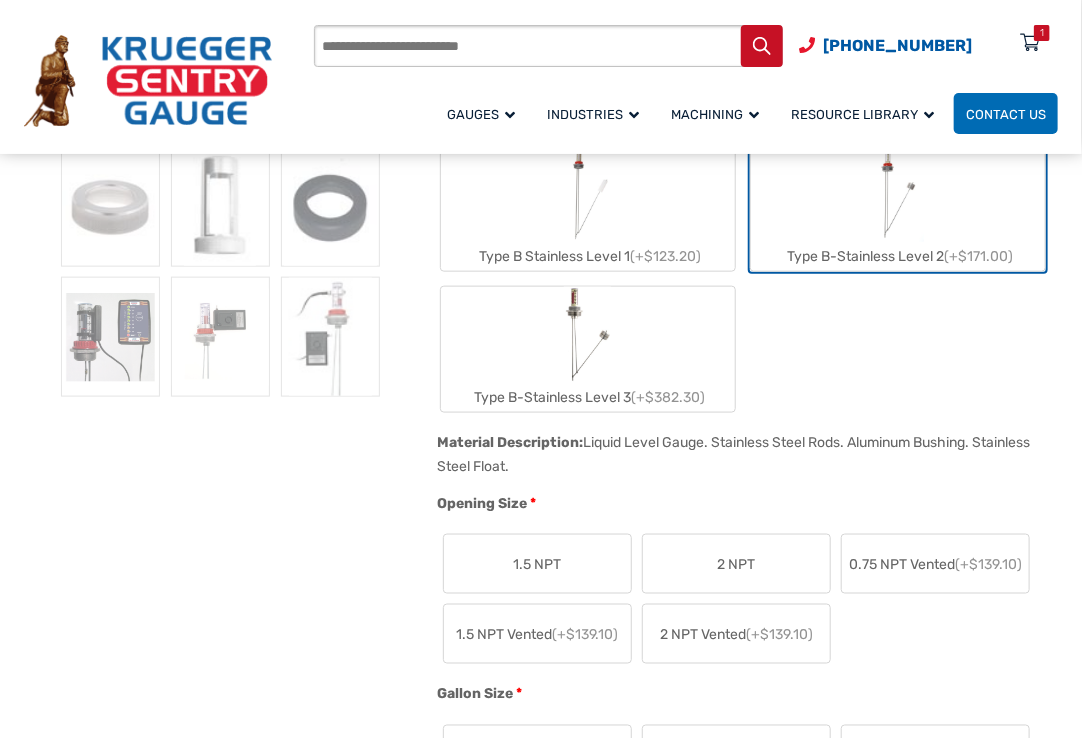 drag, startPoint x: 826, startPoint y: 456, endPoint x: 843, endPoint y: 509, distance: 55.65968 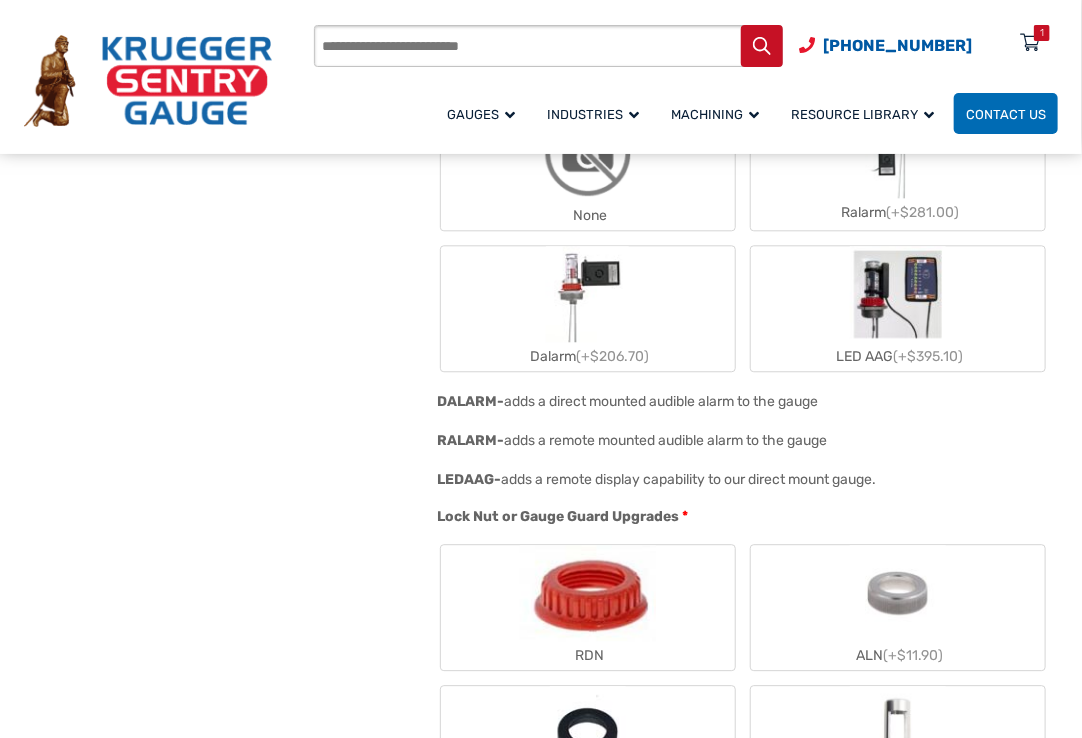 scroll, scrollTop: 1800, scrollLeft: 0, axis: vertical 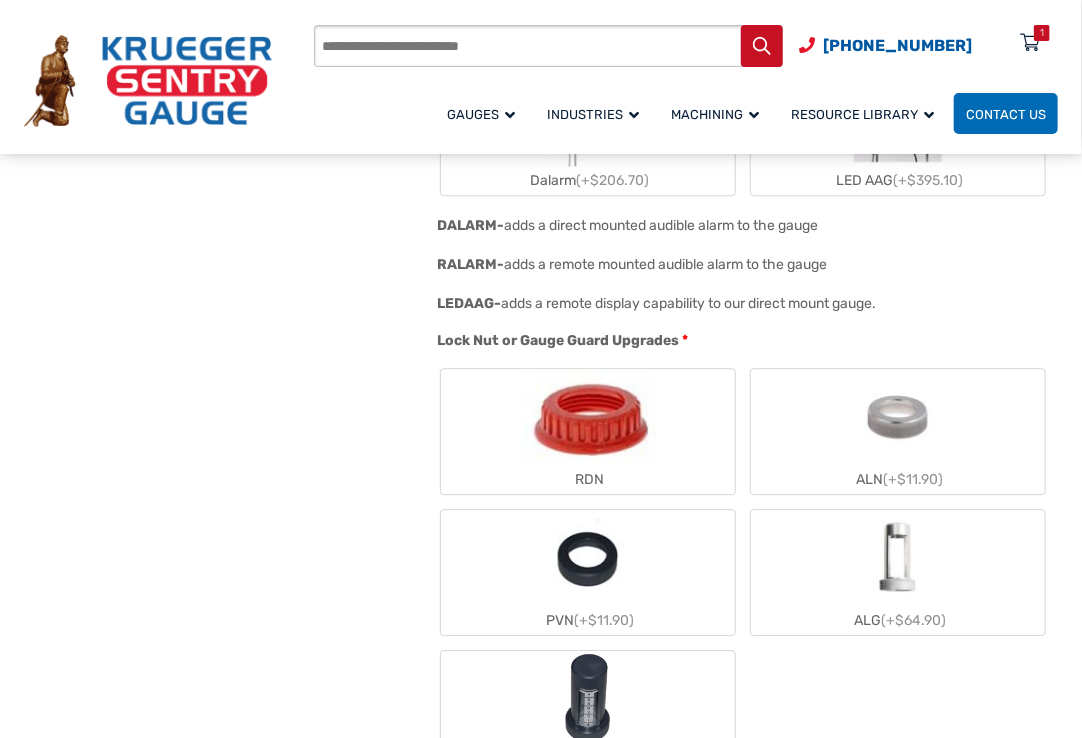 click 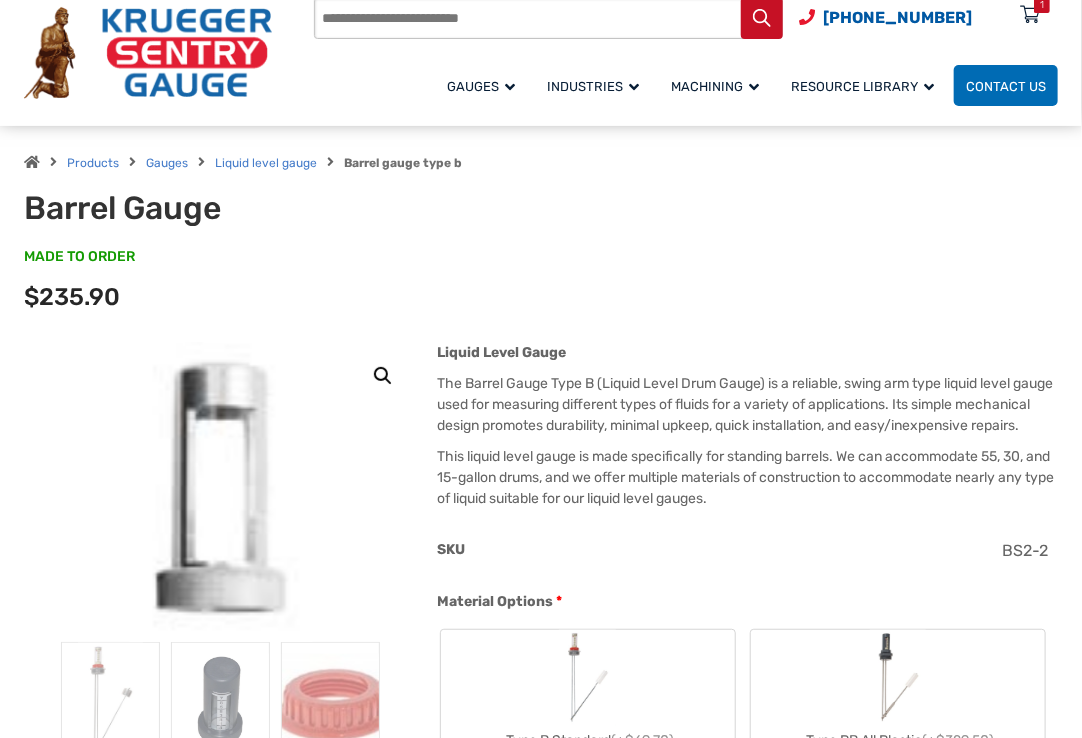 scroll, scrollTop: 0, scrollLeft: 0, axis: both 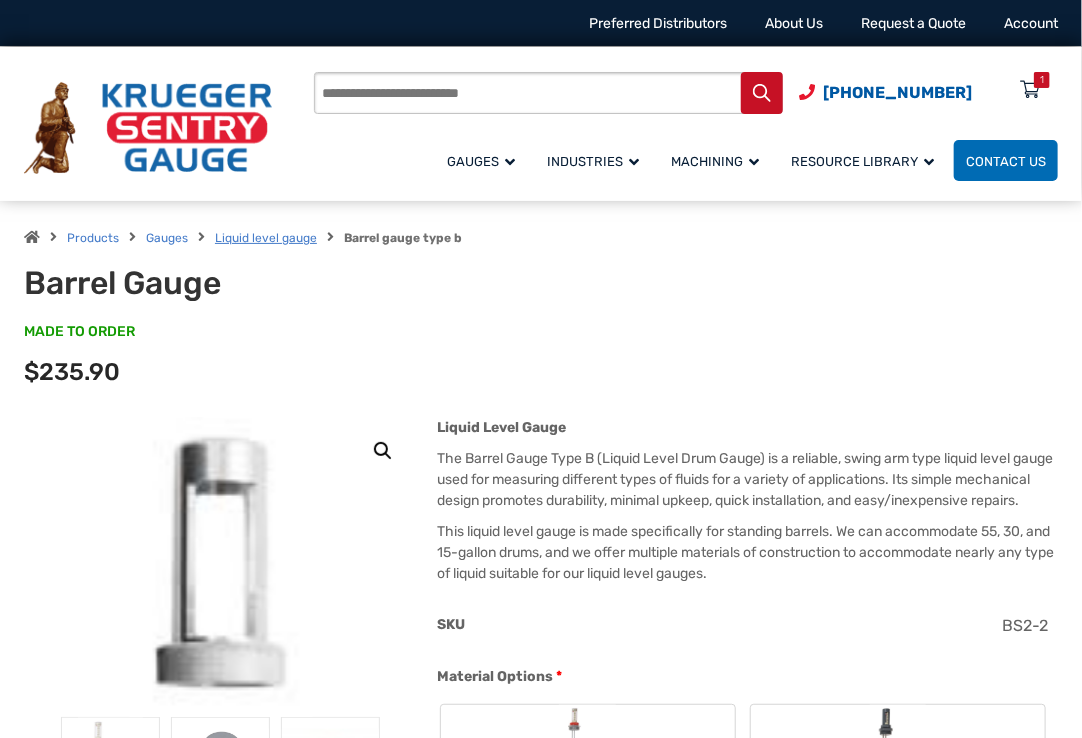drag, startPoint x: 284, startPoint y: 250, endPoint x: 266, endPoint y: 239, distance: 21.095022 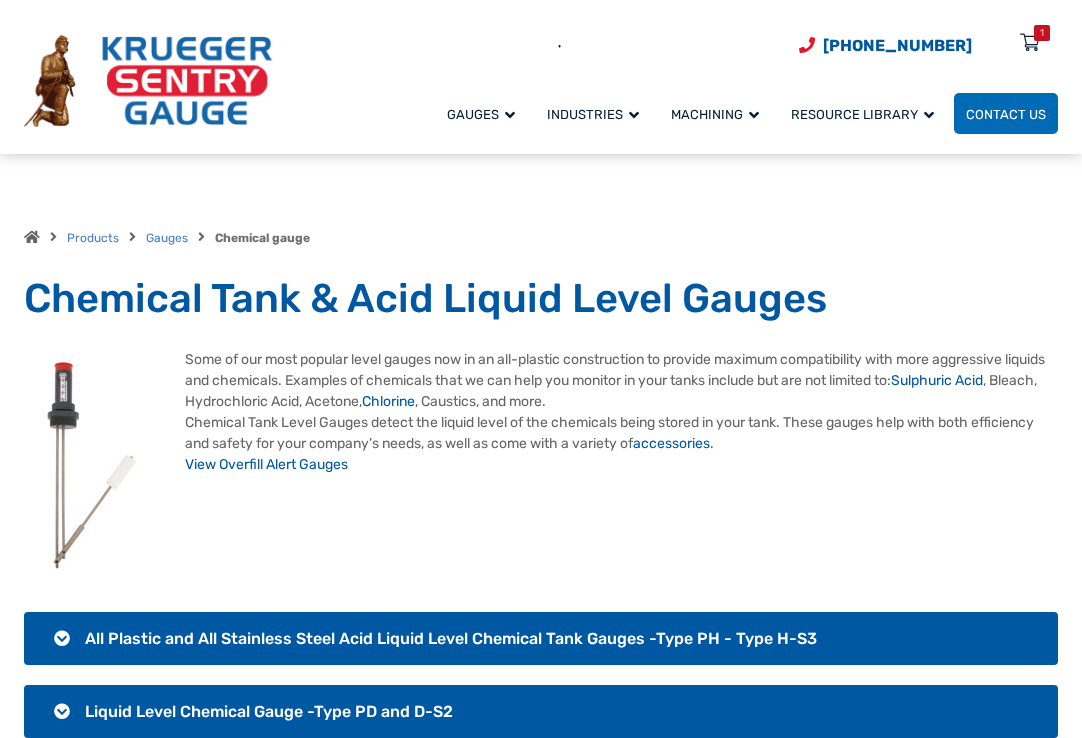 scroll, scrollTop: 900, scrollLeft: 0, axis: vertical 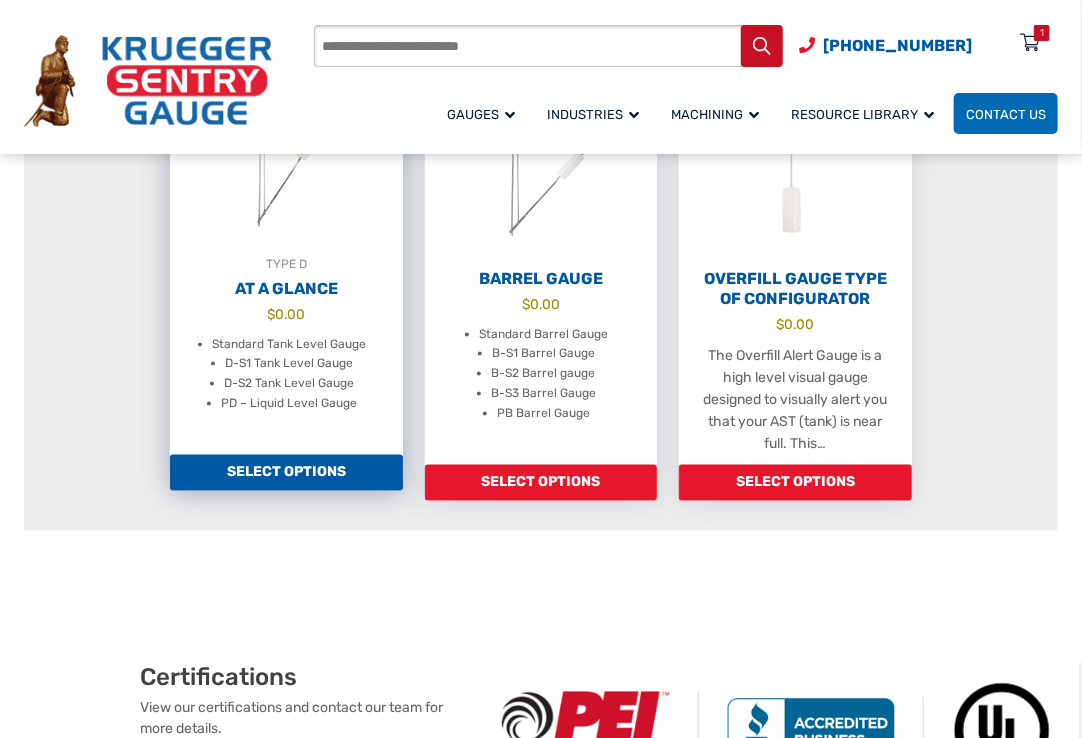 click on "Standard Tank Level Gauge" at bounding box center (289, 345) 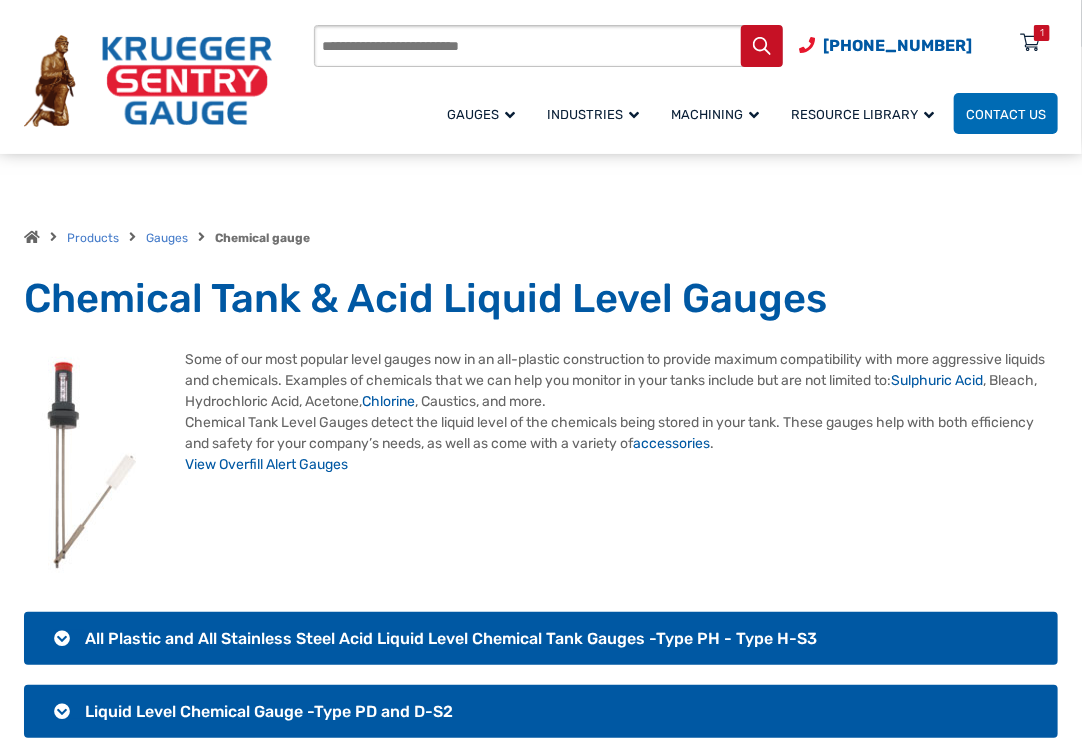 scroll, scrollTop: 188, scrollLeft: 0, axis: vertical 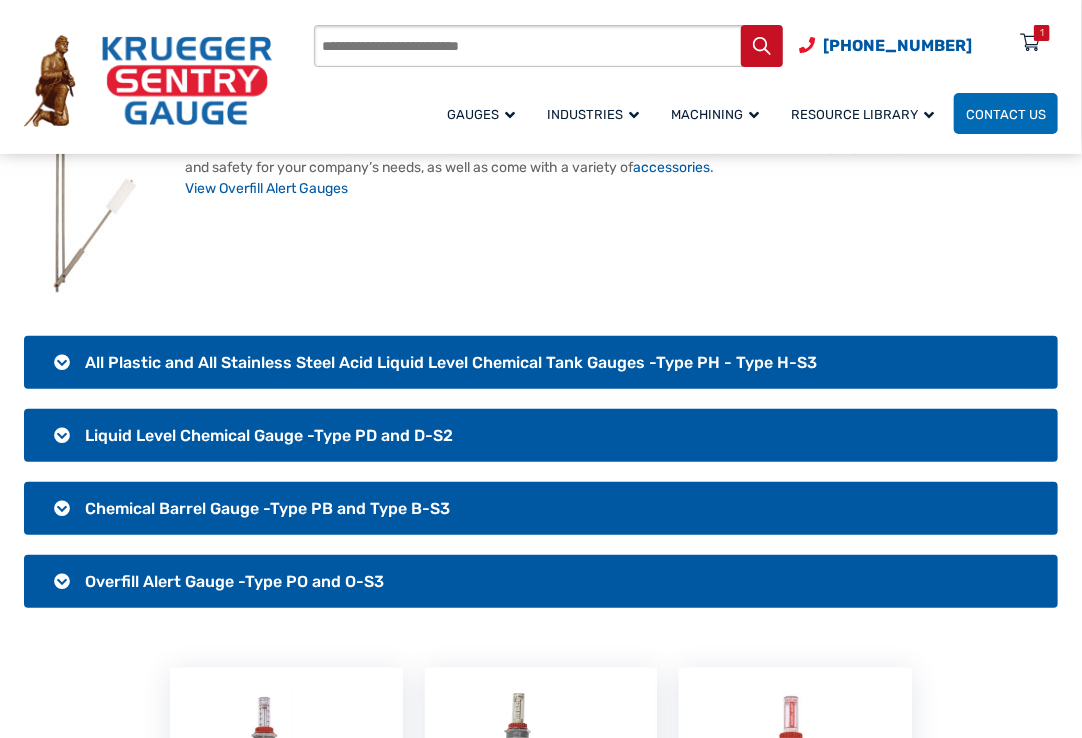click on "All Plastic and All Stainless Steel Acid Liquid Level Chemical Tank Gauges -Type PH - Type H-S3" at bounding box center (541, 362) 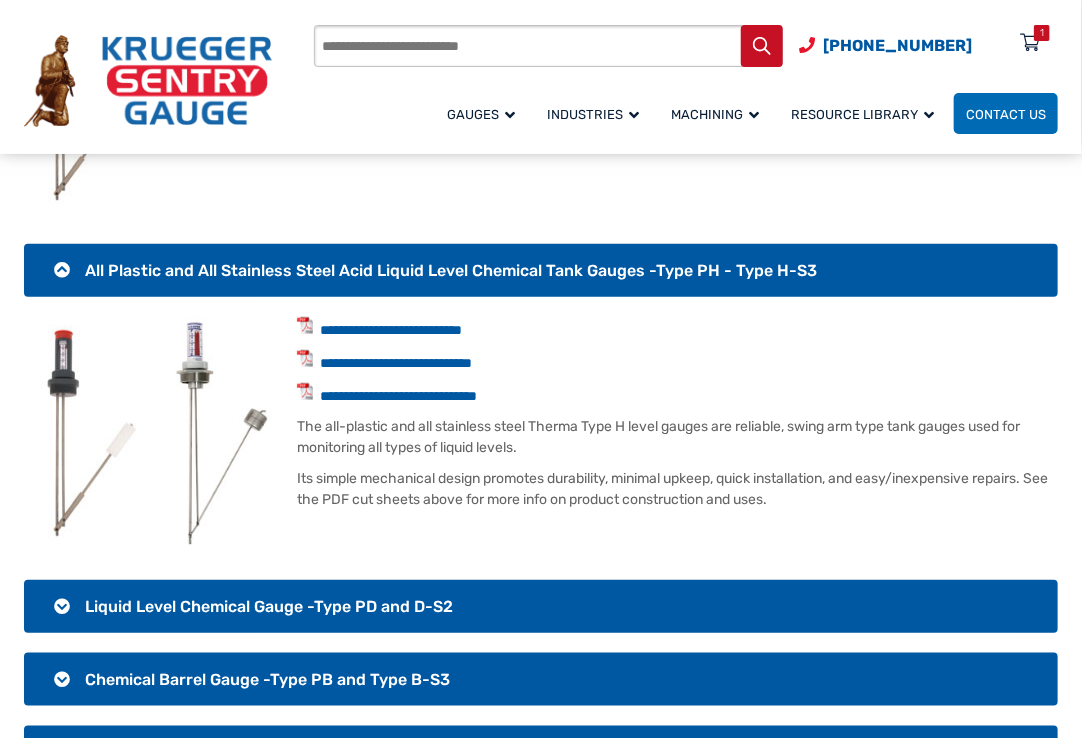scroll, scrollTop: 500, scrollLeft: 0, axis: vertical 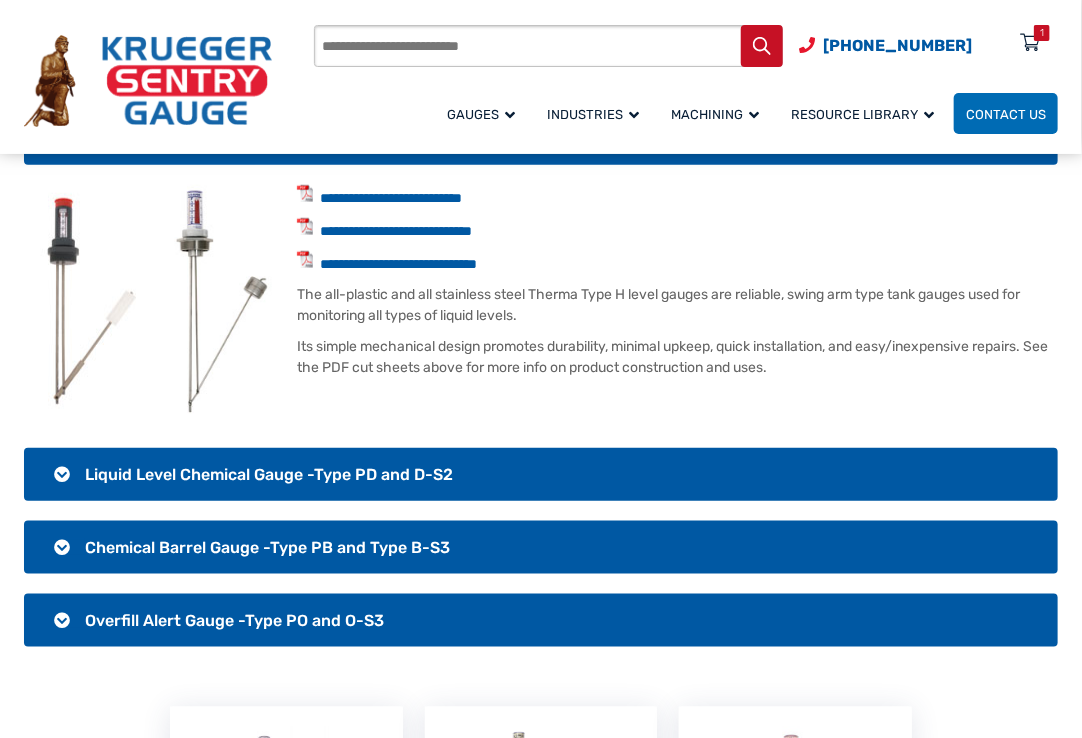 click on "Liquid Level Chemical Gauge -Type PD and D-S2" at bounding box center [269, 474] 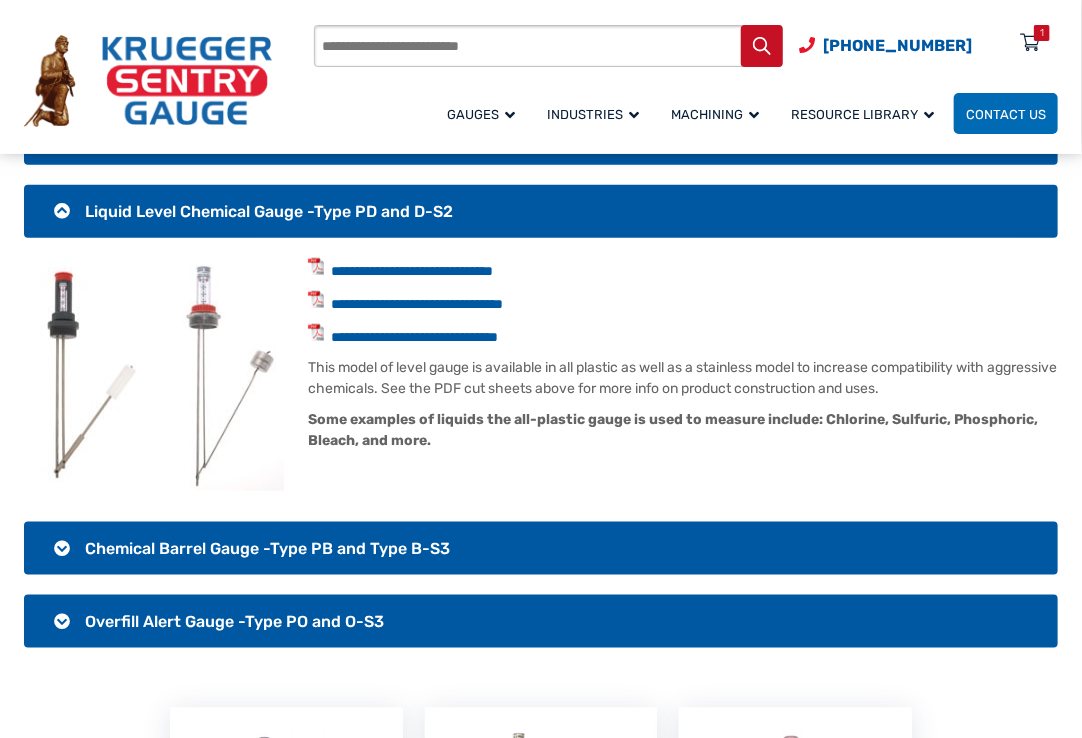click on "Liquid Level Chemical Gauge -Type PD and D-S2" at bounding box center (269, 211) 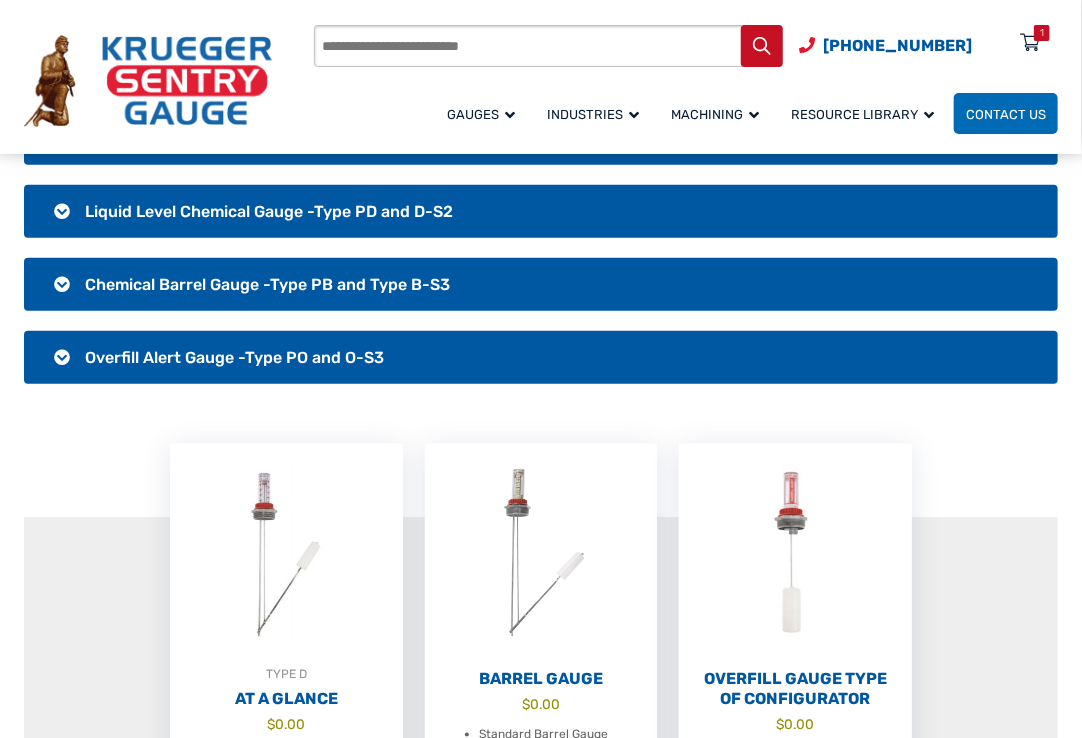 click on "Chemical Barrel Gauge -Type PB and Type B-S3" at bounding box center (541, 284) 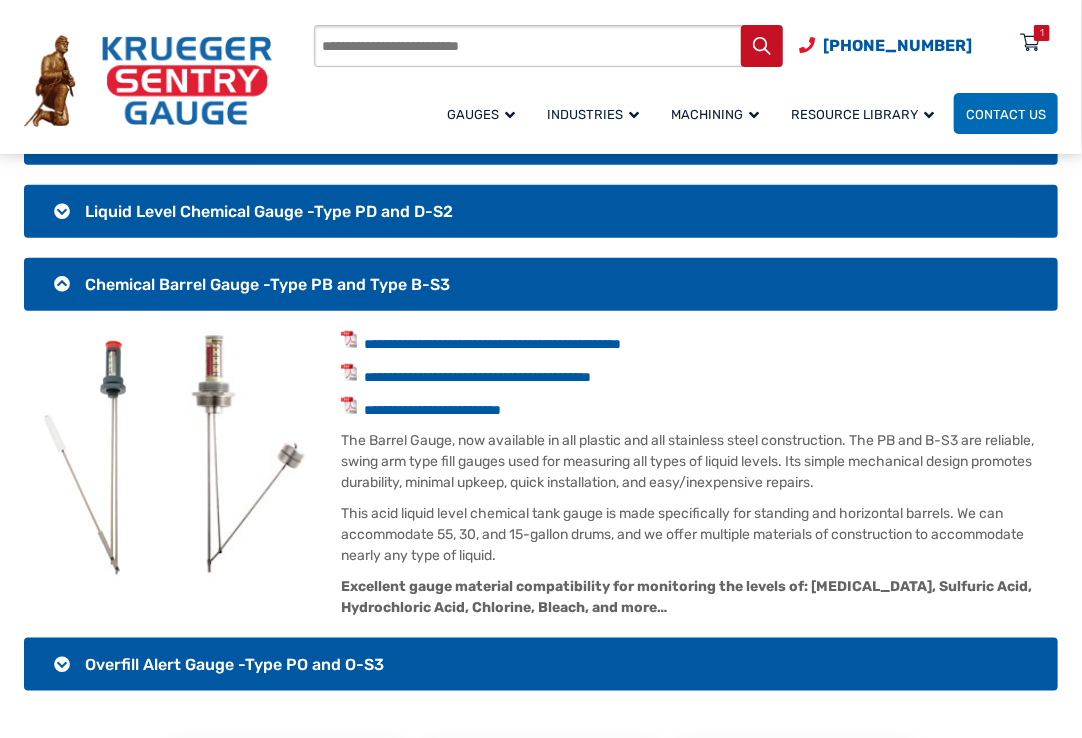 click on "Chemical Barrel Gauge -Type PB and Type B-S3" at bounding box center [541, 284] 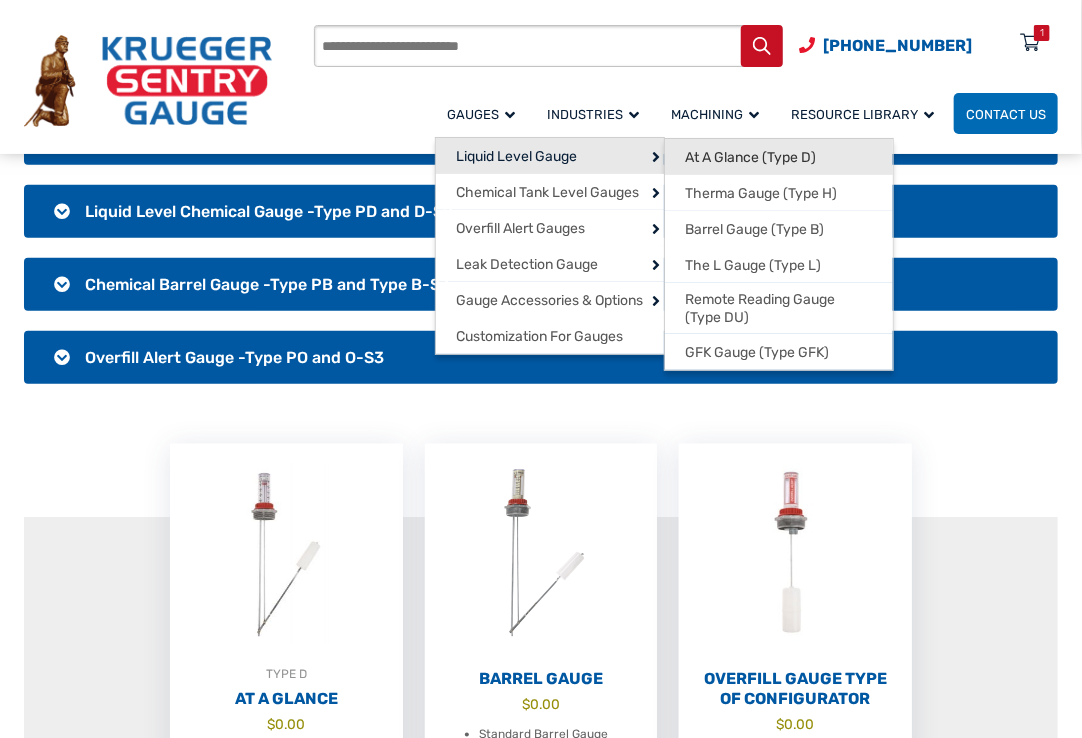 click on "At A Glance (Type D)" at bounding box center (750, 158) 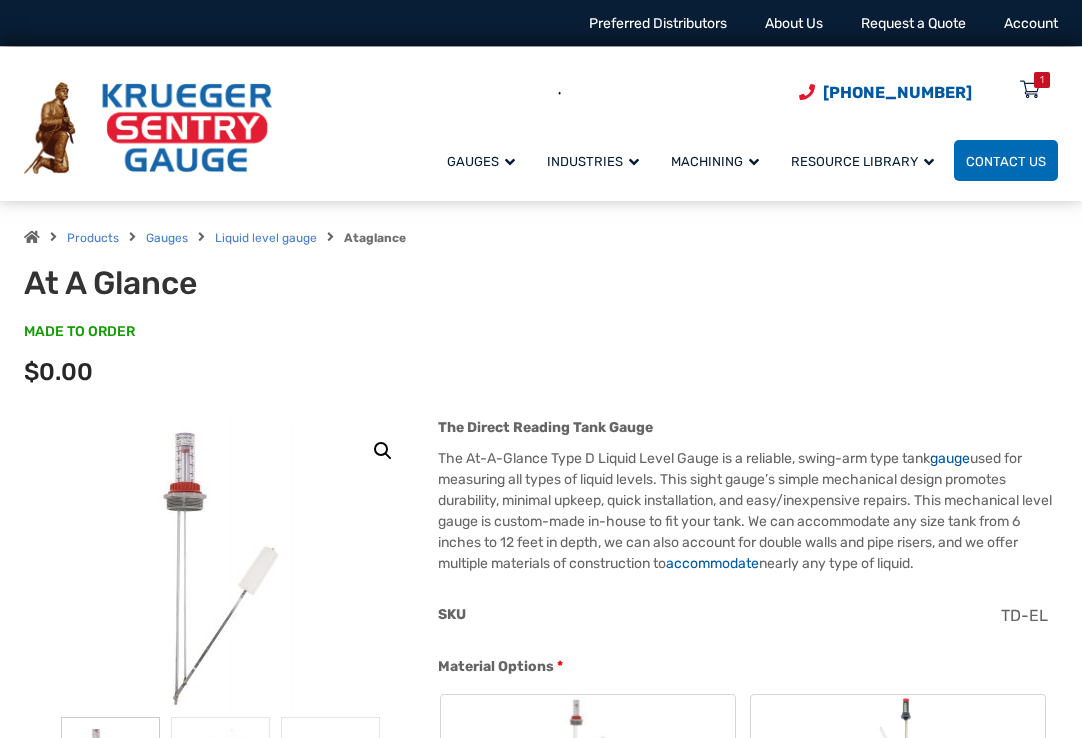 scroll, scrollTop: 300, scrollLeft: 0, axis: vertical 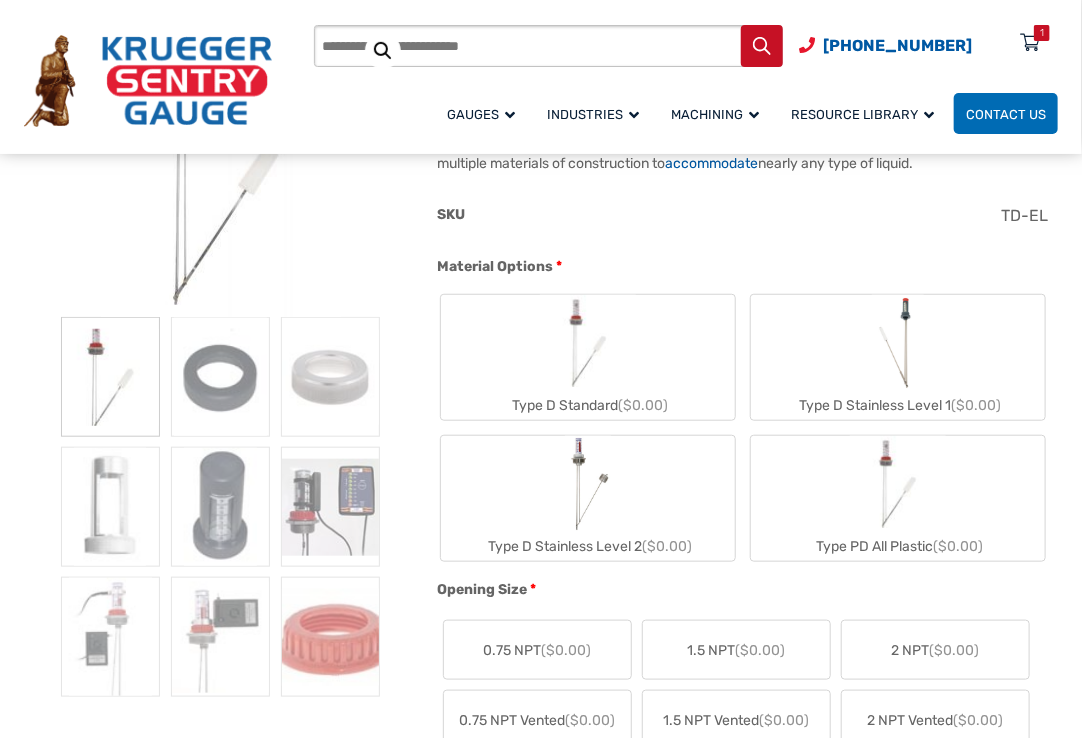 click on "Type D Stainless Level 2  ($0.00)" 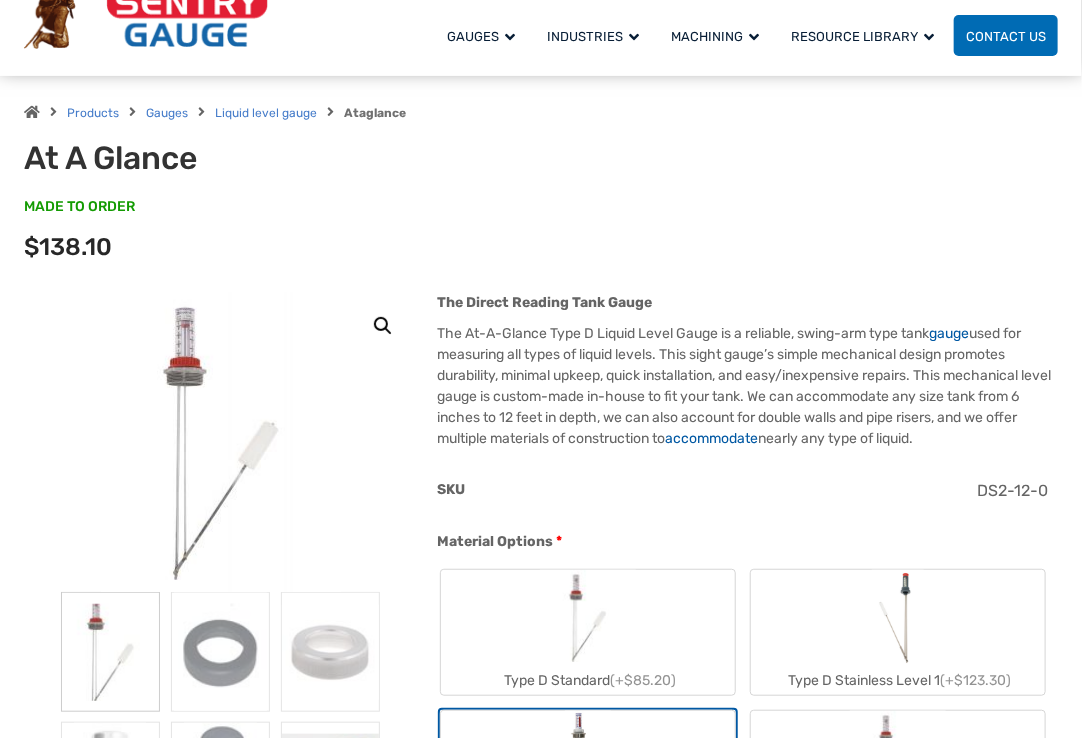 scroll, scrollTop: 0, scrollLeft: 0, axis: both 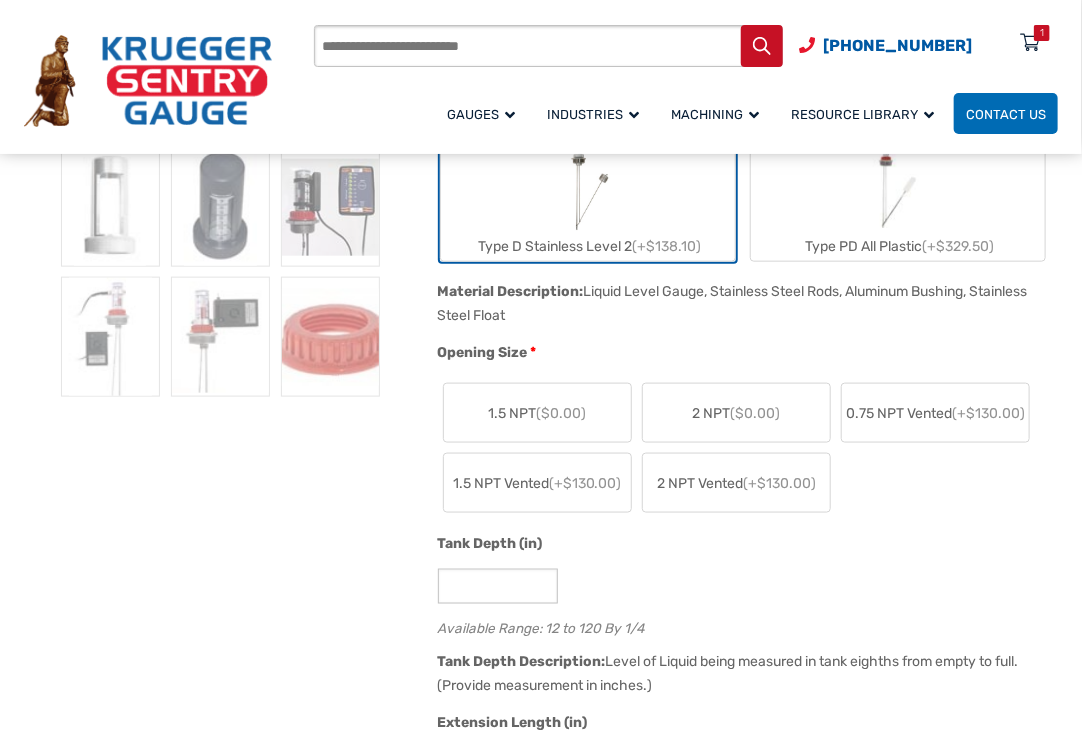click on "2 NPT  ($0.00)" 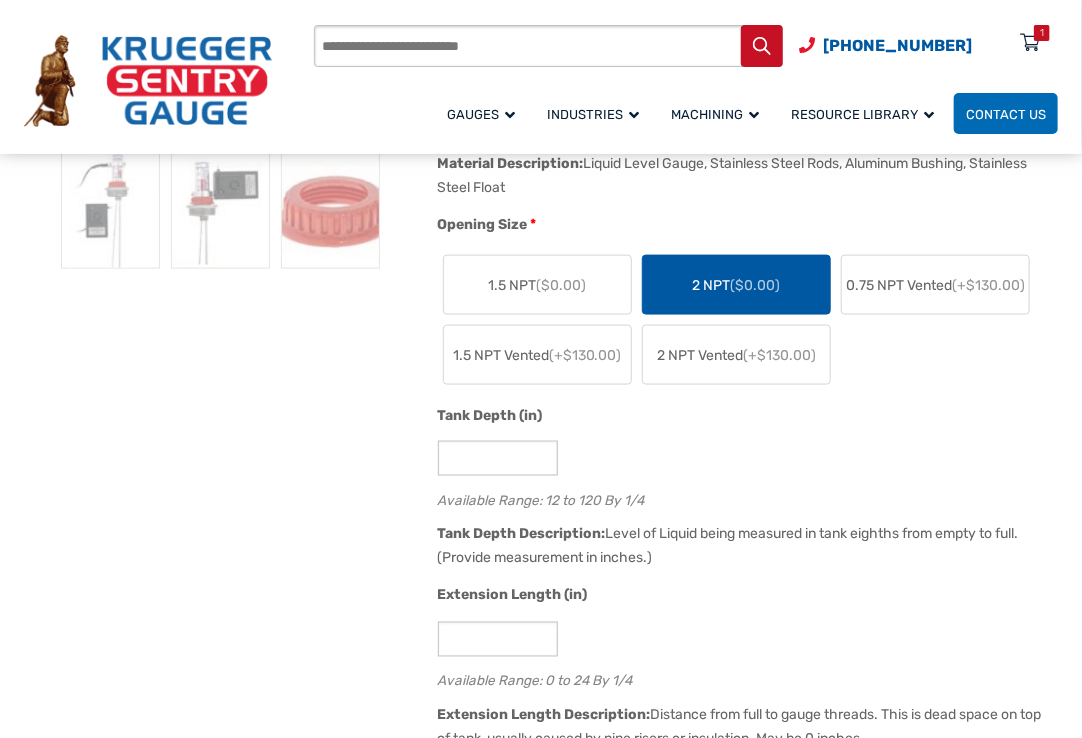 scroll, scrollTop: 1000, scrollLeft: 0, axis: vertical 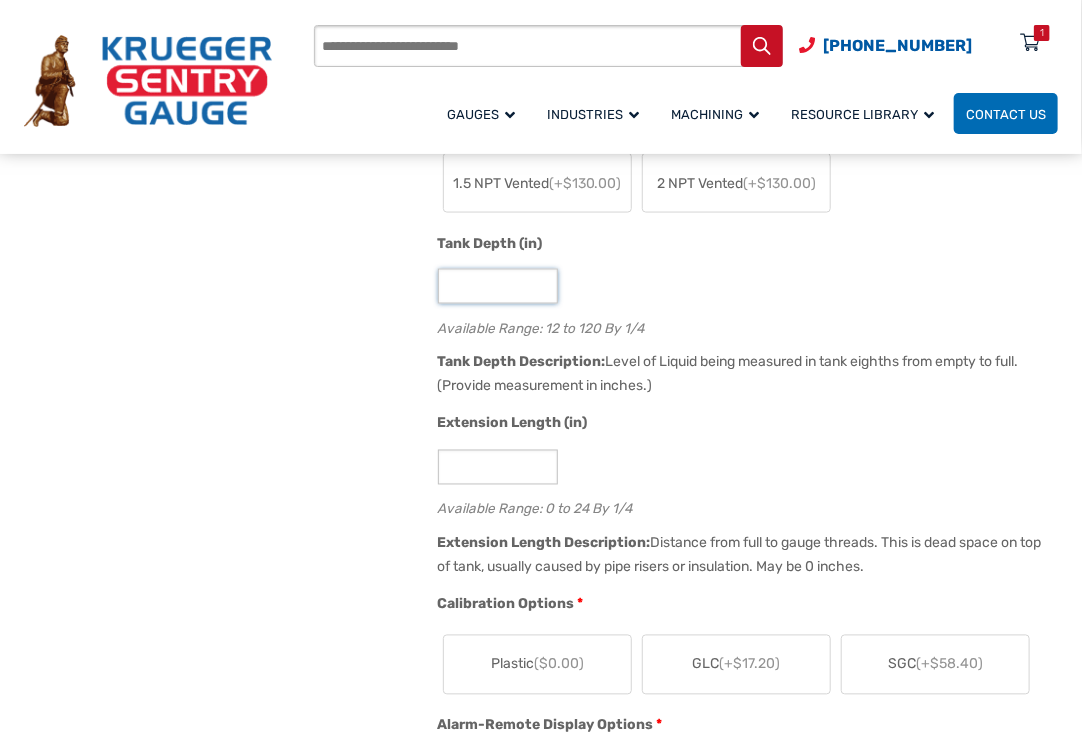 drag, startPoint x: 476, startPoint y: 295, endPoint x: 364, endPoint y: 230, distance: 129.49518 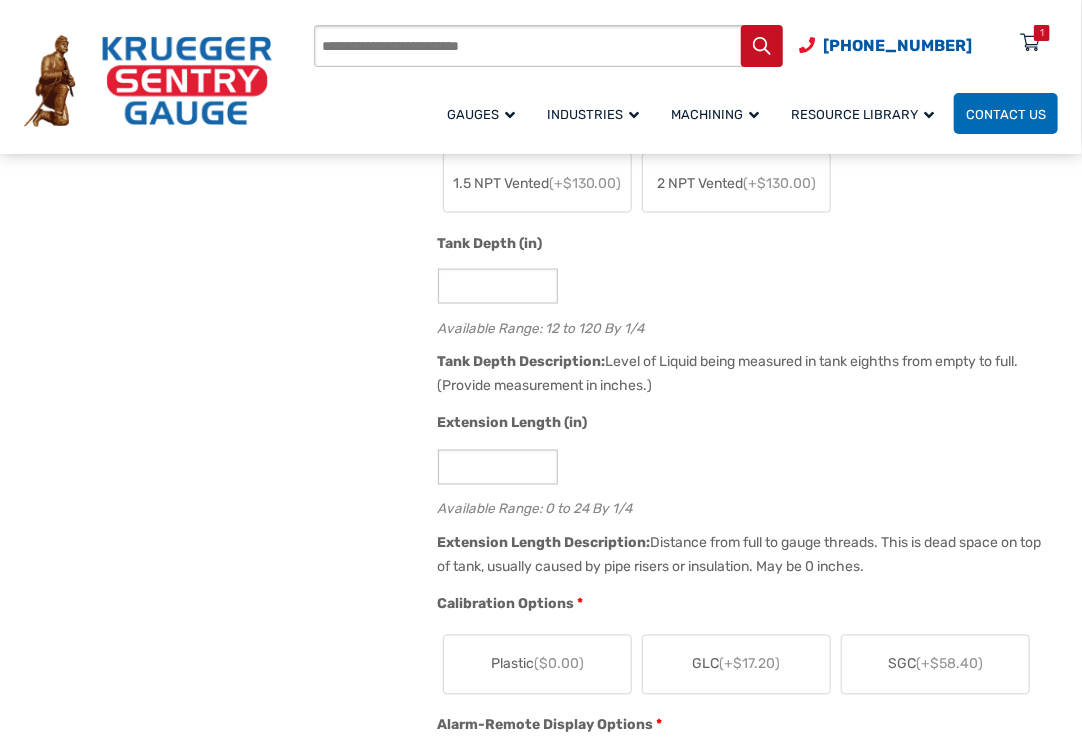 click on "*" 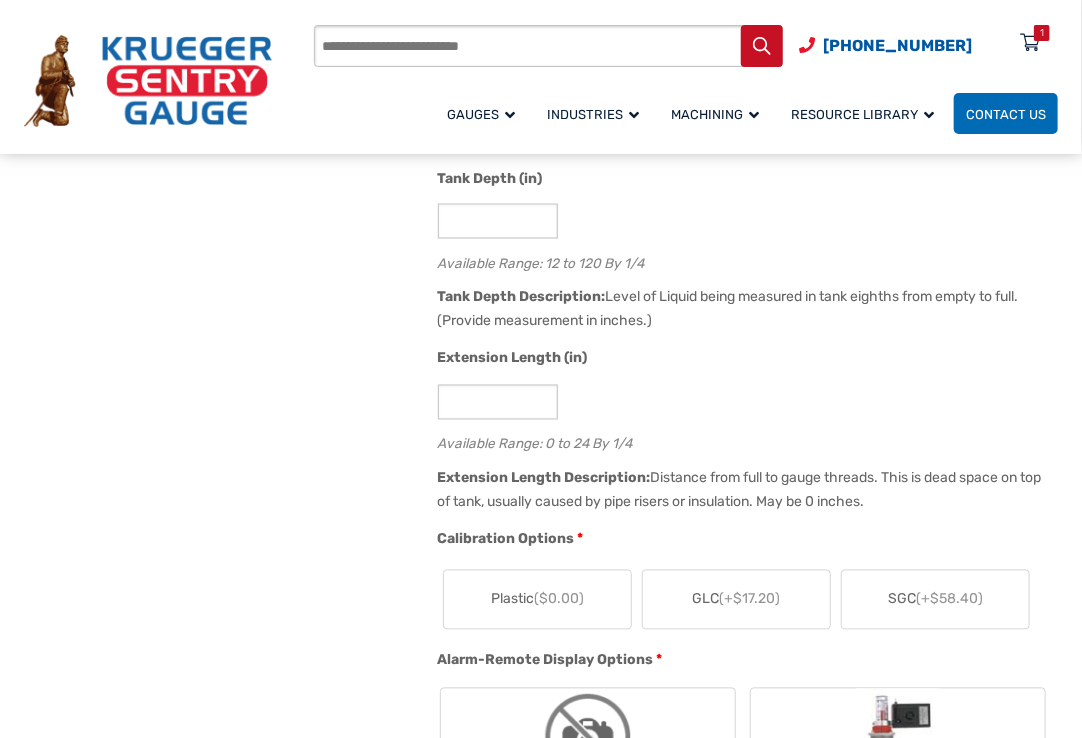 scroll, scrollTop: 1100, scrollLeft: 0, axis: vertical 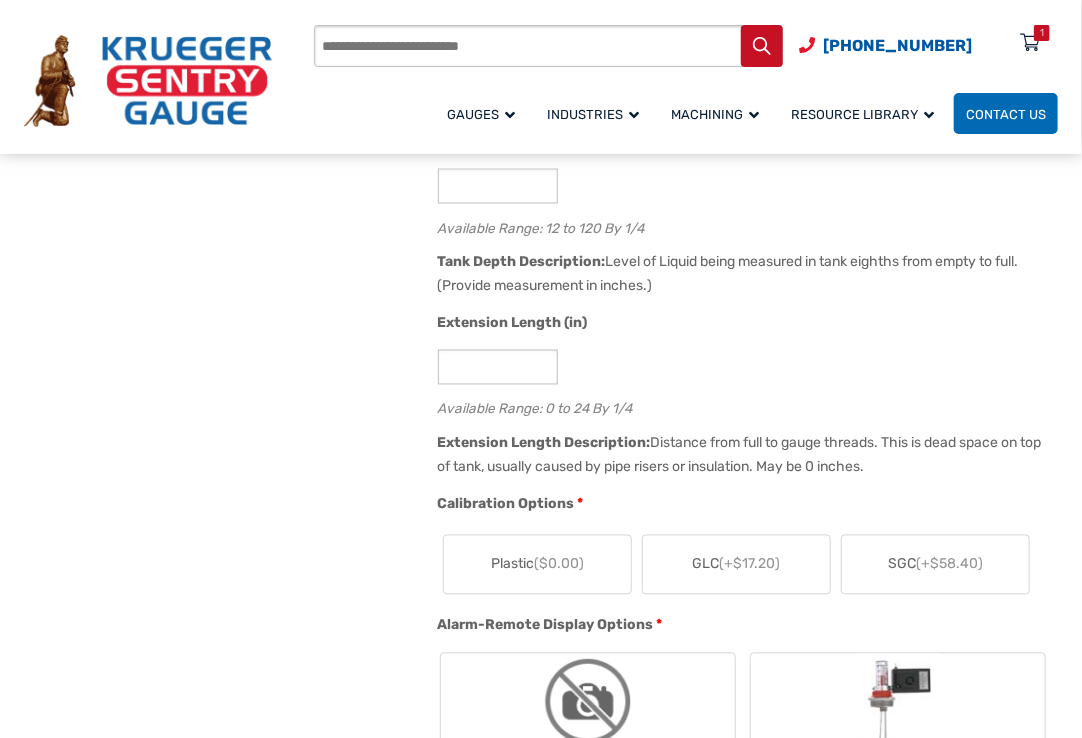 click on "Plastic  ($0.00)" 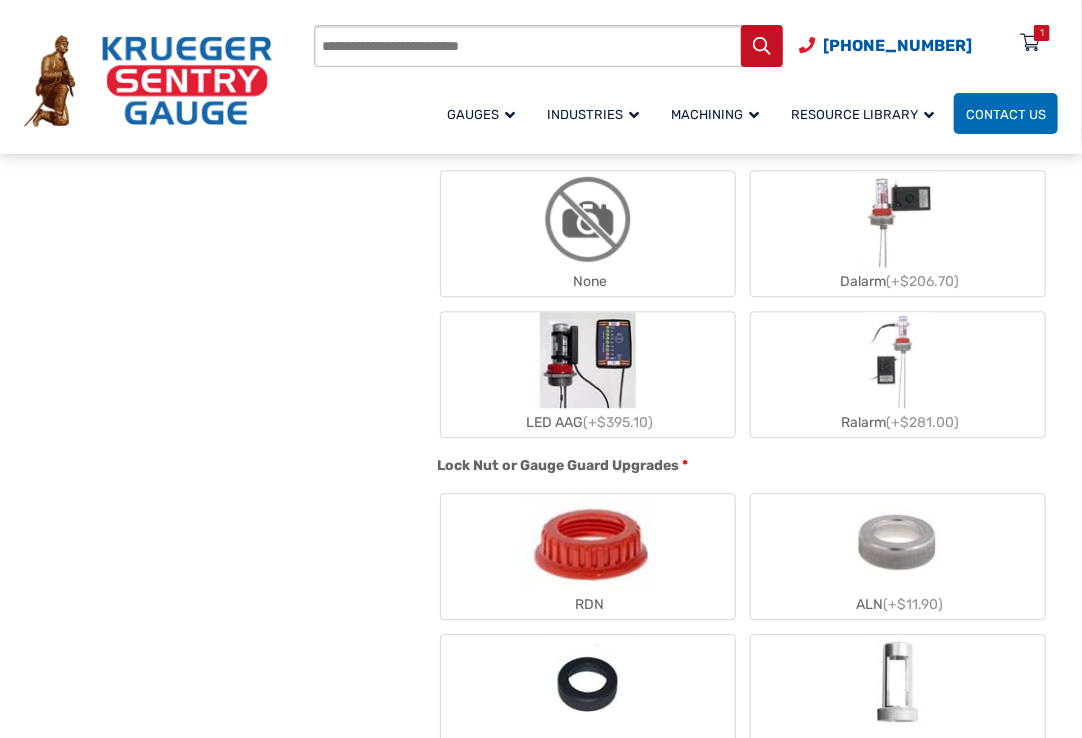 scroll, scrollTop: 1700, scrollLeft: 0, axis: vertical 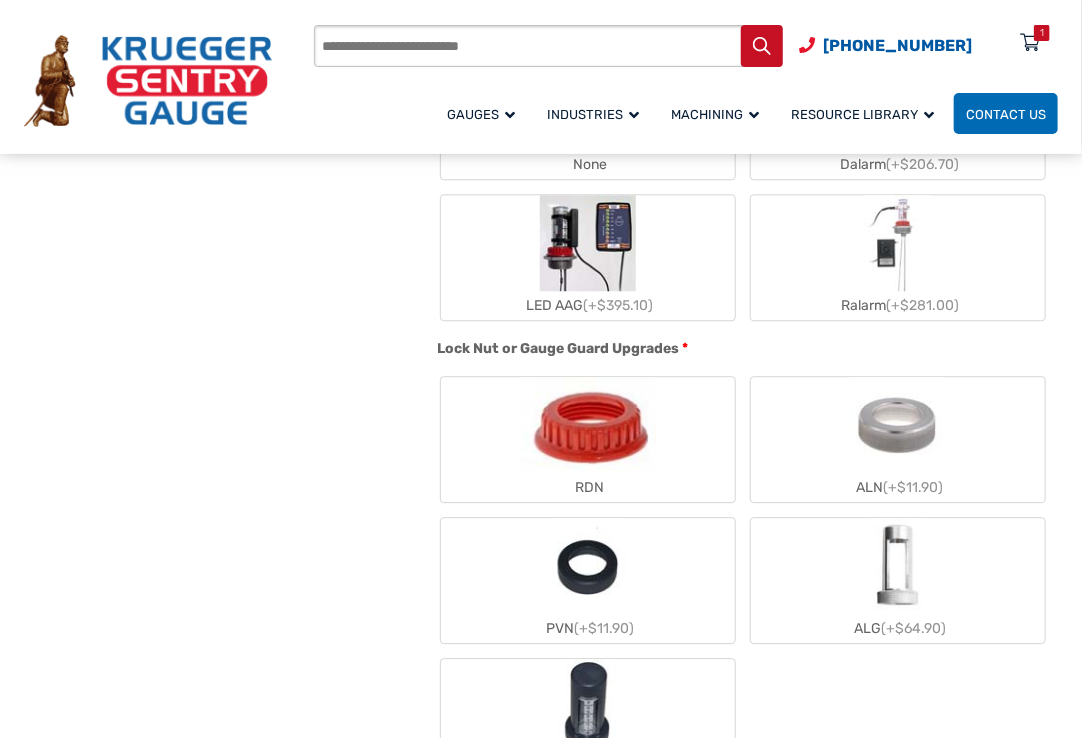 click 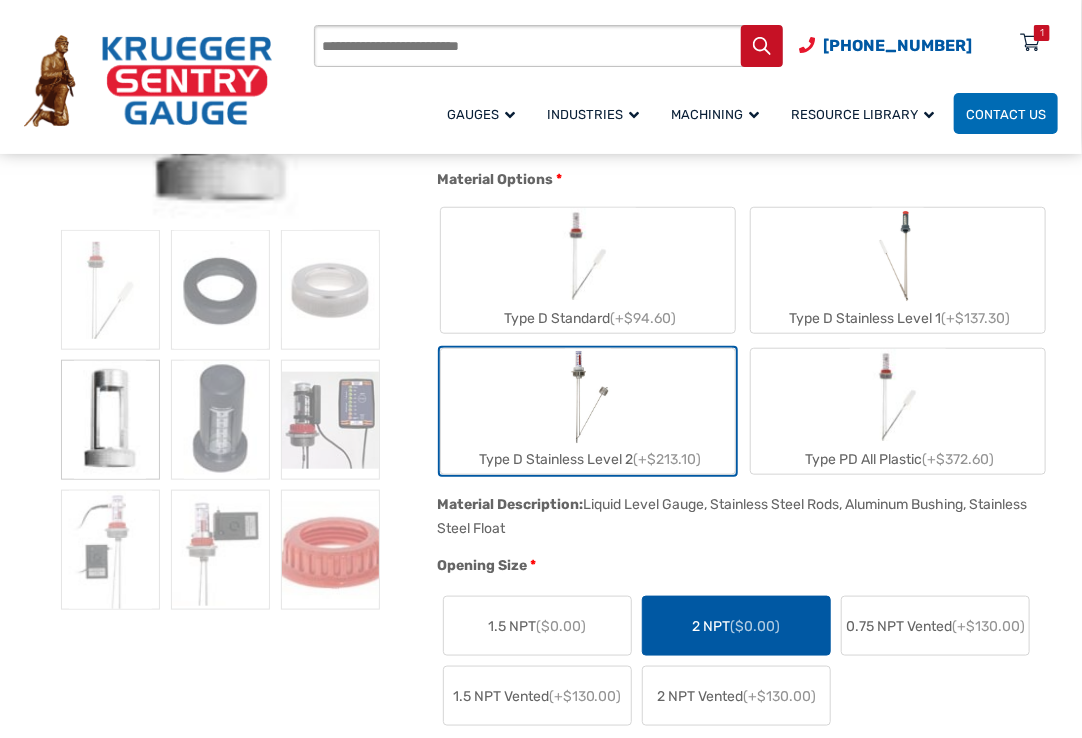 scroll, scrollTop: 300, scrollLeft: 0, axis: vertical 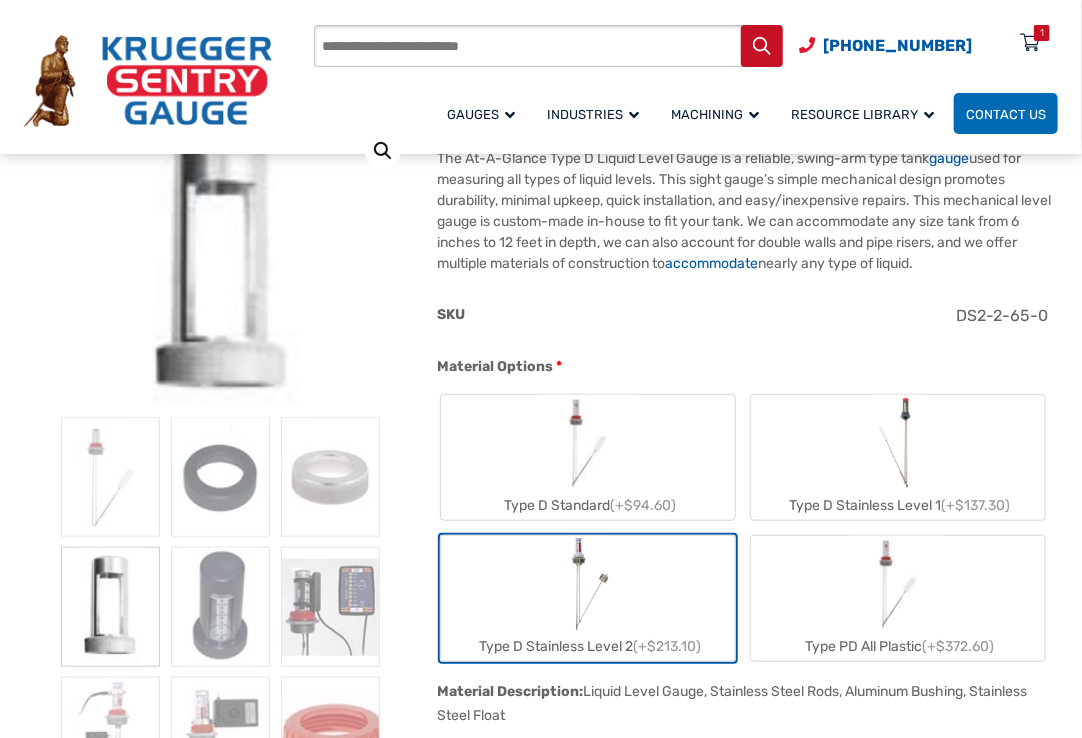 click on "SKU
DS2-2-65-0" 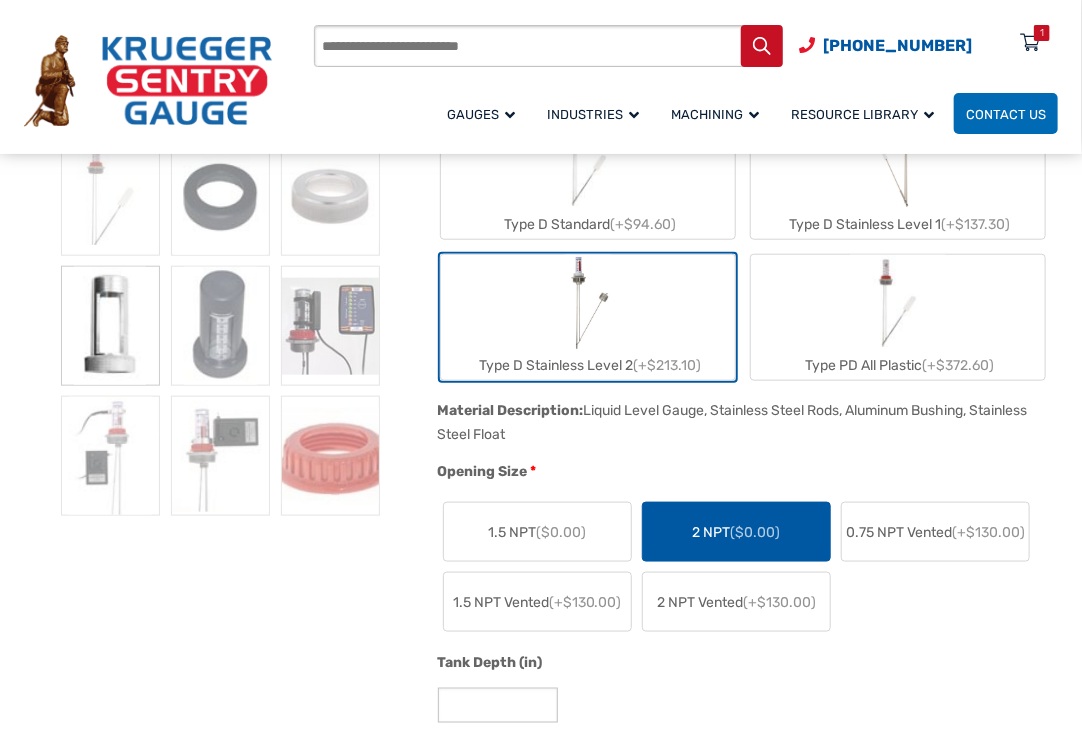 scroll, scrollTop: 700, scrollLeft: 0, axis: vertical 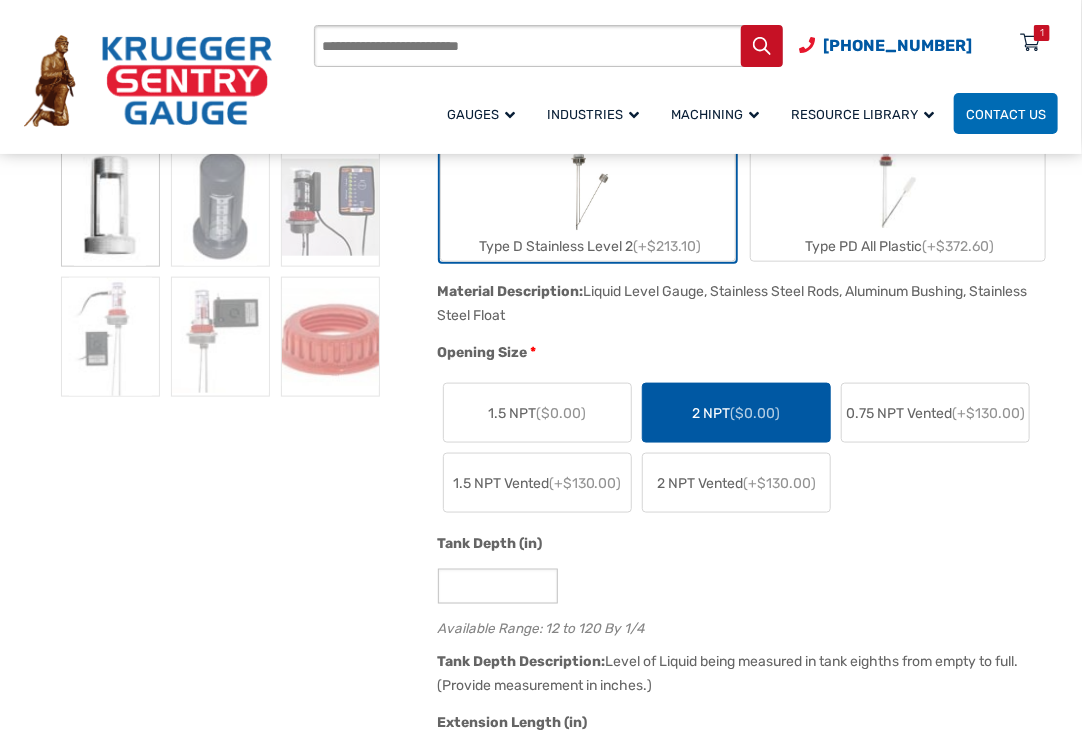 click on "🔍
At A Glance $ 0.00
The Direct Reading Tank Gauge
The At-A-Glance Type D Liquid Level Gauge is a reliable, swing-arm type tank  gauge  used for measuring all types of liquid levels. This sight gauge’s simple mechanical design promotes durability, minimal upkeep, quick installation, and easy/inexpensive repairs. This mechanical level gauge is custom-made in-house to fit your tank. We can accommodate any size tank from 6 inches to 12 feet in depth, we can also account for double walls and pipe risers, and we offer multiple materials of construction to  accommodate  nearly any type of liquid.
Hidden
65.00
SKU
DS2-2-65-0
Material Options   * Type D Standard  (+$94.60) Type D Stainless Level 1  (+$137.30) Type D Stainless Level 2  (+$213.10) Type PD All Plastic  (+$372.60) Material Description:
Liquid Level Gauge, Galvanized Steel Rods, Aluminum Bushing, HDPE Plastic Float. Material Description: Material Description:" 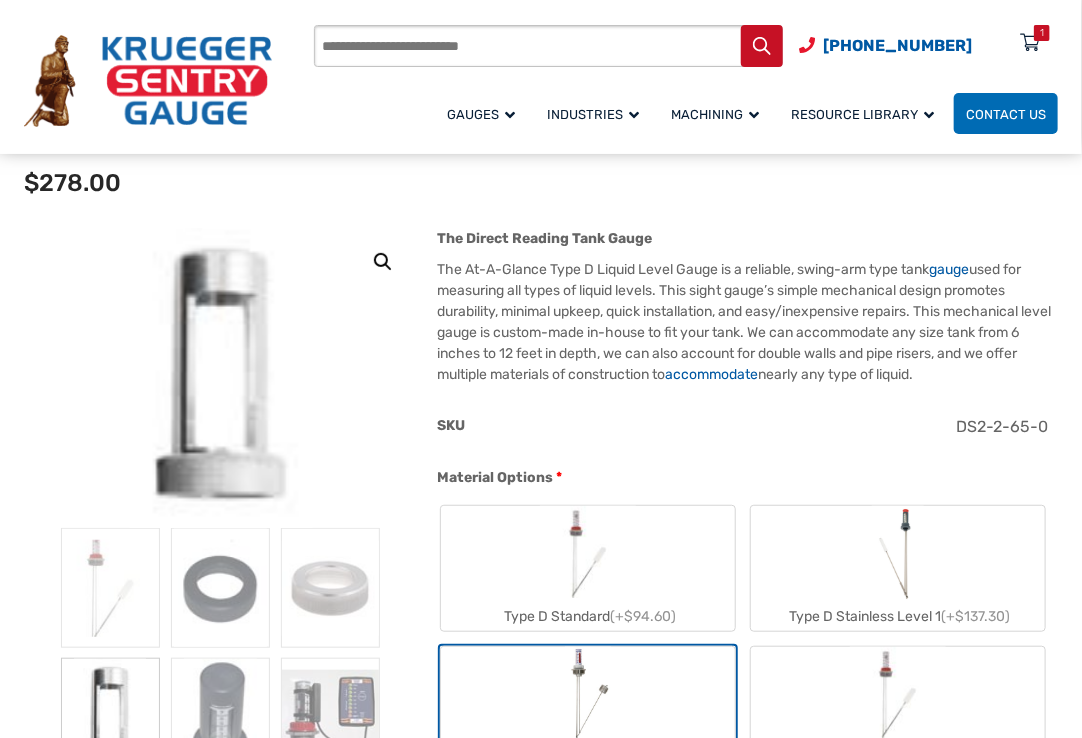 scroll, scrollTop: 0, scrollLeft: 0, axis: both 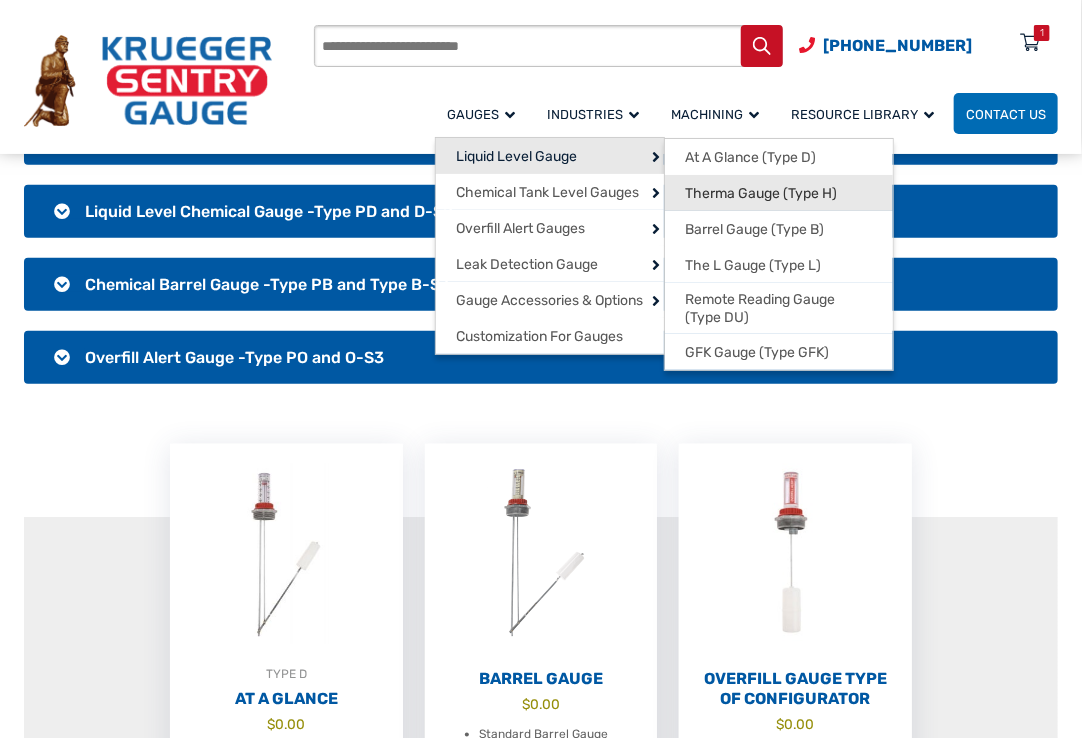 click on "Therma Gauge (Type H)" at bounding box center [761, 194] 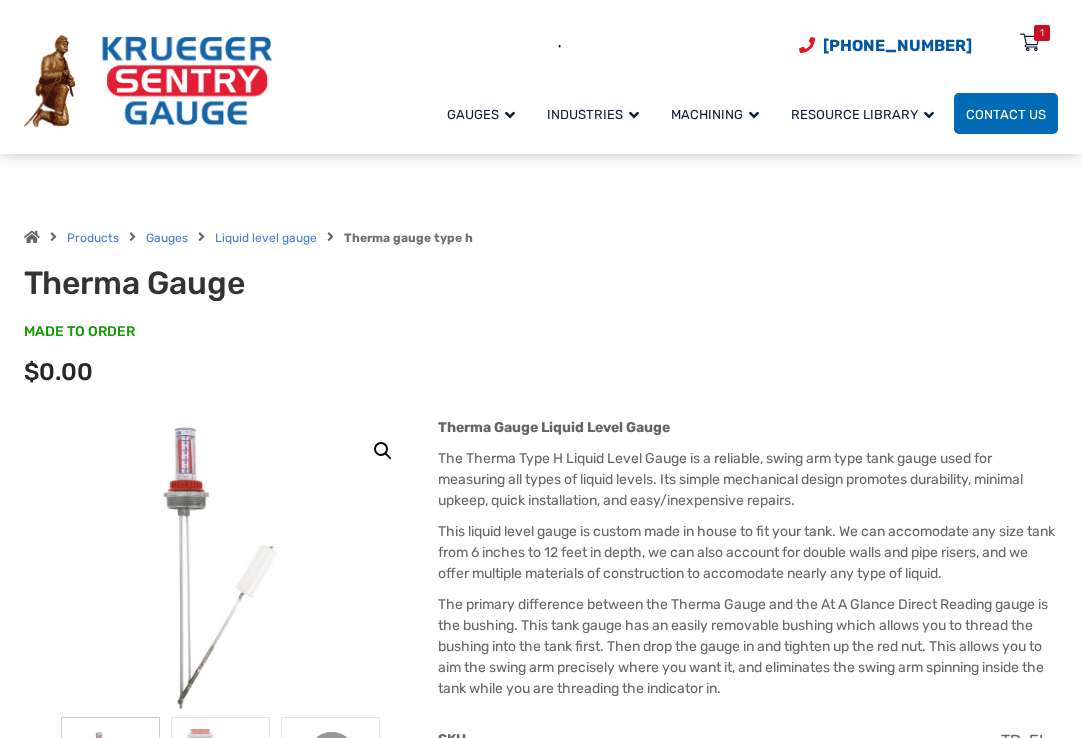 scroll, scrollTop: 500, scrollLeft: 0, axis: vertical 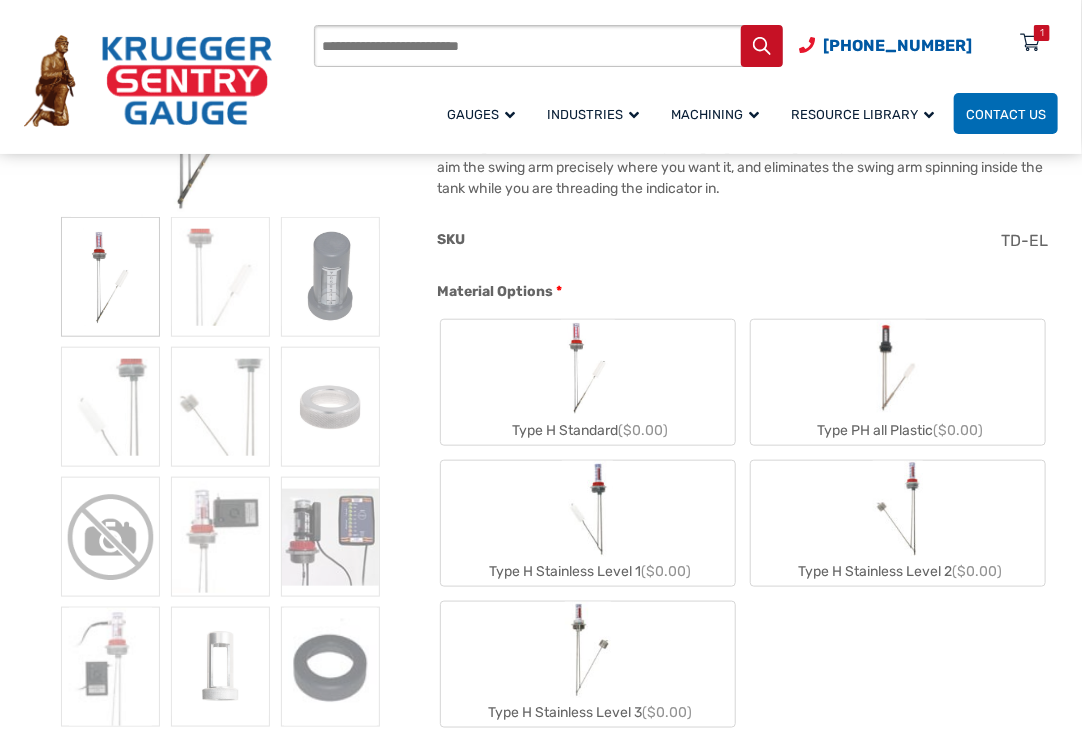 click 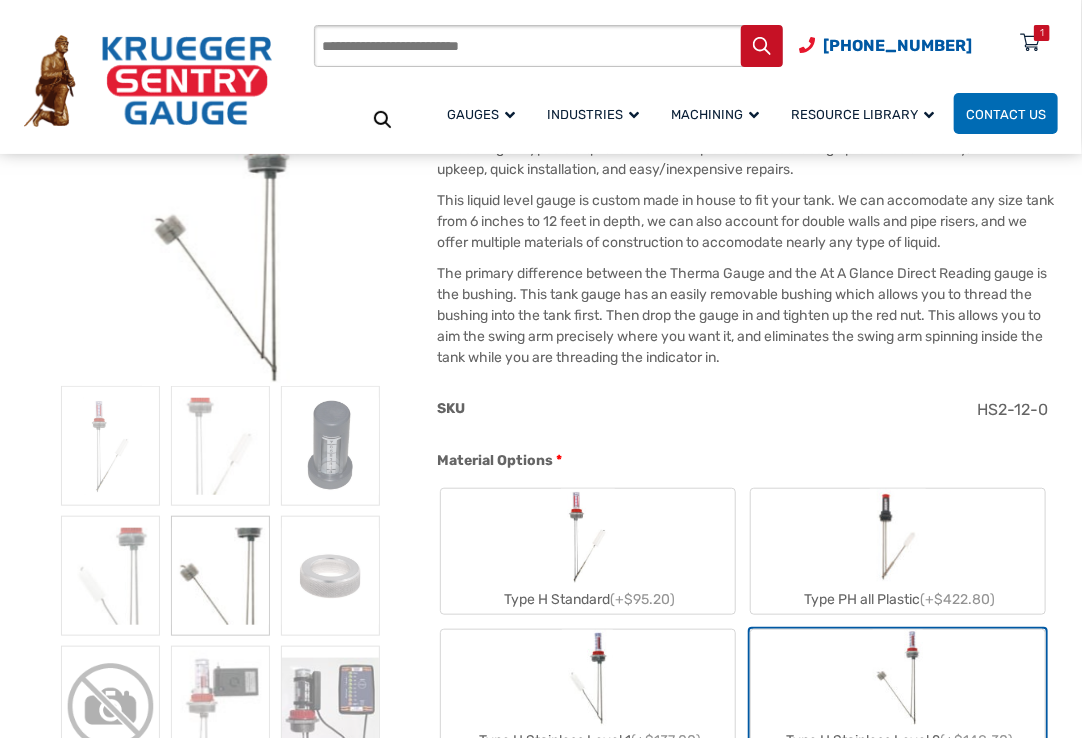 scroll, scrollTop: 500, scrollLeft: 0, axis: vertical 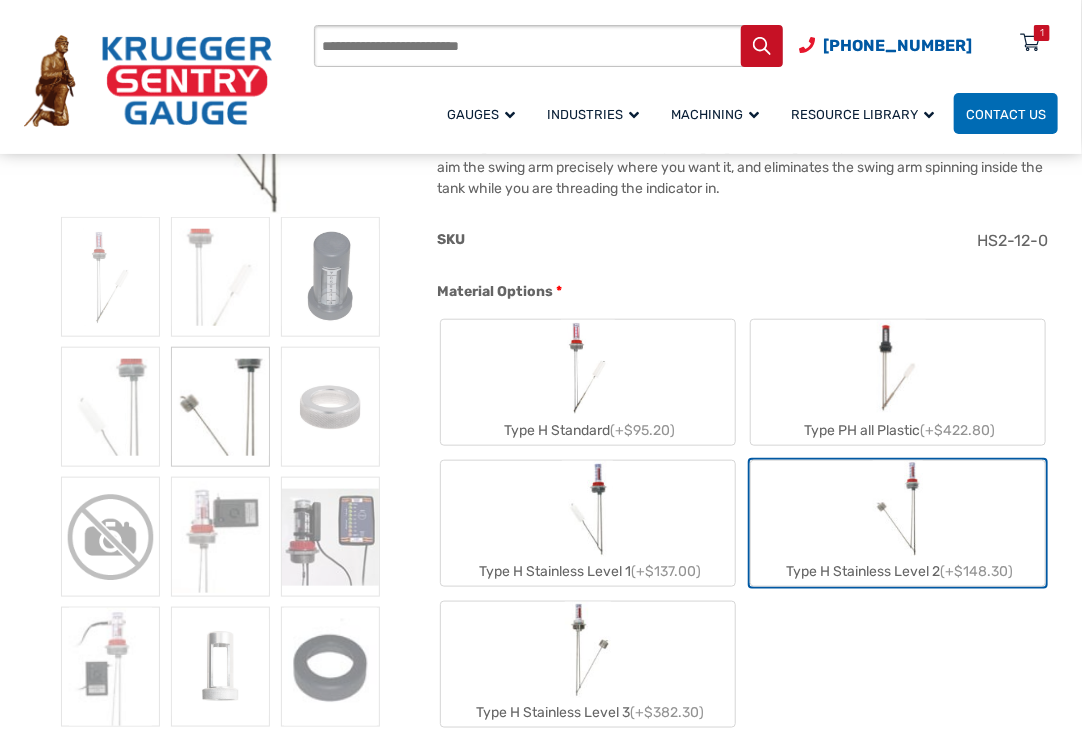 click on "Type H Stainless Level 3  (+$382.30)" 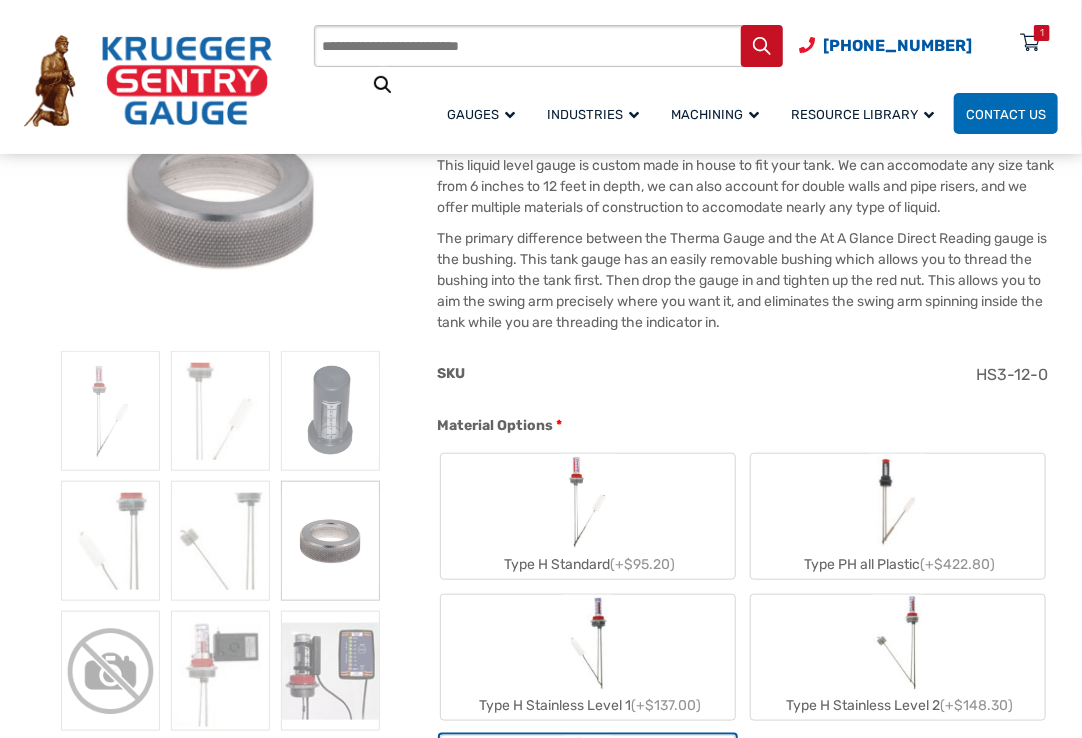 scroll, scrollTop: 500, scrollLeft: 0, axis: vertical 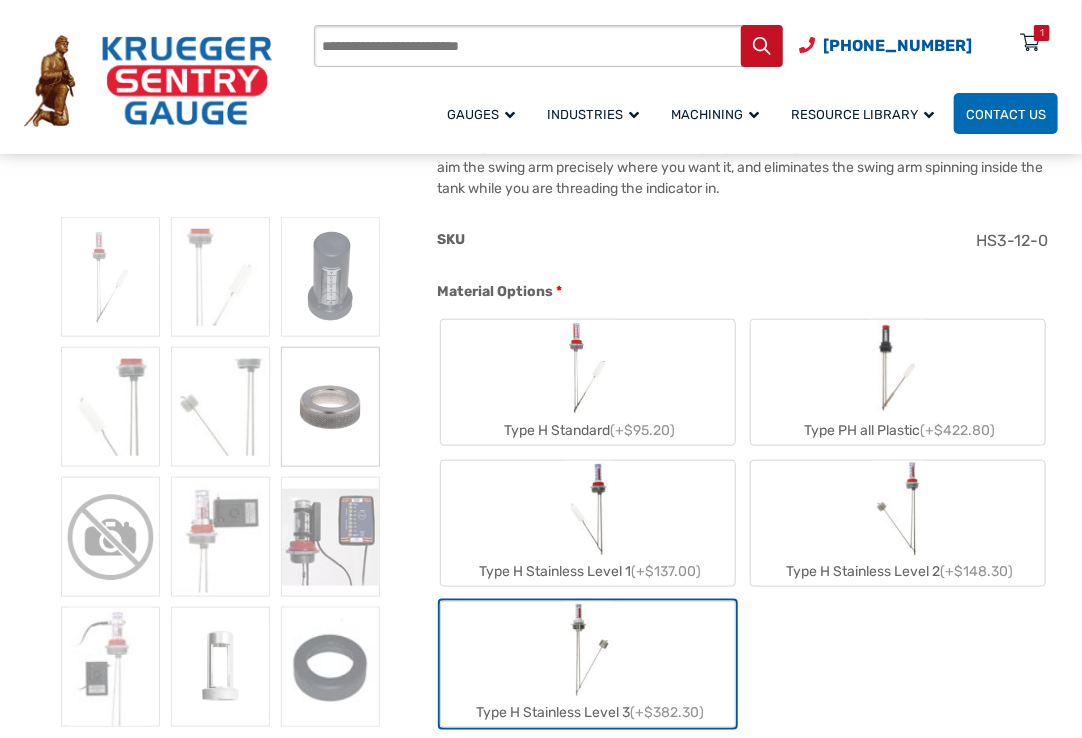 click 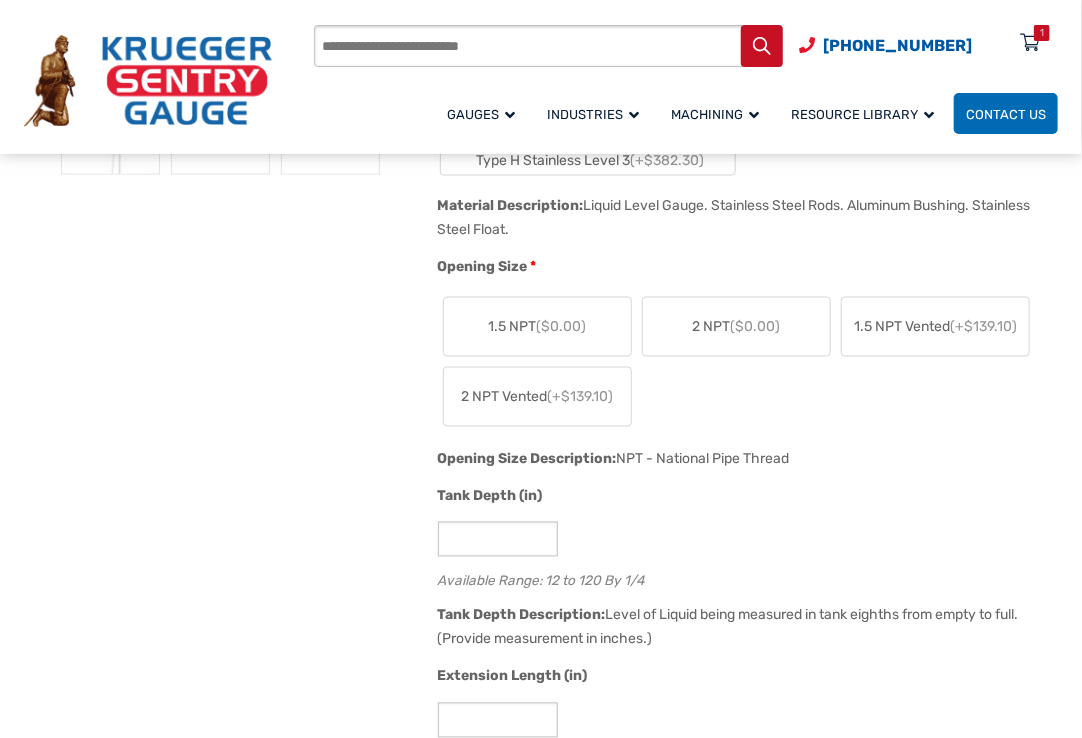 scroll, scrollTop: 900, scrollLeft: 0, axis: vertical 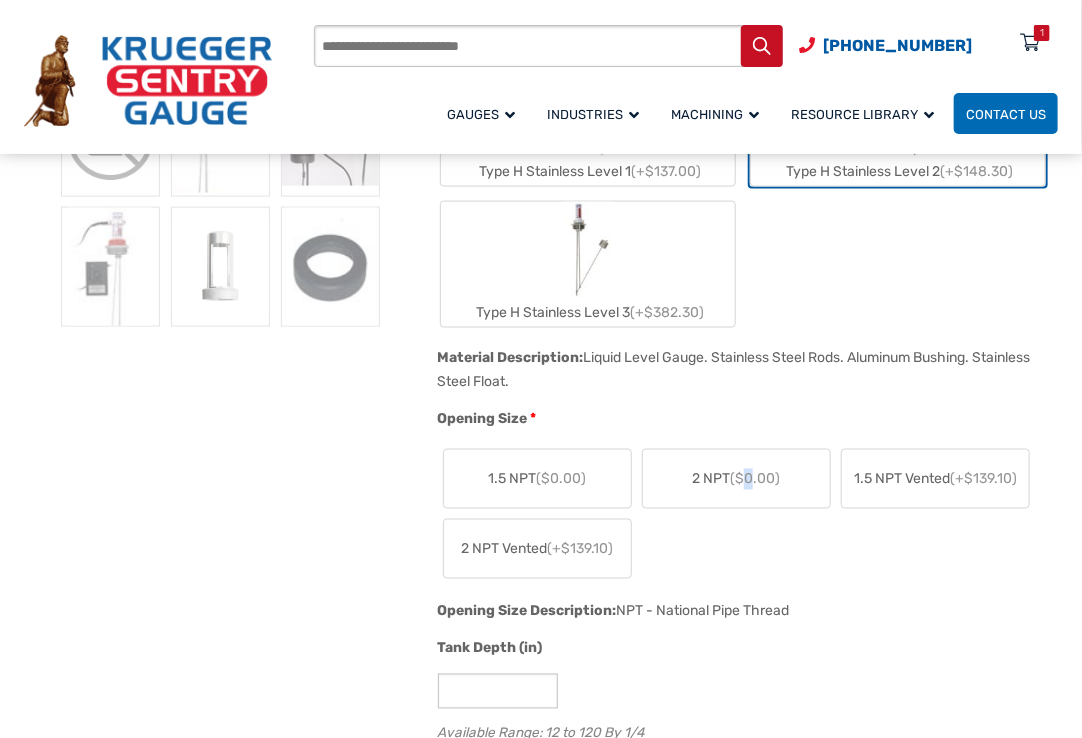 click on "2 NPT  ($0.00)" 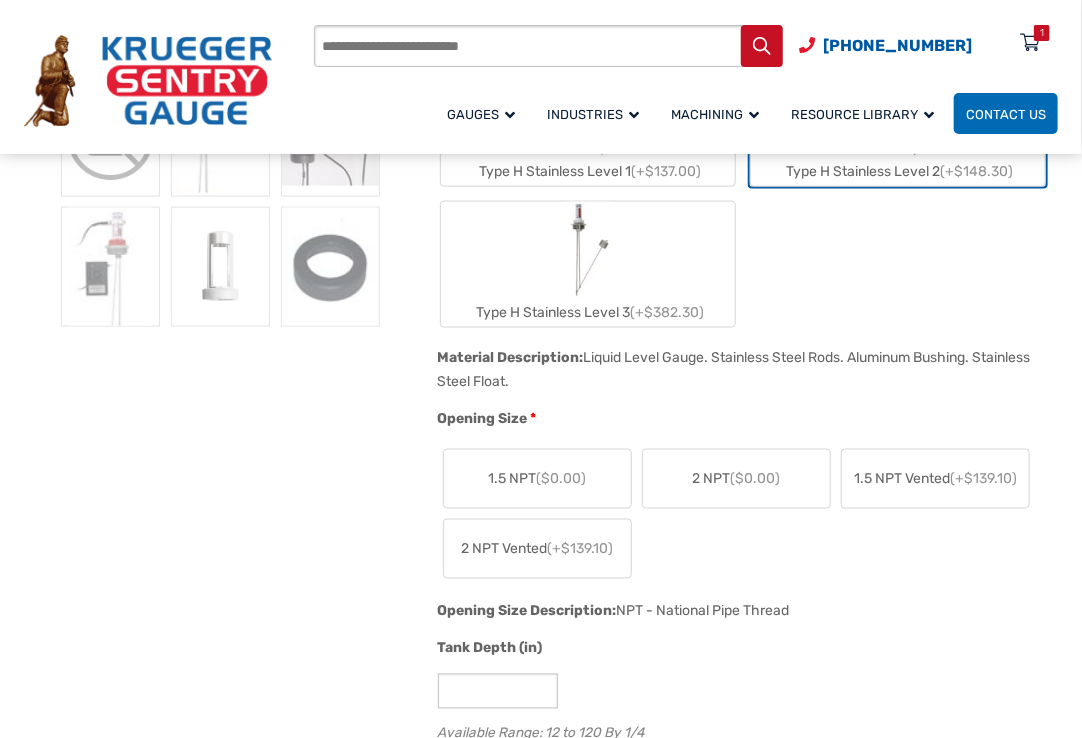 drag, startPoint x: 748, startPoint y: 460, endPoint x: 704, endPoint y: 482, distance: 49.193497 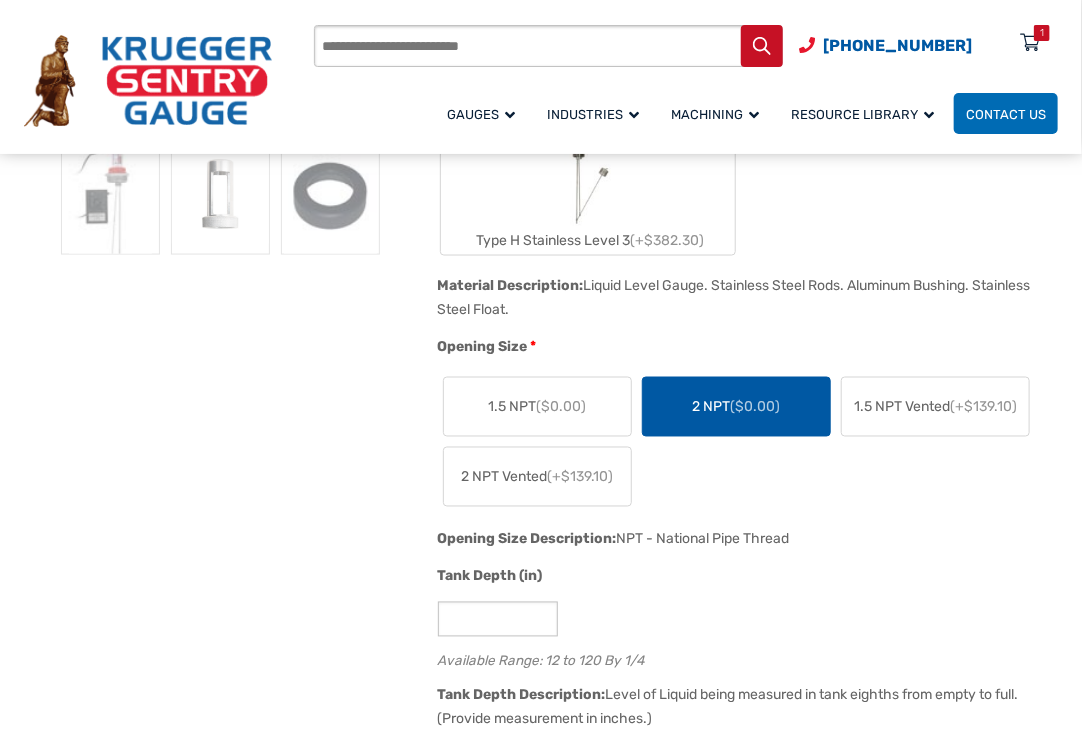 scroll, scrollTop: 1300, scrollLeft: 0, axis: vertical 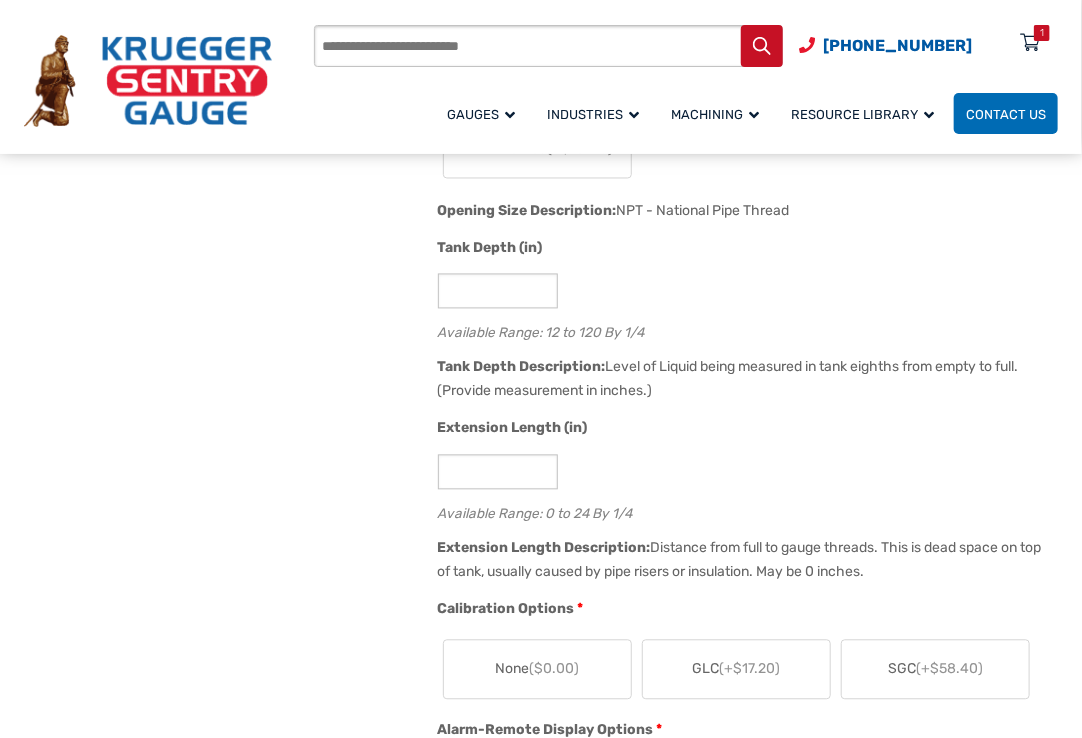 click on "Tank Depth (in)
**
Available Range: 12 to 120 By 1/4" 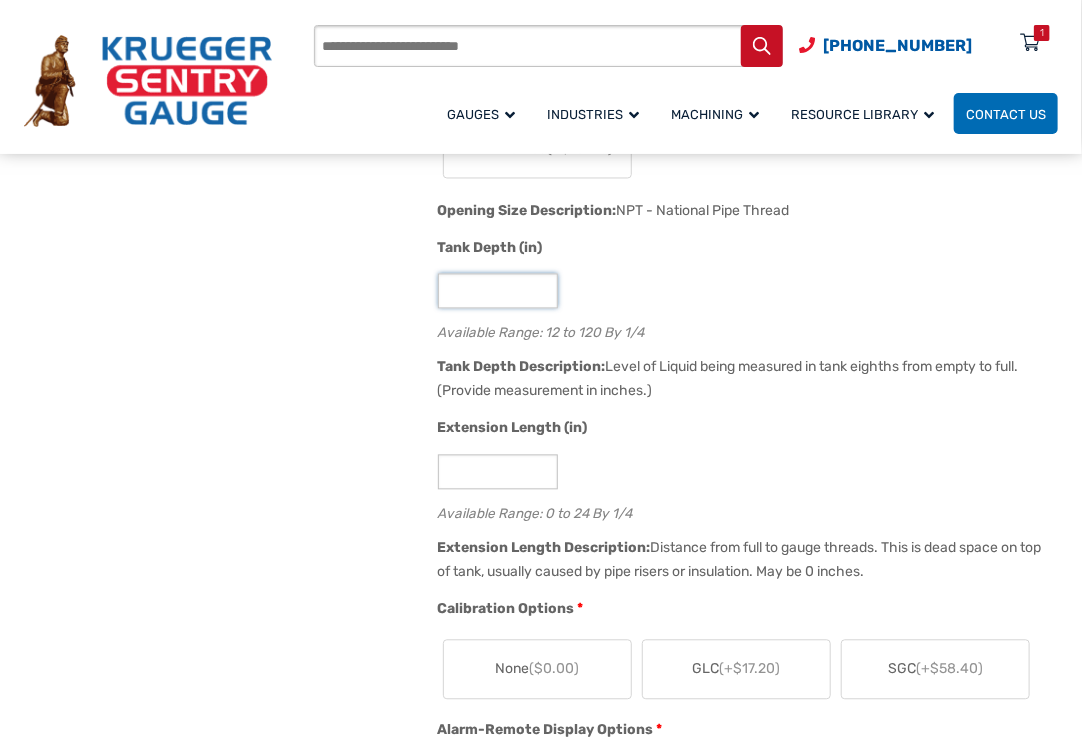 click on "**" 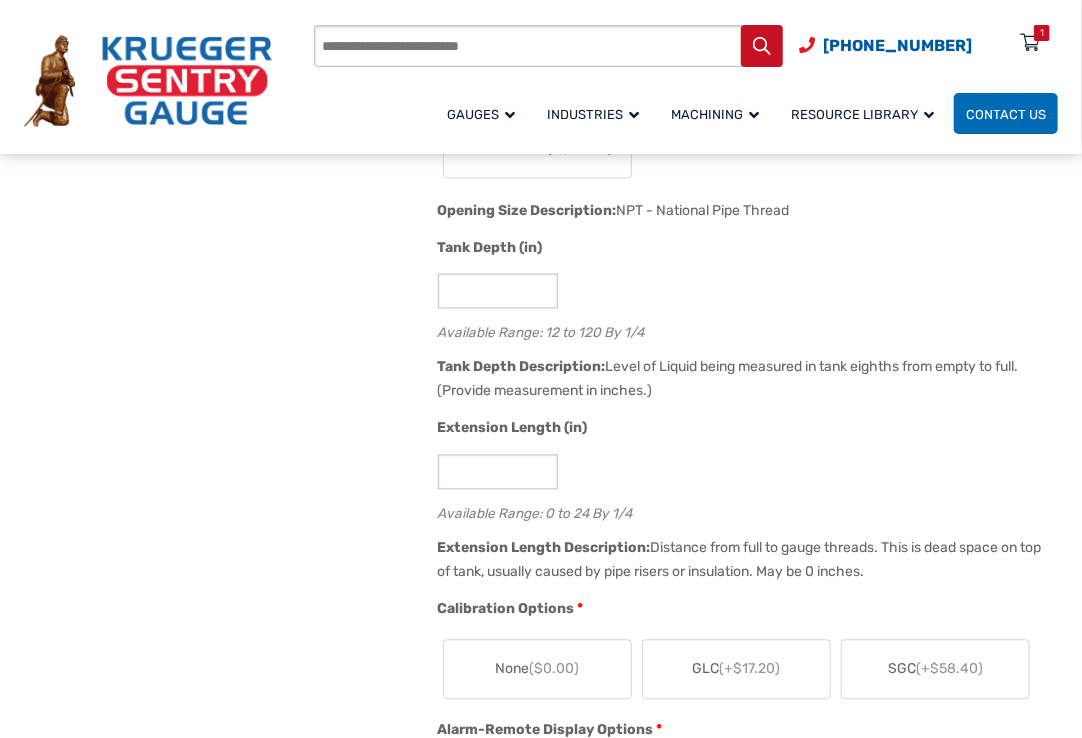 click on "Tank Depth (in)
**
Available Range: 12 to 120 By 1/4" 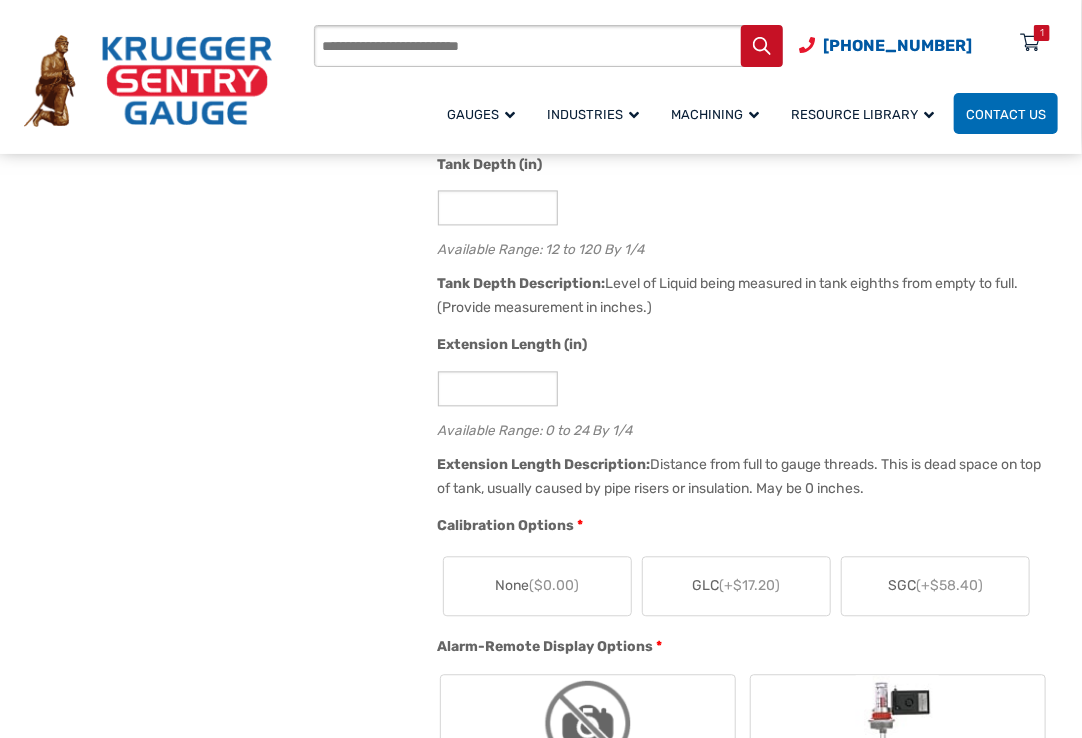 scroll, scrollTop: 1500, scrollLeft: 0, axis: vertical 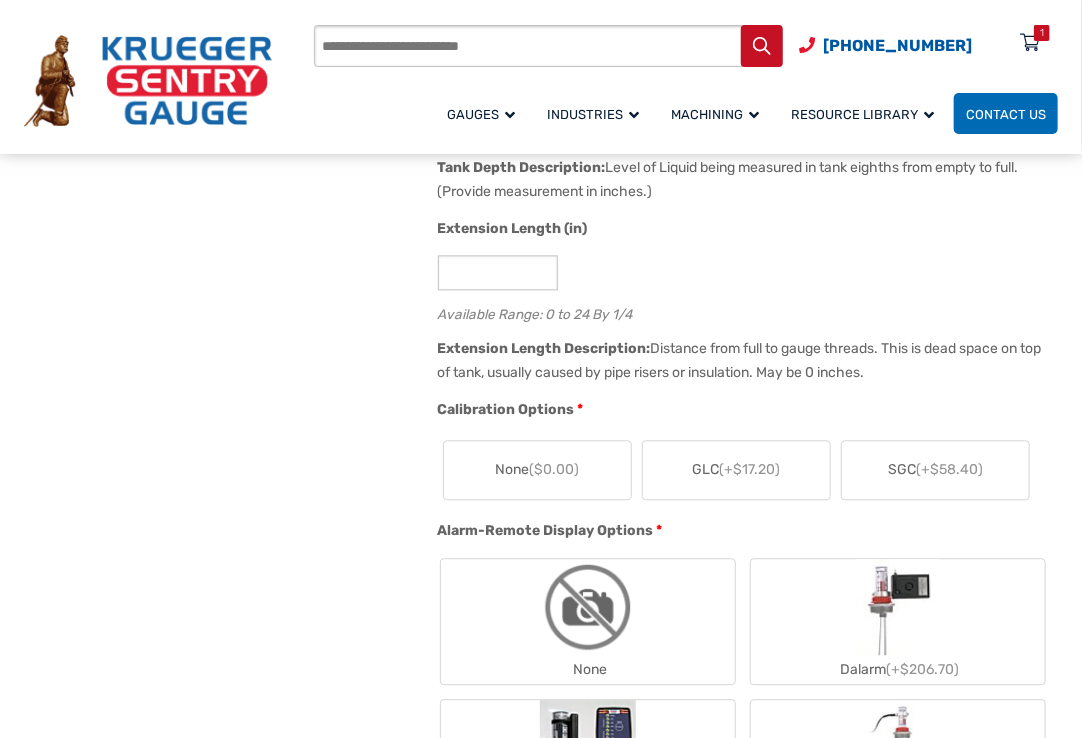 click on "($0.00)" 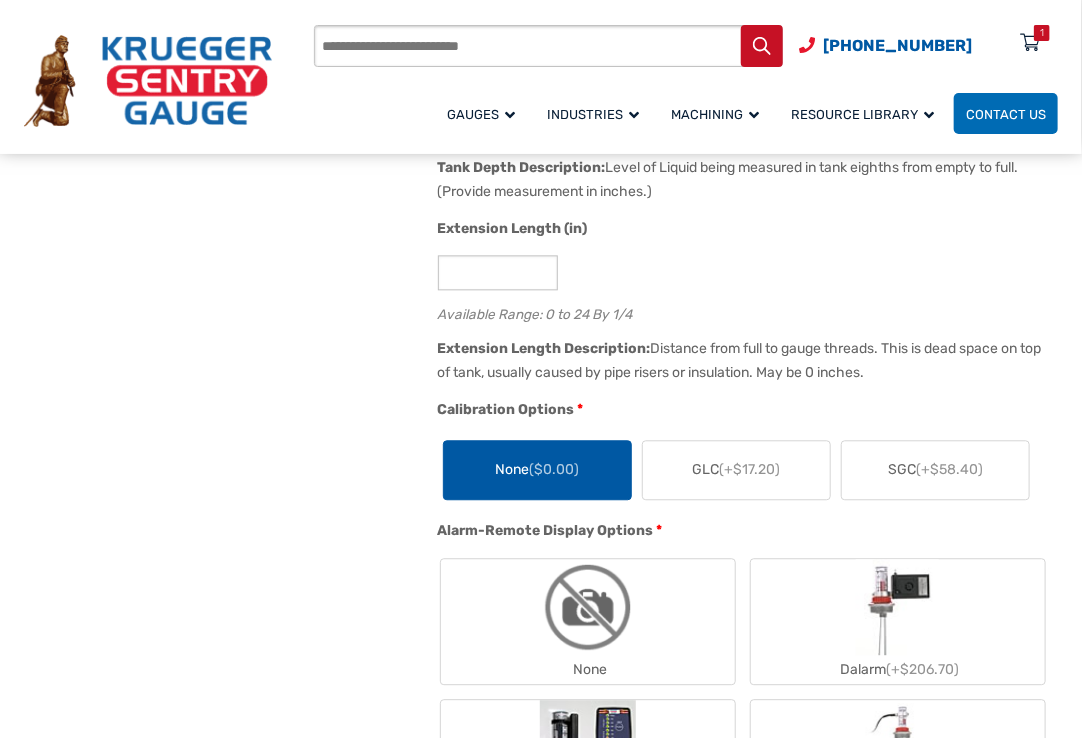 scroll, scrollTop: 1800, scrollLeft: 0, axis: vertical 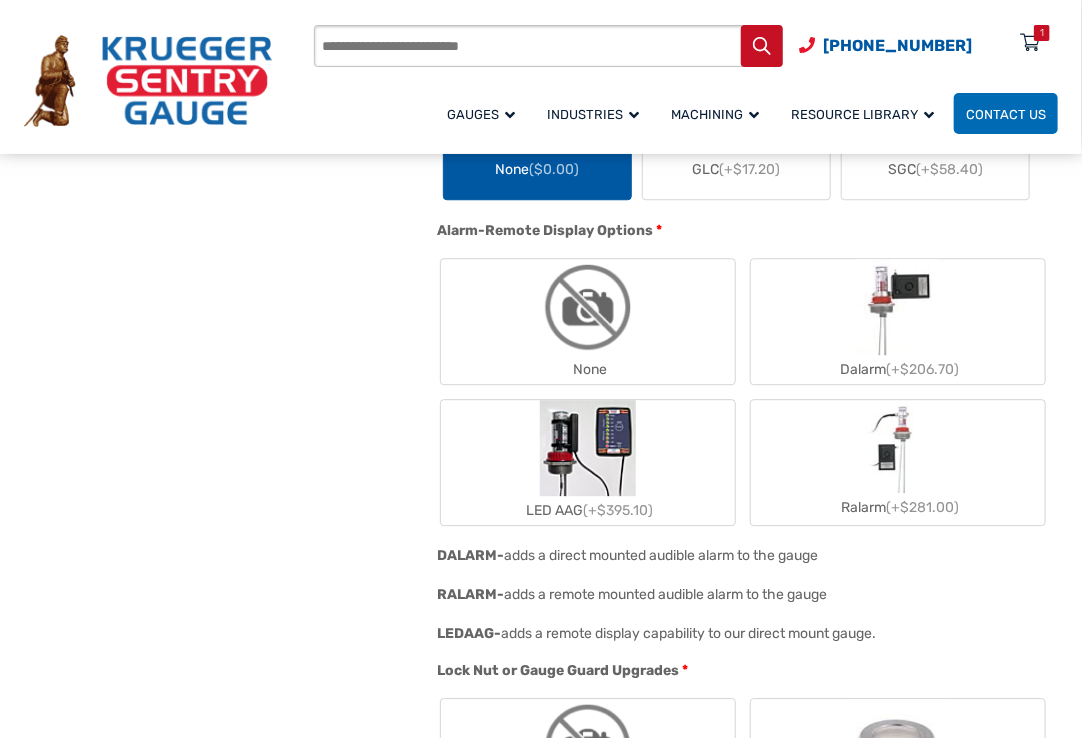 click 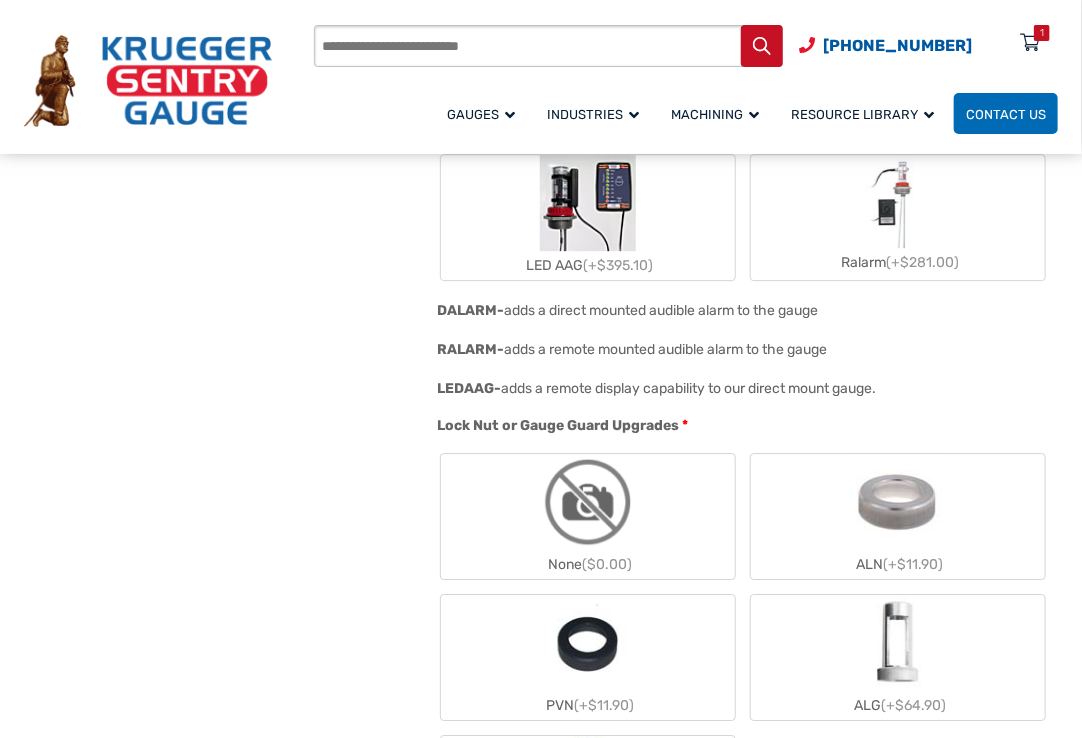 scroll, scrollTop: 2200, scrollLeft: 0, axis: vertical 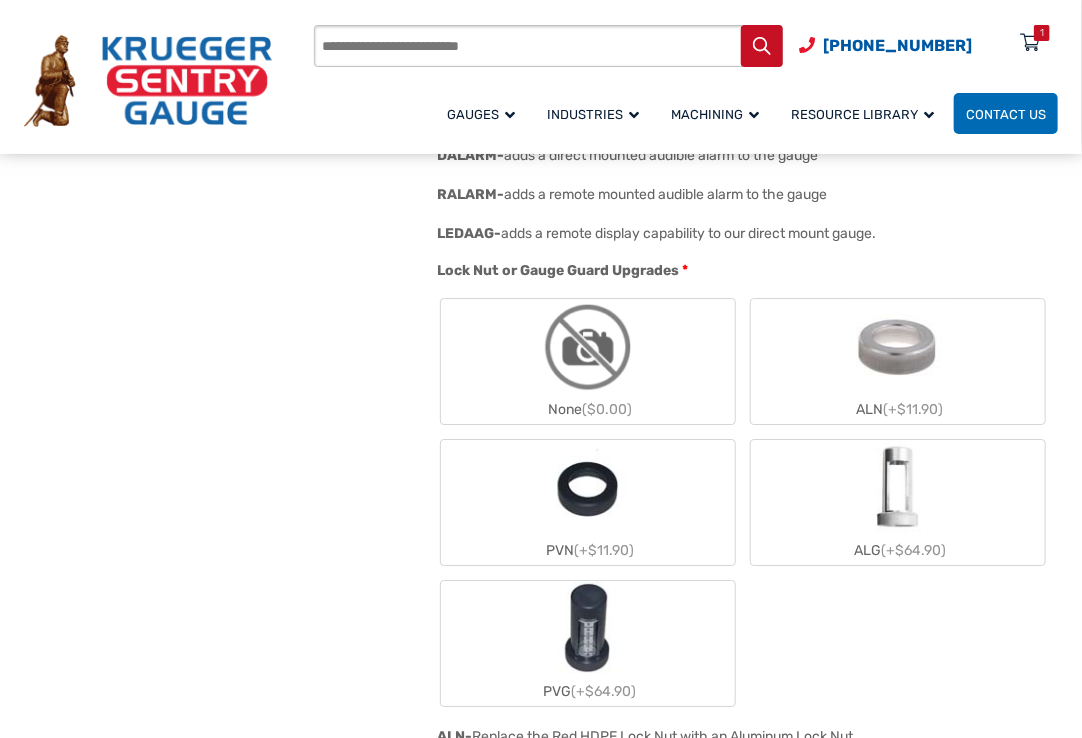 click on "ALG  (+$64.90)" 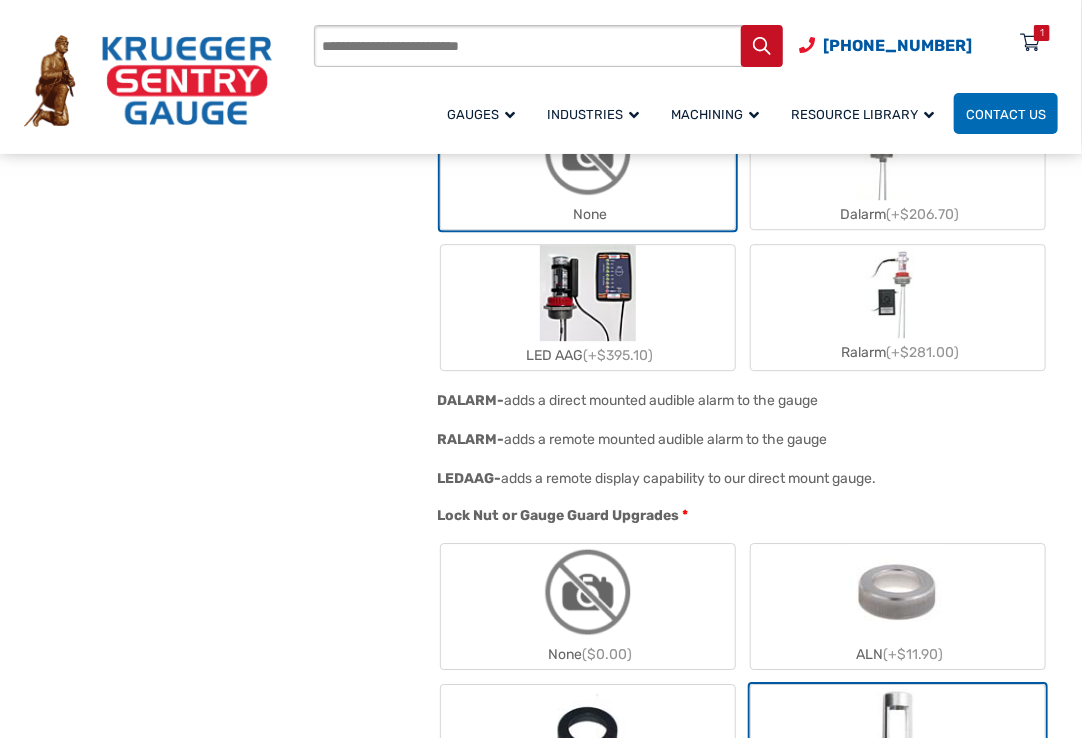 scroll, scrollTop: 1800, scrollLeft: 0, axis: vertical 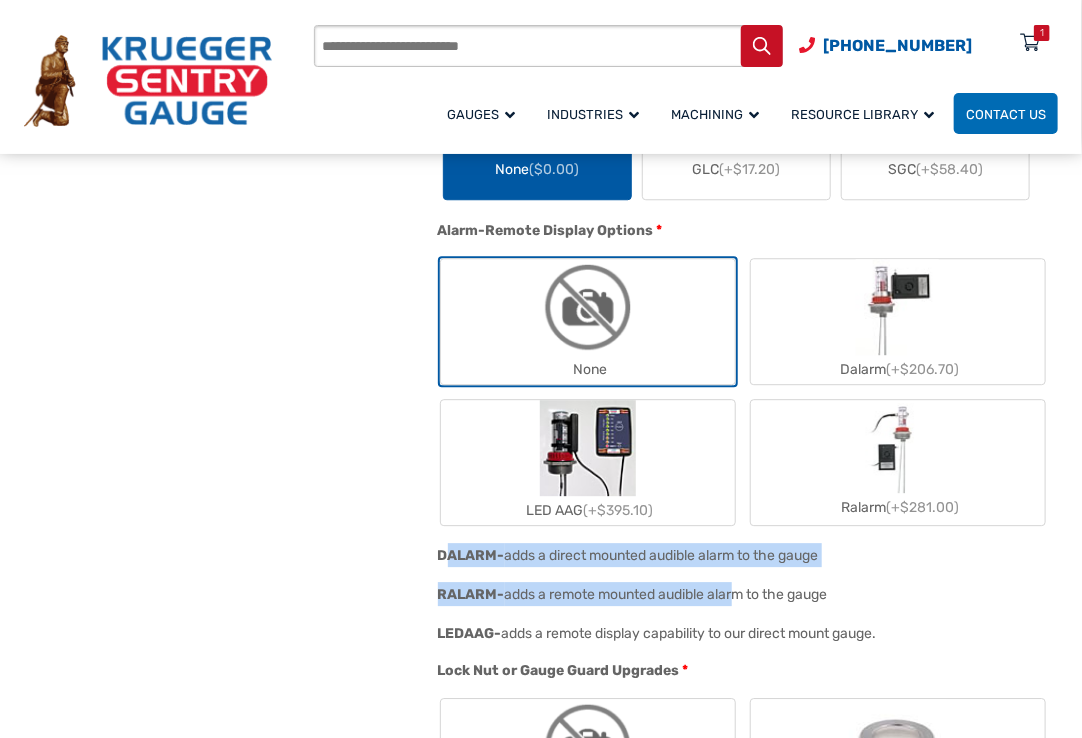 drag, startPoint x: 448, startPoint y: 552, endPoint x: 715, endPoint y: 594, distance: 270.28317 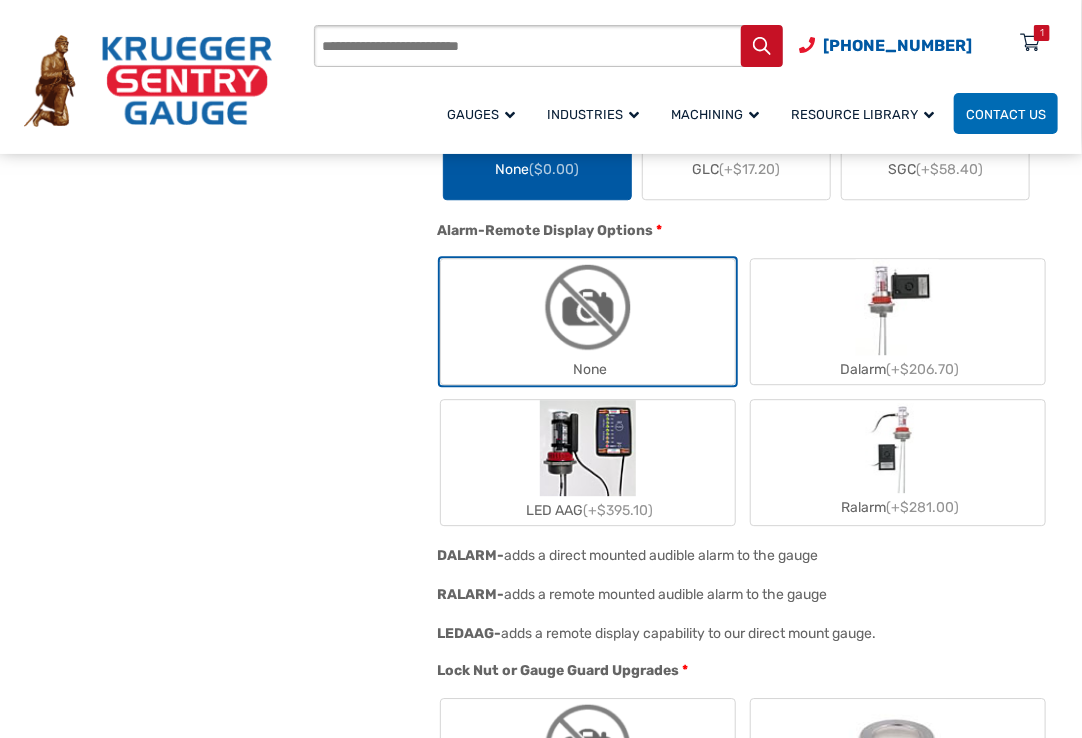 click on "adds a remote display capability to our direct mount gauge." 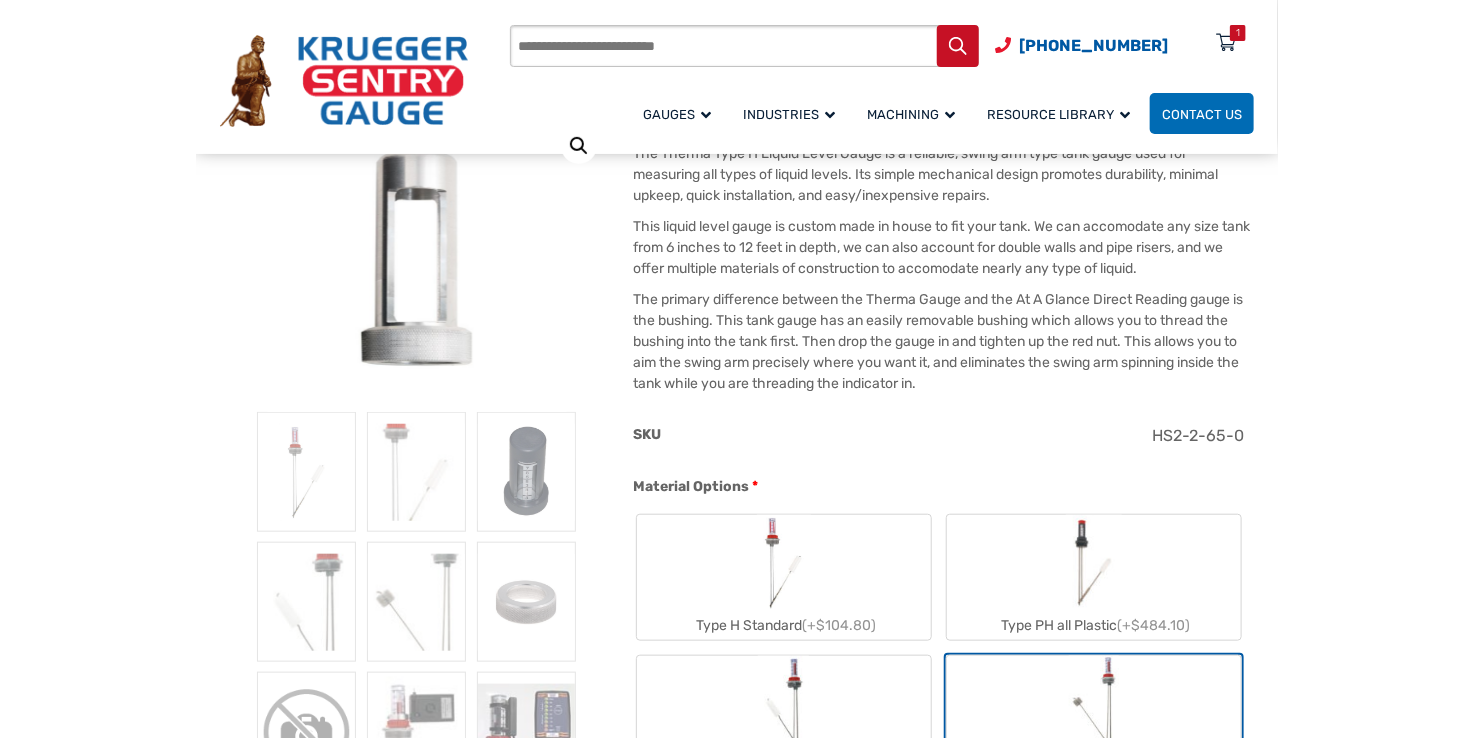 scroll, scrollTop: 200, scrollLeft: 0, axis: vertical 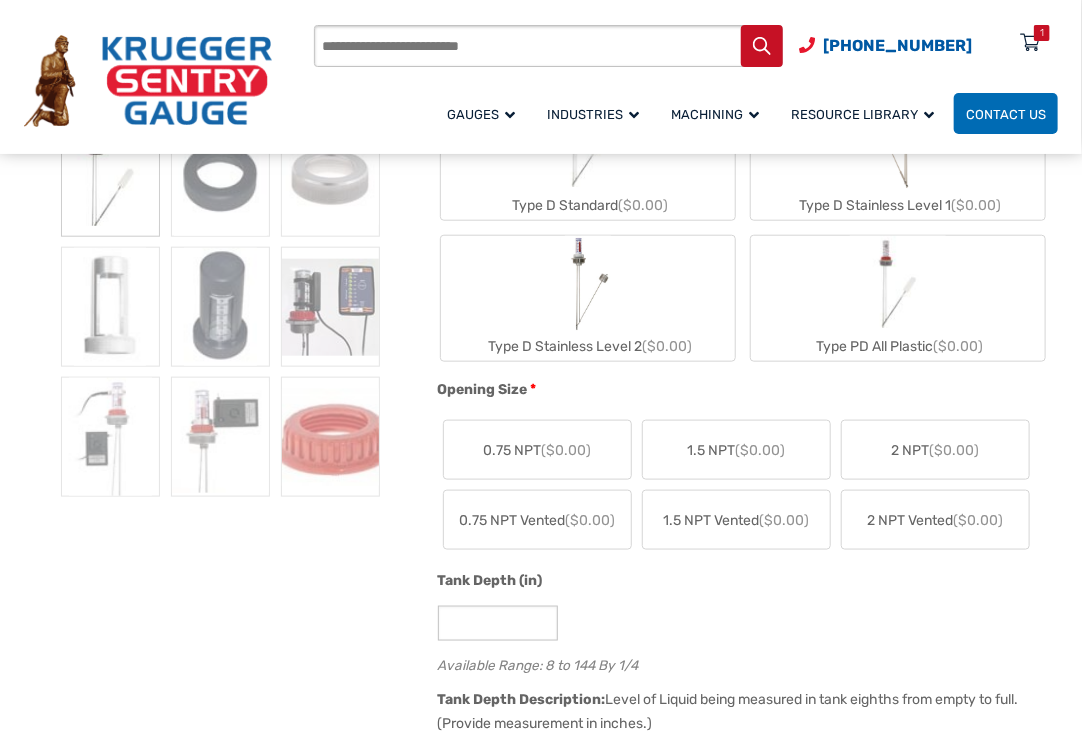 click on "Type D Stainless Level 2  ($0.00)" at bounding box center (588, 298) 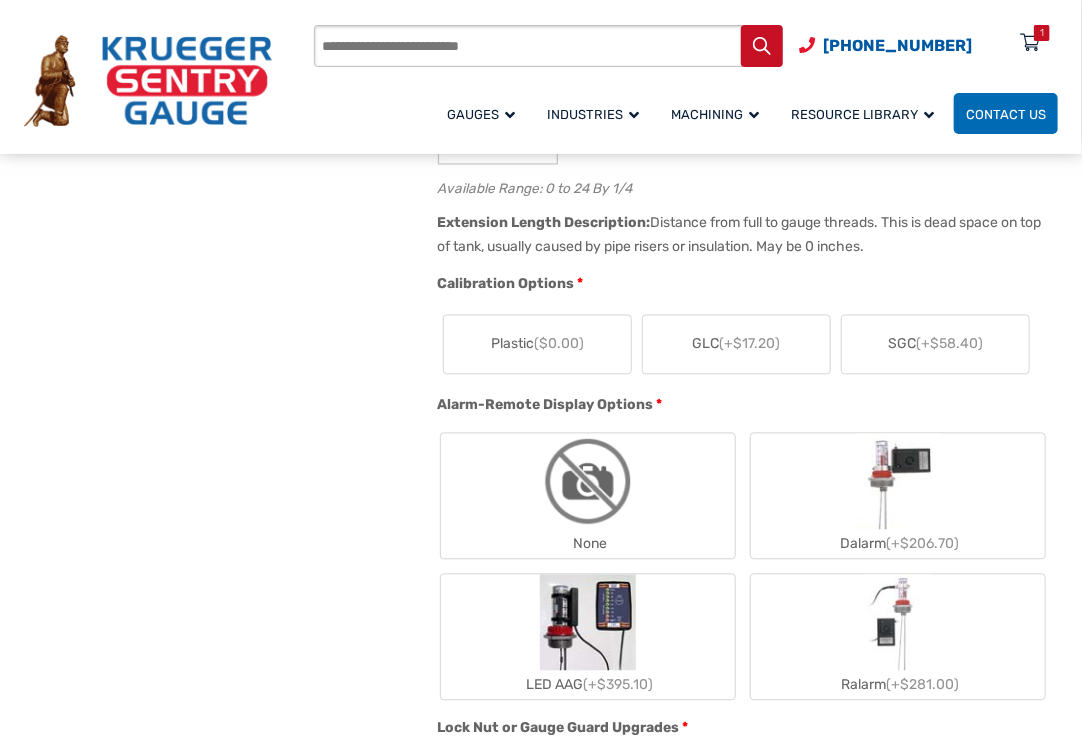 scroll, scrollTop: 1100, scrollLeft: 0, axis: vertical 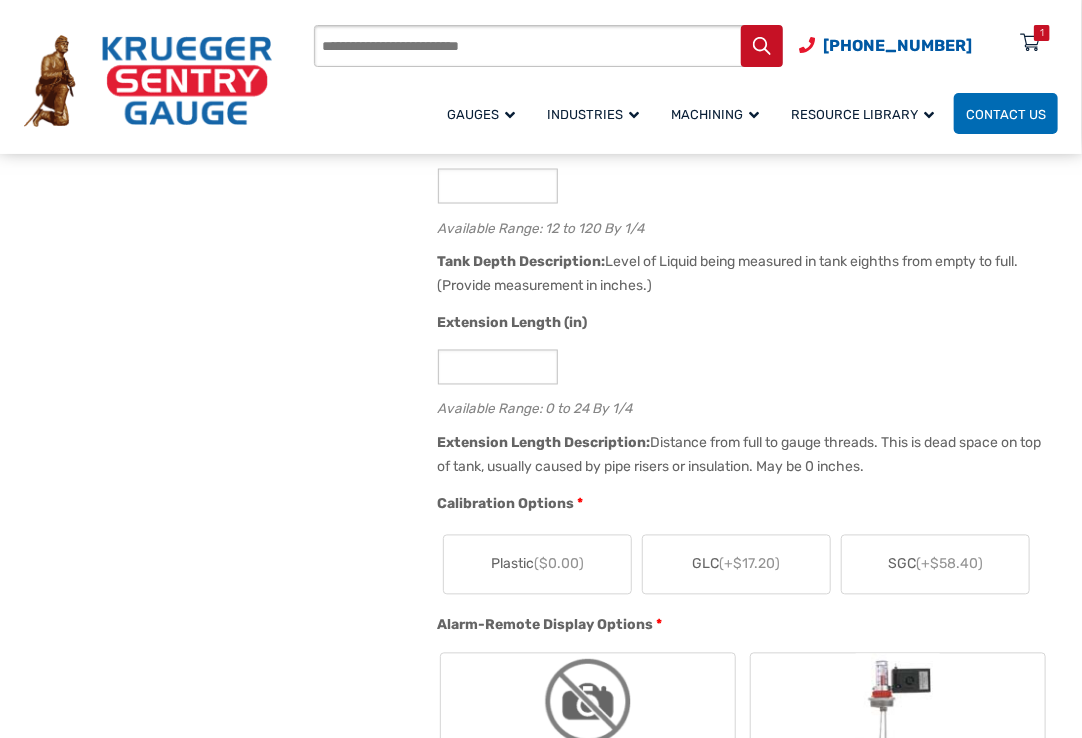 click on "($0.00)" at bounding box center [559, 564] 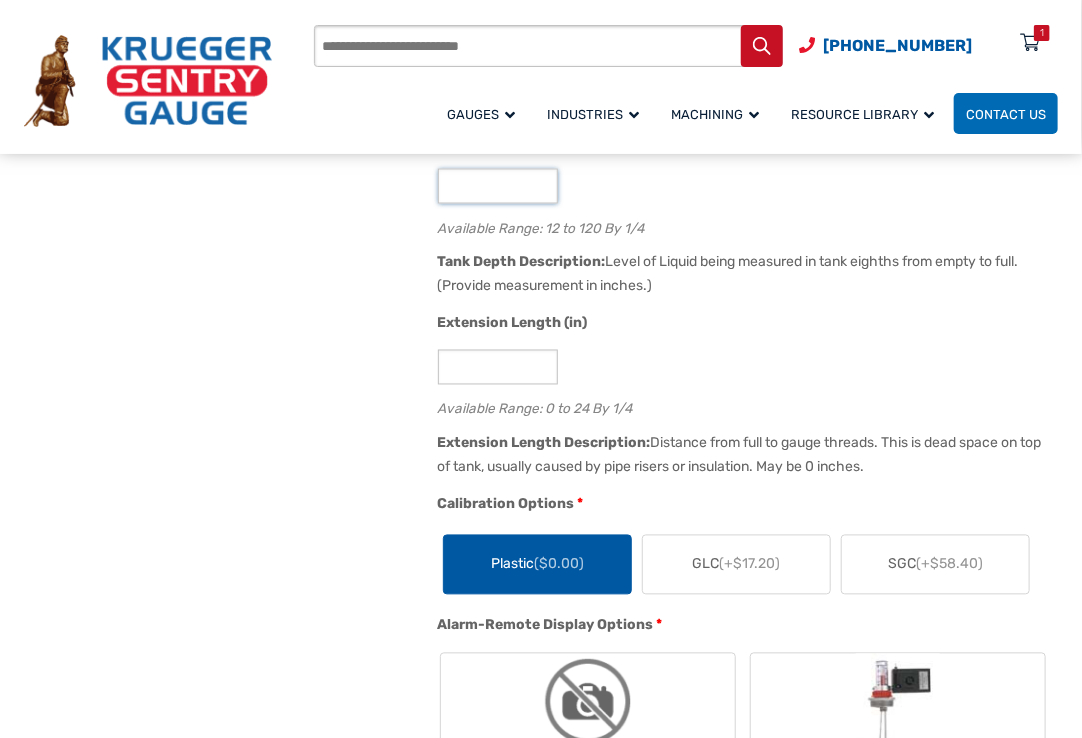 click on "**" at bounding box center (498, 186) 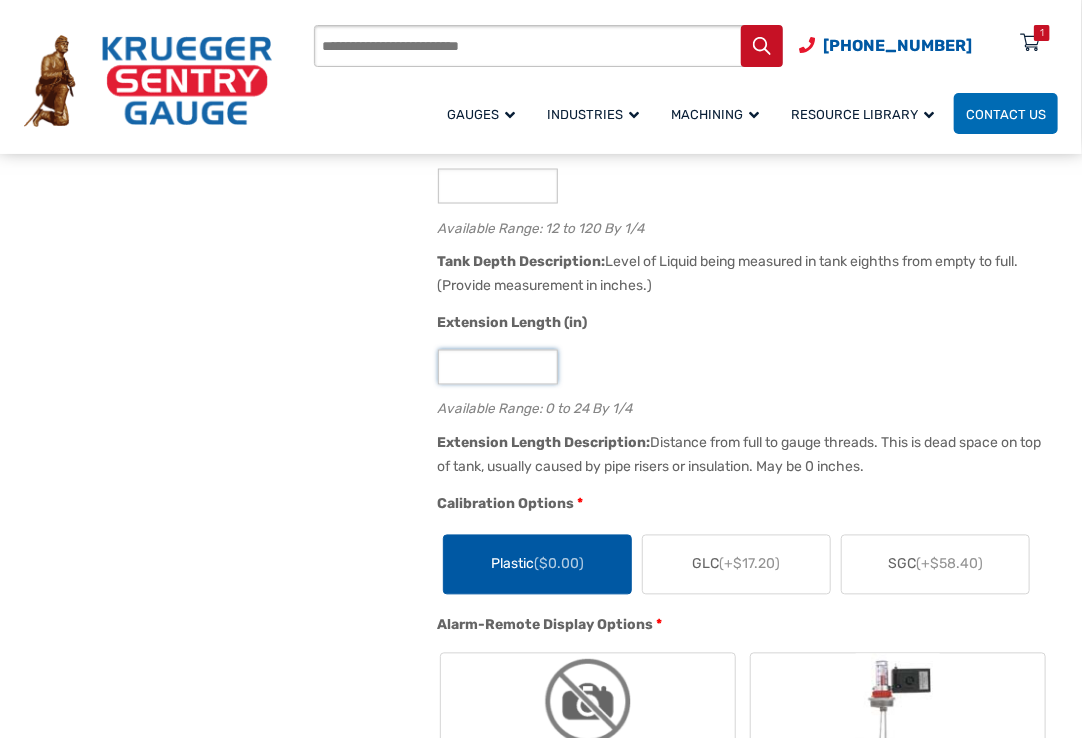 click on "*" at bounding box center (743, 367) 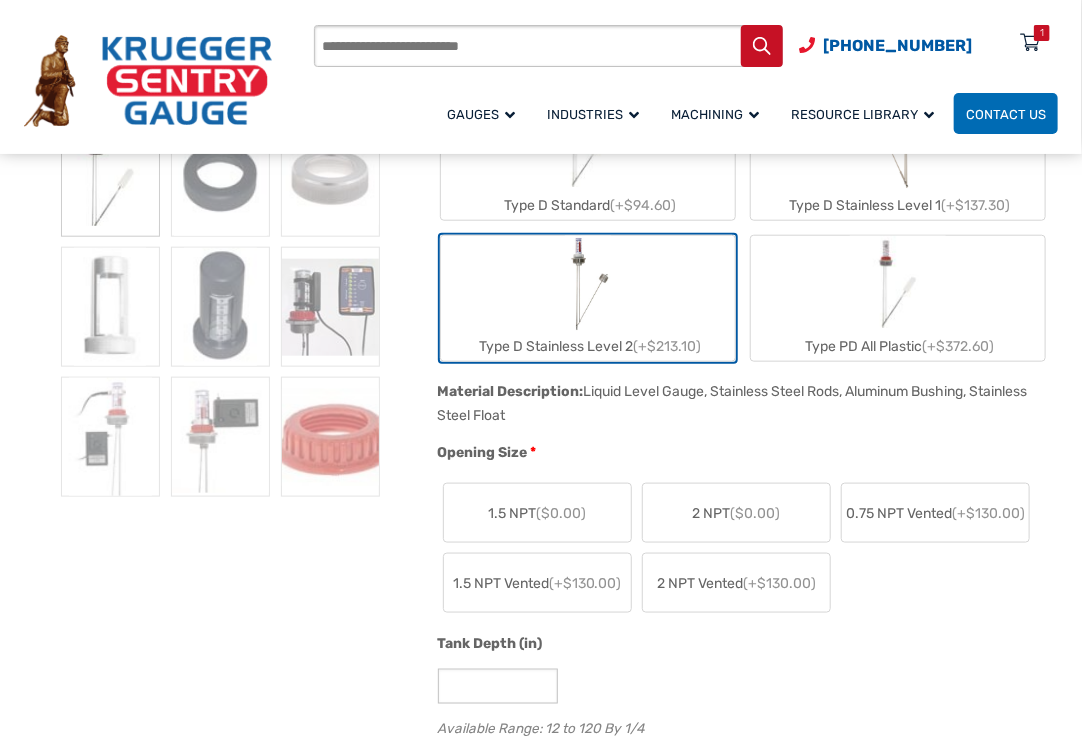 click on "($0.00)" at bounding box center (755, 513) 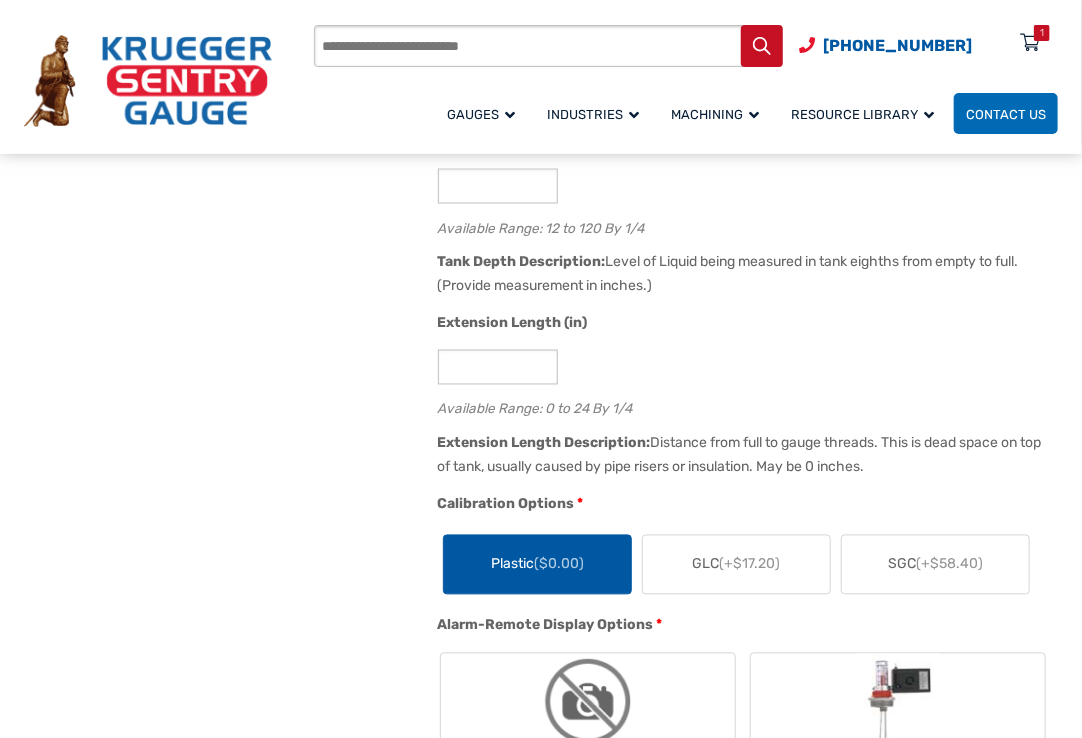 scroll, scrollTop: 1500, scrollLeft: 0, axis: vertical 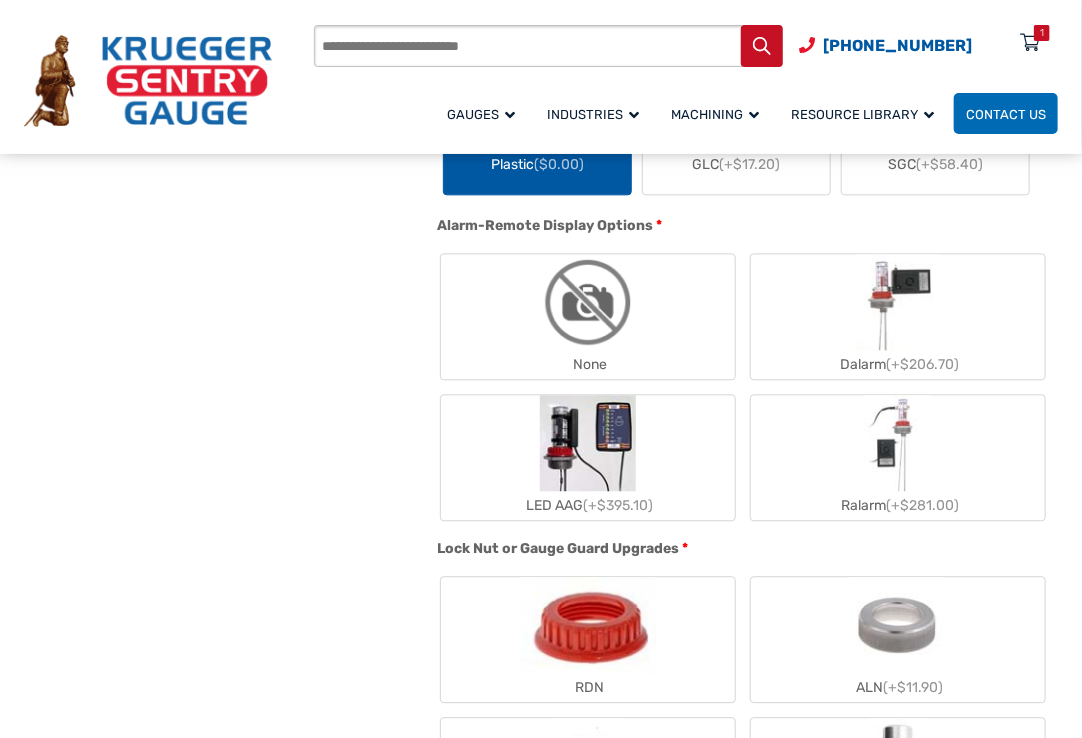 click on "ALN  (+$11.90)" at bounding box center (898, 639) 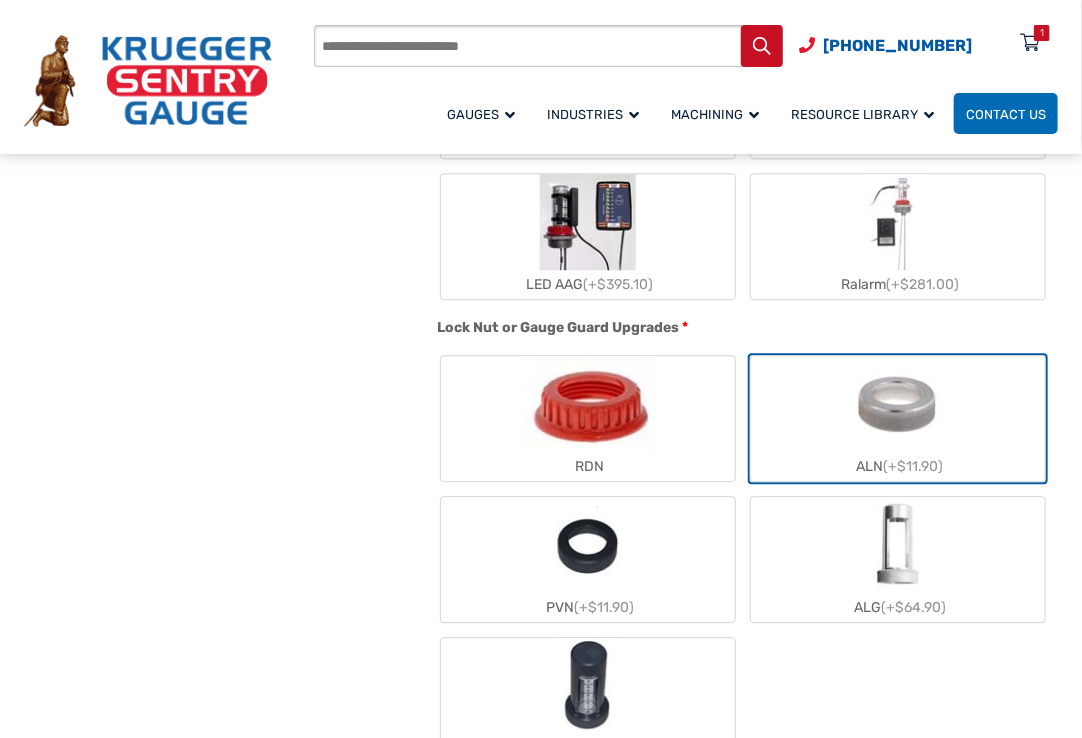 scroll, scrollTop: 2000, scrollLeft: 0, axis: vertical 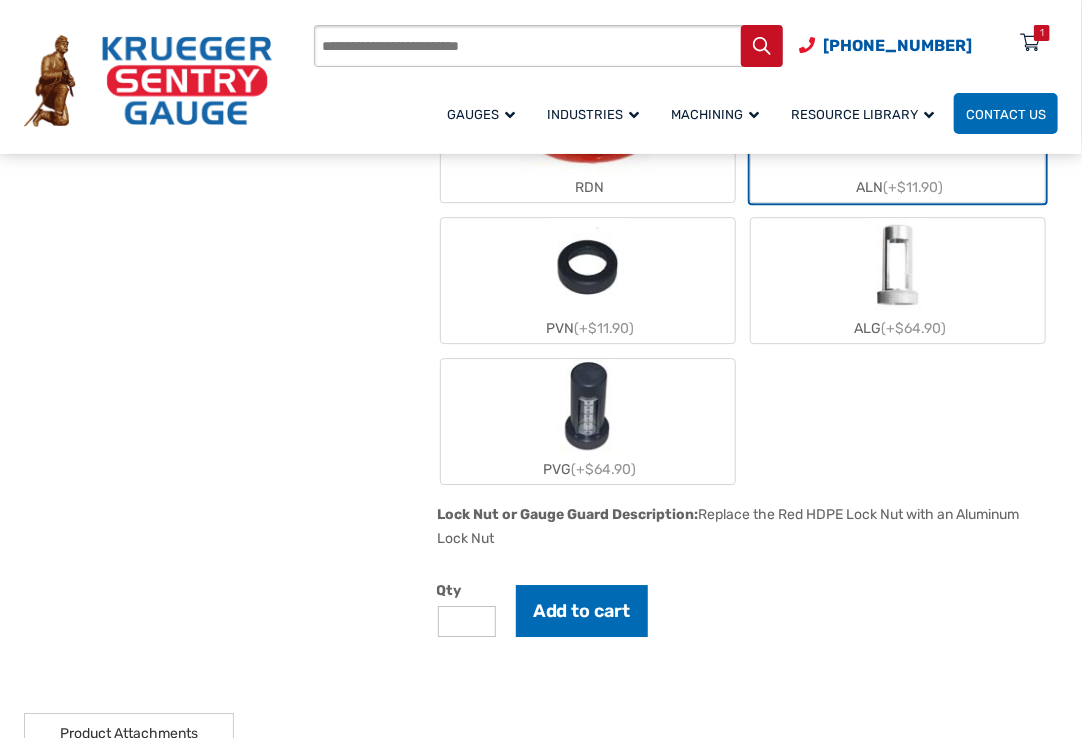 click at bounding box center (898, 266) 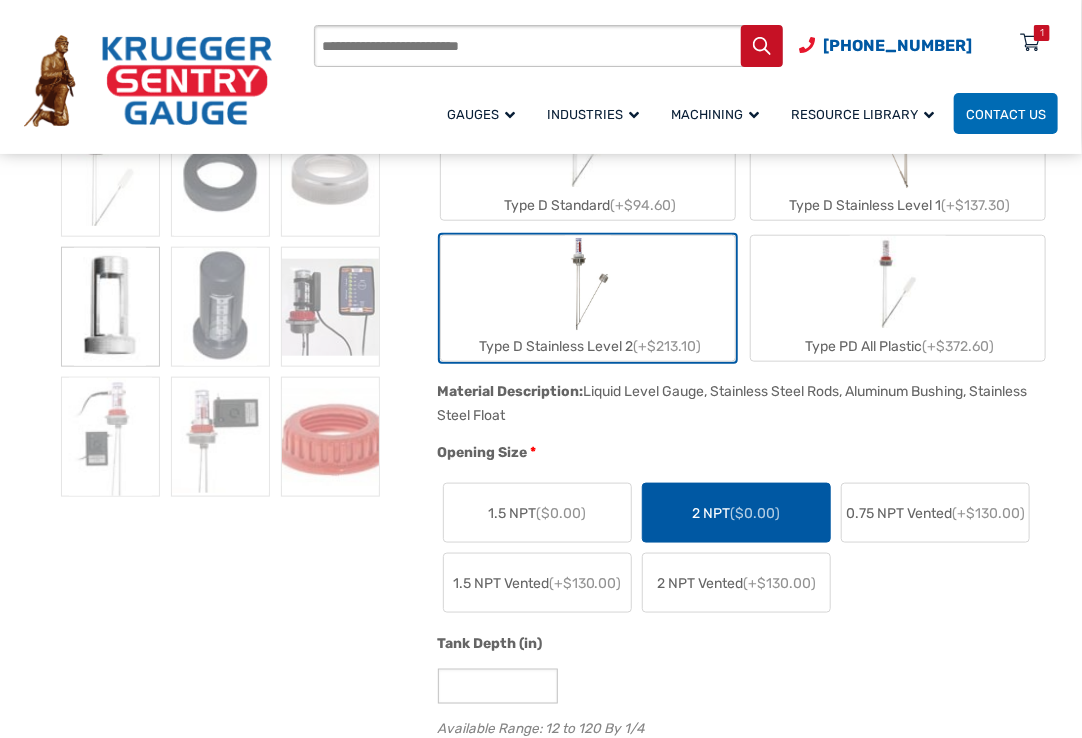 scroll, scrollTop: 100, scrollLeft: 0, axis: vertical 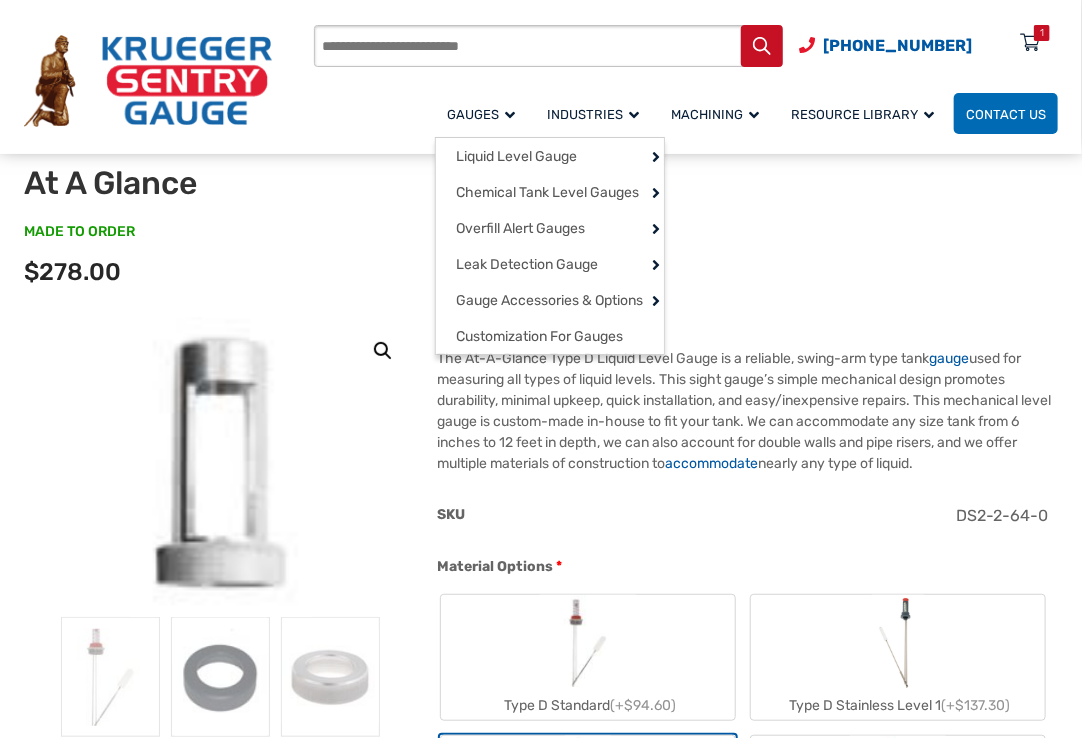 click on "Gauges" at bounding box center [485, 113] 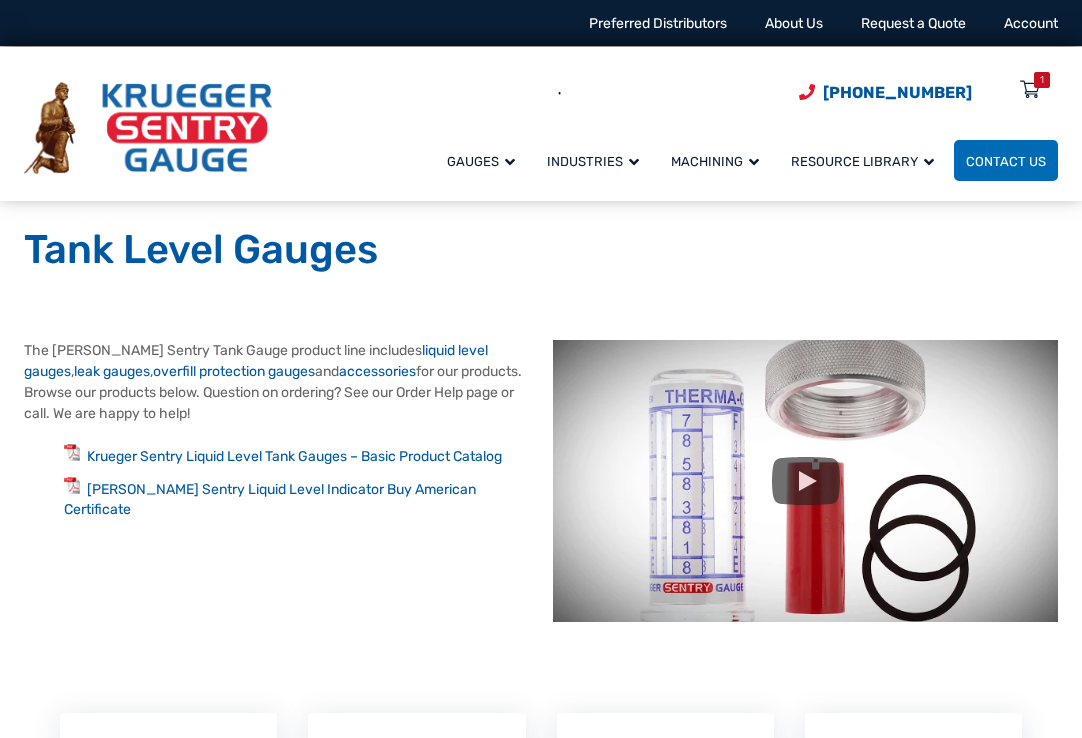 scroll, scrollTop: 0, scrollLeft: 0, axis: both 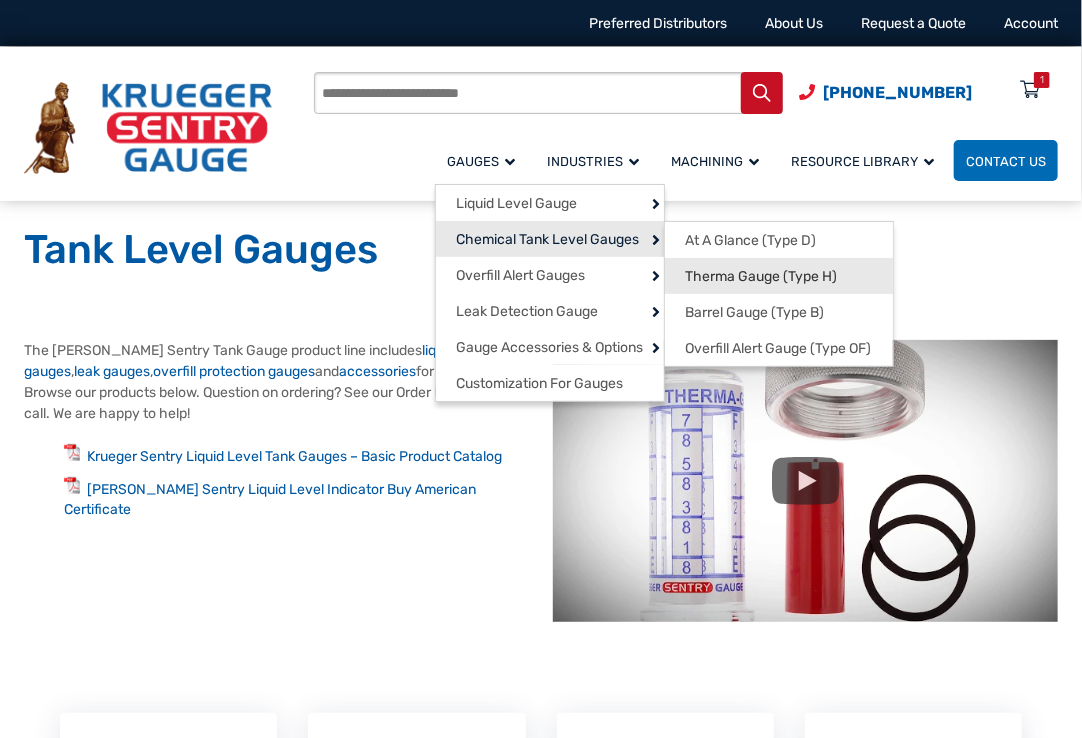 click on "Therma Gauge (Type H)" at bounding box center [761, 277] 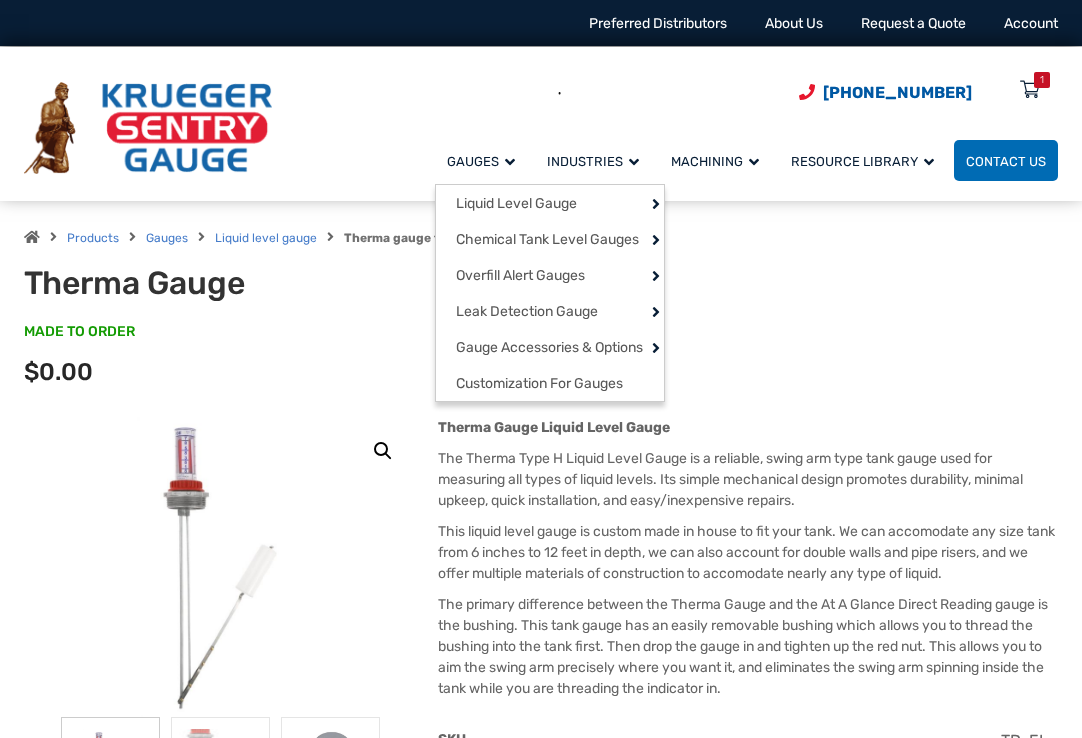 scroll, scrollTop: 0, scrollLeft: 0, axis: both 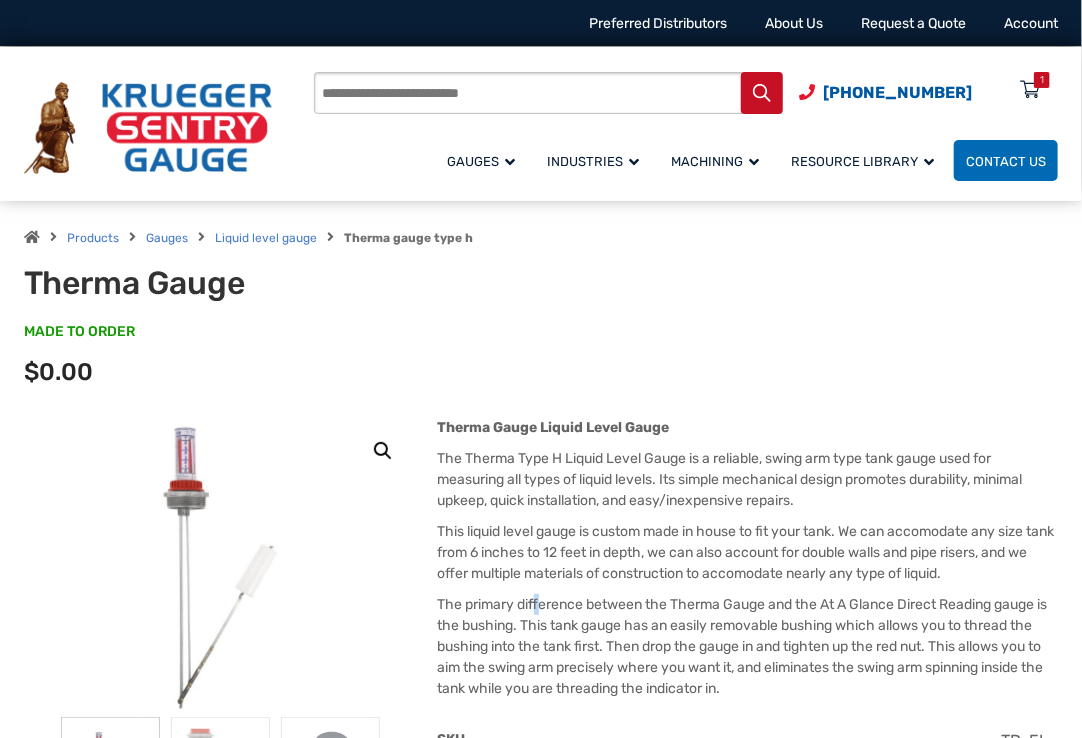 click on "The primary difference between the Therma Gauge and the At A Glance Direct Reading gauge is the bushing. This tank gauge has an easily removable bushing which allows you to thread the bushing into the tank first. Then drop the gauge in and tighten up the red nut. This allows you to aim the swing arm precisely where you want it, and eliminates the swing arm spinning inside the tank while you are threading the indicator in." at bounding box center [748, 646] 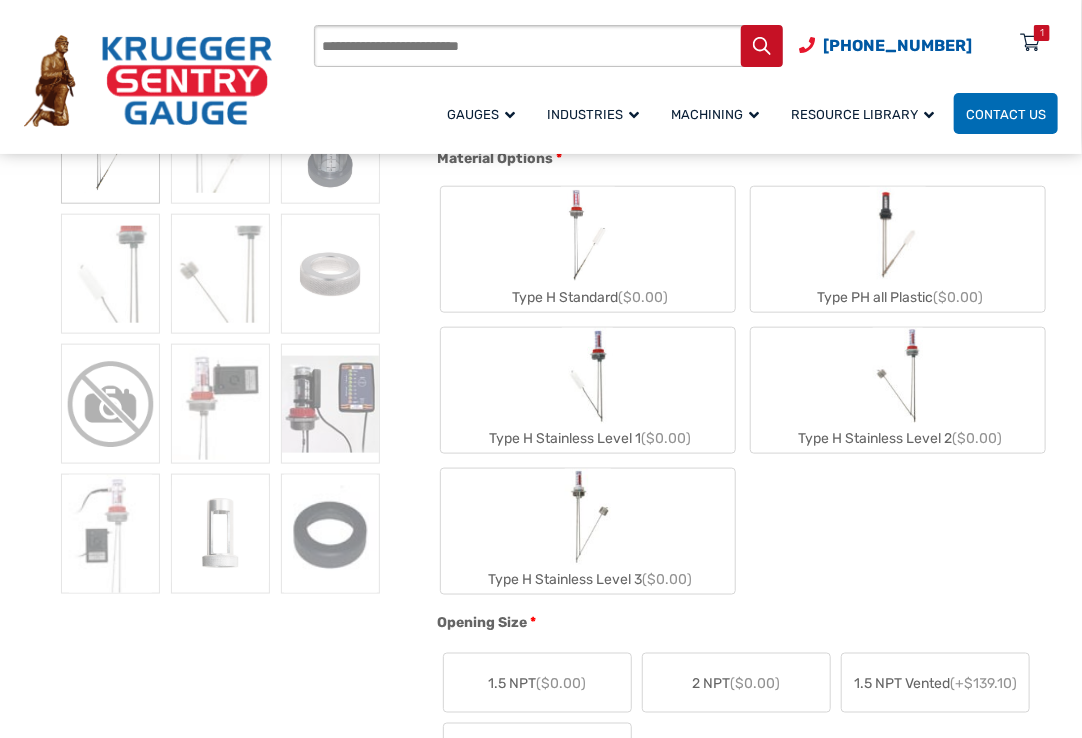 scroll, scrollTop: 800, scrollLeft: 0, axis: vertical 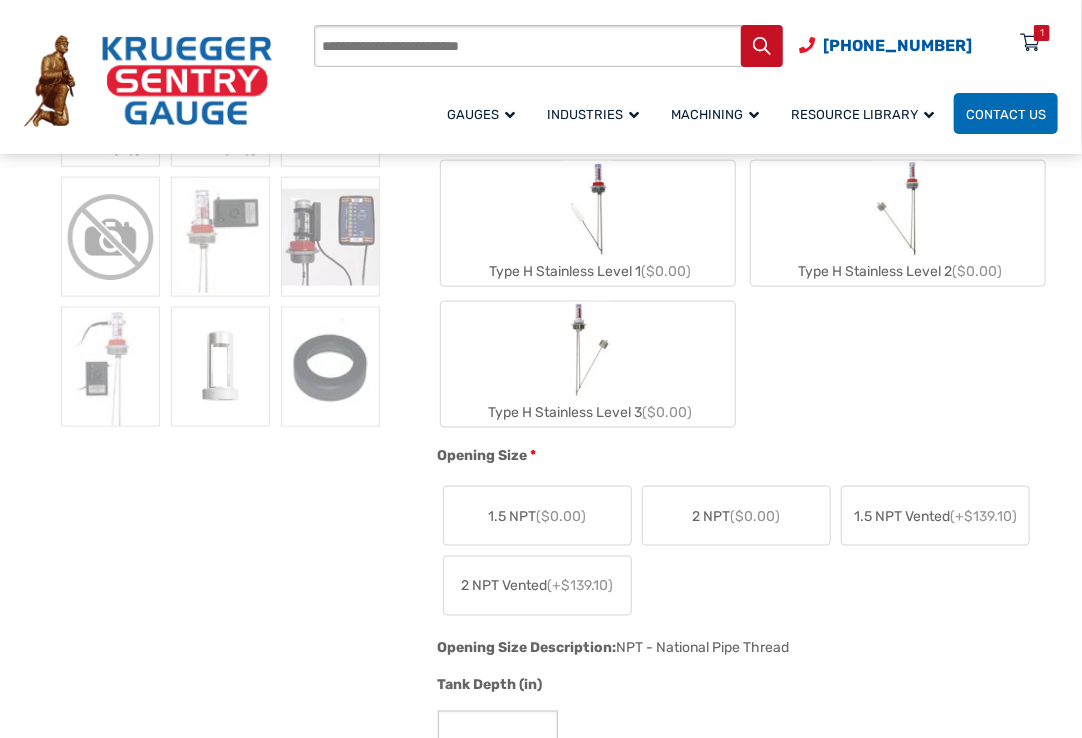 click on "Type H Stainless Level 3  ($0.00)" 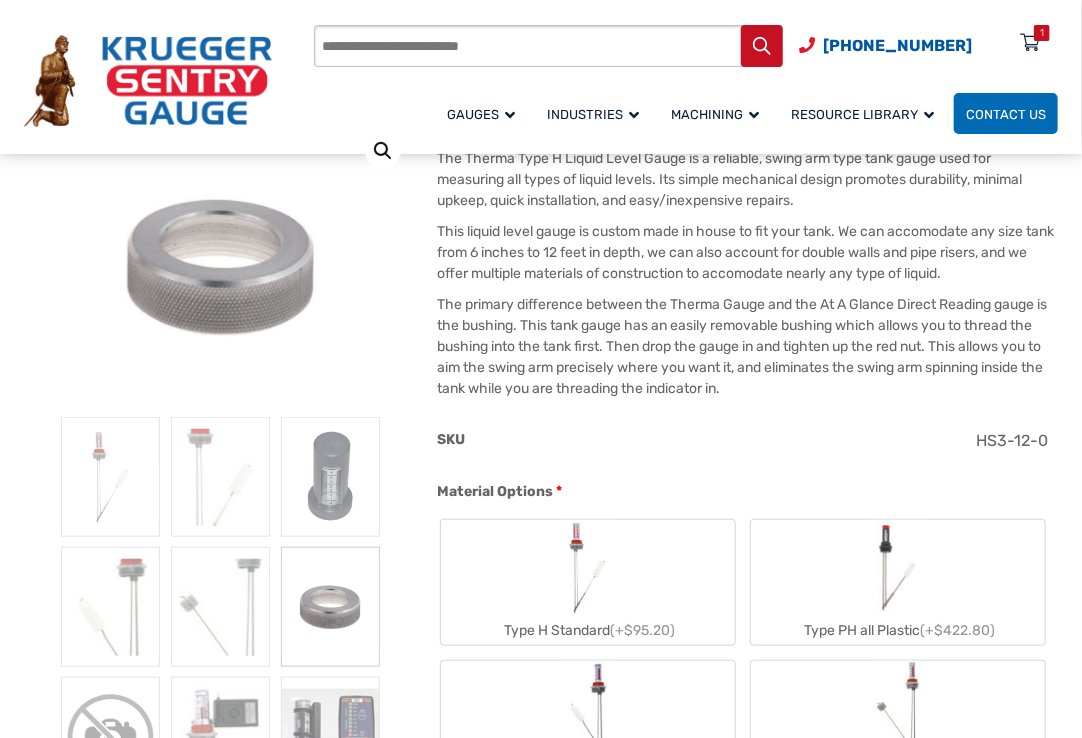 scroll, scrollTop: 700, scrollLeft: 0, axis: vertical 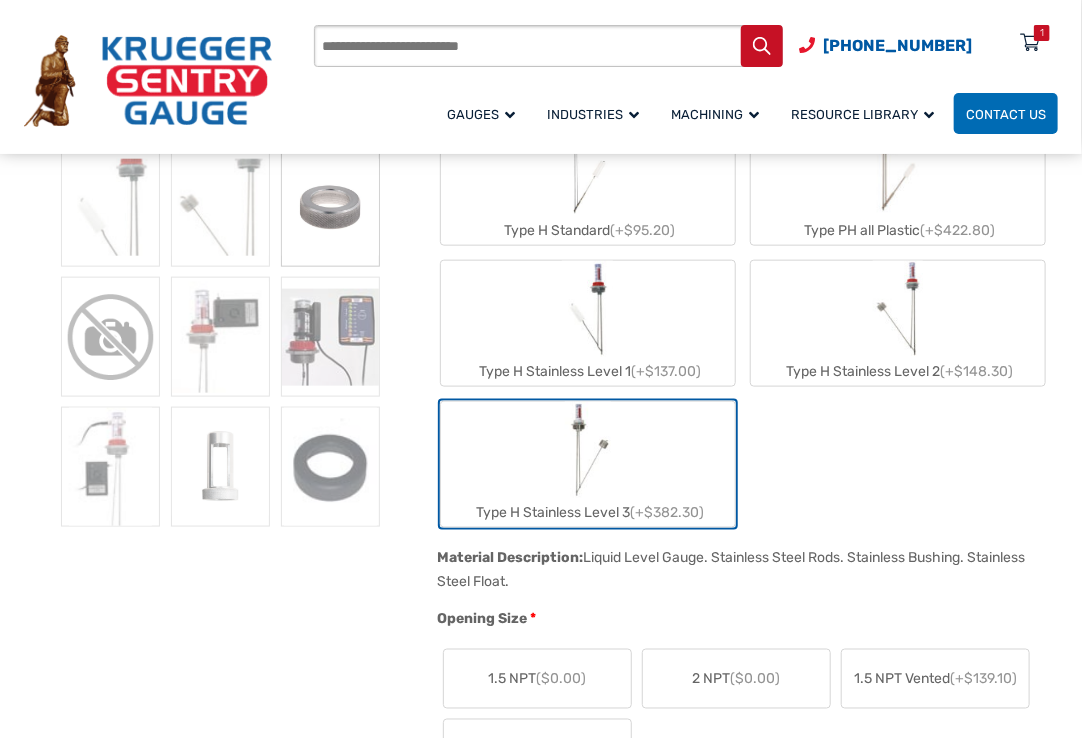 click on "Type H Stainless Level 2  (+$148.30)" 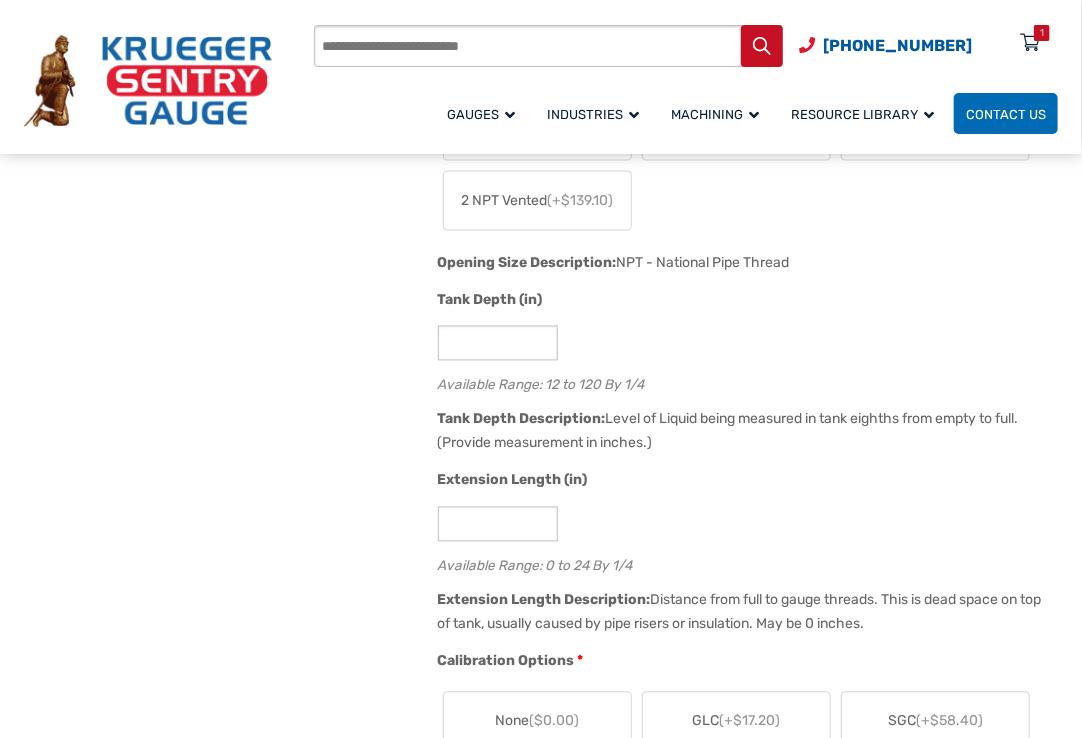 scroll, scrollTop: 1100, scrollLeft: 0, axis: vertical 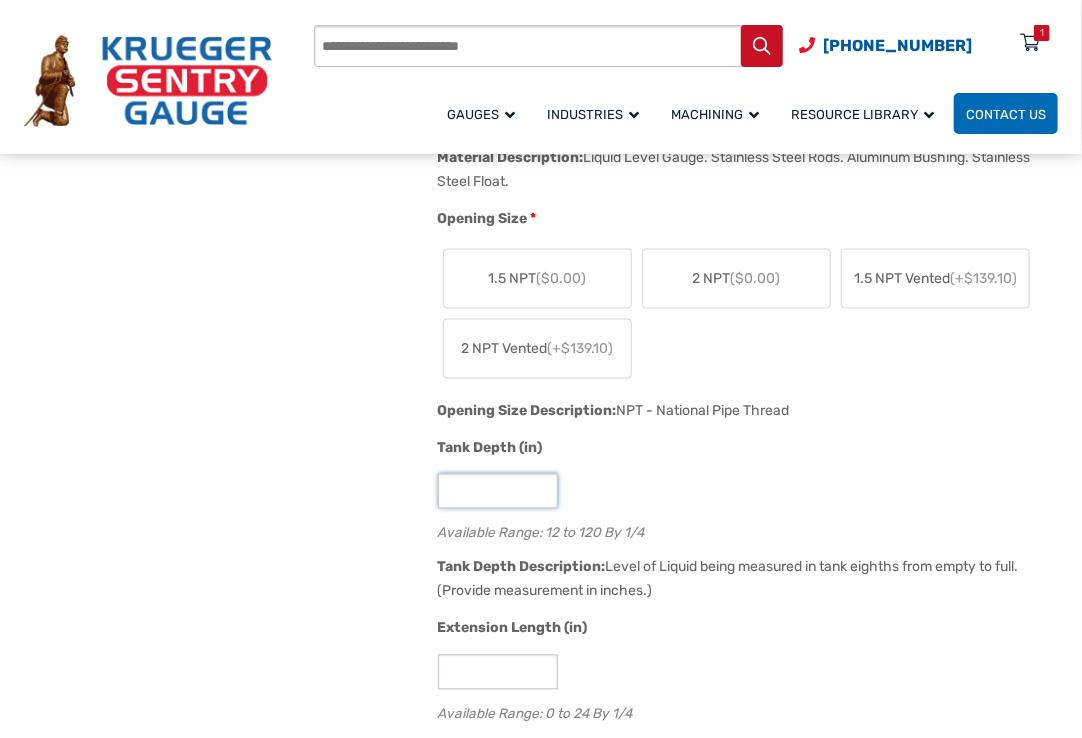 click on "**" 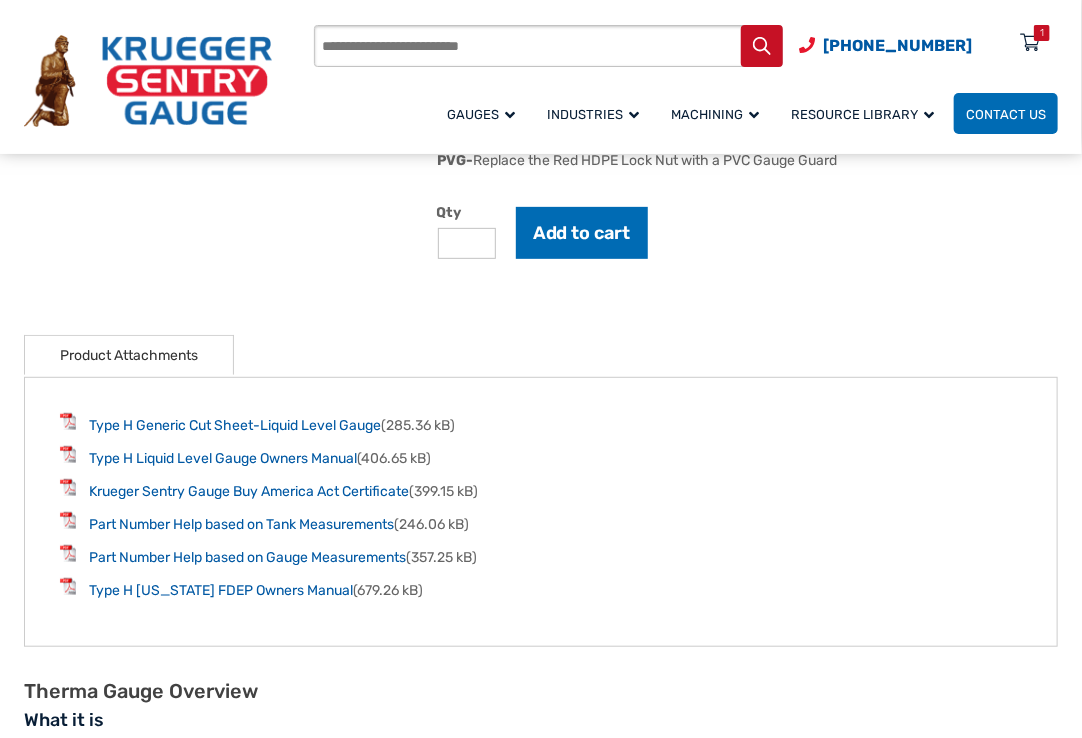 scroll, scrollTop: 2900, scrollLeft: 0, axis: vertical 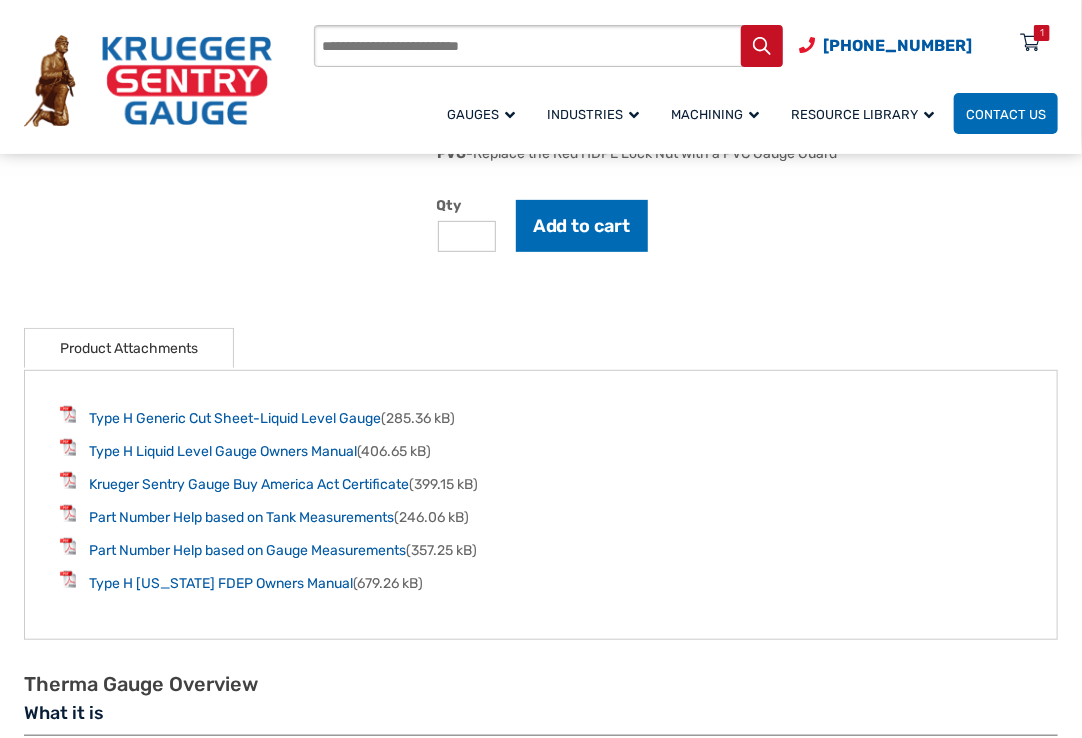 type 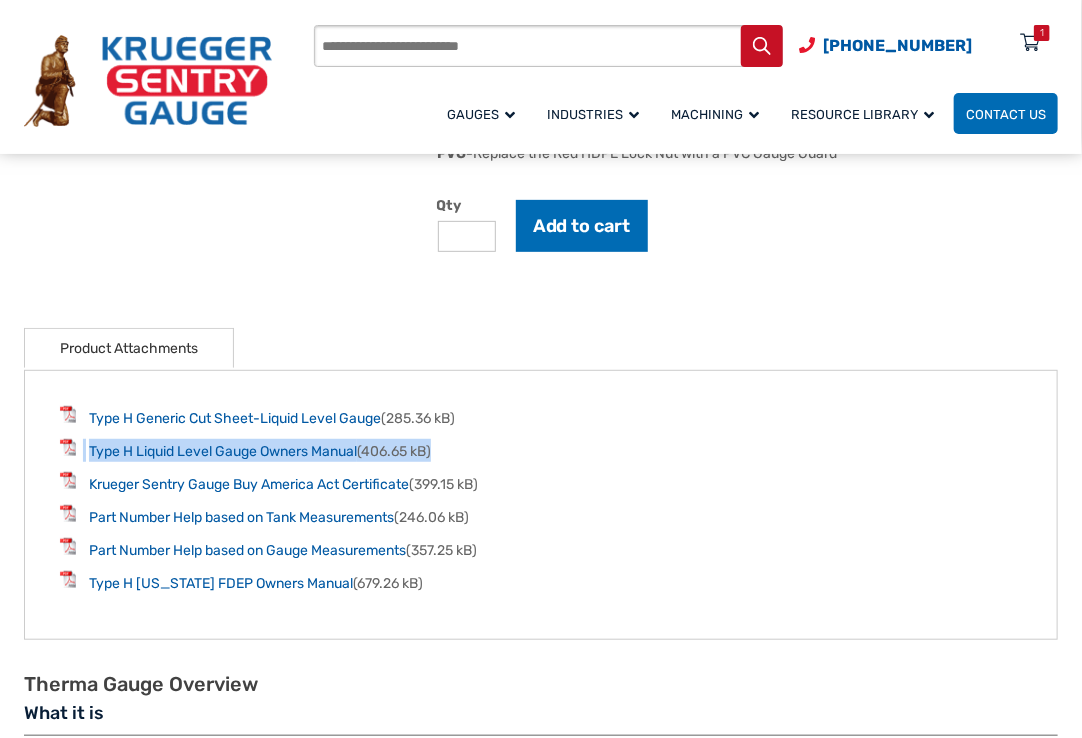 drag, startPoint x: 477, startPoint y: 450, endPoint x: 10, endPoint y: 440, distance: 467.10706 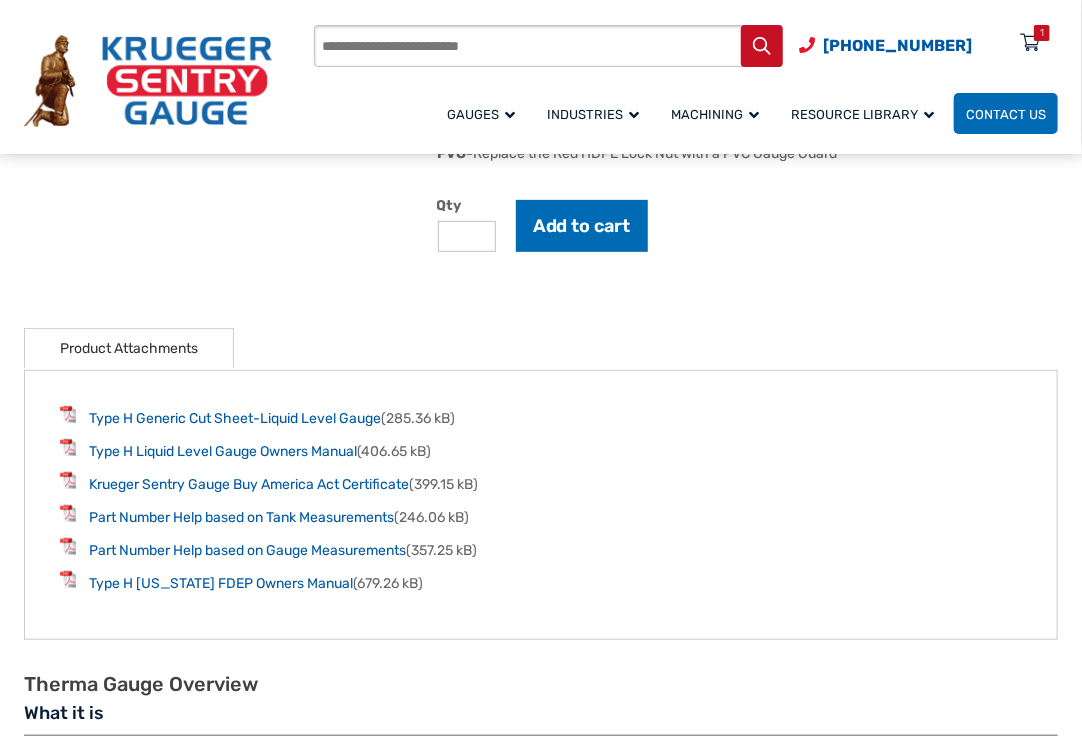 drag, startPoint x: 10, startPoint y: 440, endPoint x: 754, endPoint y: 599, distance: 760.80023 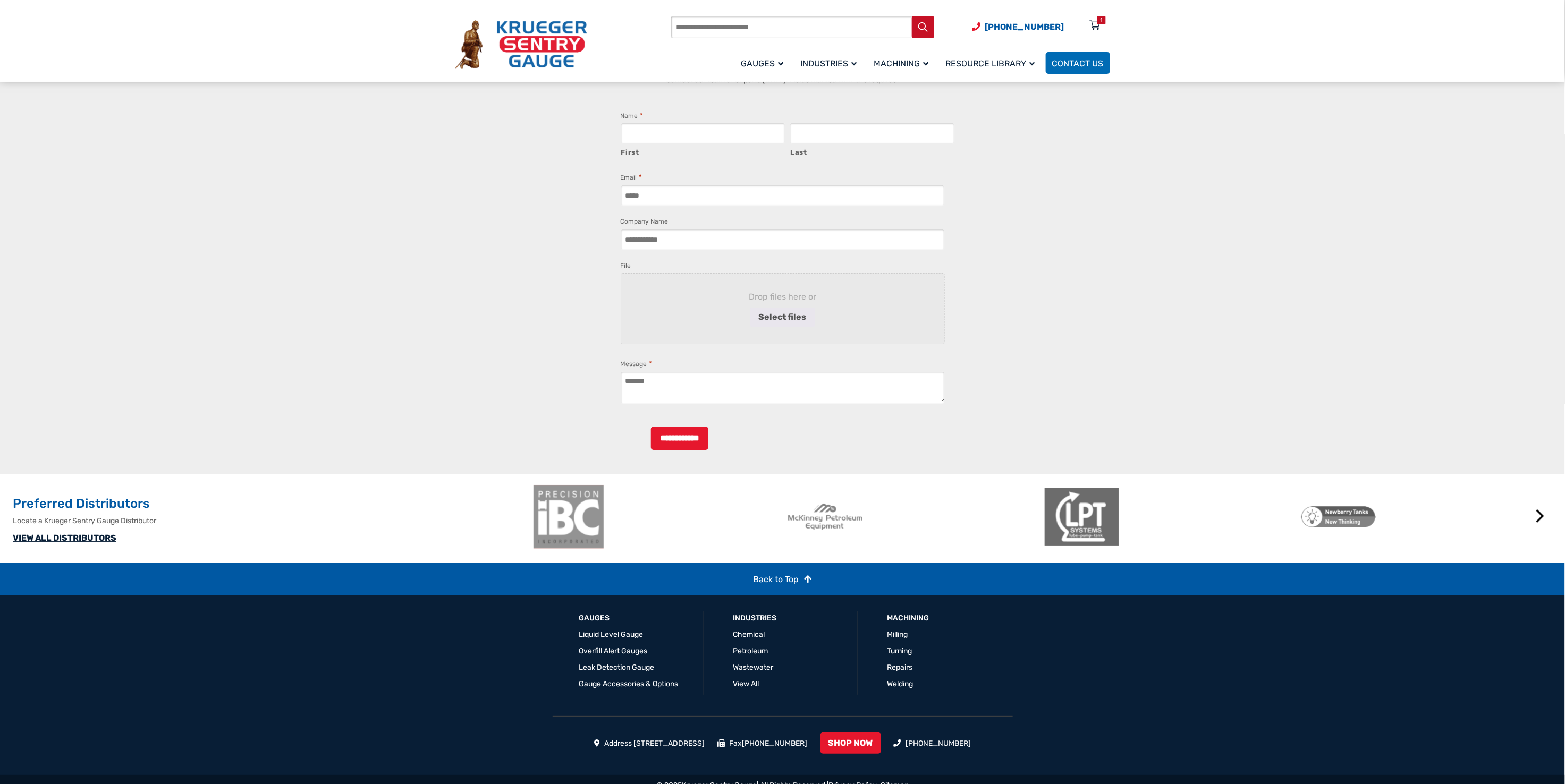 scroll, scrollTop: 2349, scrollLeft: 0, axis: vertical 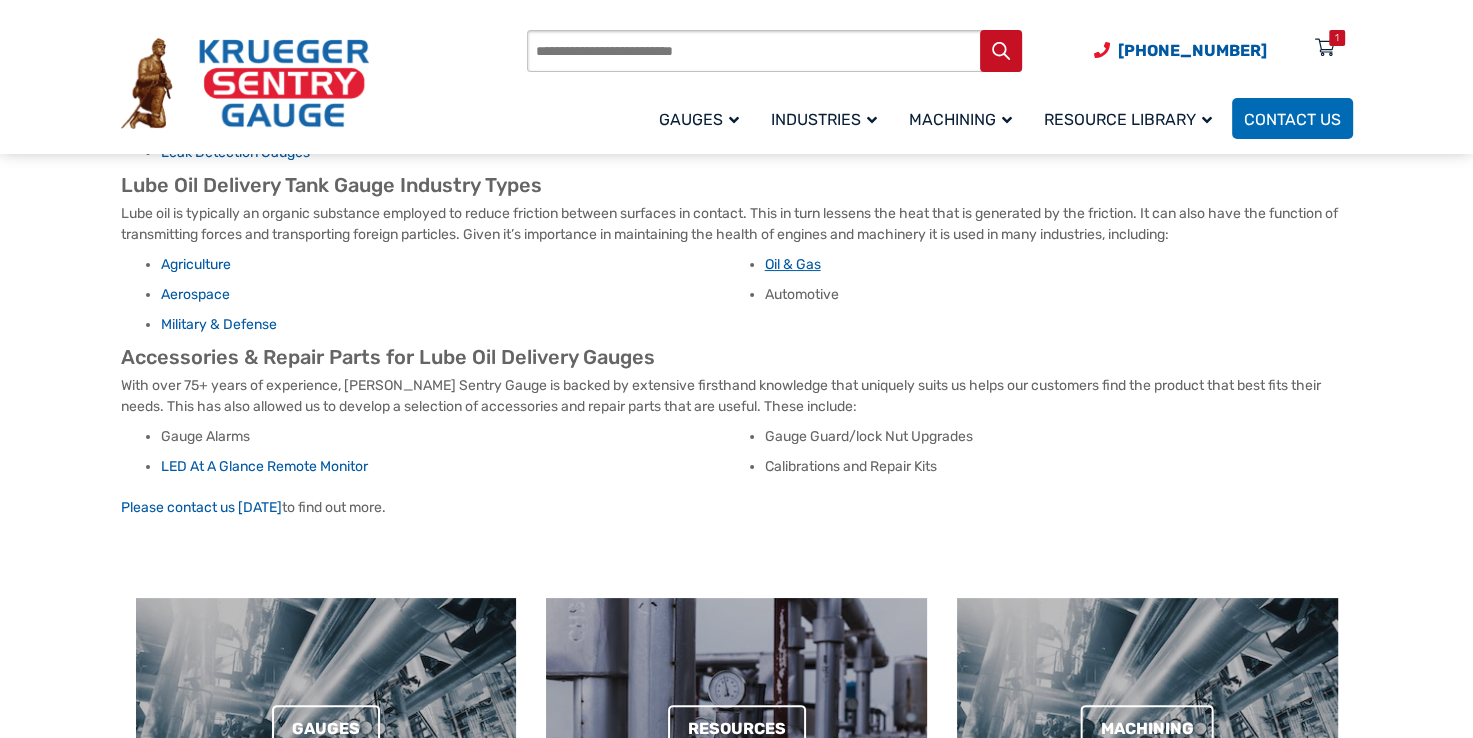 click on "Oil & Gas" at bounding box center (793, 264) 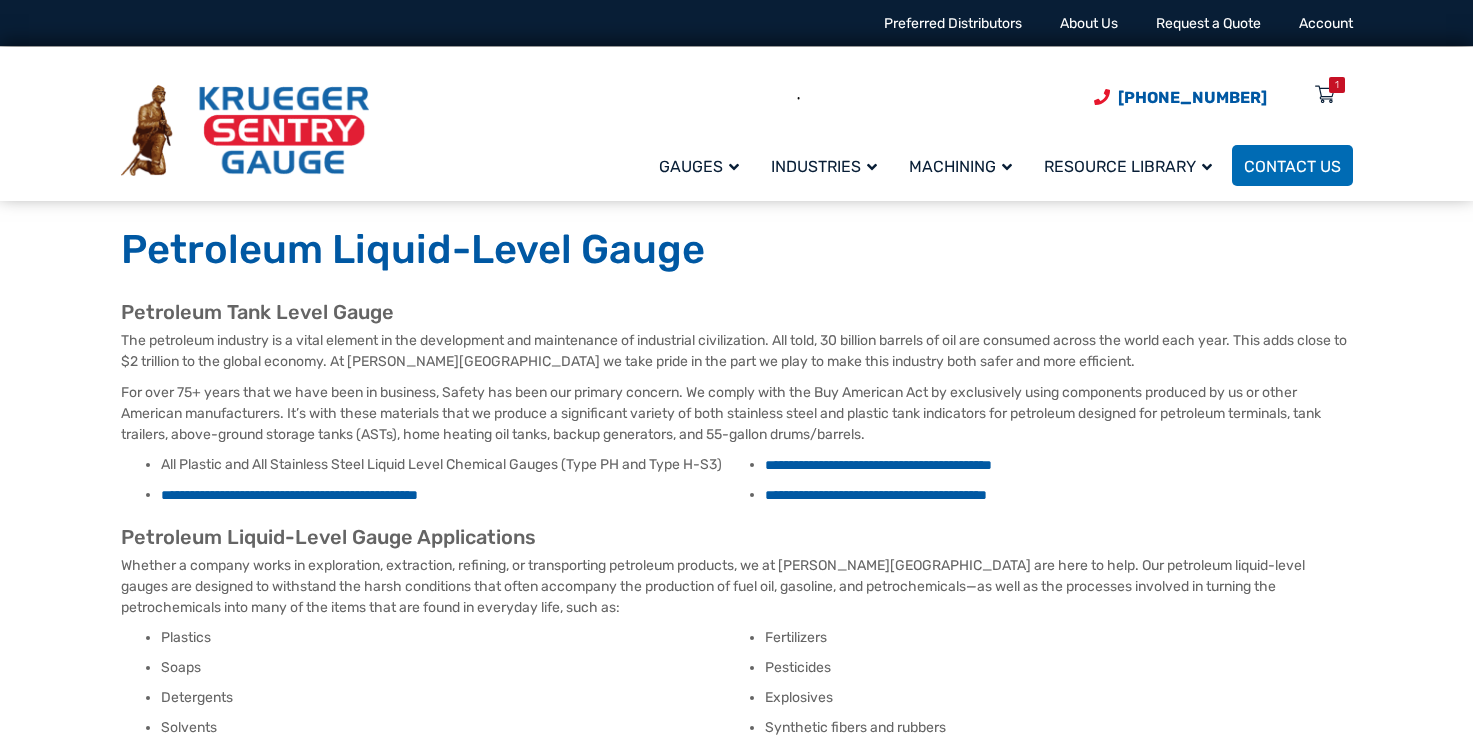 scroll, scrollTop: 0, scrollLeft: 0, axis: both 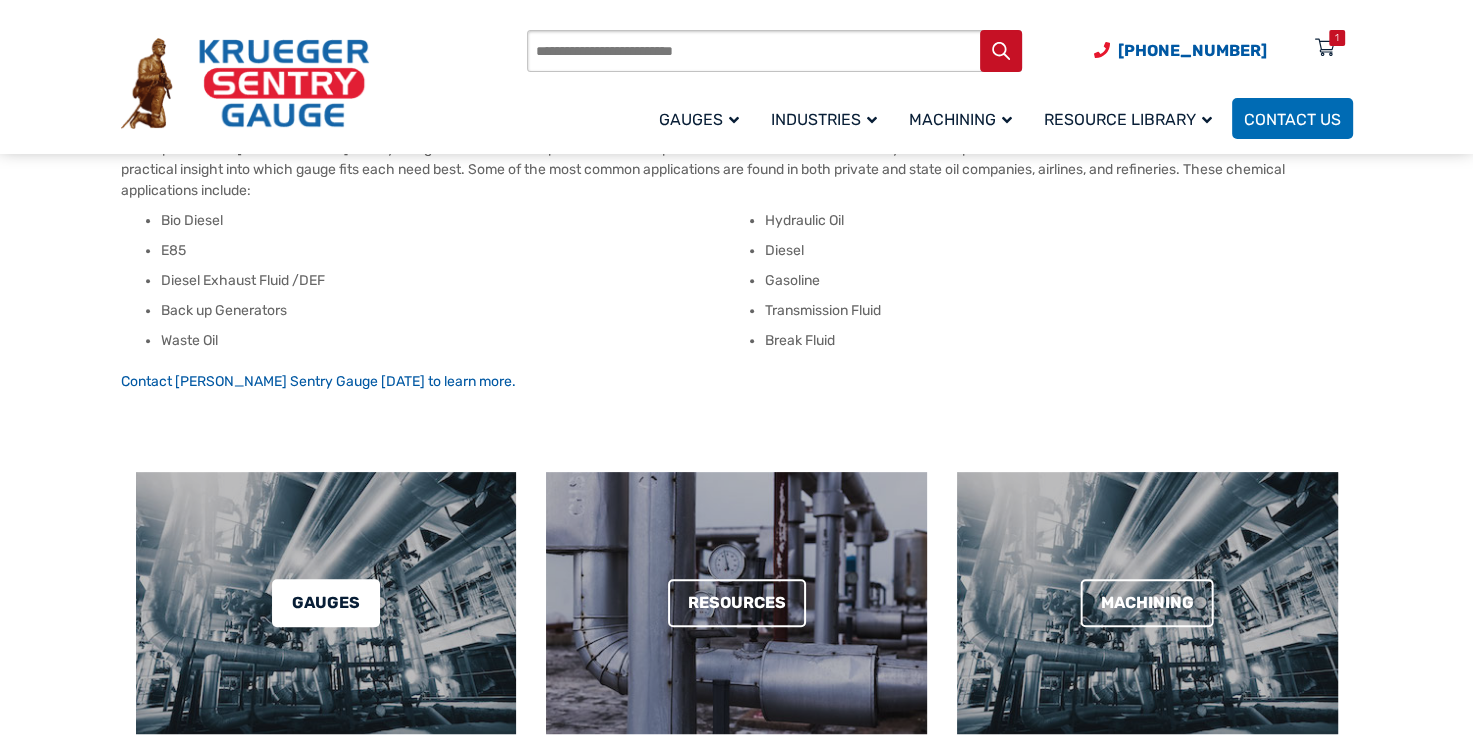 click on "Gauges" at bounding box center (326, 603) 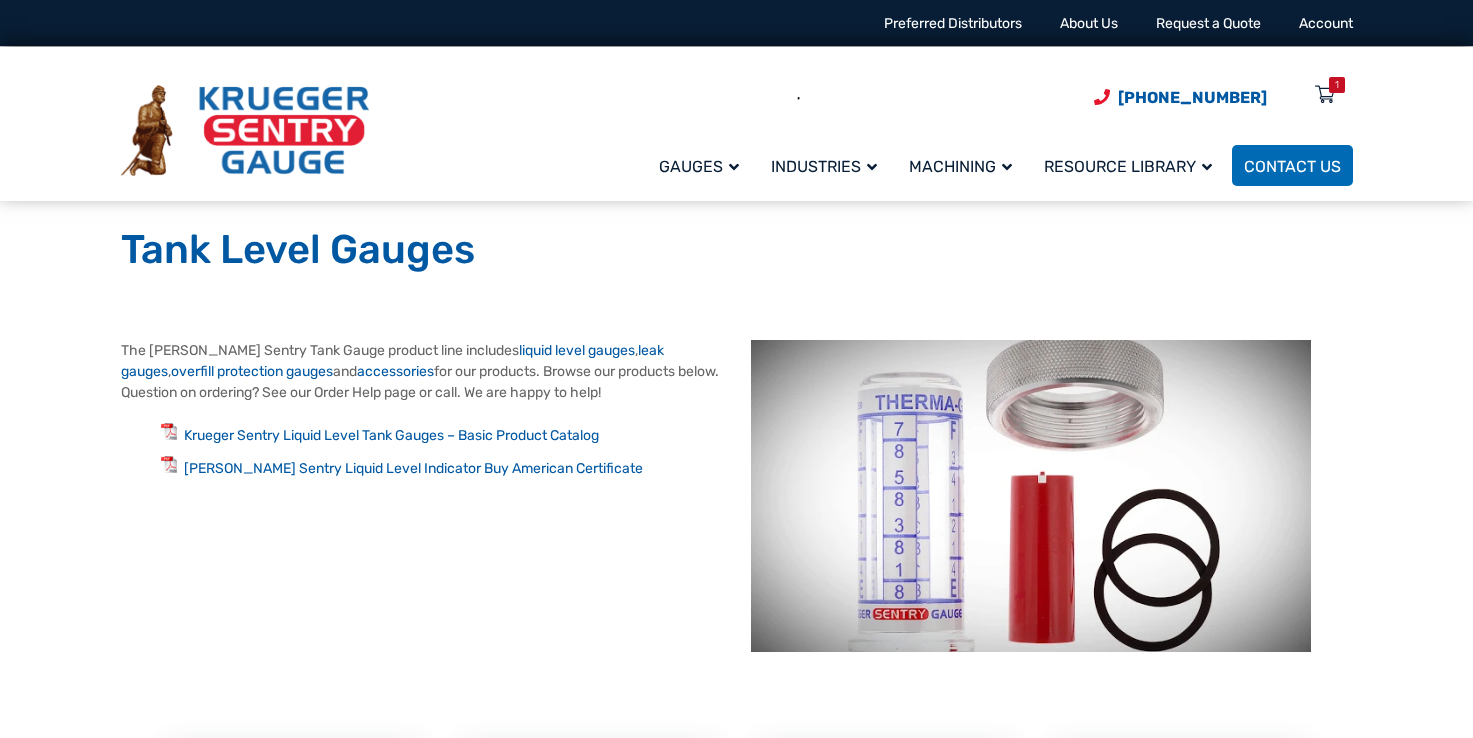 scroll, scrollTop: 0, scrollLeft: 0, axis: both 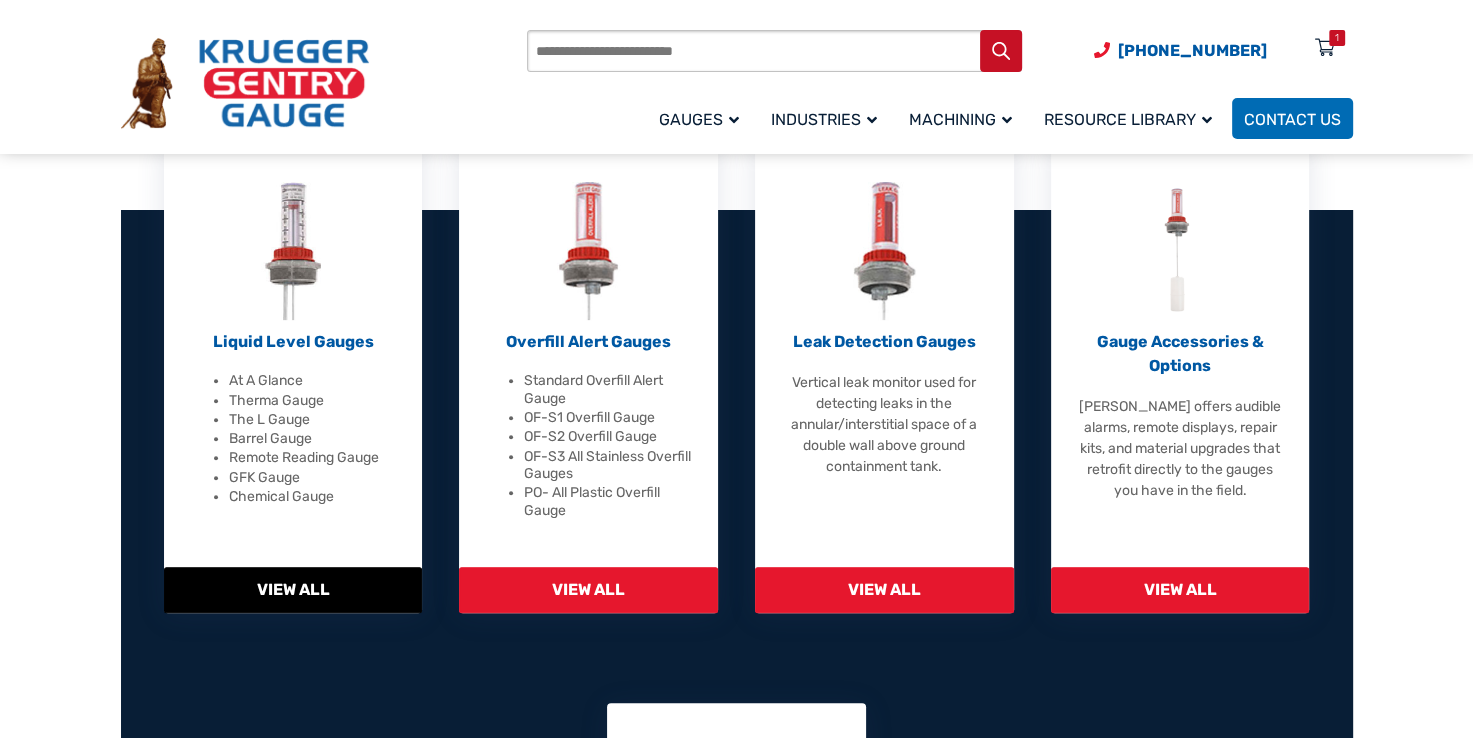 click on "View All" at bounding box center (293, 590) 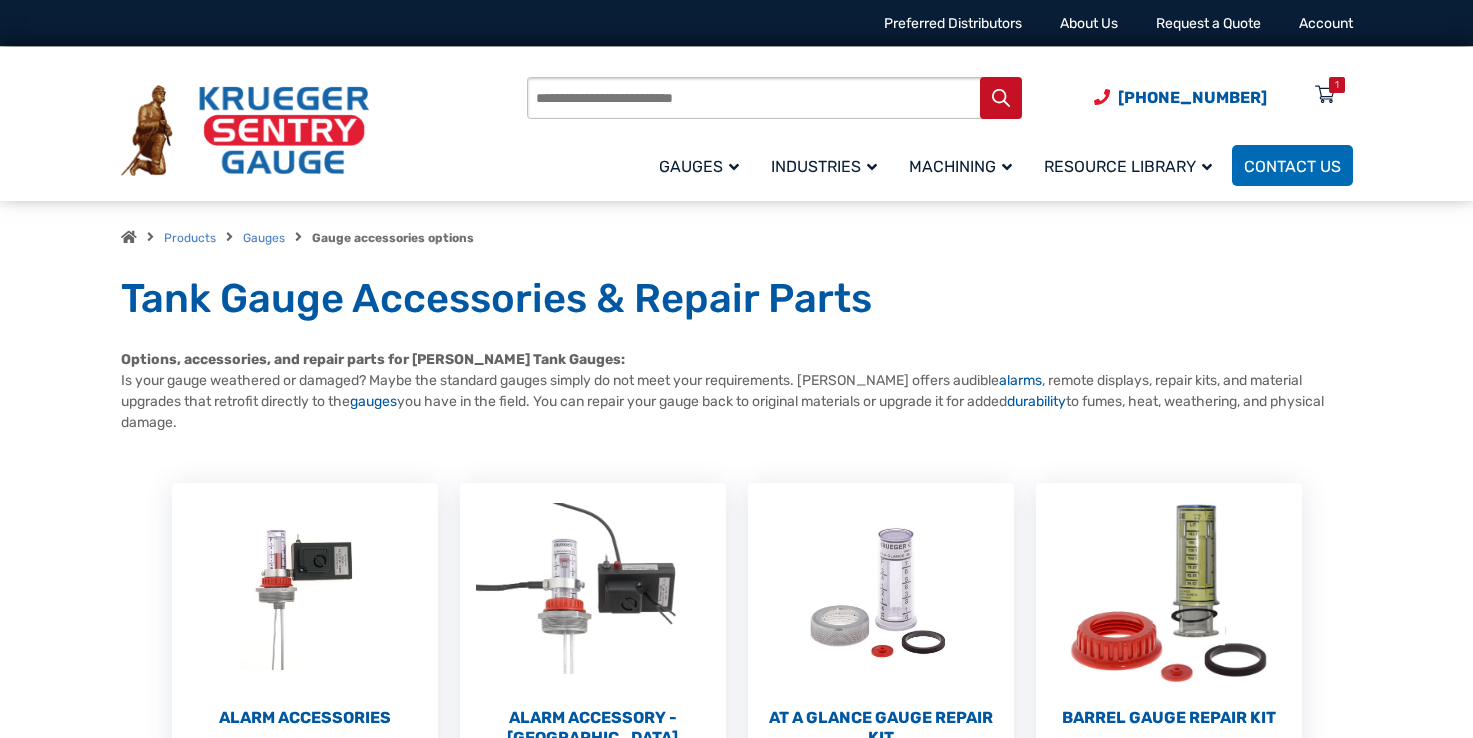 scroll, scrollTop: 0, scrollLeft: 0, axis: both 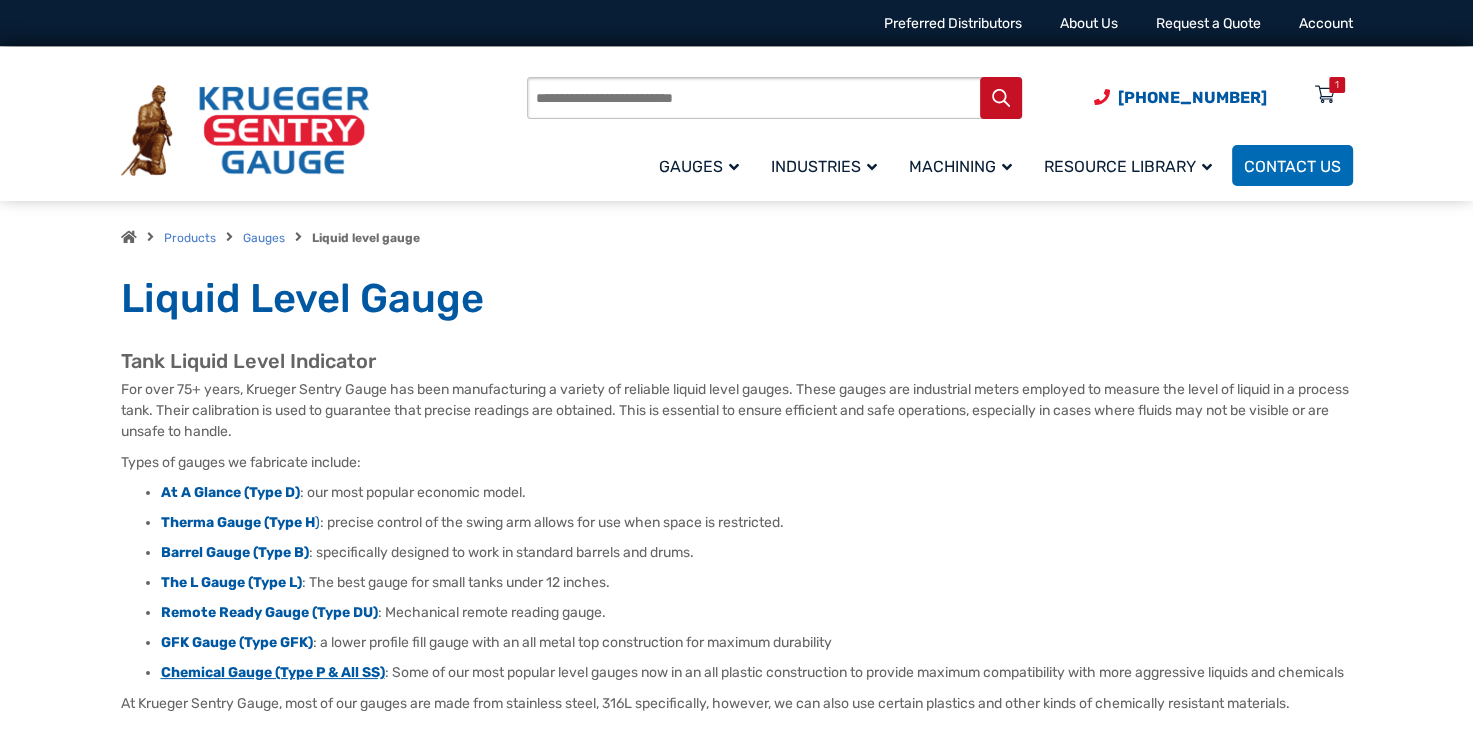click on "Chemical Gauge (Type P & All SS)" at bounding box center [273, 672] 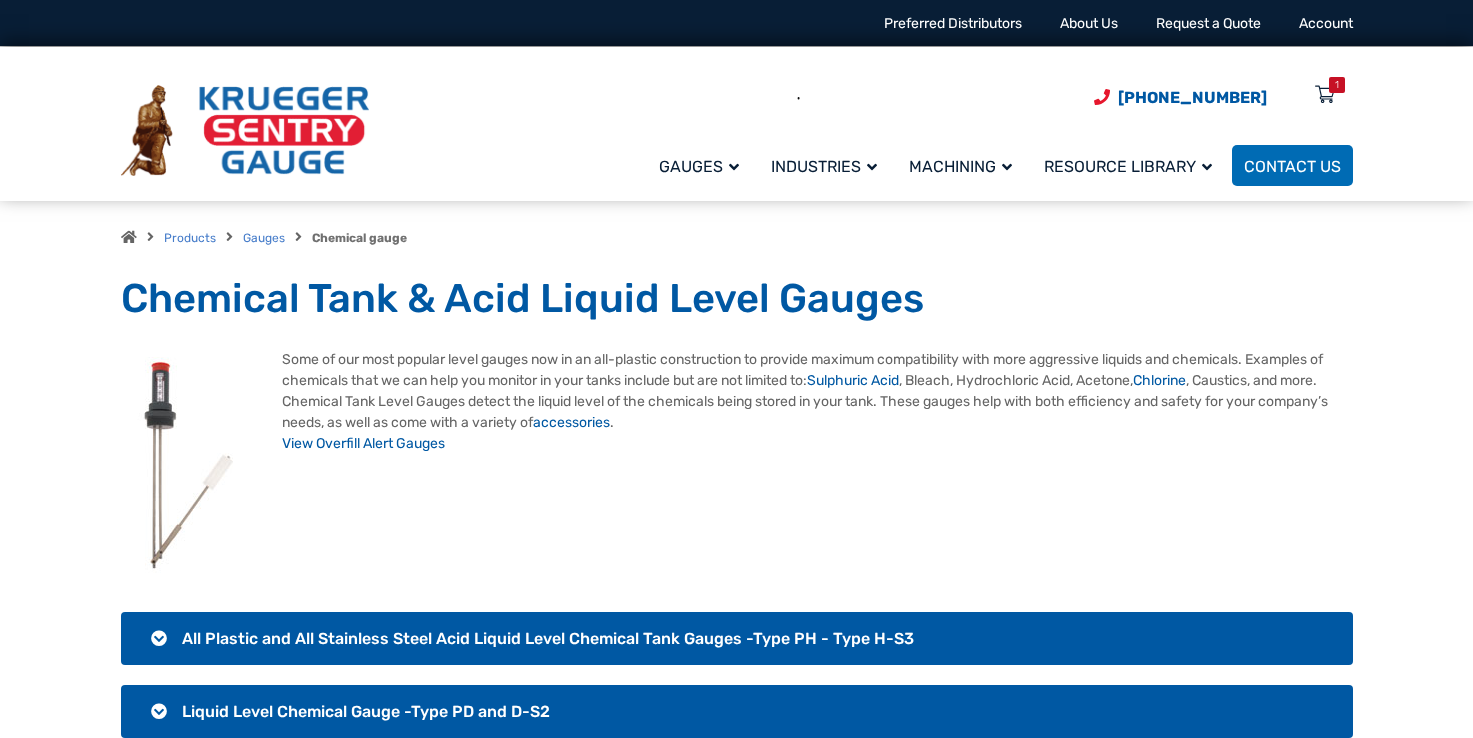 scroll, scrollTop: 482, scrollLeft: 0, axis: vertical 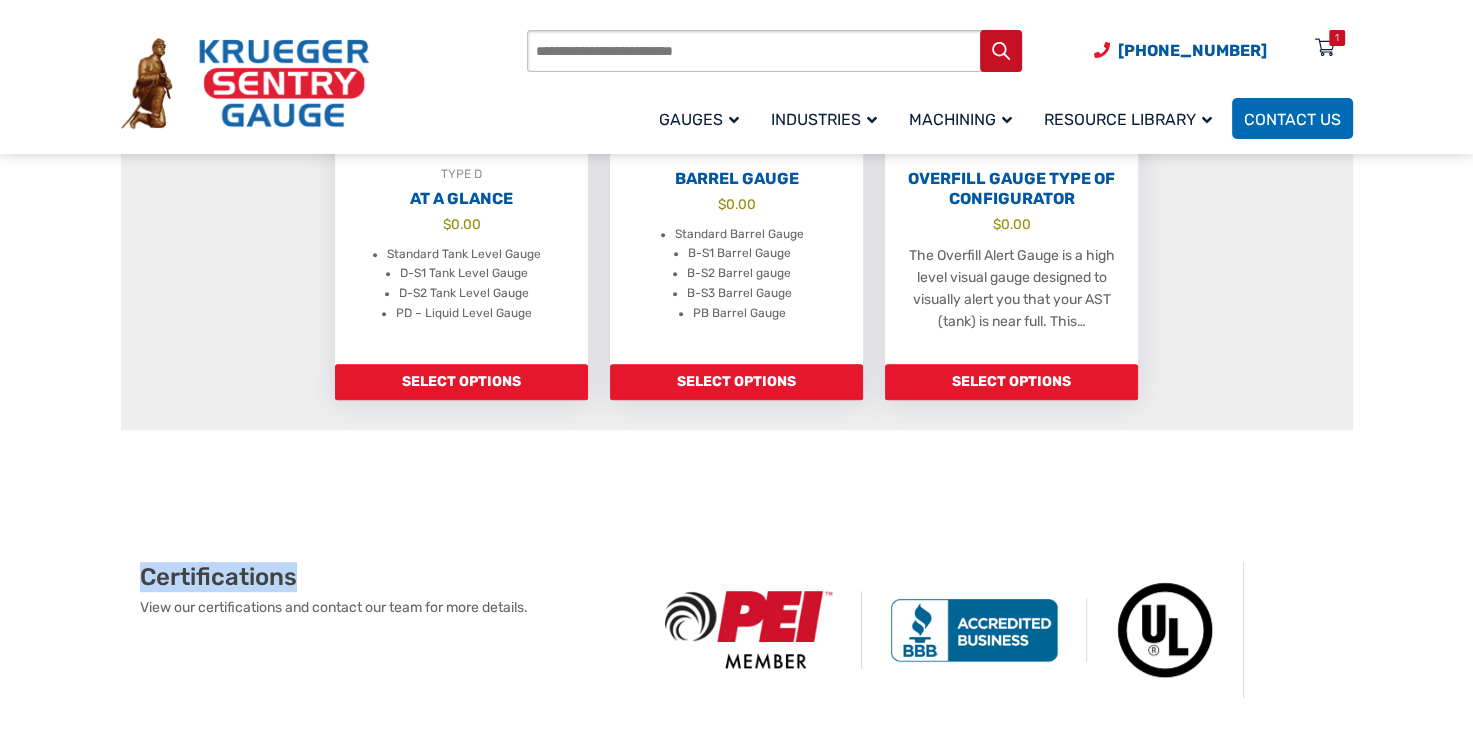 drag, startPoint x: 143, startPoint y: 574, endPoint x: 453, endPoint y: 579, distance: 310.0403 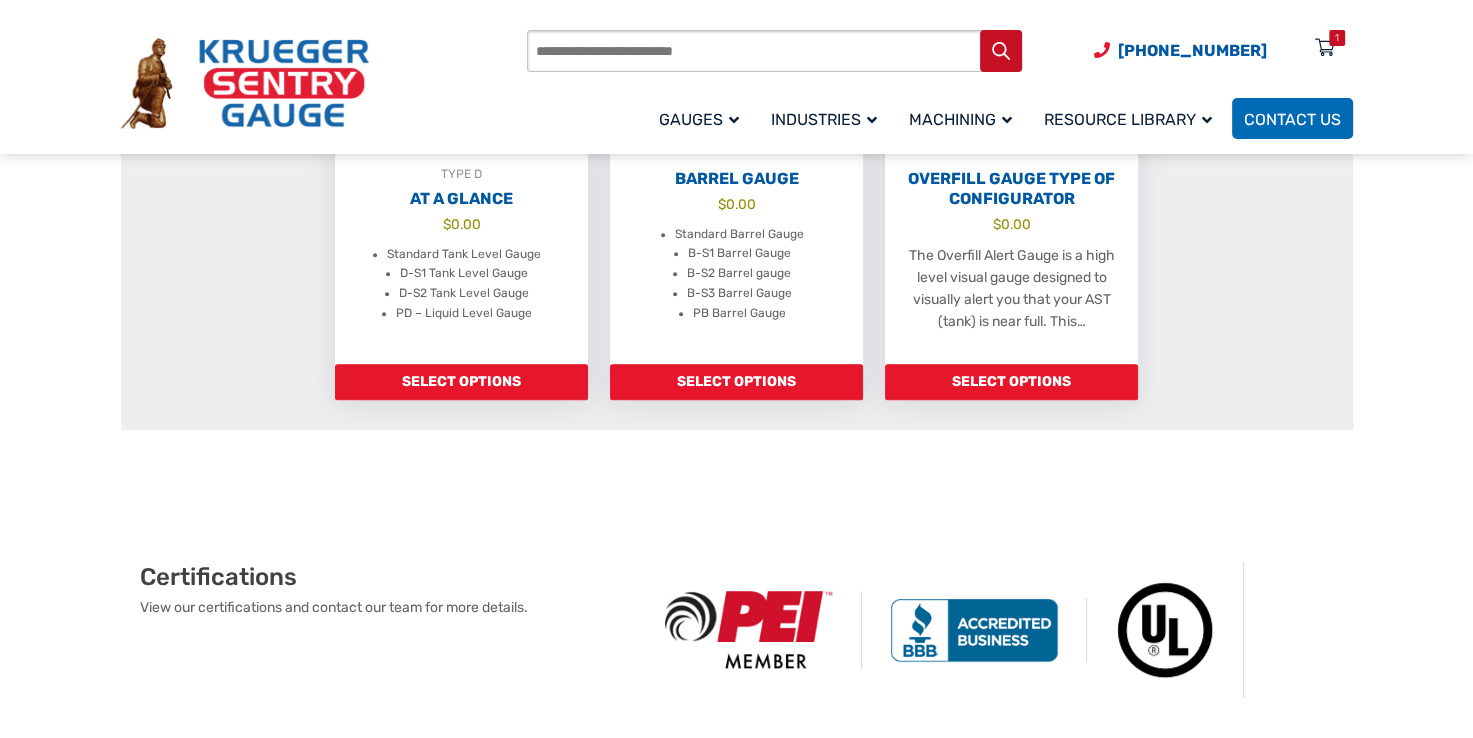 click at bounding box center (985, 630) 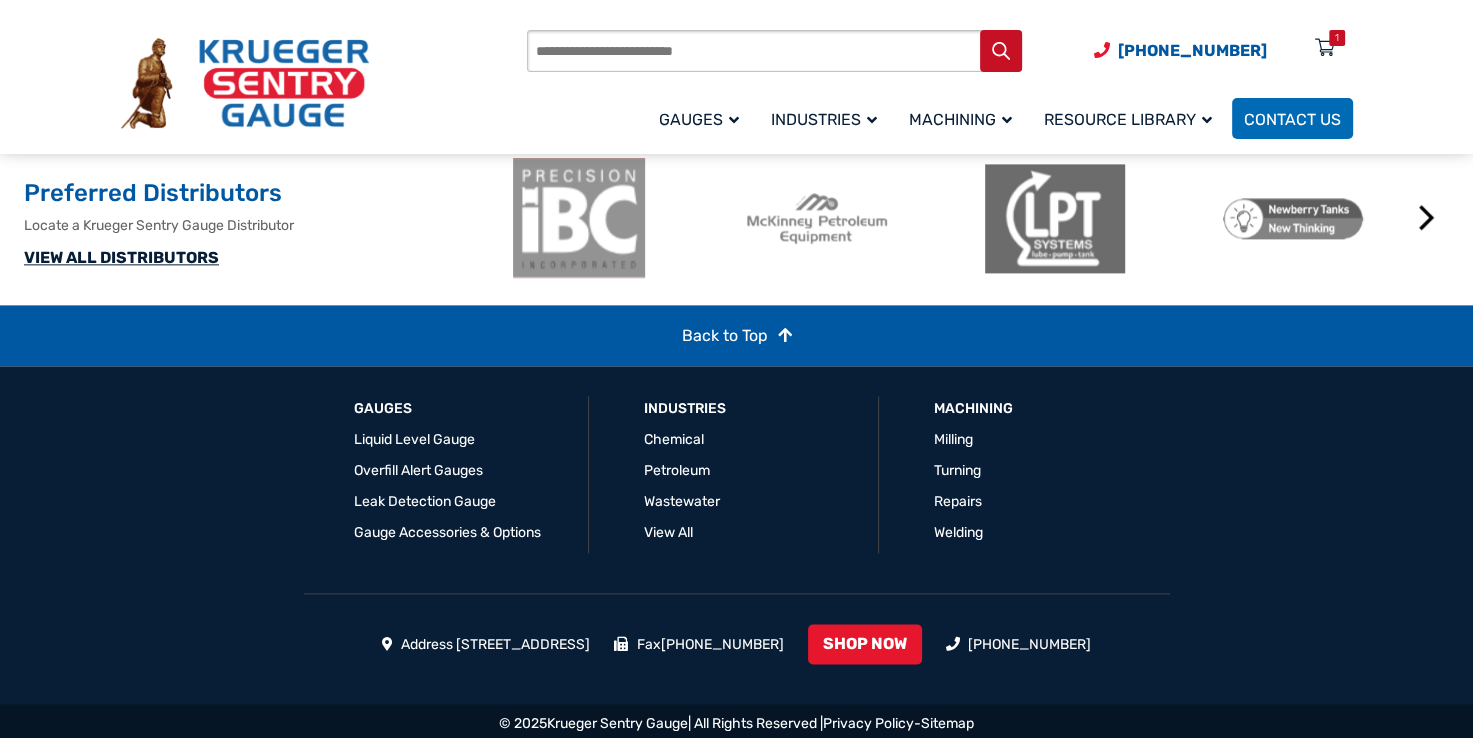 scroll, scrollTop: 2524, scrollLeft: 0, axis: vertical 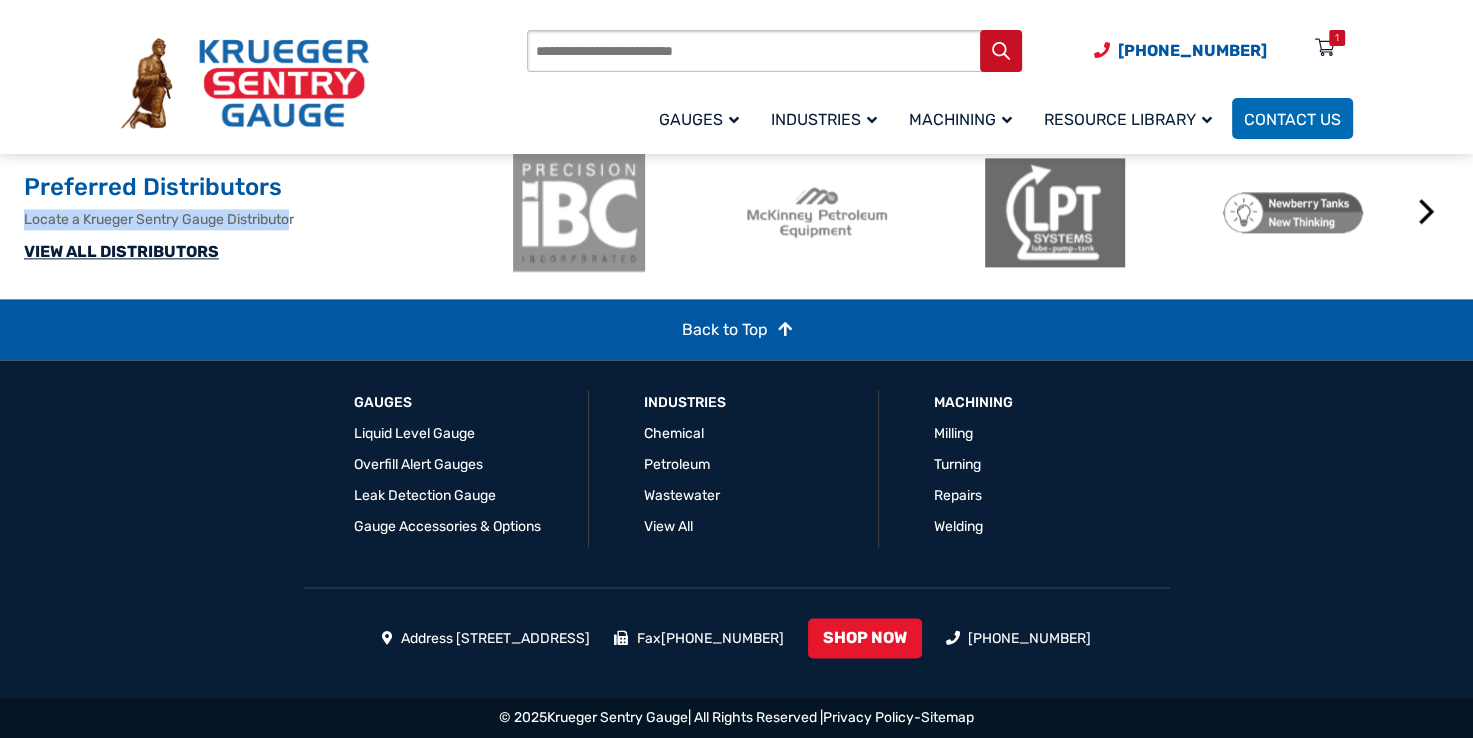 drag, startPoint x: 293, startPoint y: 219, endPoint x: -4, endPoint y: 214, distance: 297.04208 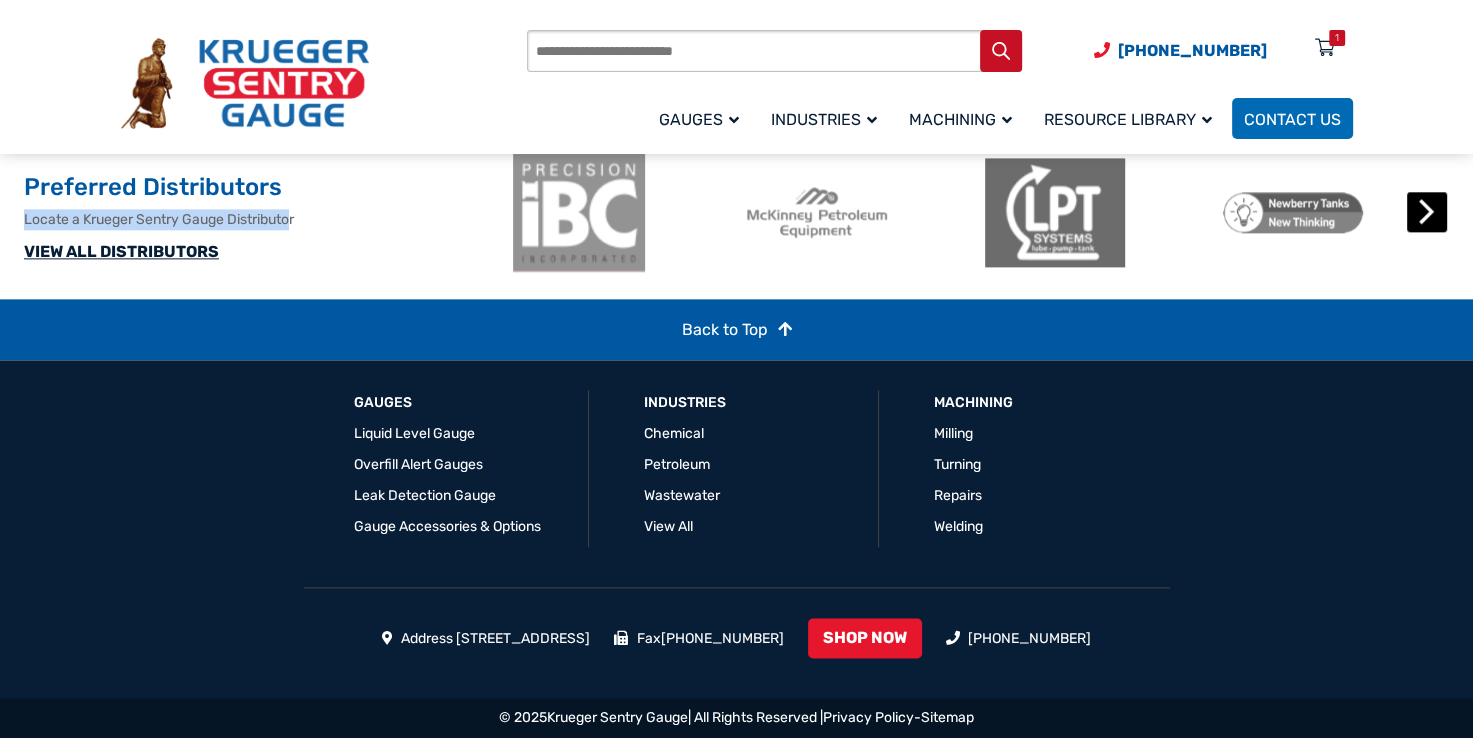 click on "Next" at bounding box center (1427, 212) 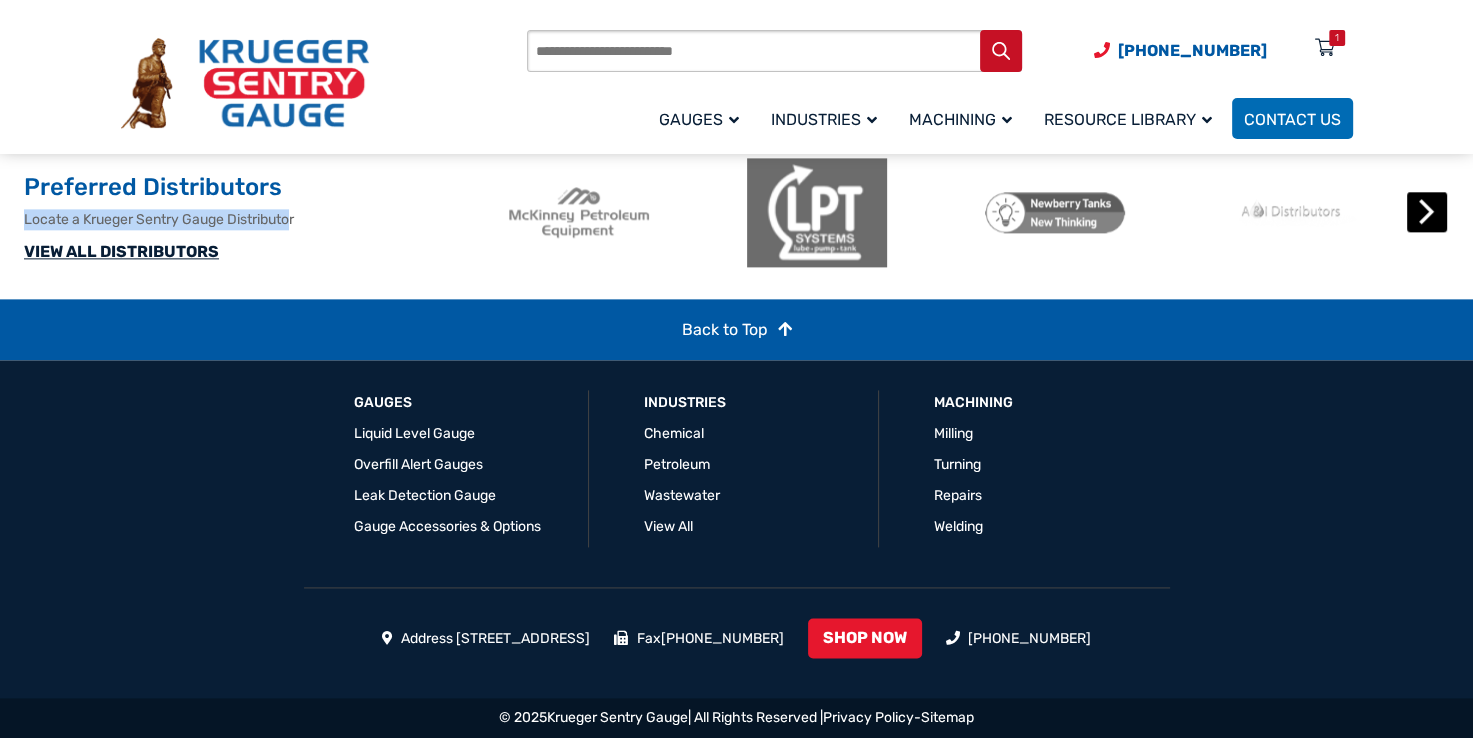 click on "Next" at bounding box center [1427, 212] 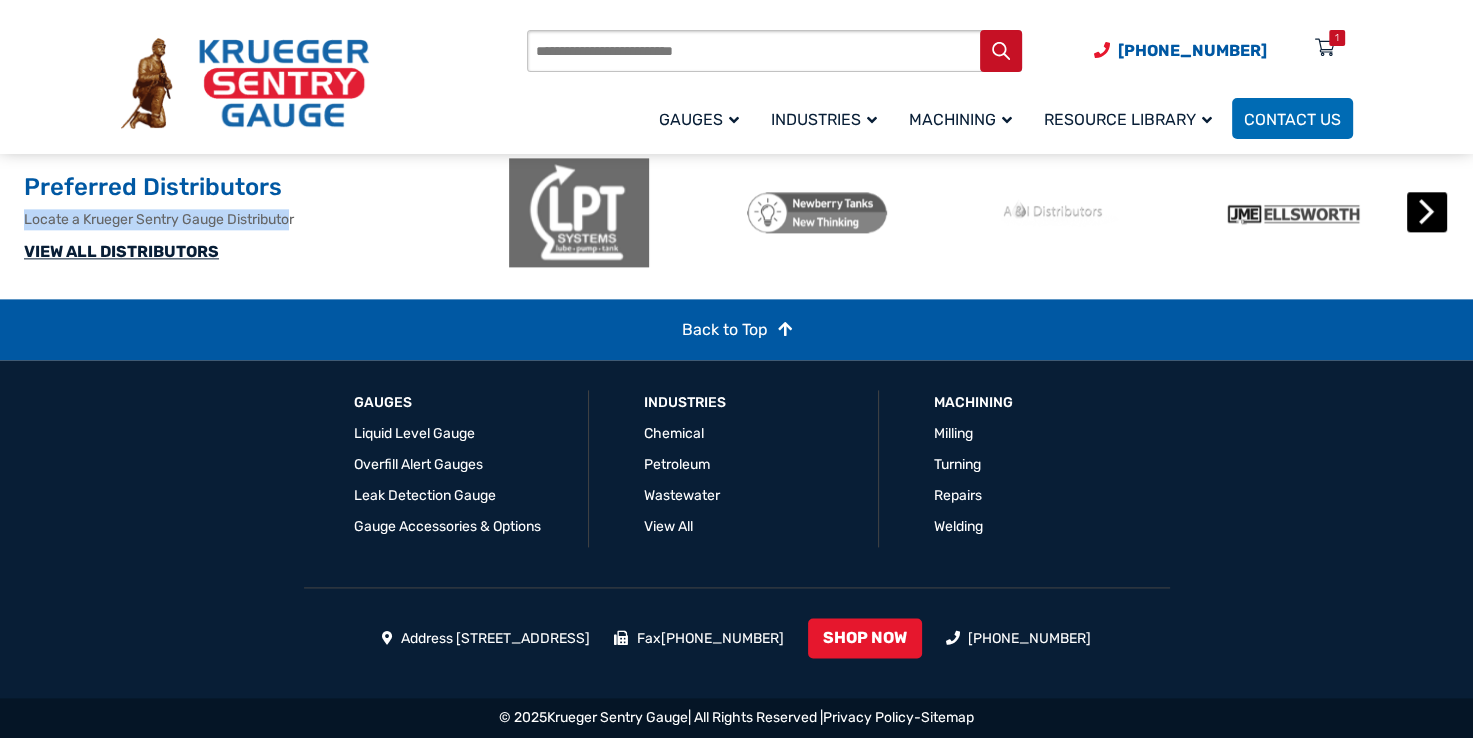 click on "Next" at bounding box center [1427, 212] 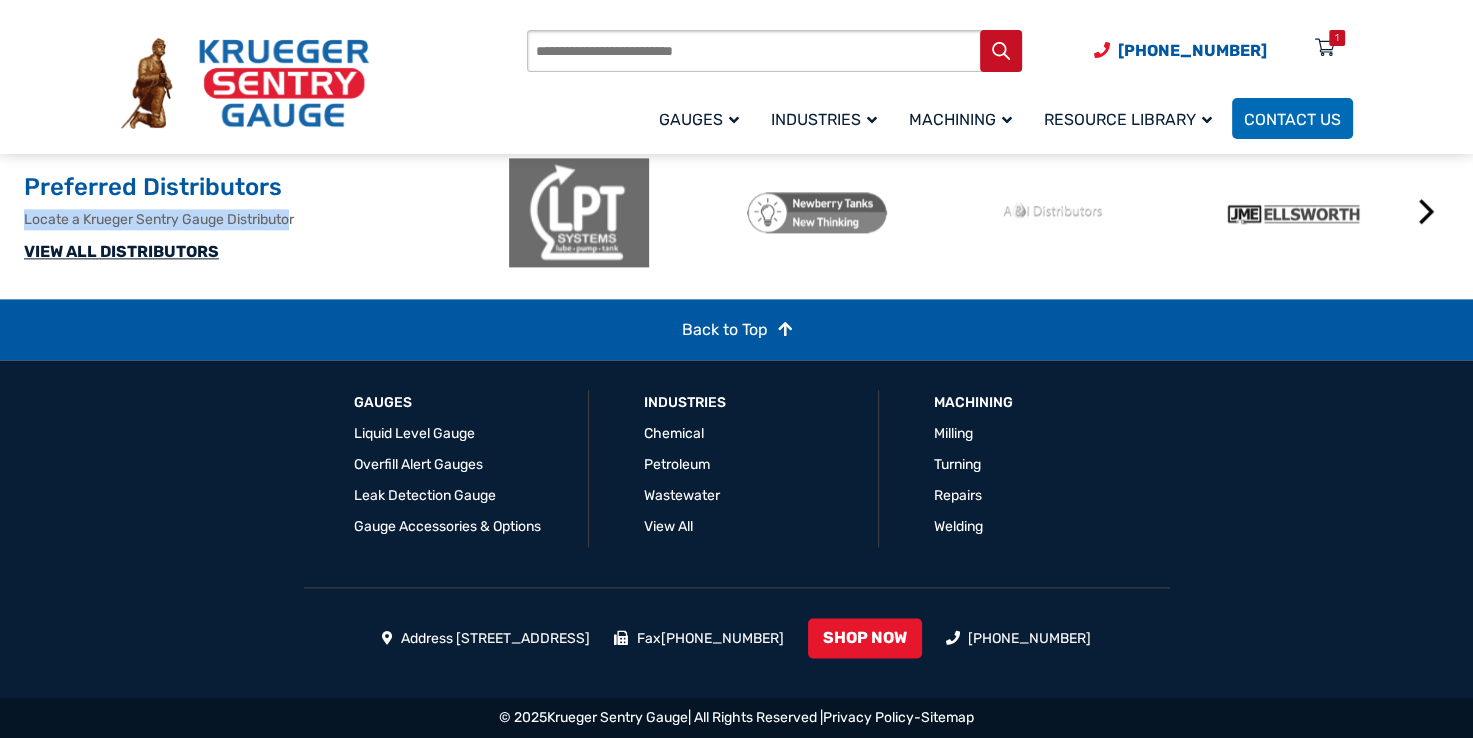 click on "VIEW ALL DISTRIBUTORS" at bounding box center (121, 251) 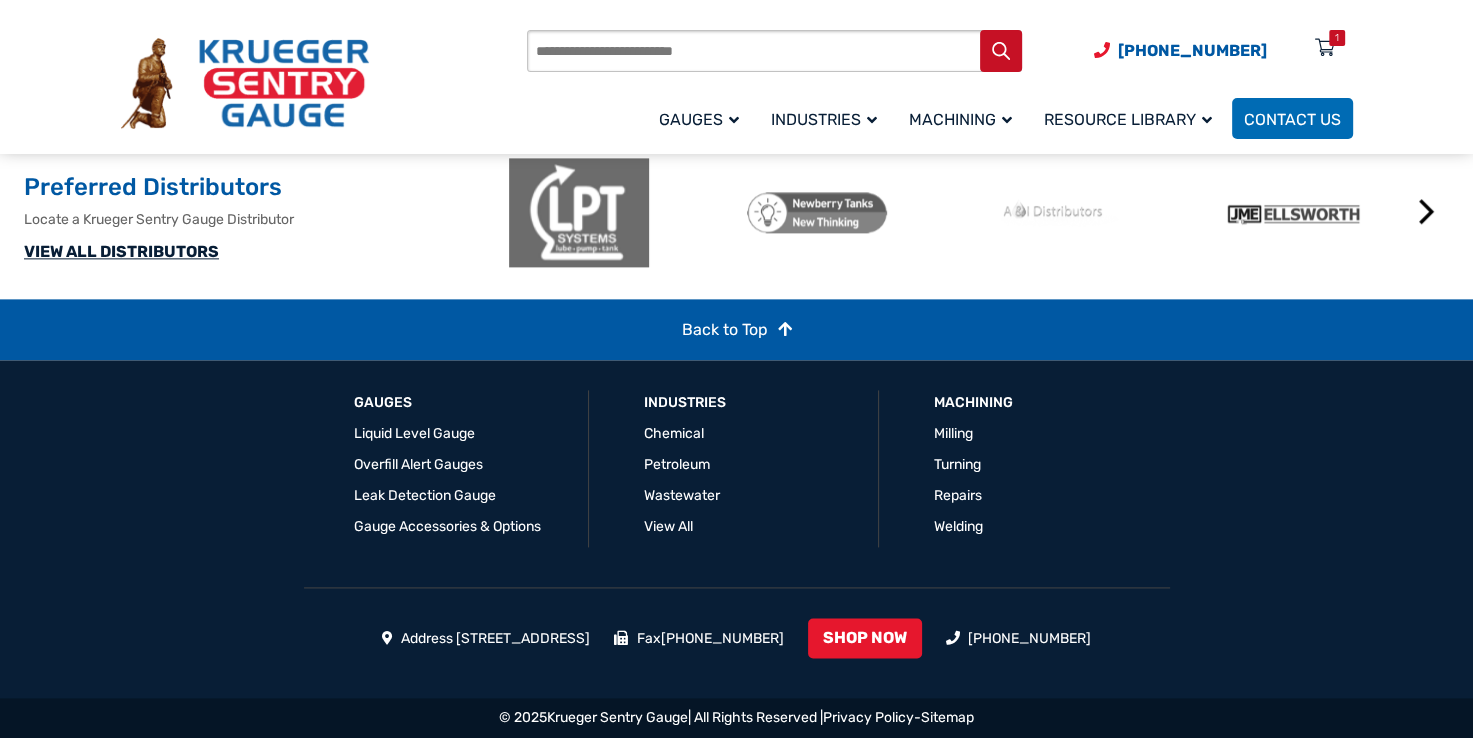 click on "Locate a Krueger Sentry Gauge Distributor
VIEW ALL DISTRIBUTORS" at bounding box center (261, 236) 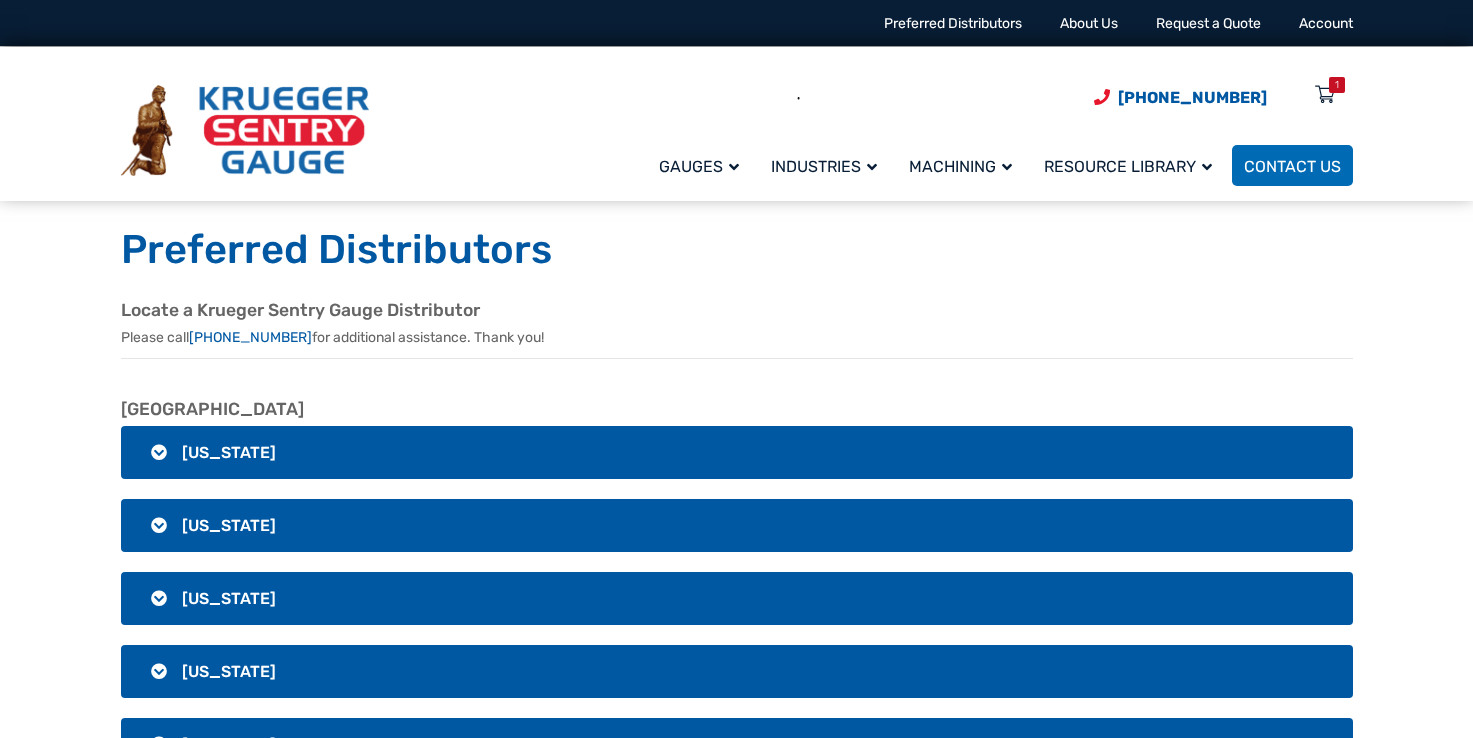 scroll, scrollTop: 0, scrollLeft: 0, axis: both 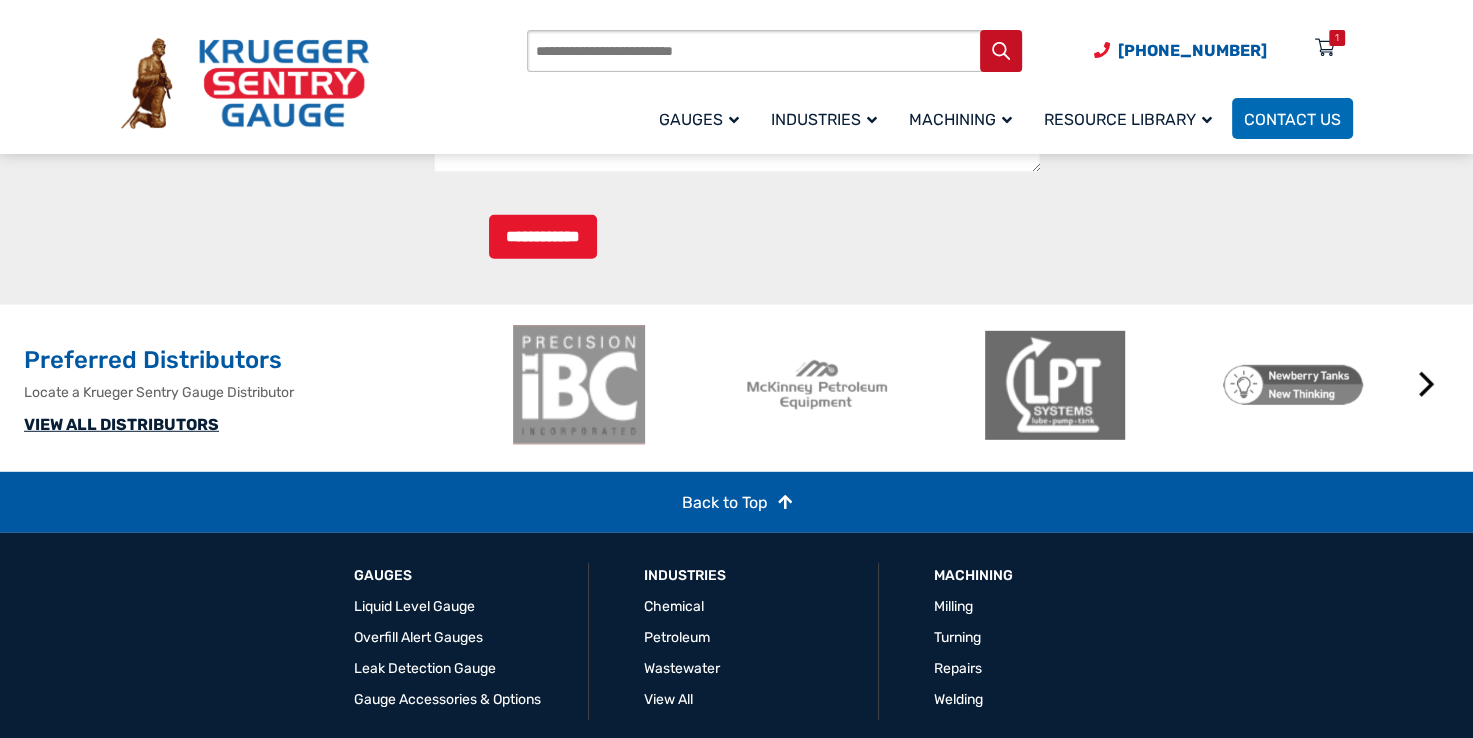 click at bounding box center [817, 385] 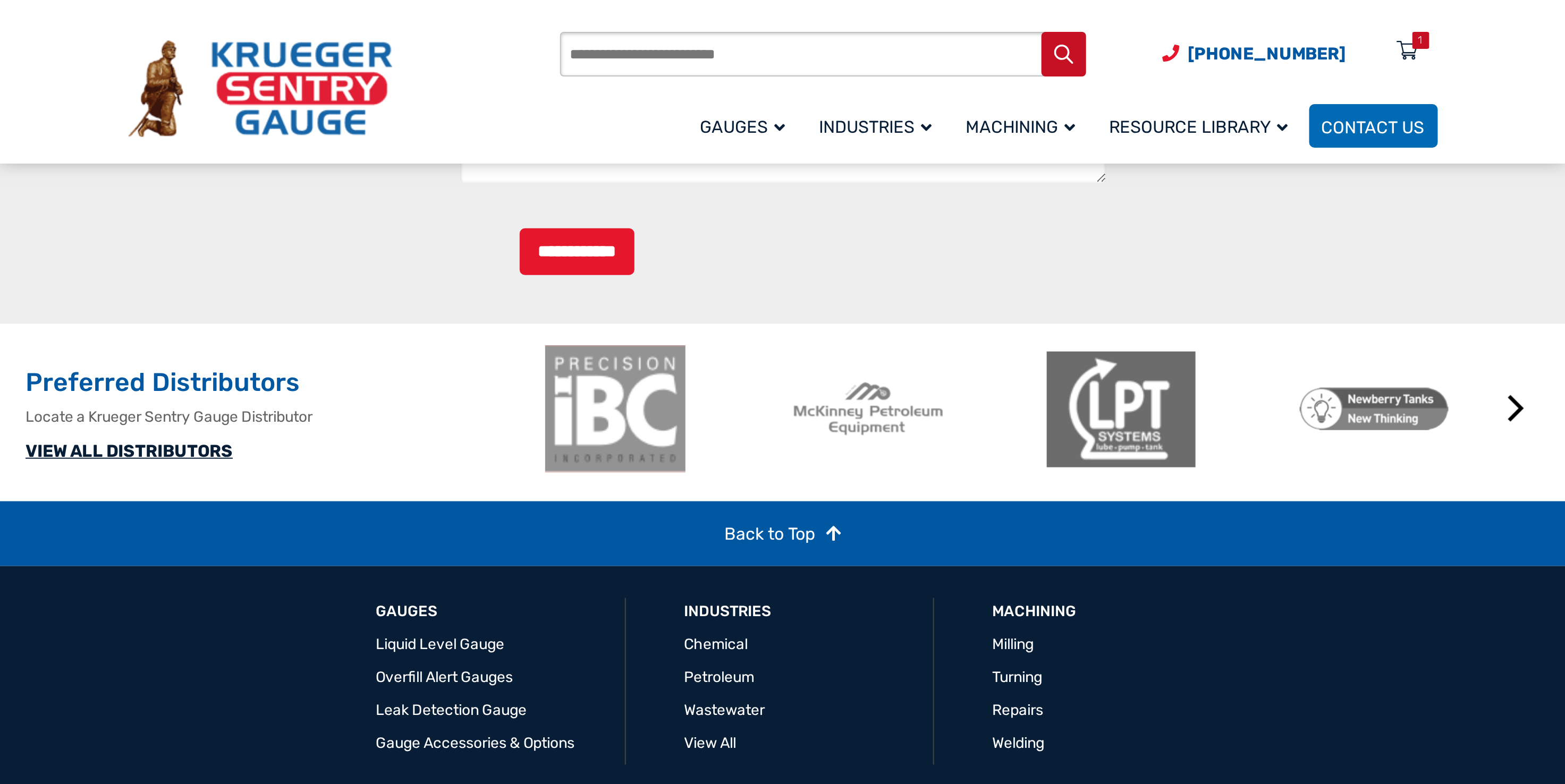 scroll, scrollTop: 2624, scrollLeft: 0, axis: vertical 